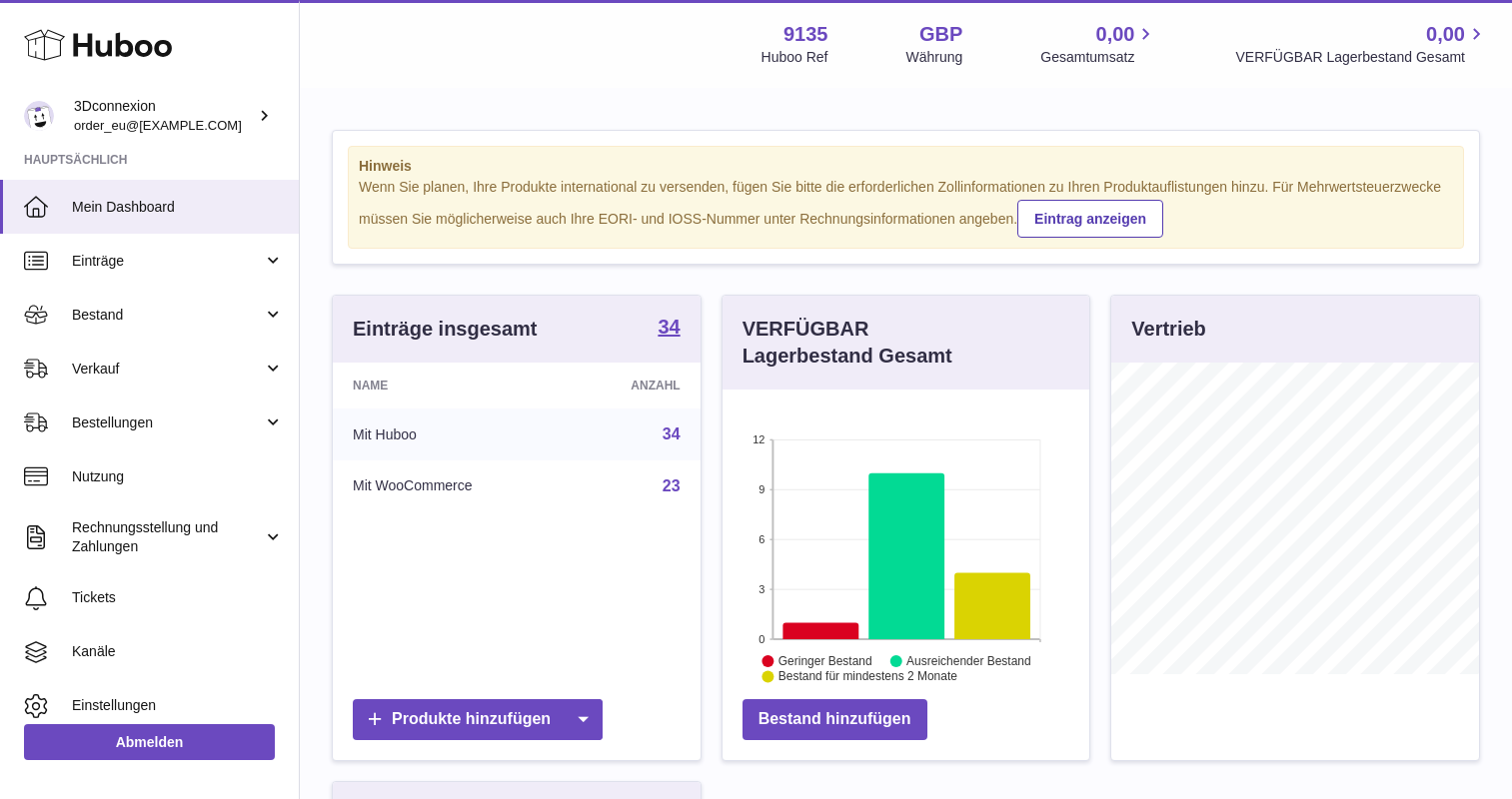 scroll, scrollTop: 0, scrollLeft: 0, axis: both 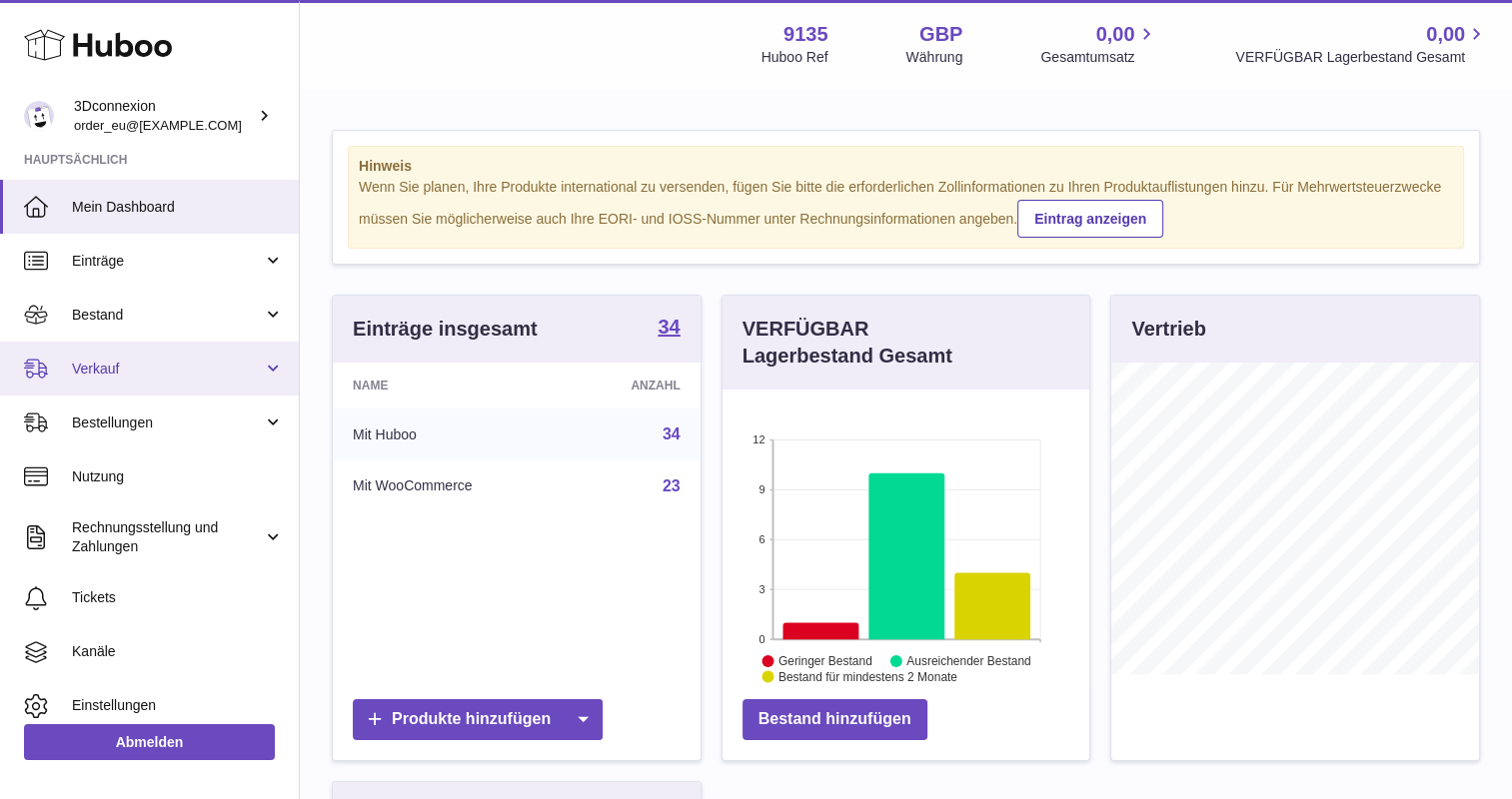 click on "Verkauf" at bounding box center (167, 369) 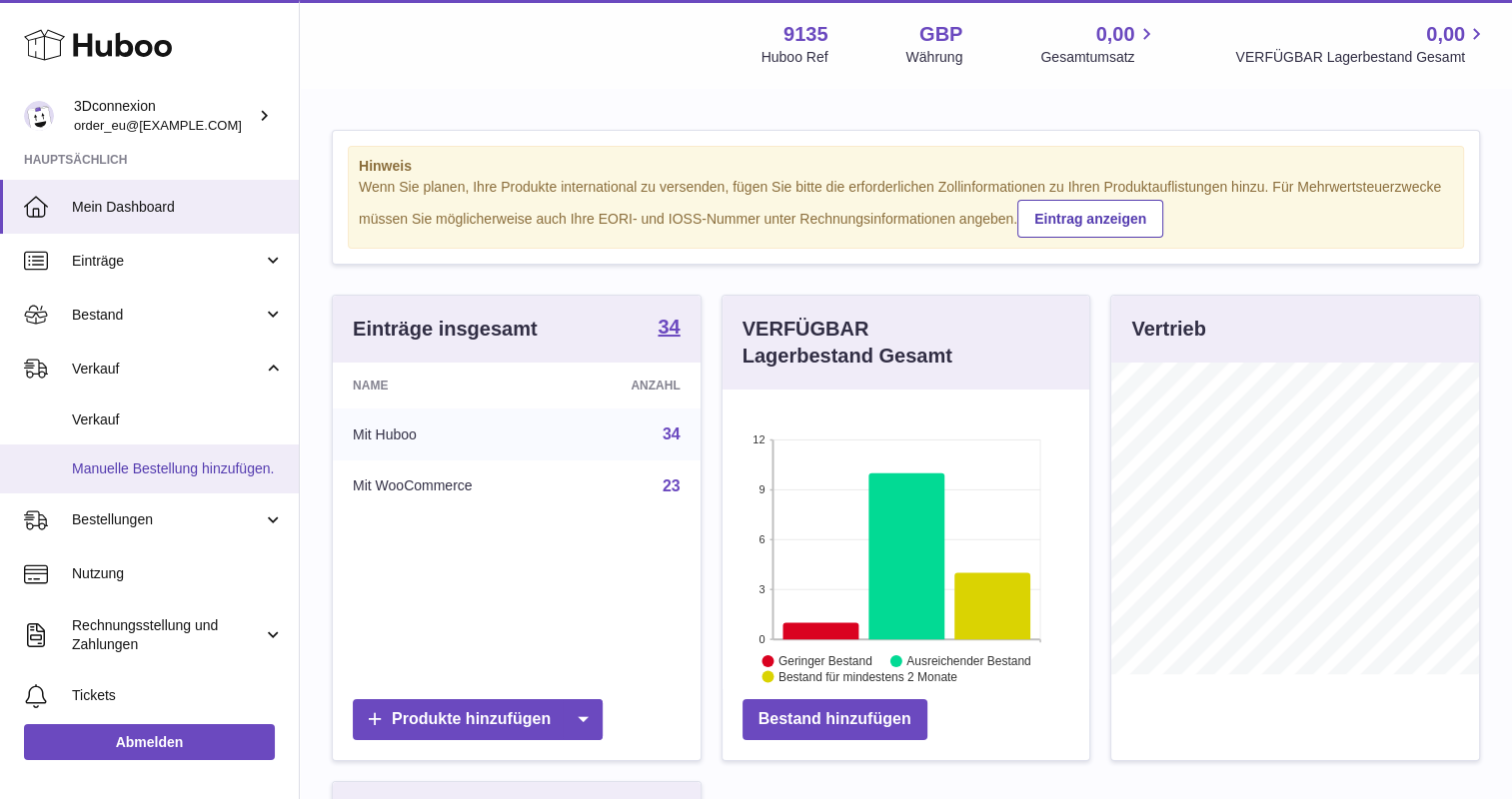 click on "Manuelle Bestellung hinzufügen." at bounding box center (178, 468) 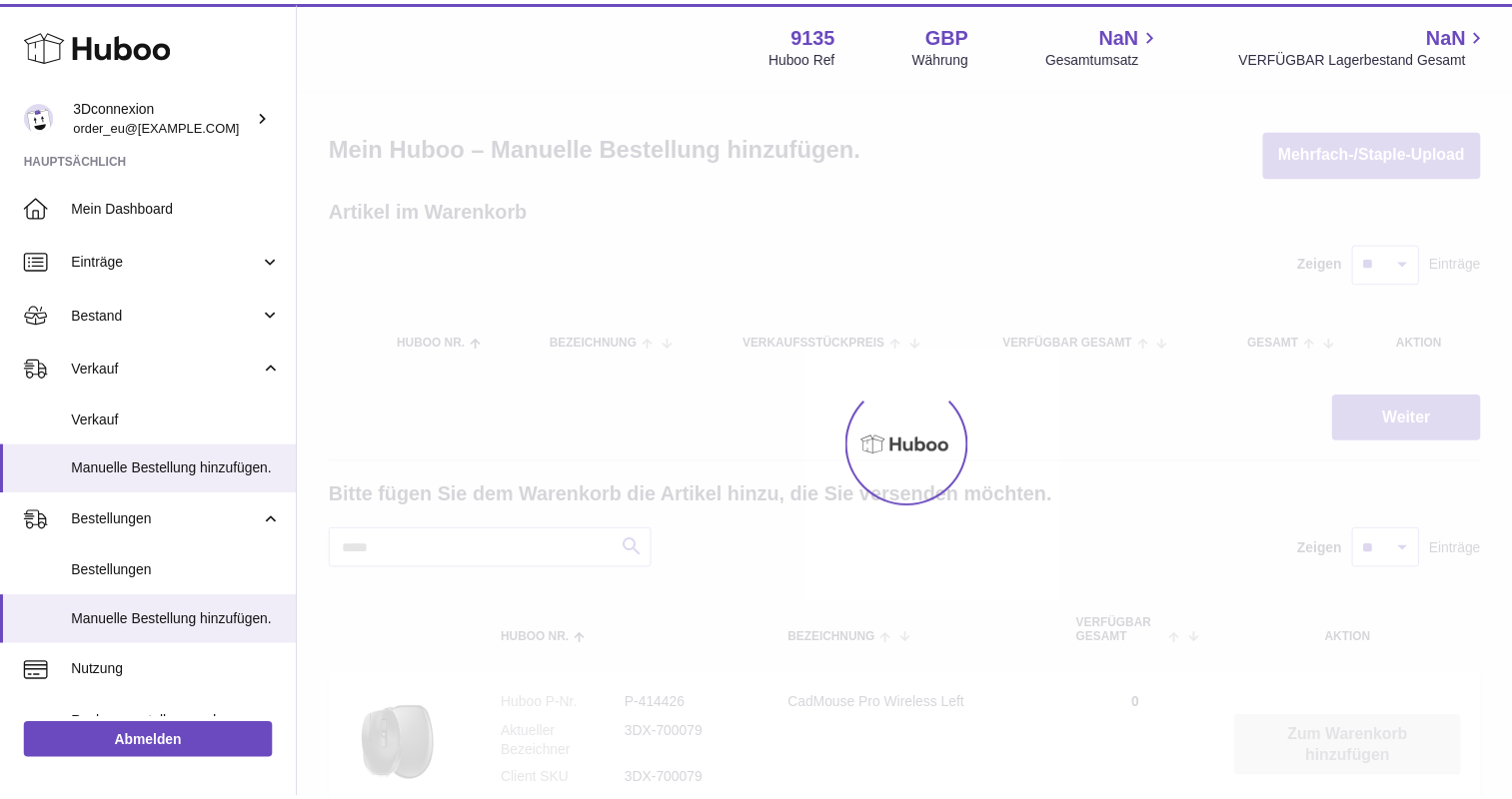 scroll, scrollTop: 0, scrollLeft: 0, axis: both 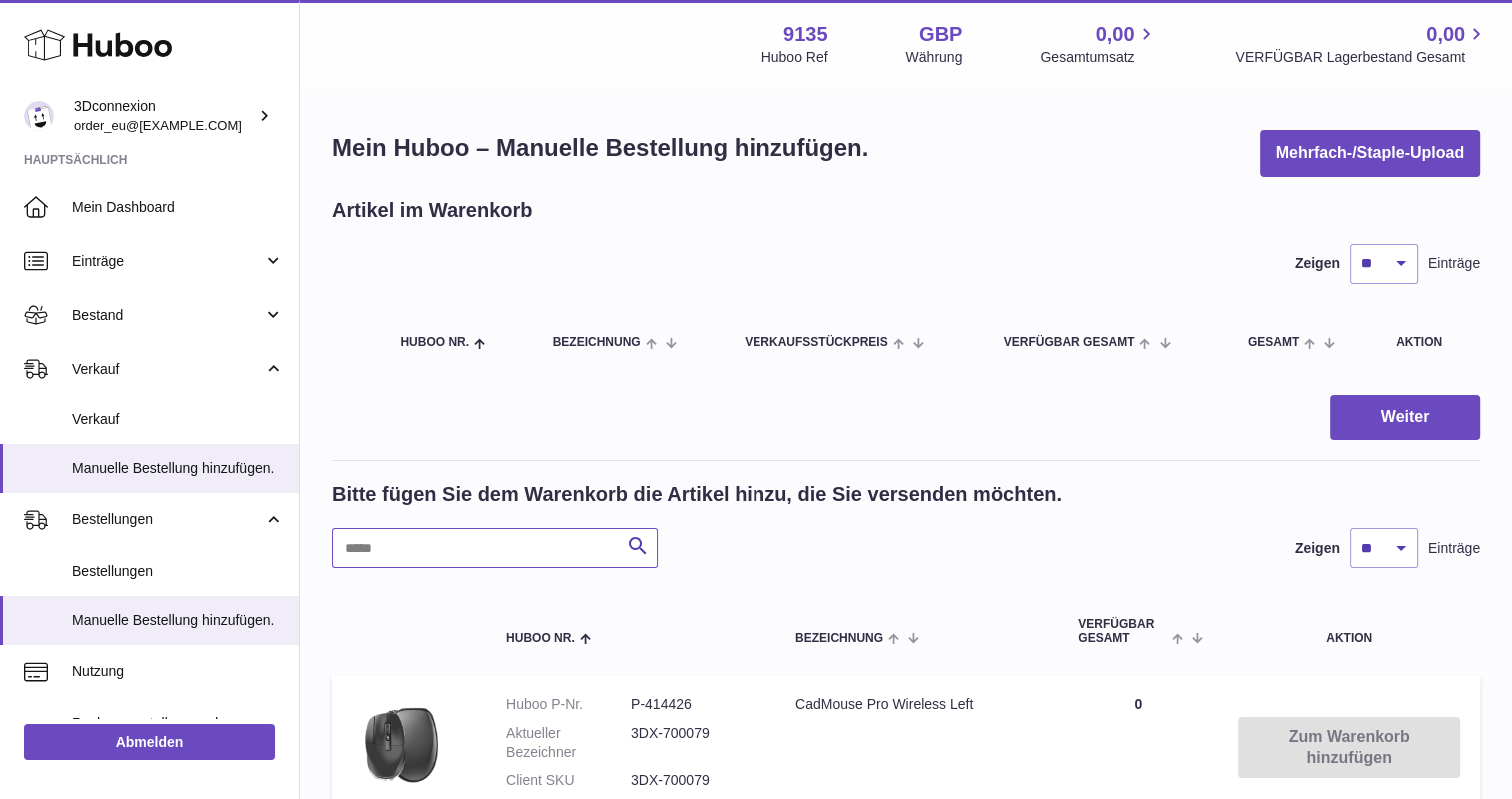 click at bounding box center [495, 548] 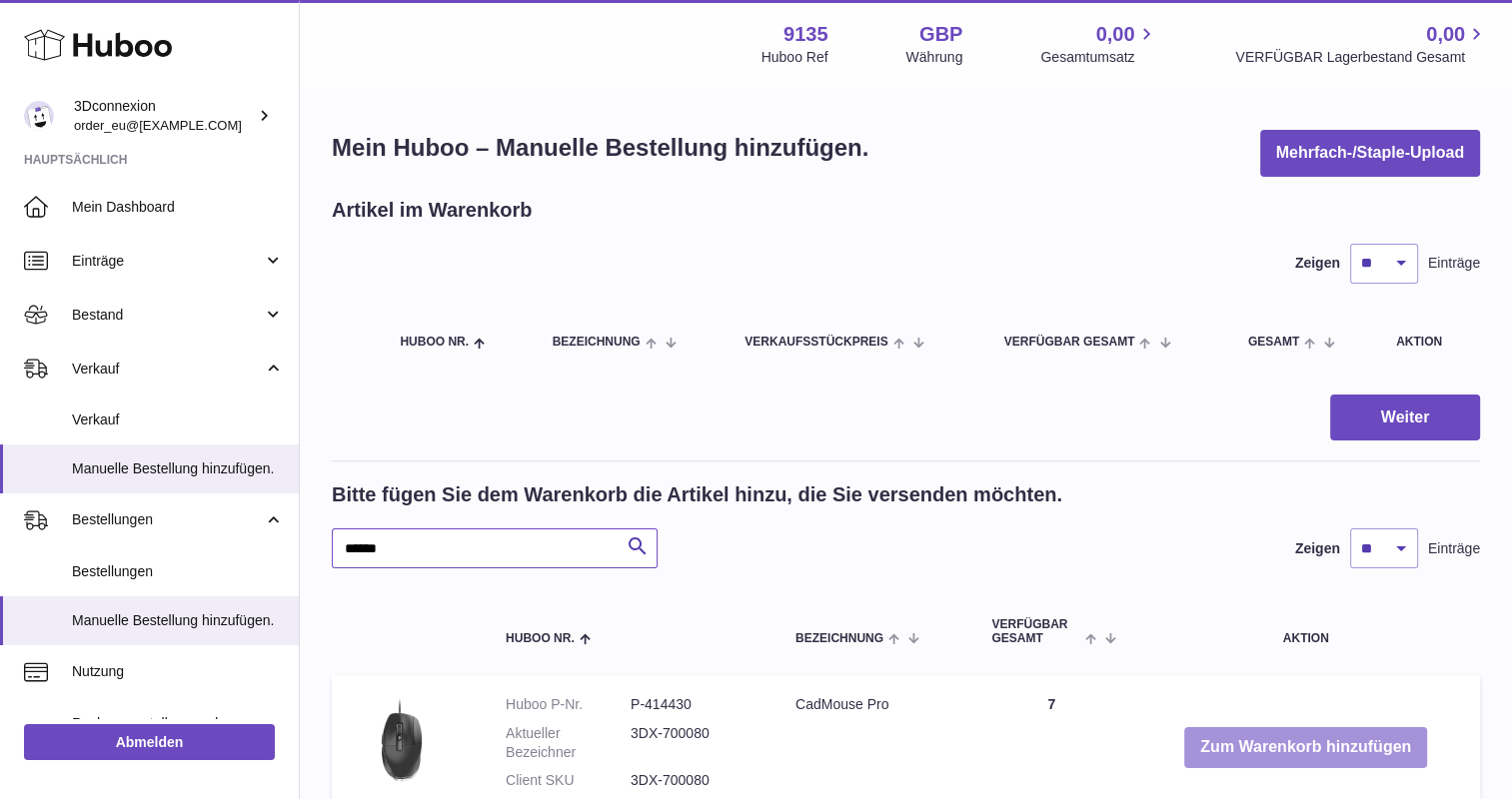 type on "******" 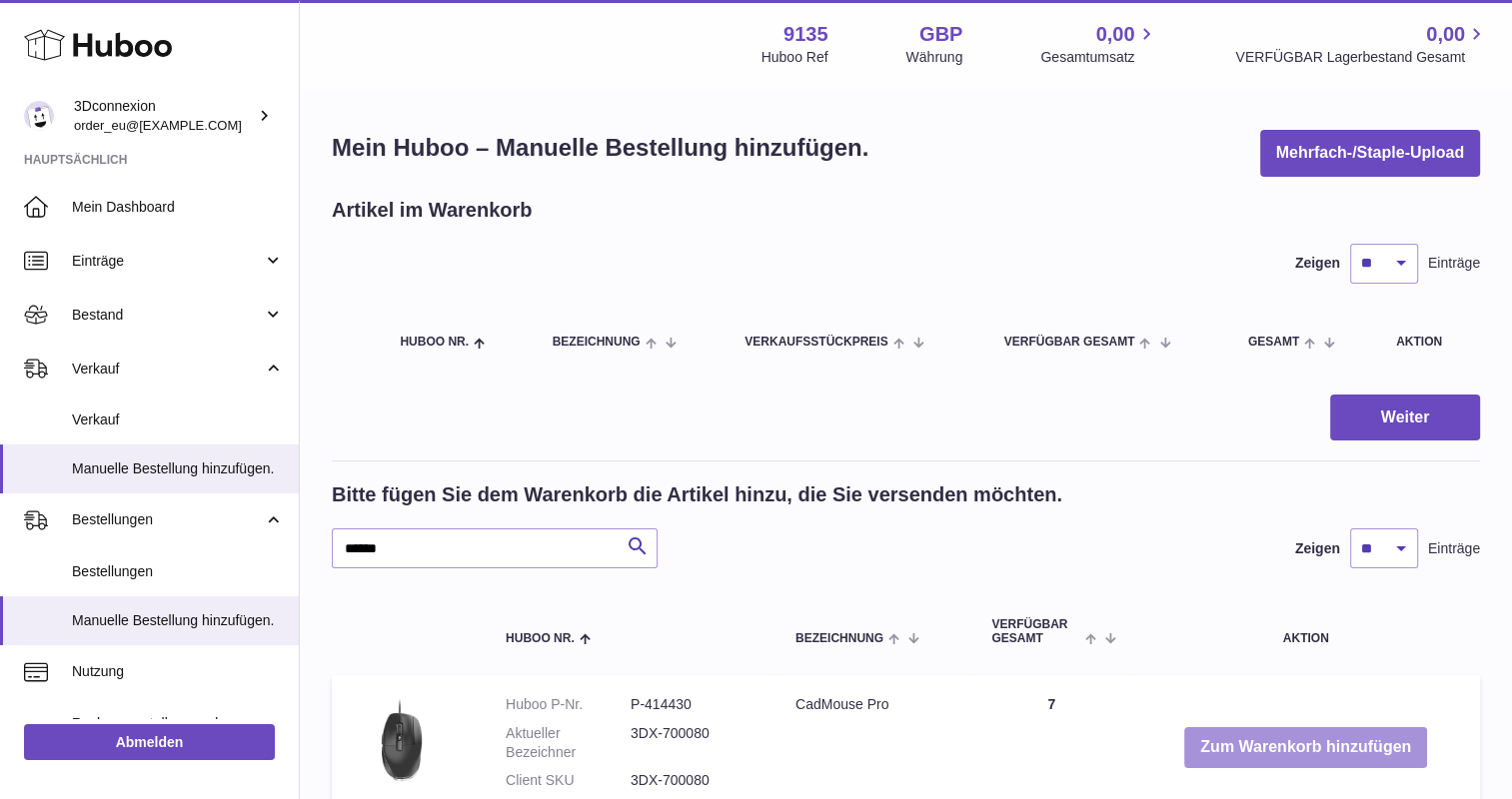 click on "Zum Warenkorb hinzufügen" at bounding box center (1305, 747) 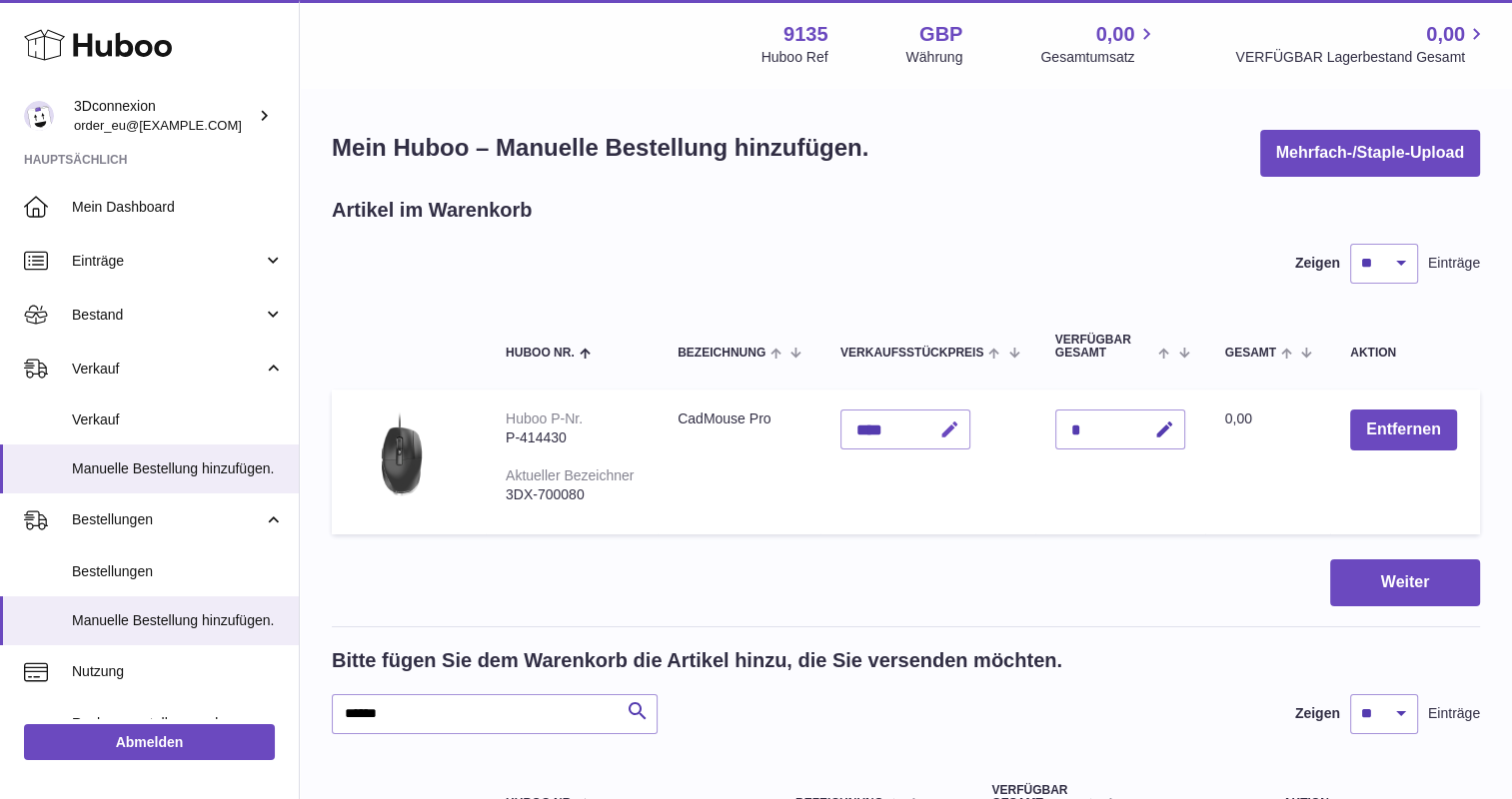 click at bounding box center (949, 429) 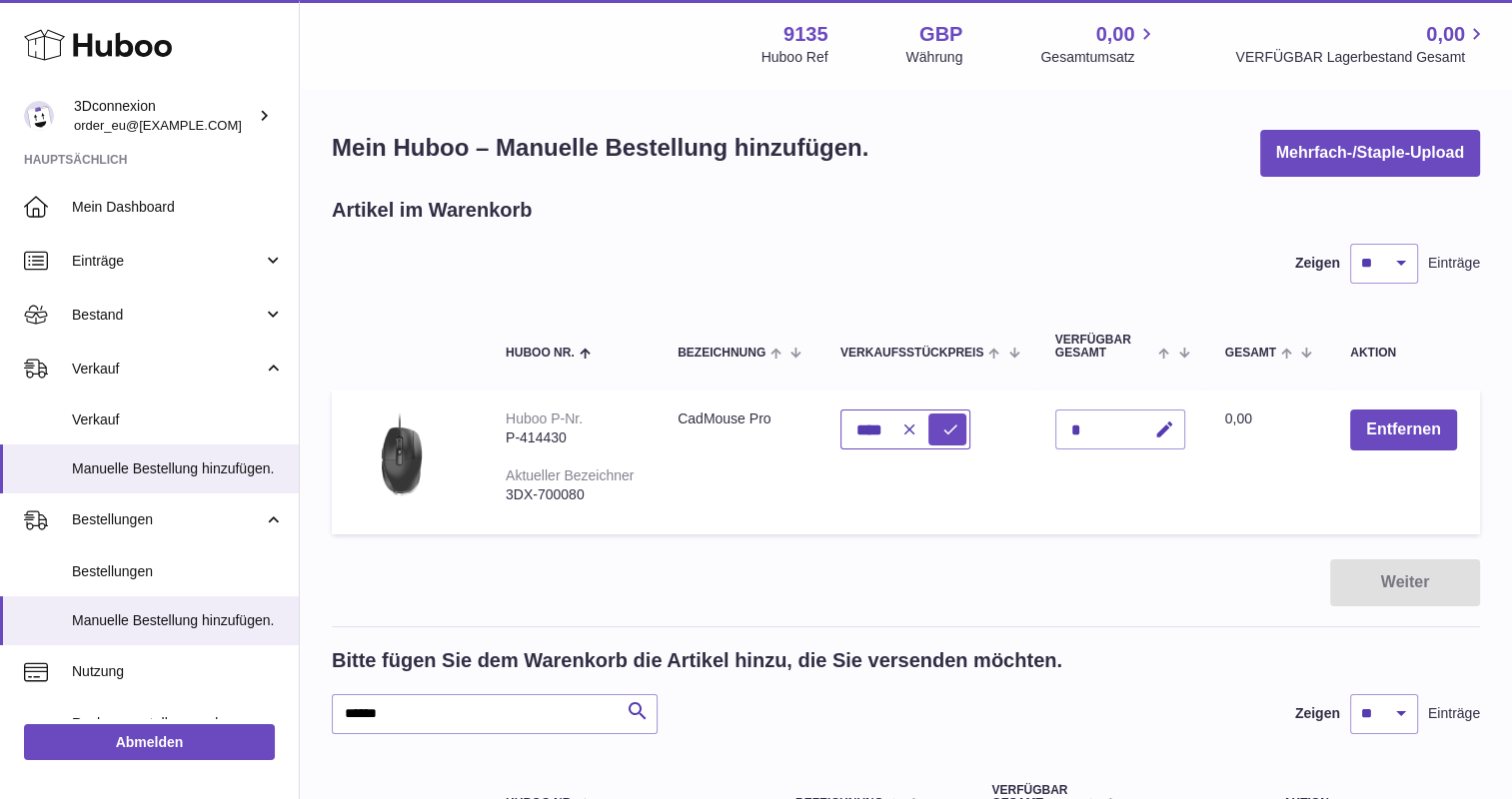 click on "****" at bounding box center (905, 429) 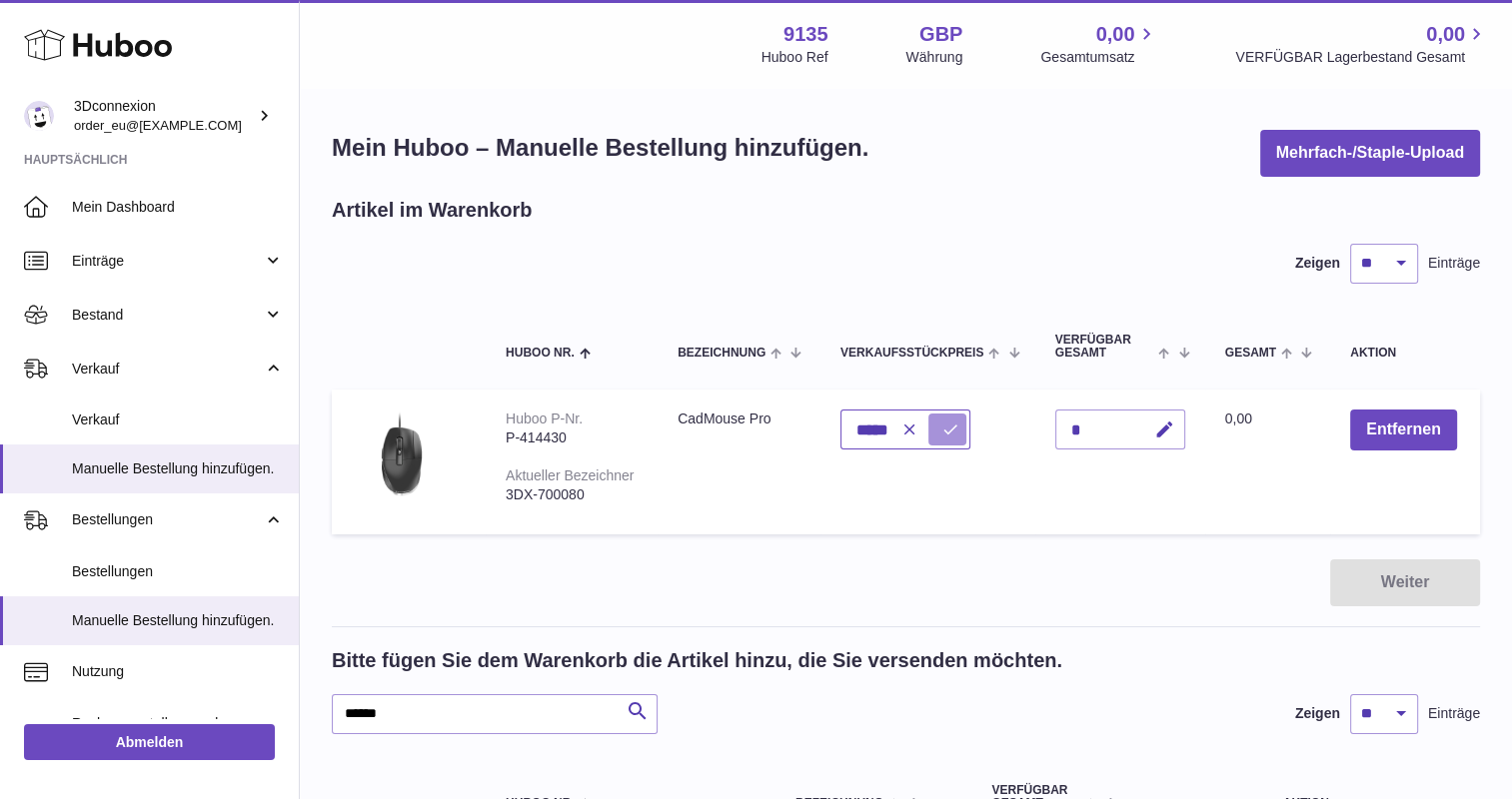 type on "*****" 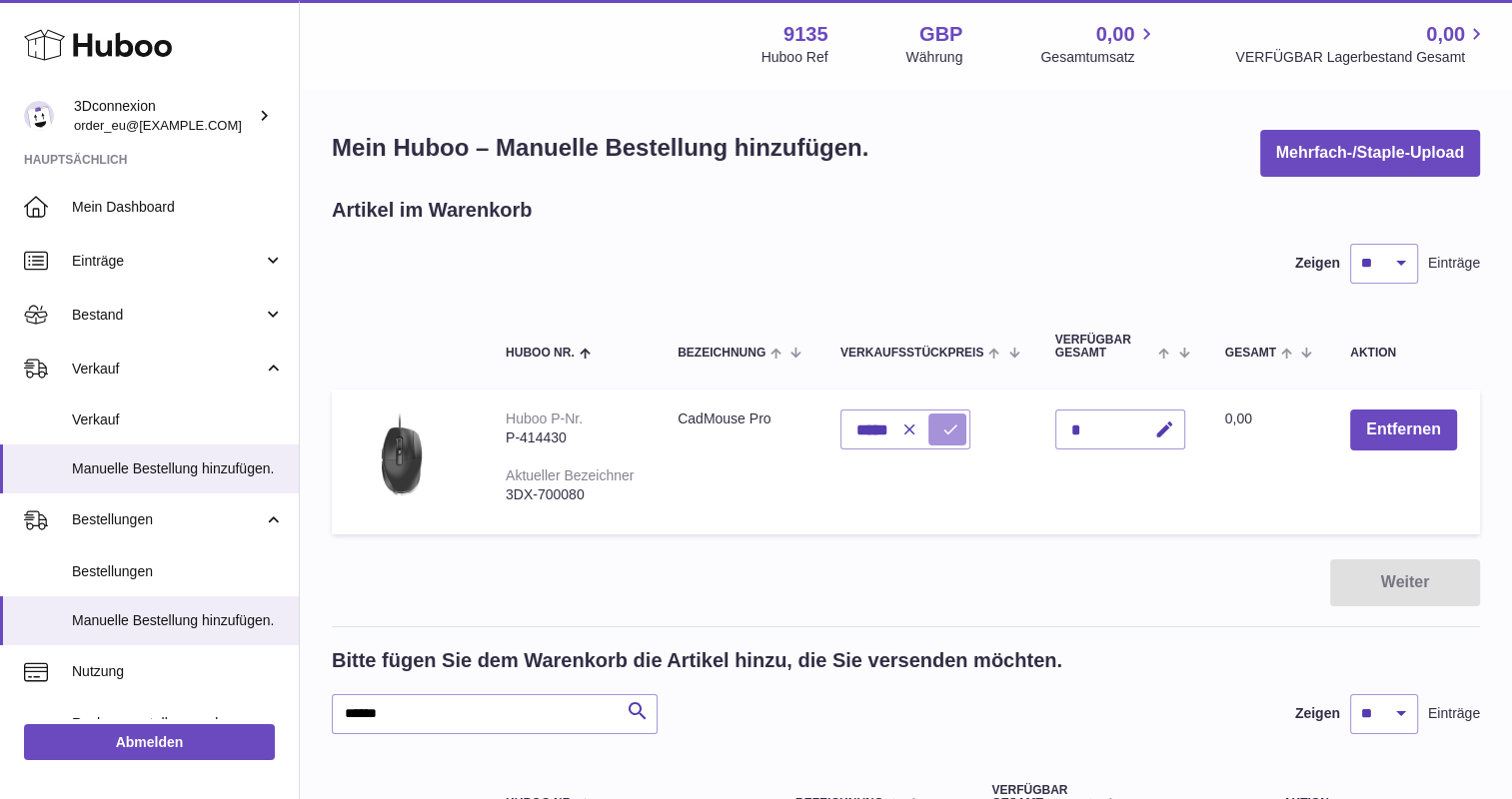 click at bounding box center (947, 429) 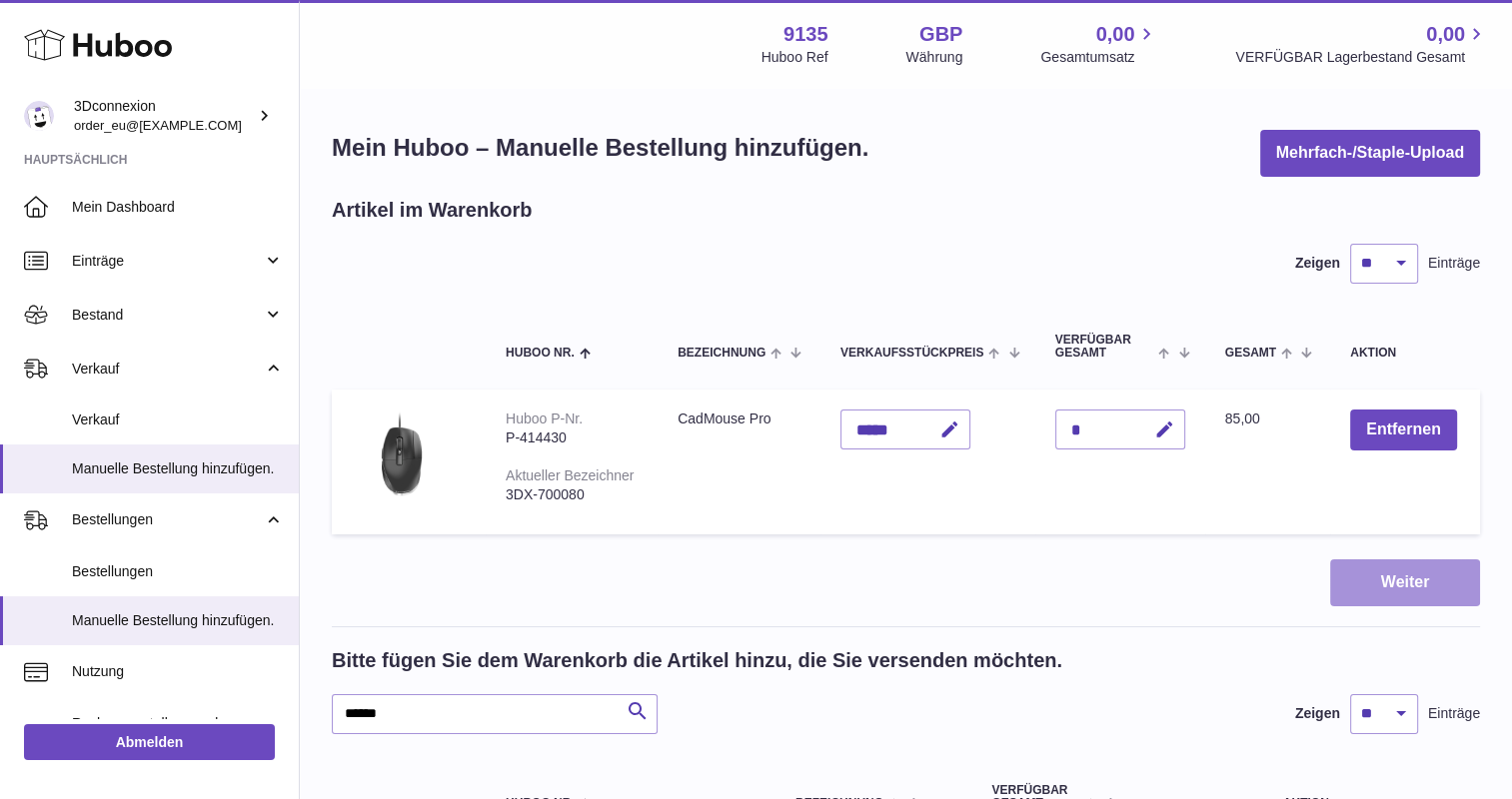 click on "Weiter" at bounding box center (1405, 582) 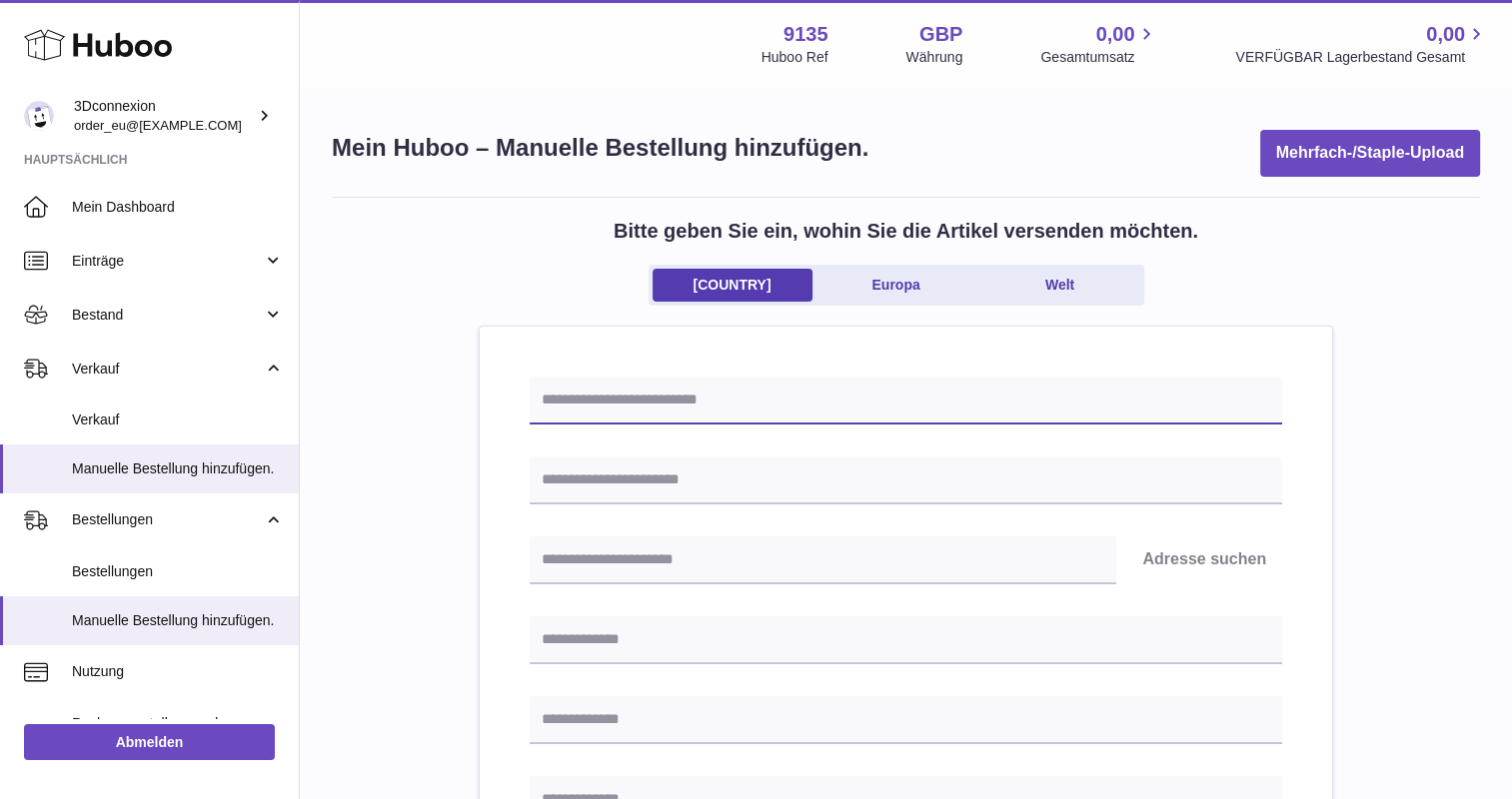 drag, startPoint x: 590, startPoint y: 401, endPoint x: 597, endPoint y: 414, distance: 14.764823 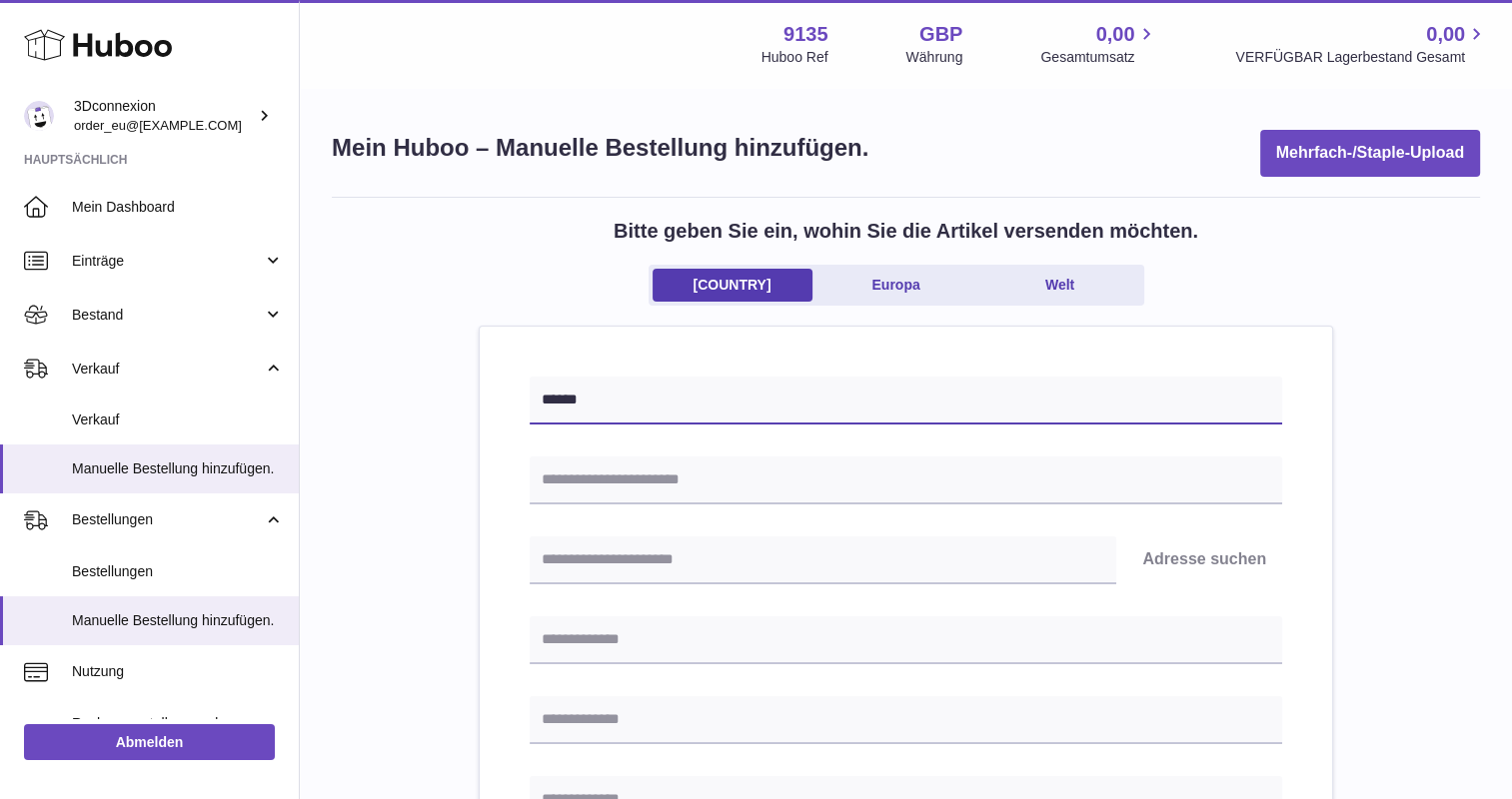 type on "******" 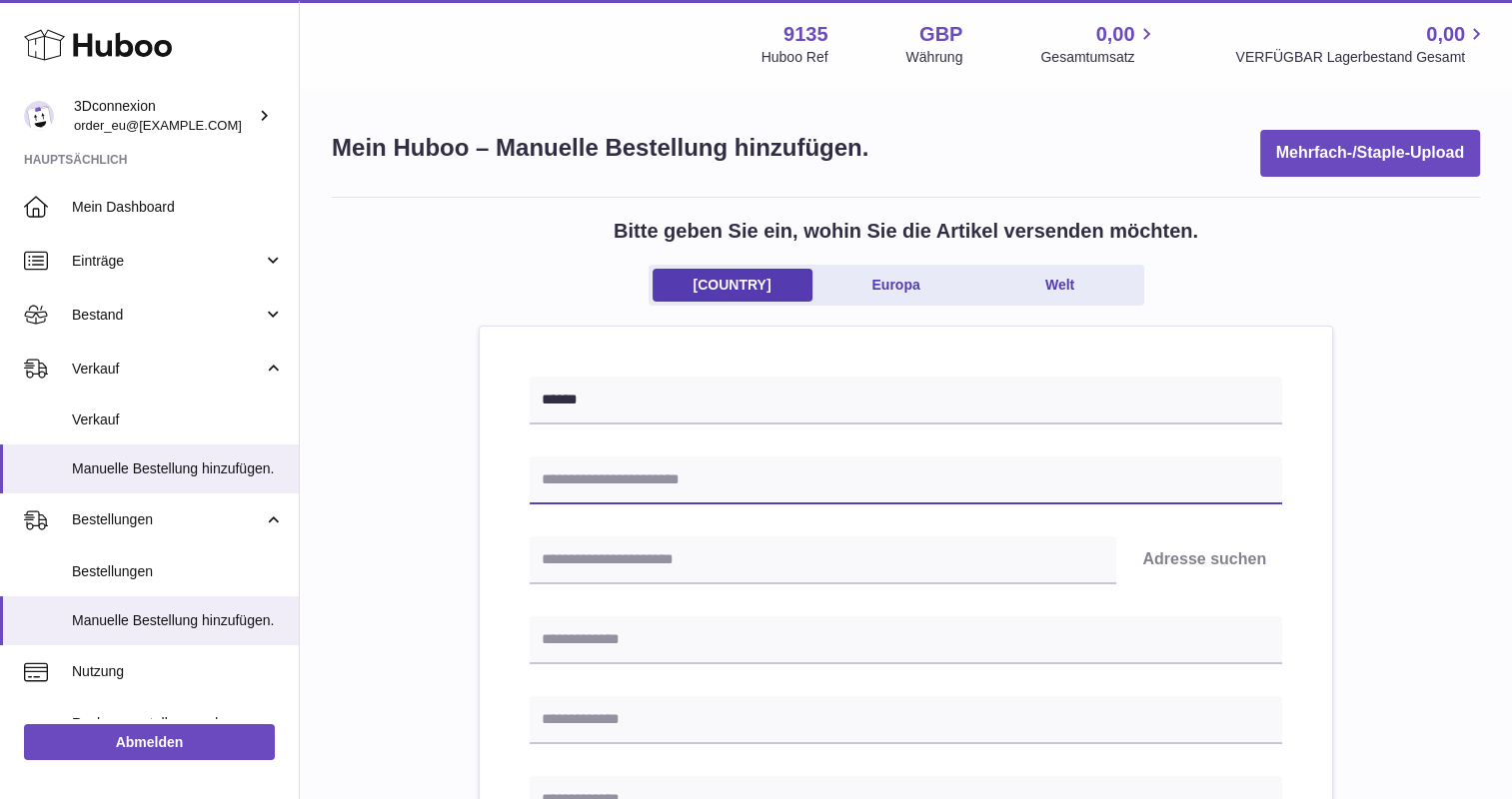 paste on "**********" 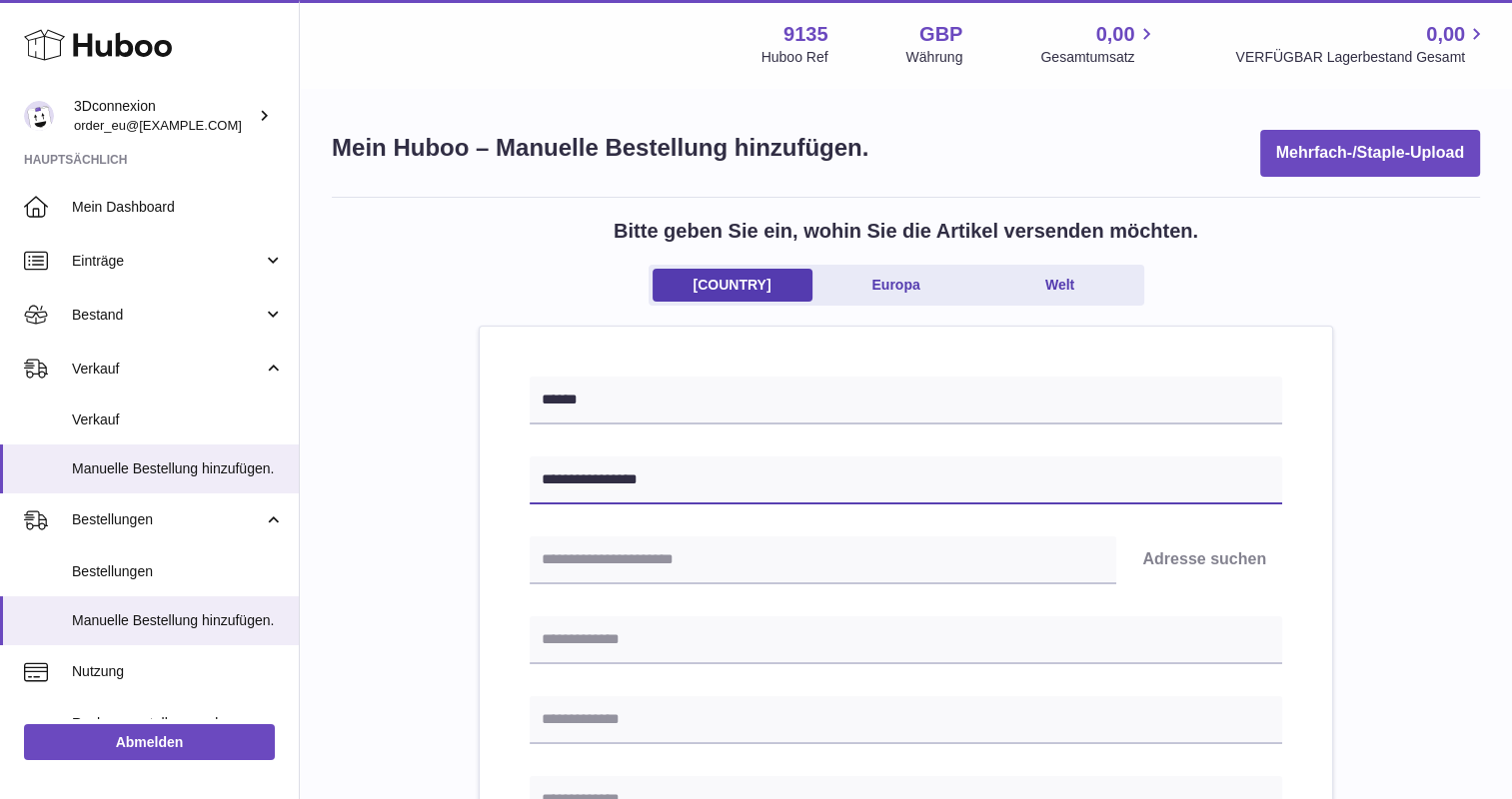 type on "**********" 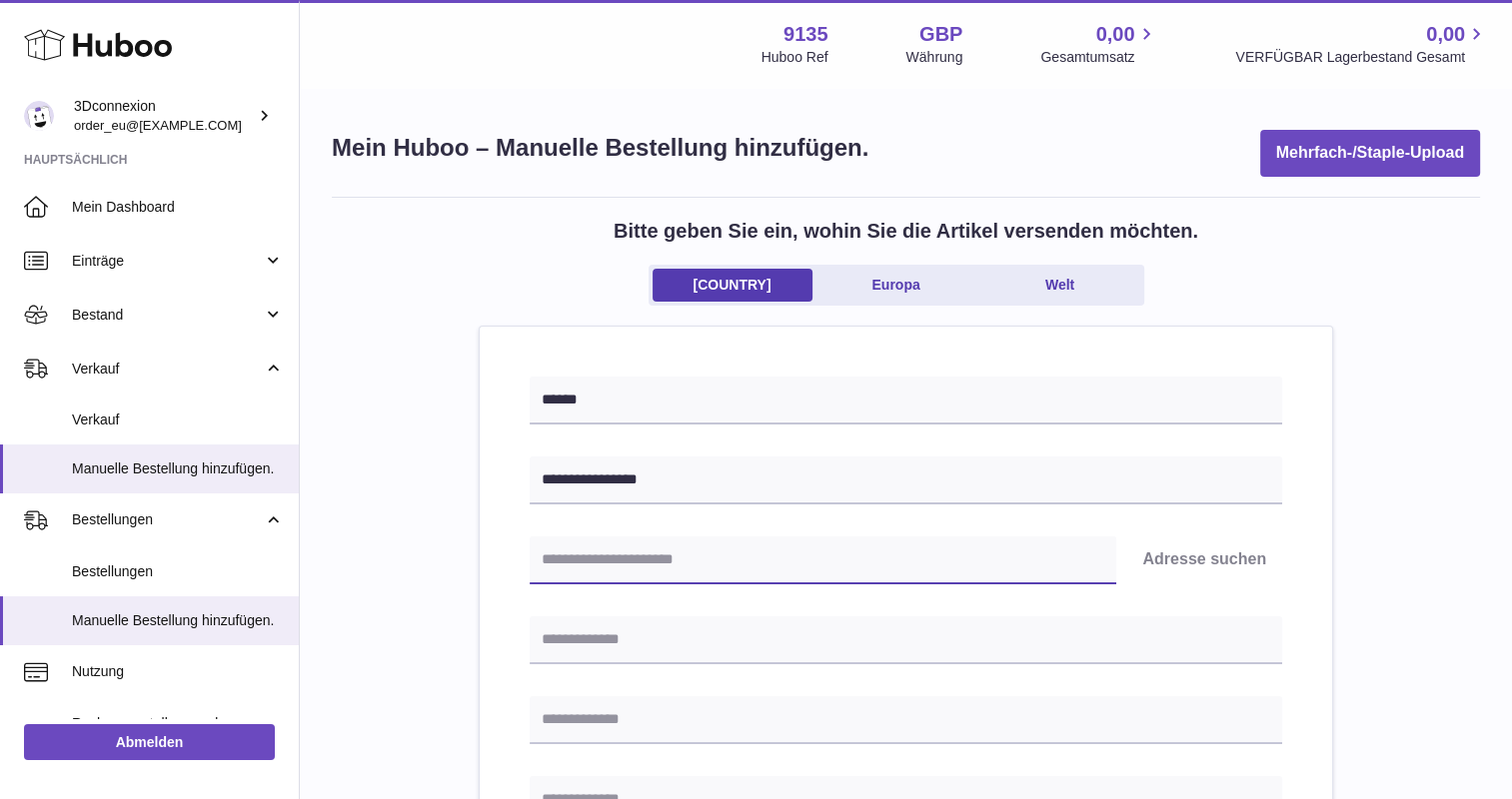 paste on "********" 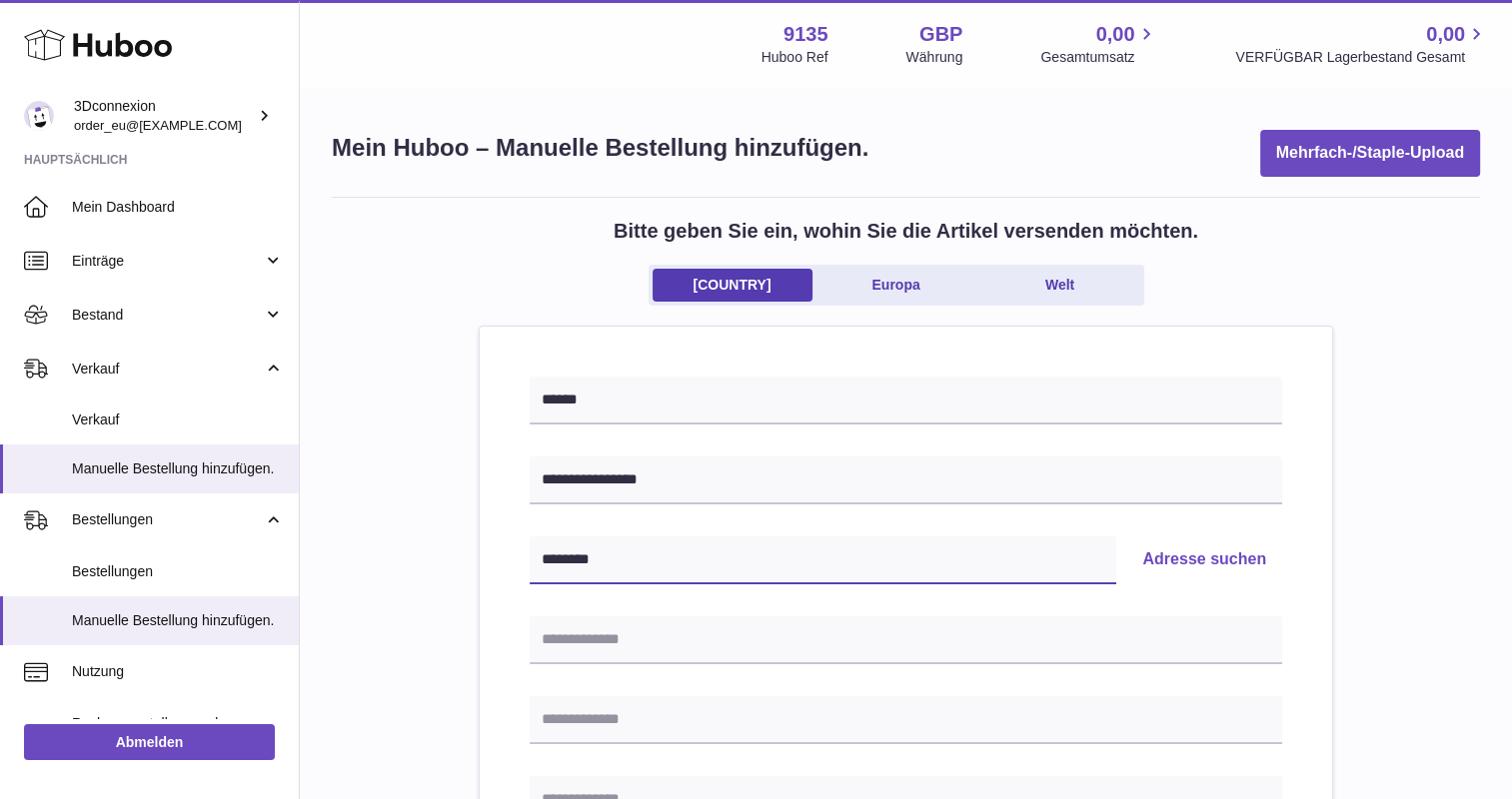 type on "********" 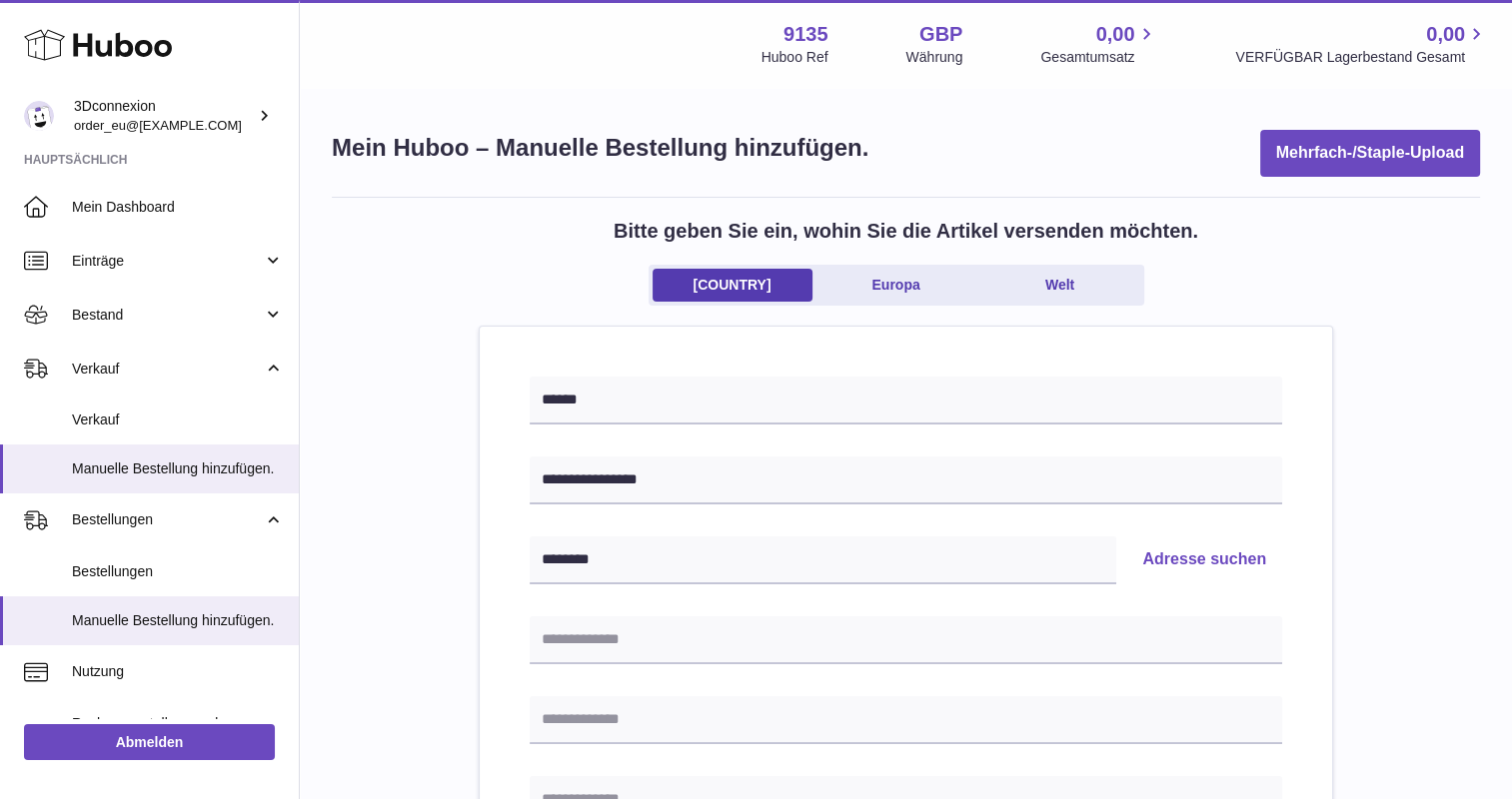 click on "Adresse suchen" at bounding box center [1204, 560] 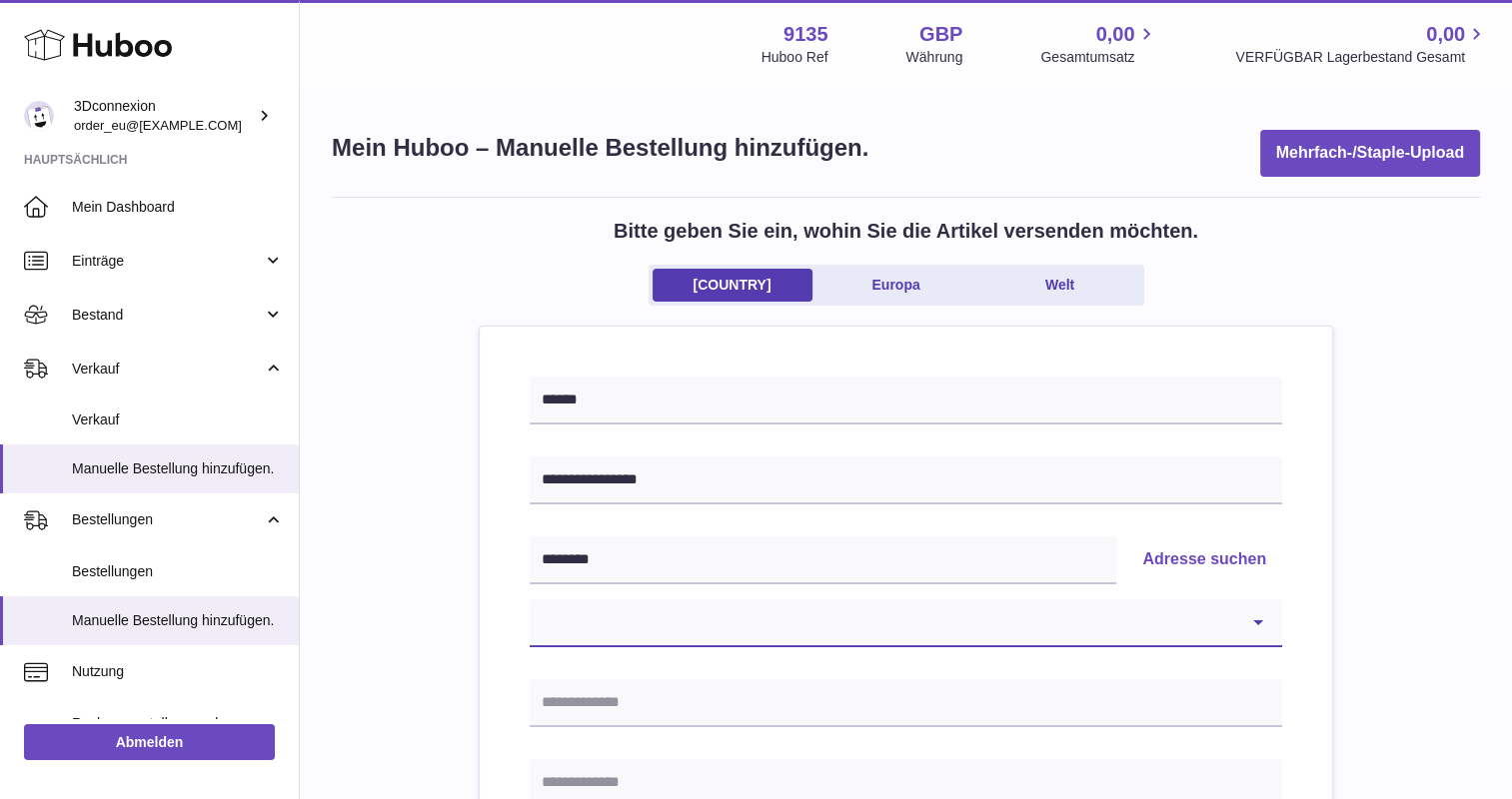 click on "**********" at bounding box center (905, 623) 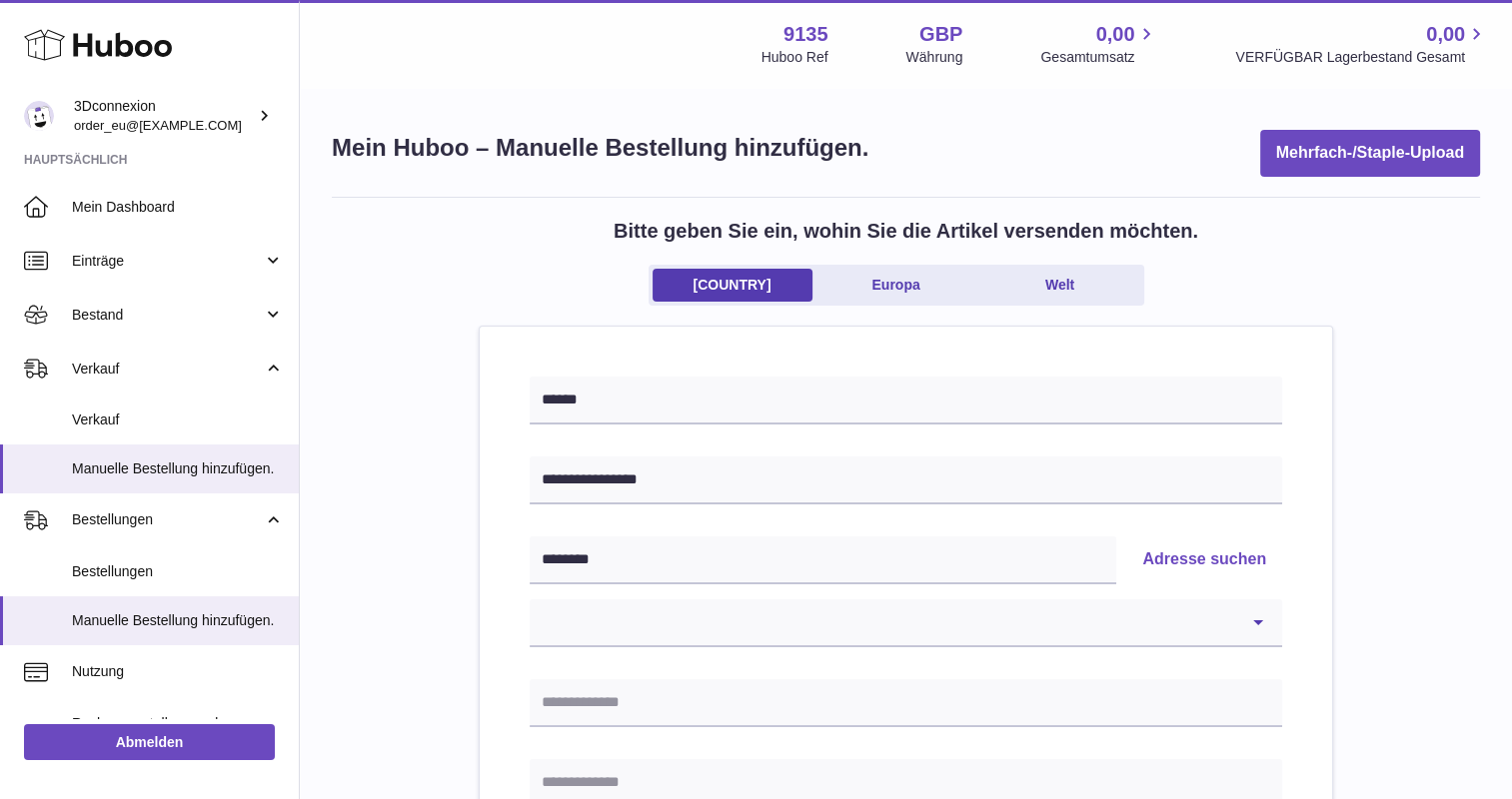 click on "Bitte geben Sie ein, wohin Sie die Artikel versenden möchten.
[COUNTRY]
Europa
Welt" at bounding box center (905, 272) 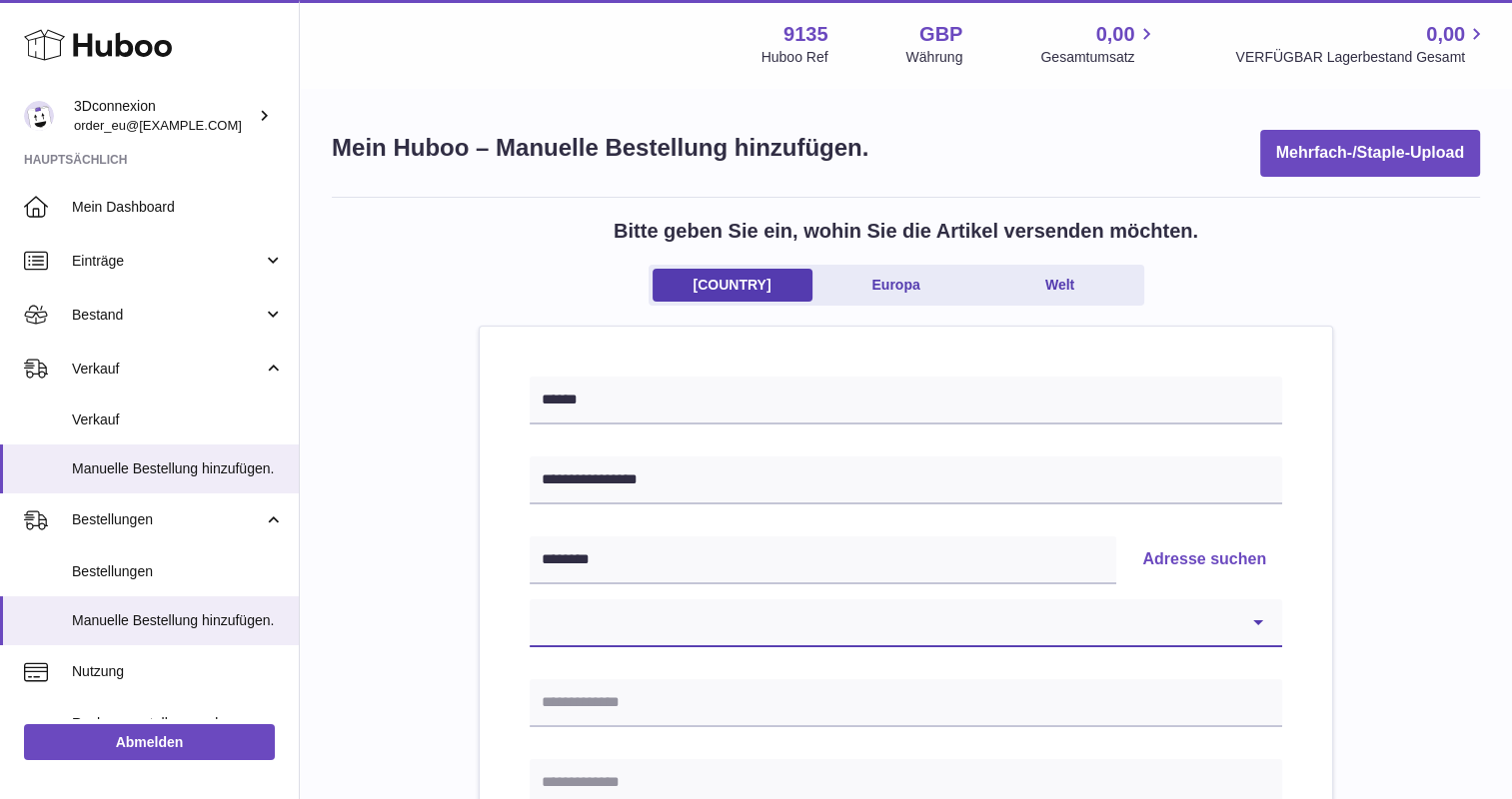 click on "**********" at bounding box center (905, 623) 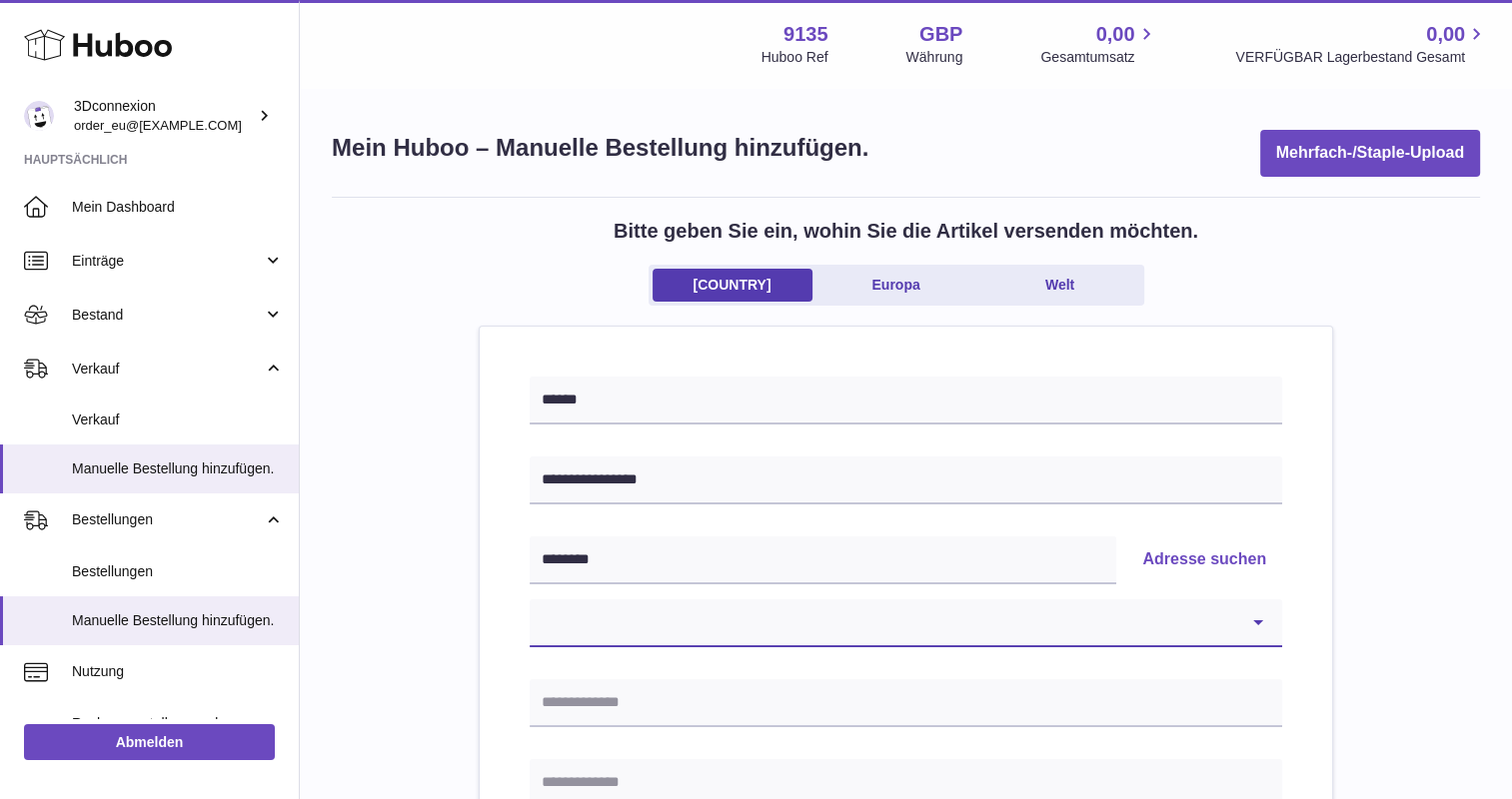 select on "*" 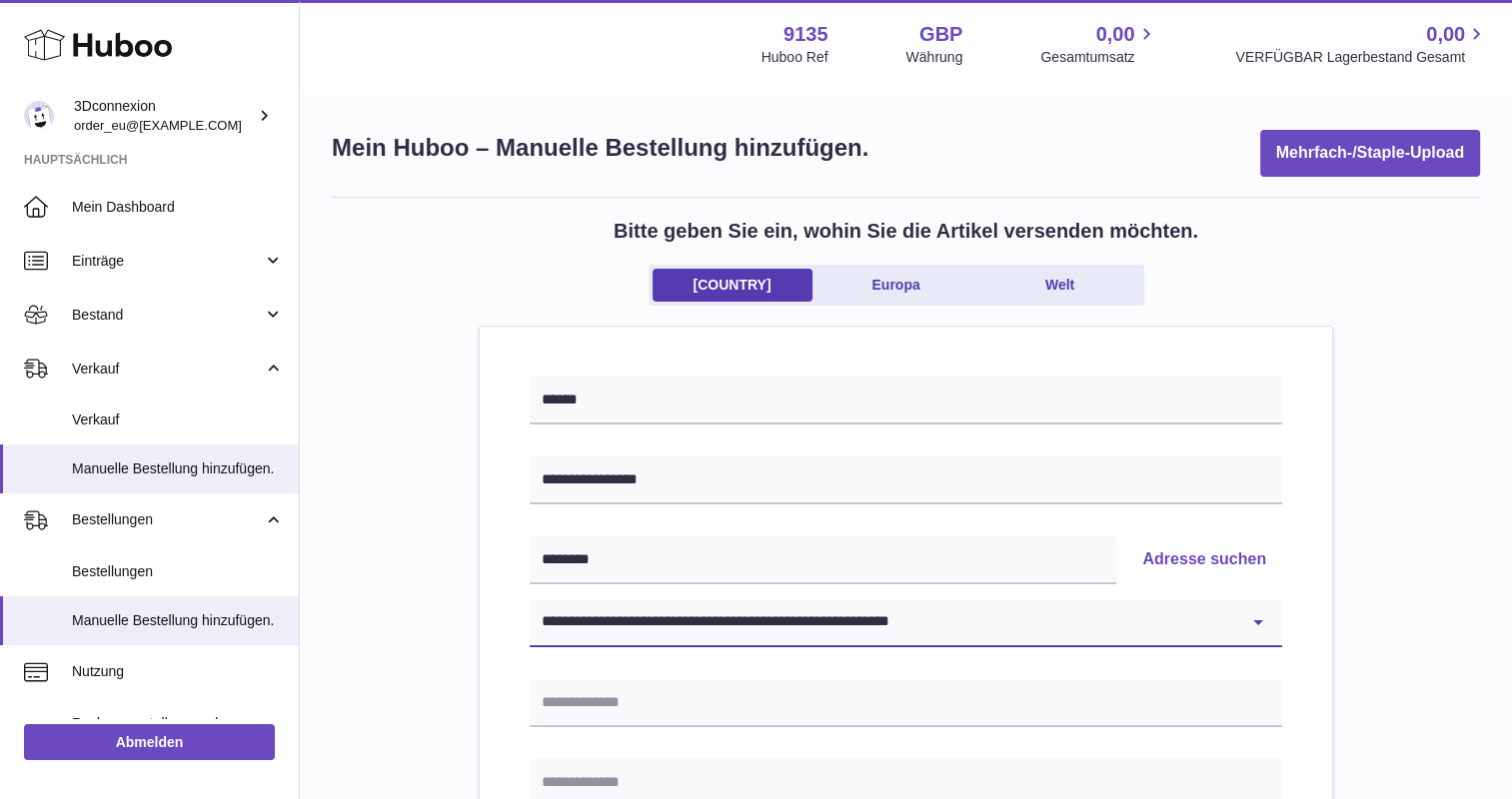 click on "**********" at bounding box center (905, 623) 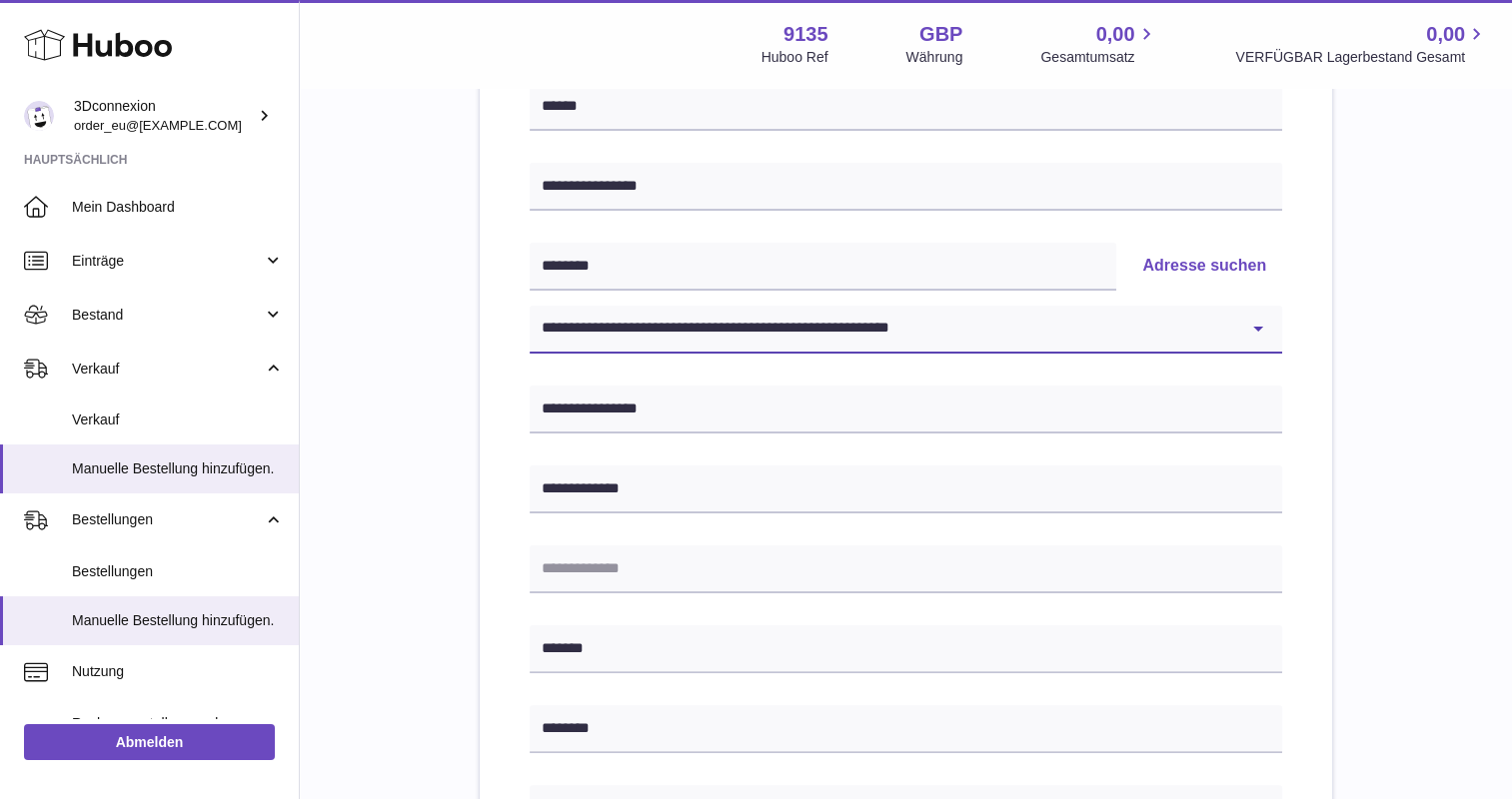 scroll, scrollTop: 300, scrollLeft: 0, axis: vertical 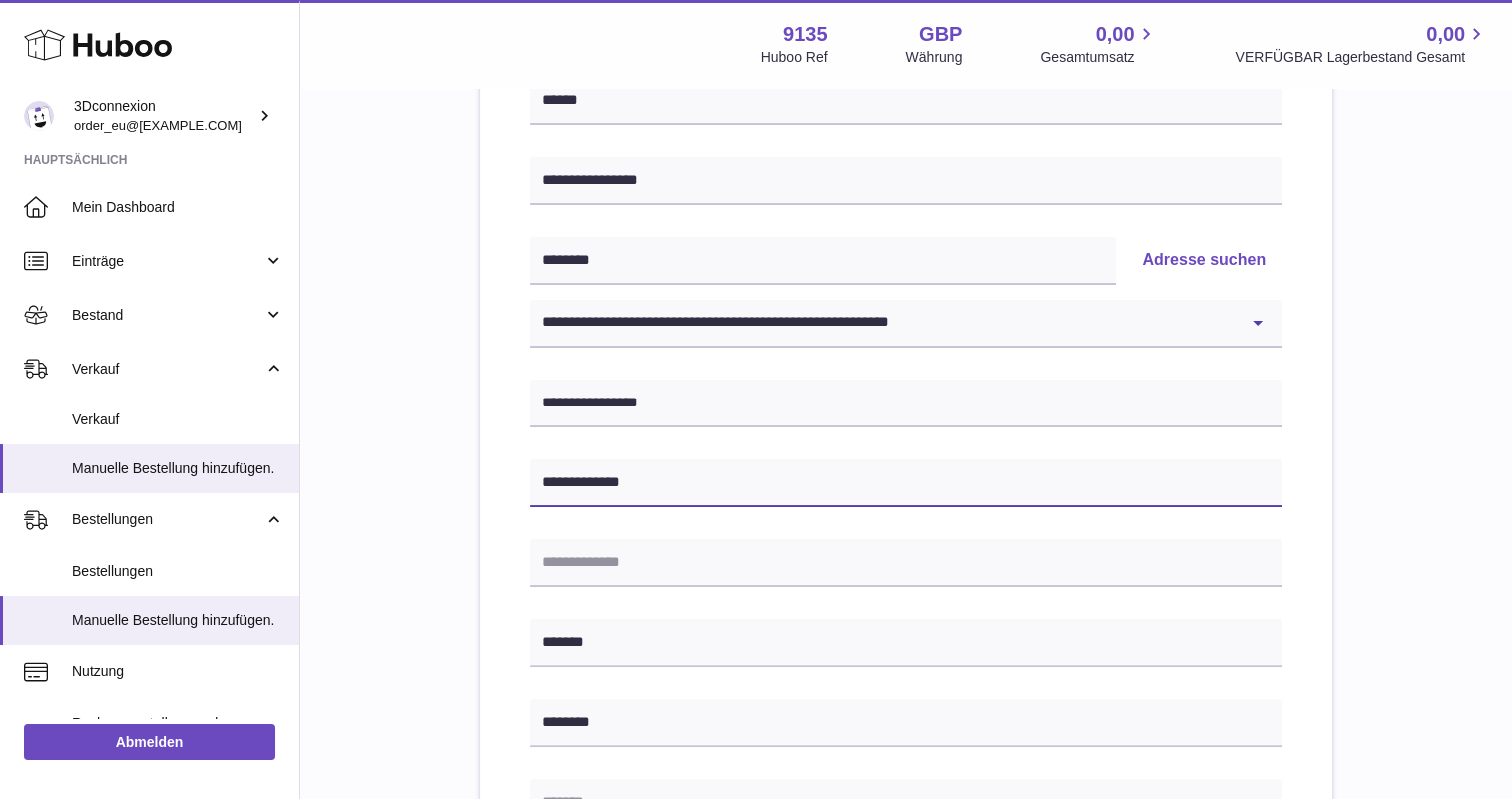 click on "**********" at bounding box center [905, 483] 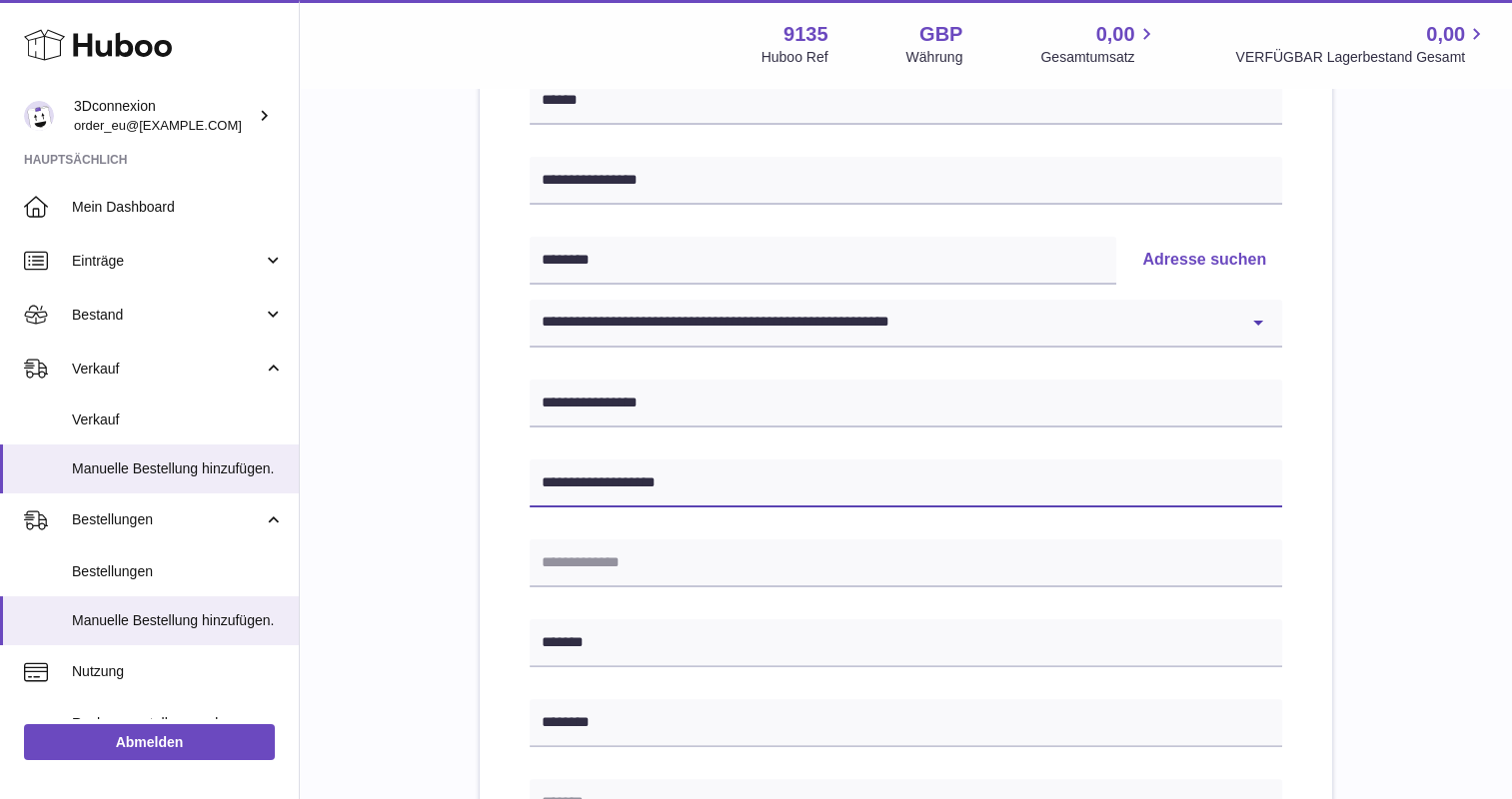 click on "**********" at bounding box center [905, 483] 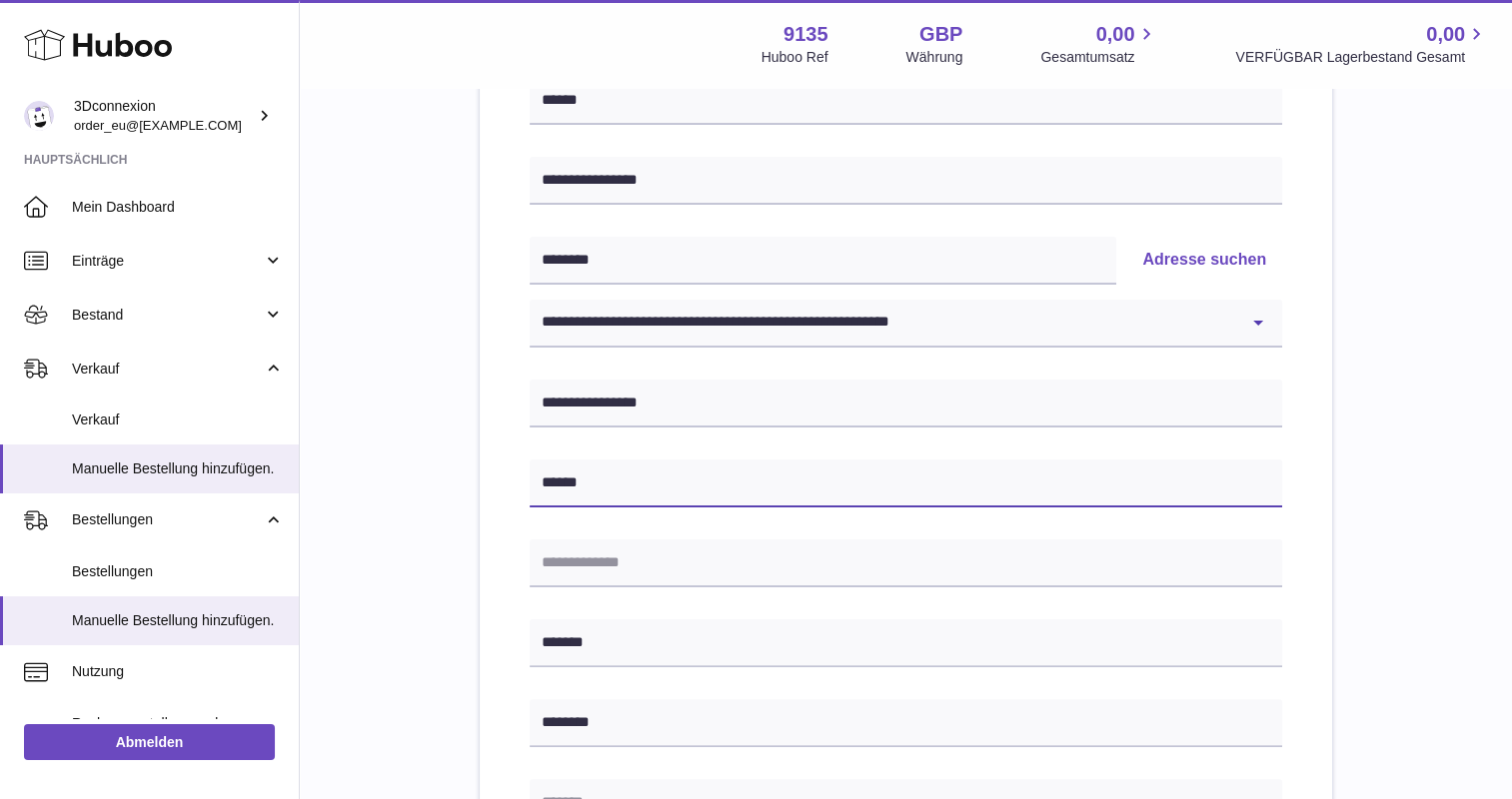 type on "******" 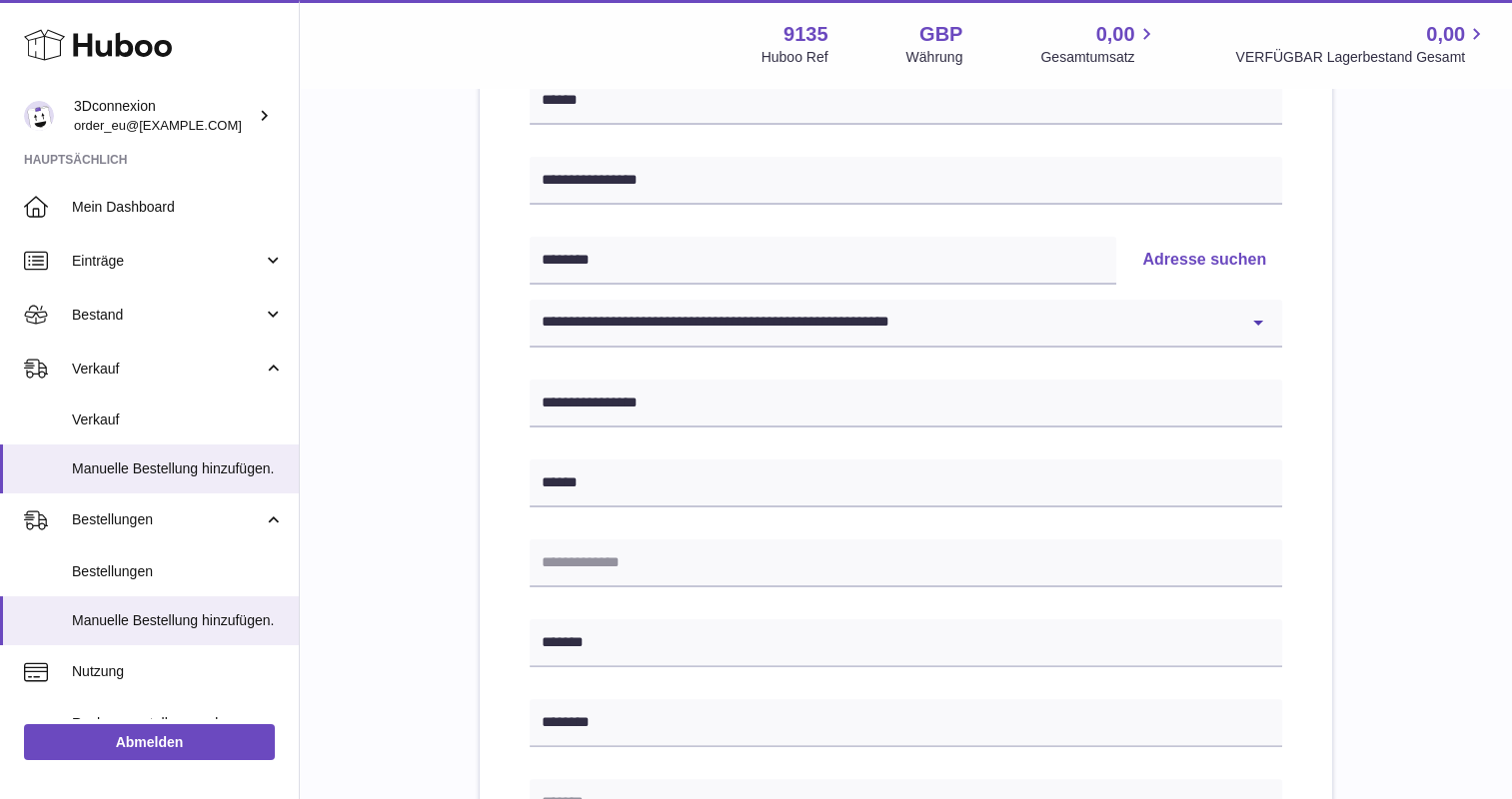 drag, startPoint x: 620, startPoint y: 533, endPoint x: 617, endPoint y: 543, distance: 10.440307 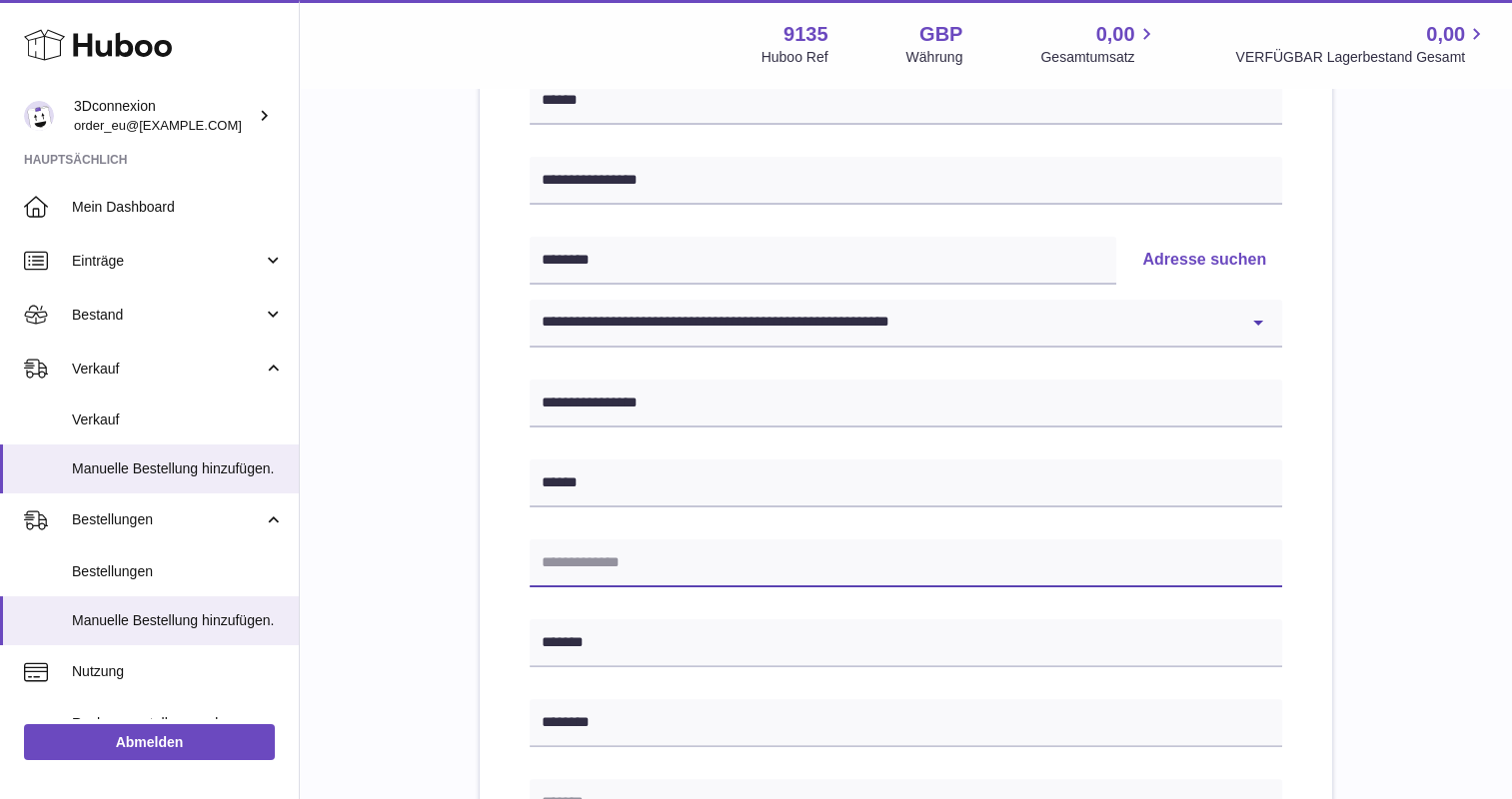 click at bounding box center (905, 563) 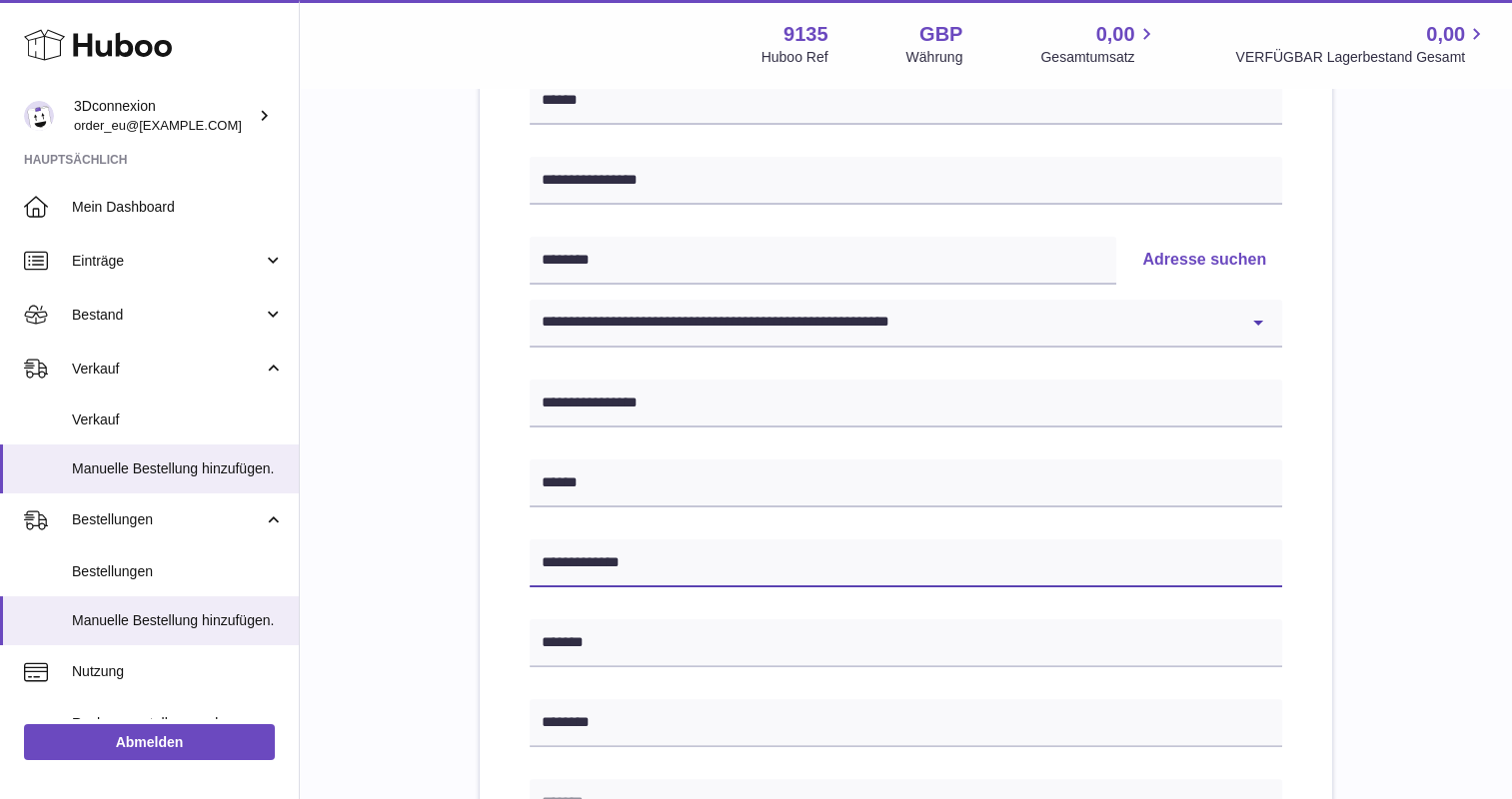 type on "**********" 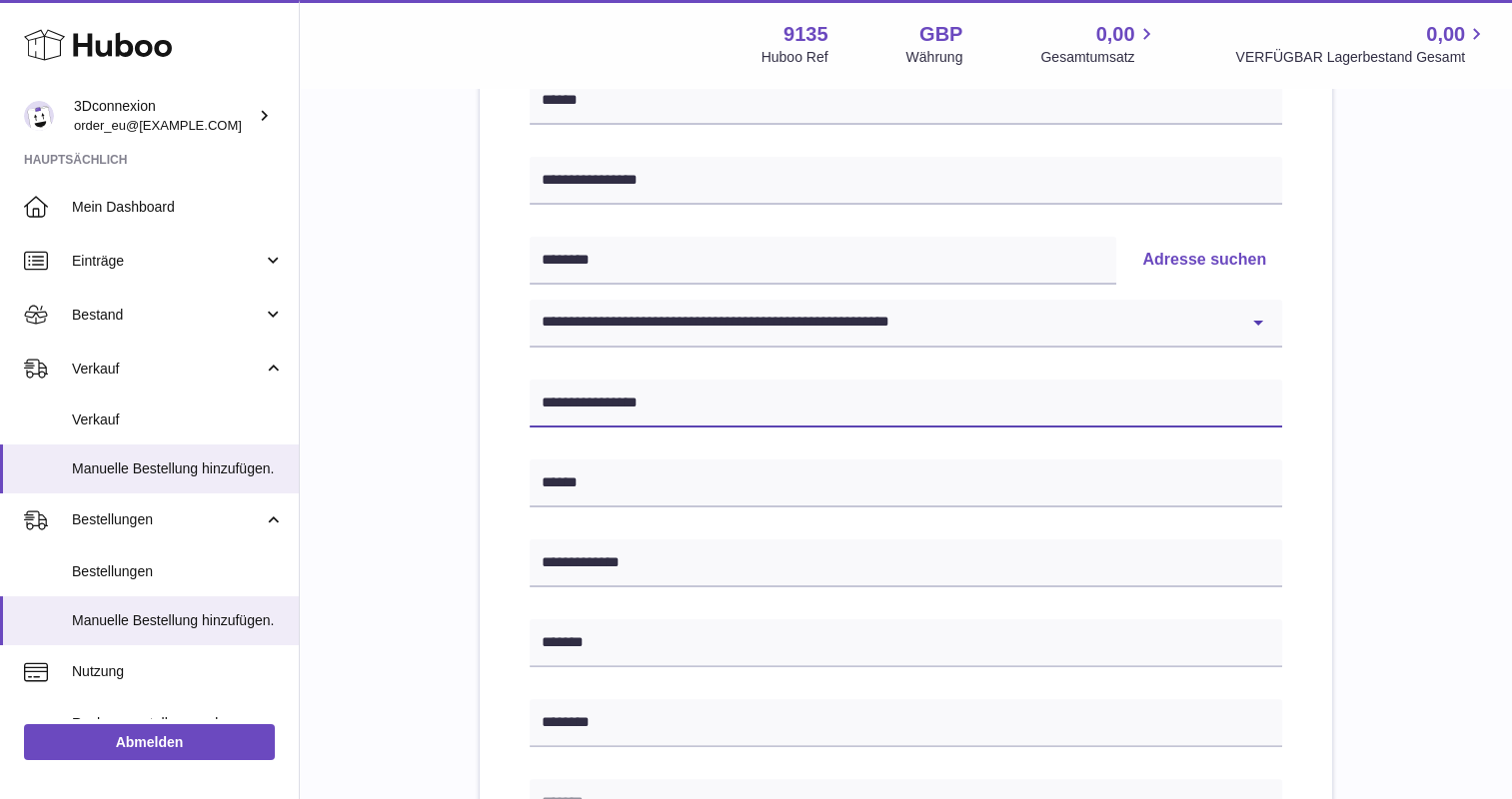 drag, startPoint x: 700, startPoint y: 408, endPoint x: 408, endPoint y: 423, distance: 292.385 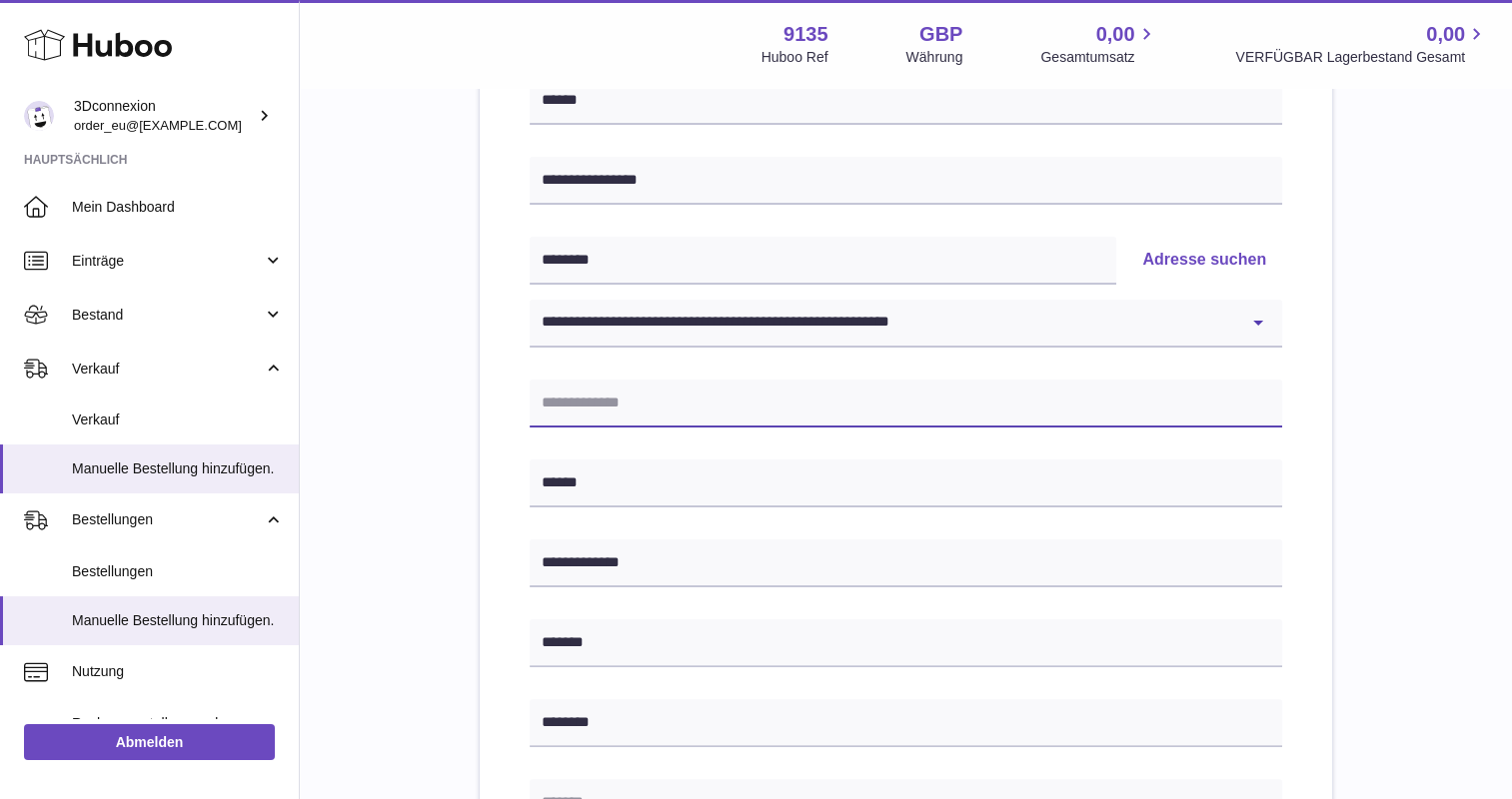 type 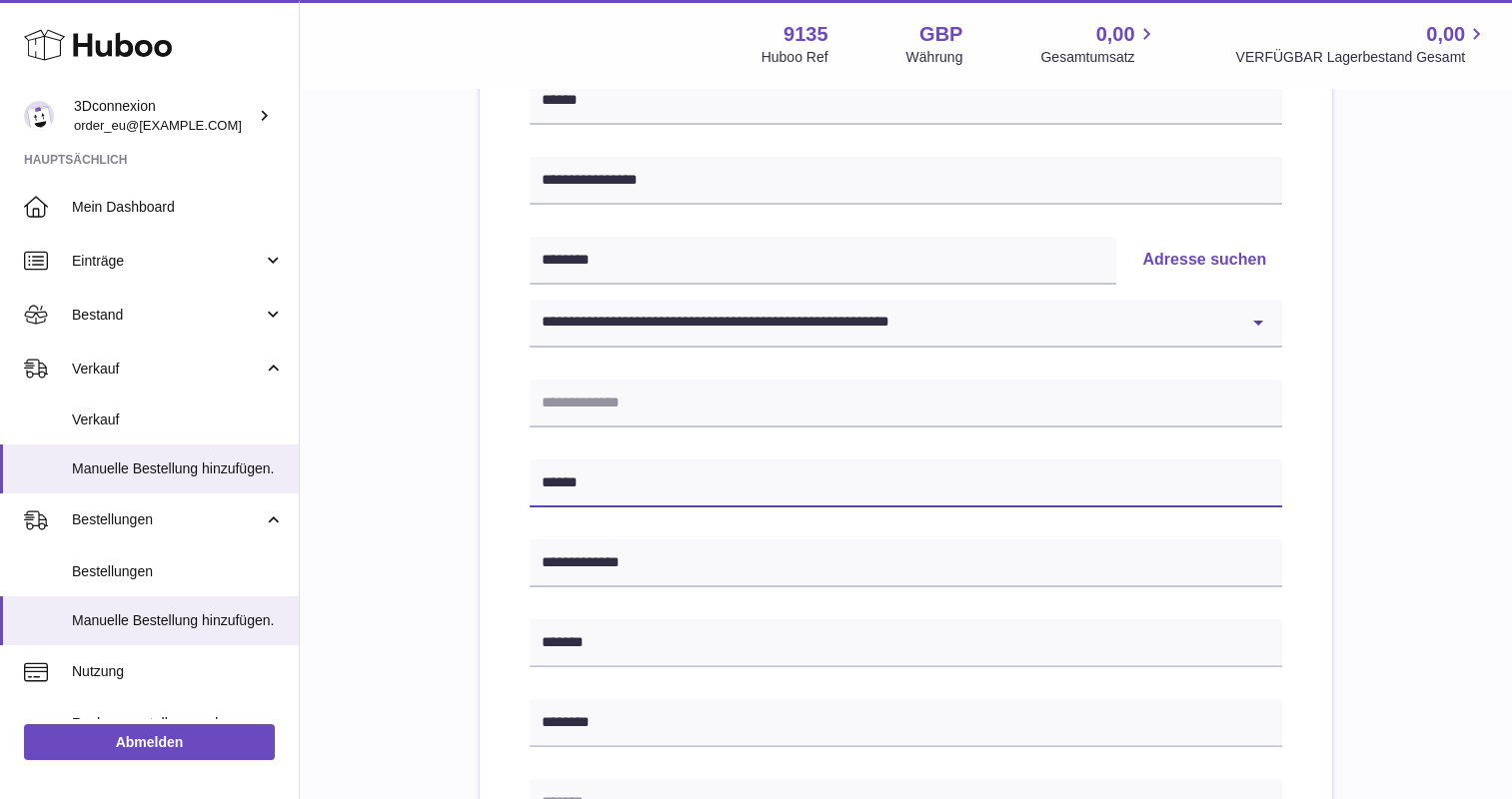 drag, startPoint x: 617, startPoint y: 491, endPoint x: 394, endPoint y: 485, distance: 223.0807 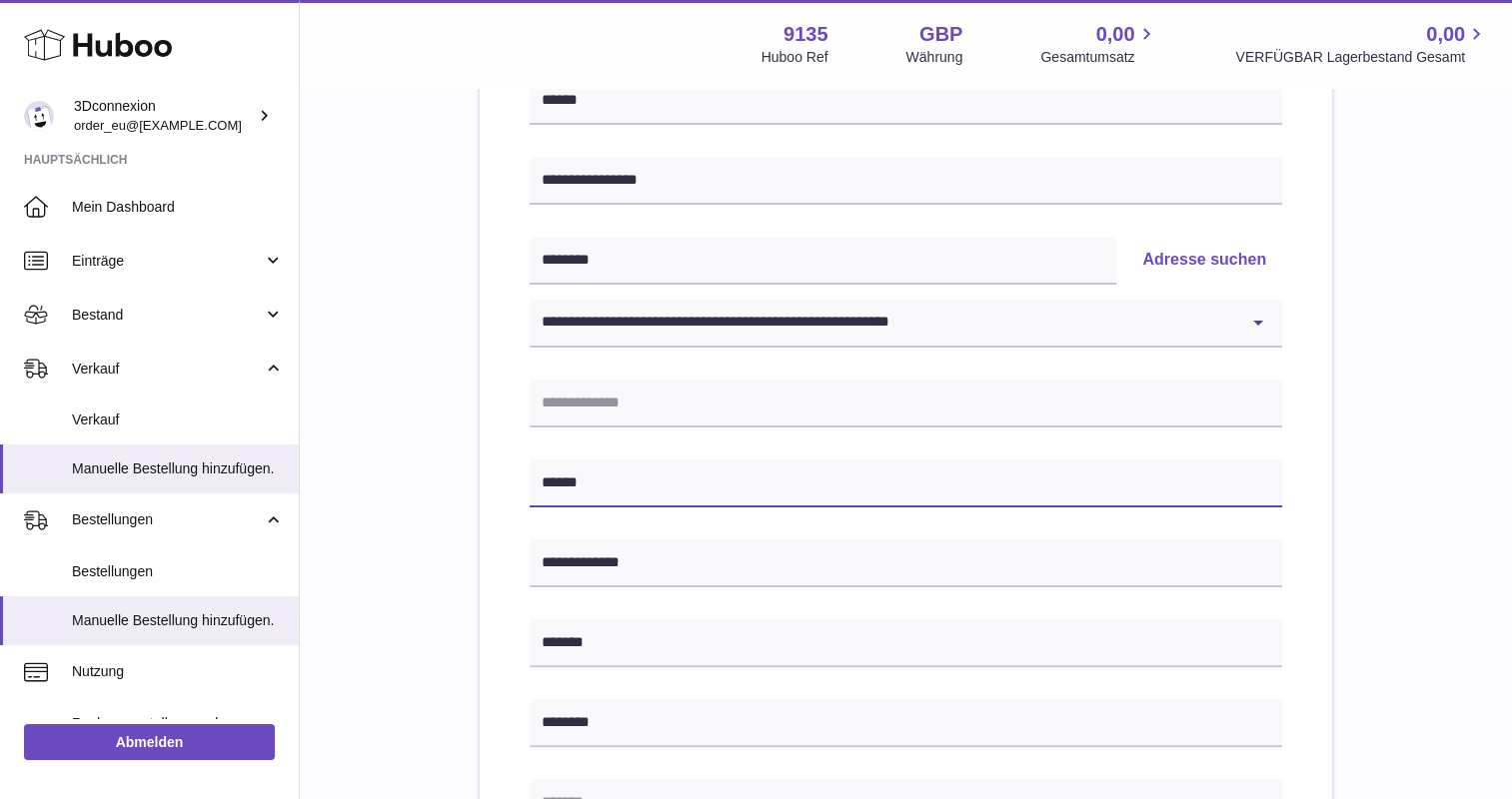 click on "**********" at bounding box center [905, 624] 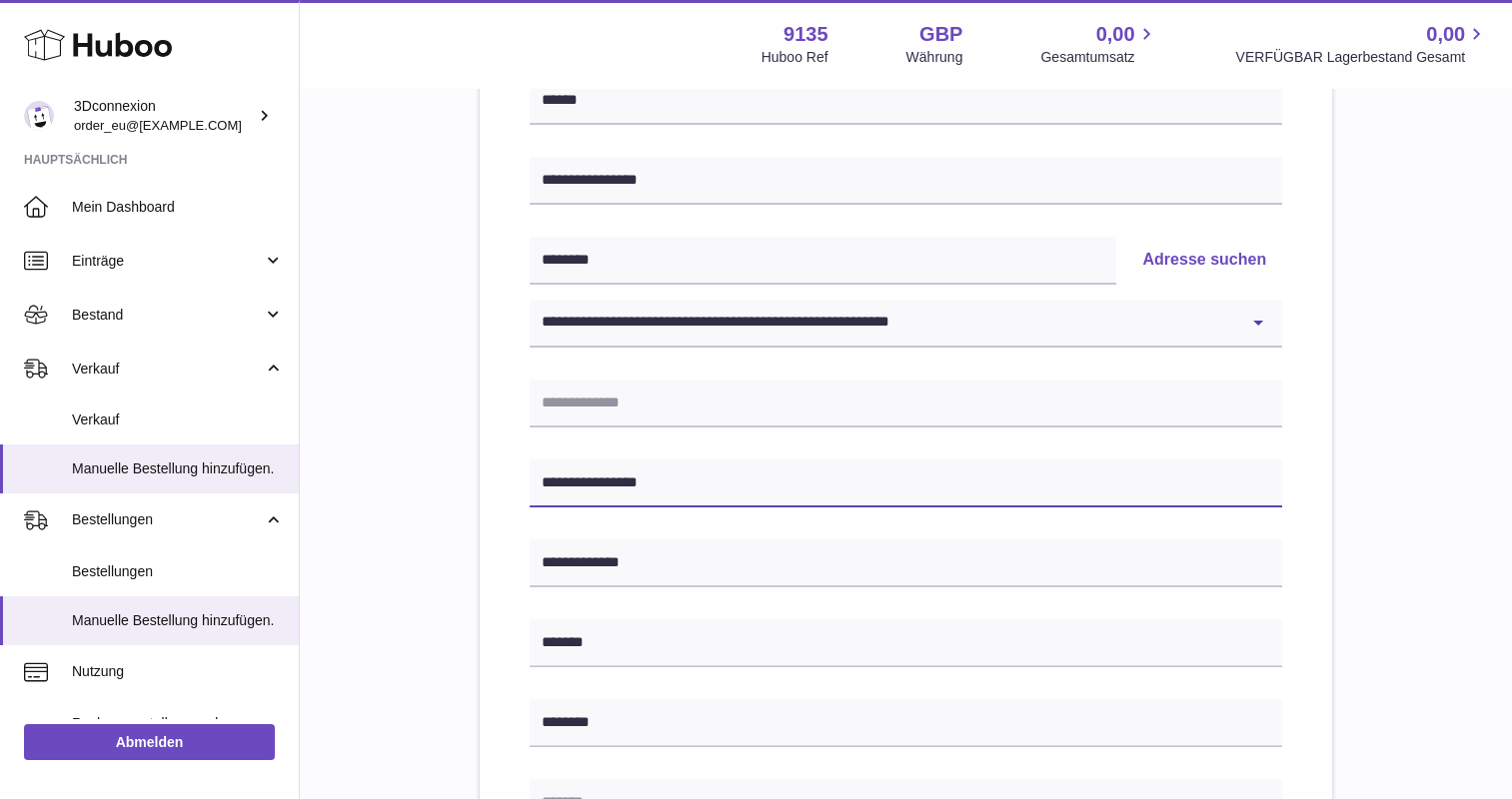 type on "**********" 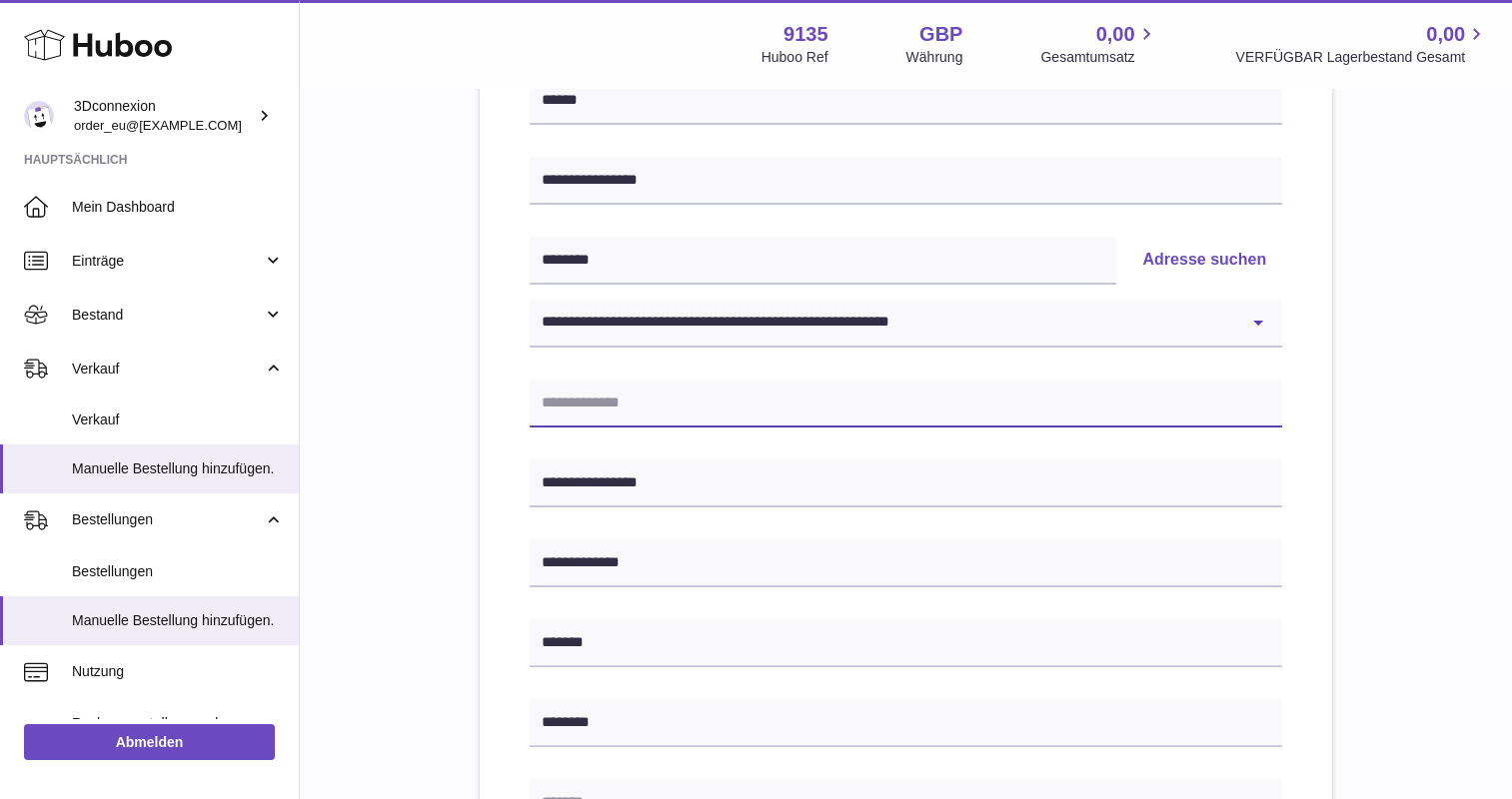click at bounding box center (905, 403) 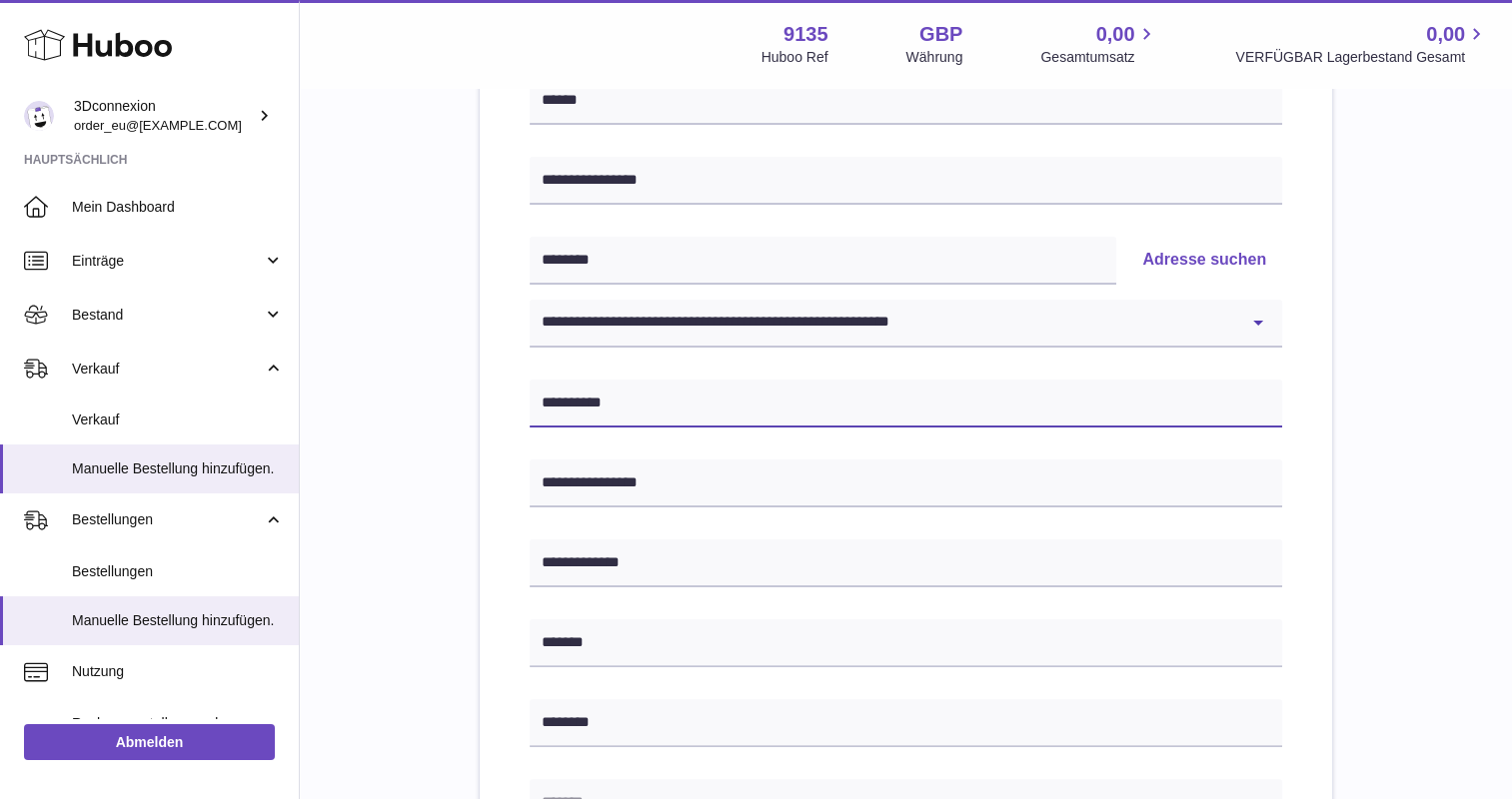 type on "**********" 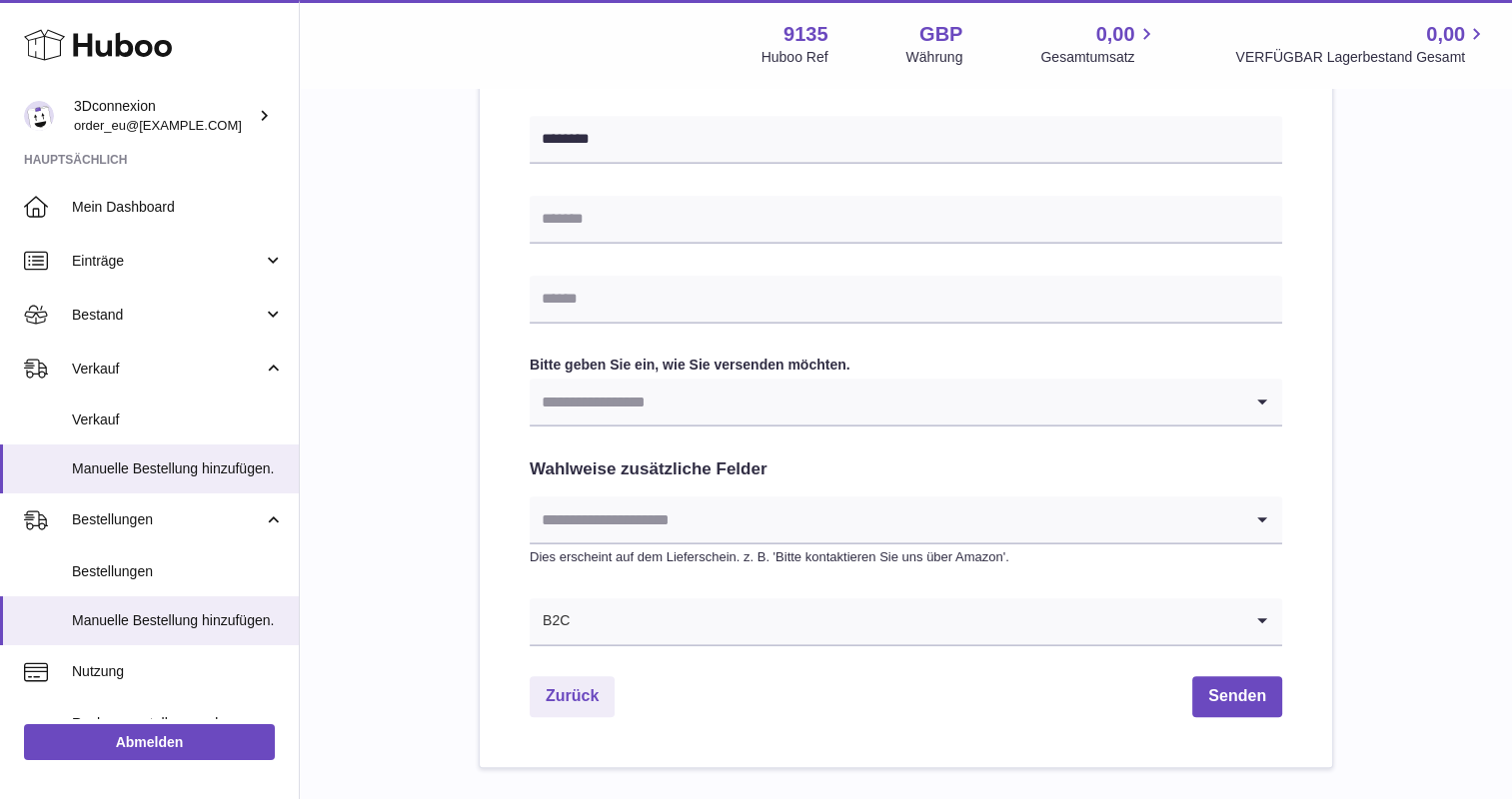 scroll, scrollTop: 899, scrollLeft: 0, axis: vertical 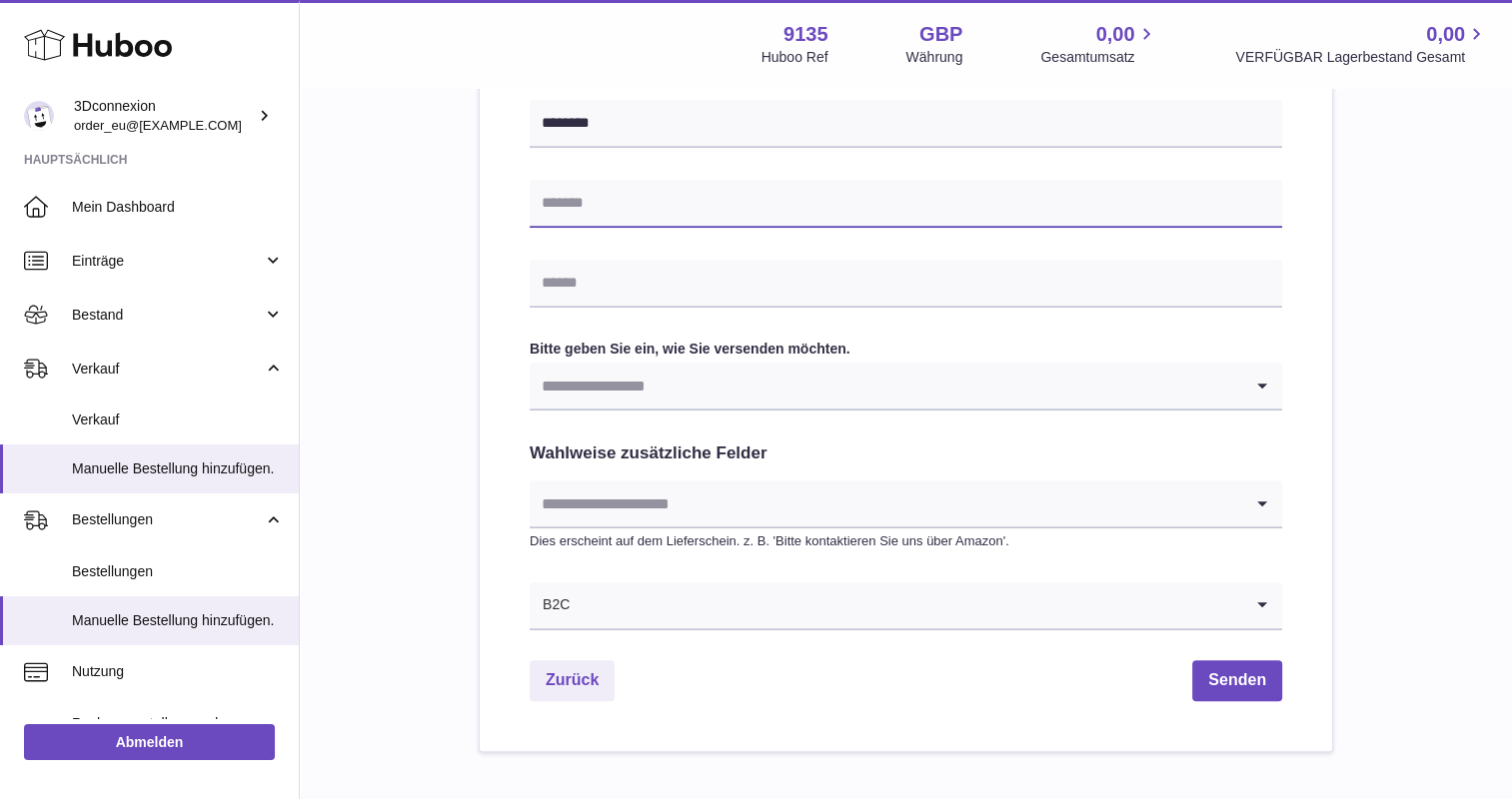 click at bounding box center [905, 204] 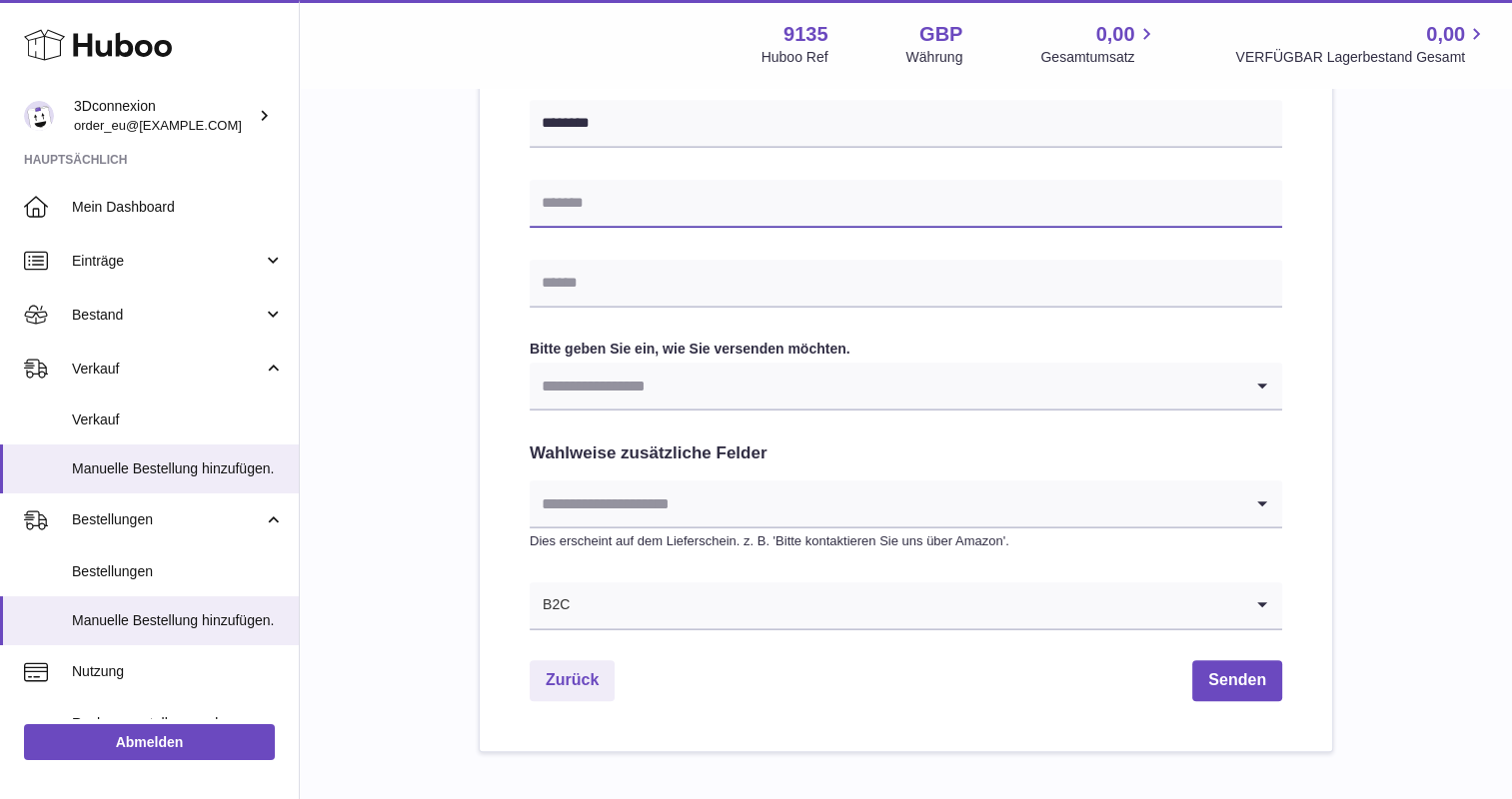 paste on "**********" 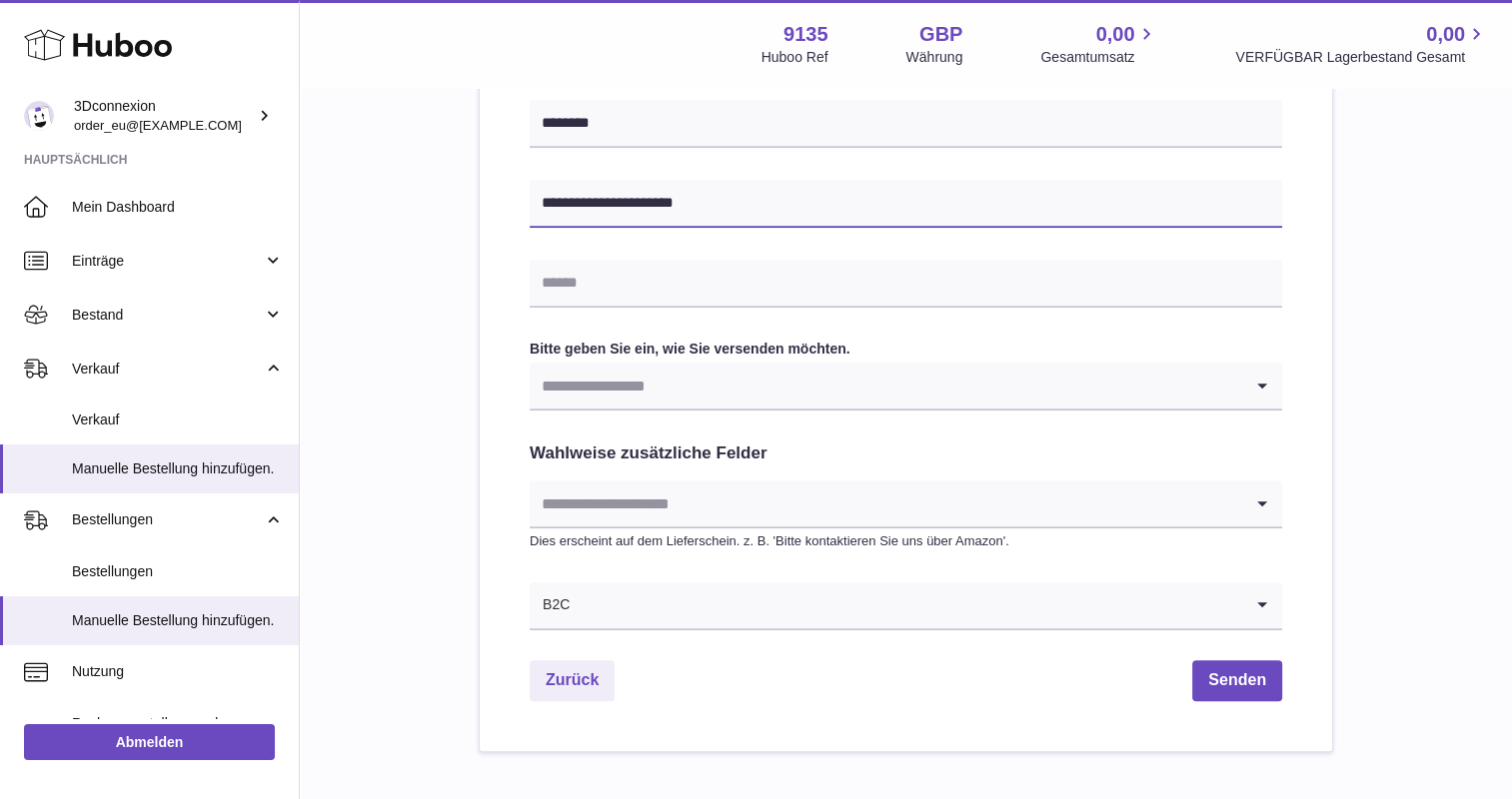 type on "**********" 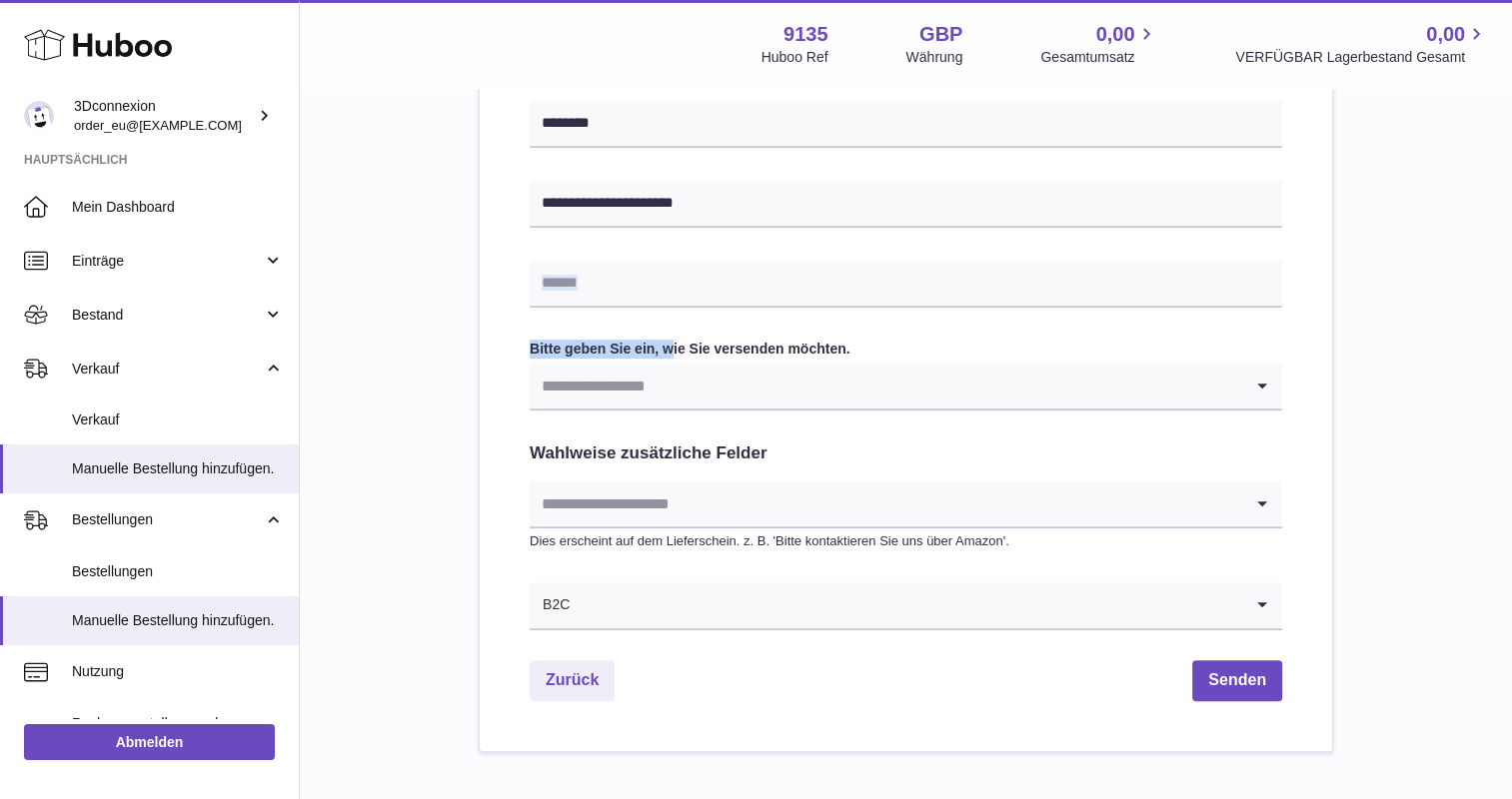 click on "**********" at bounding box center (905, 54) 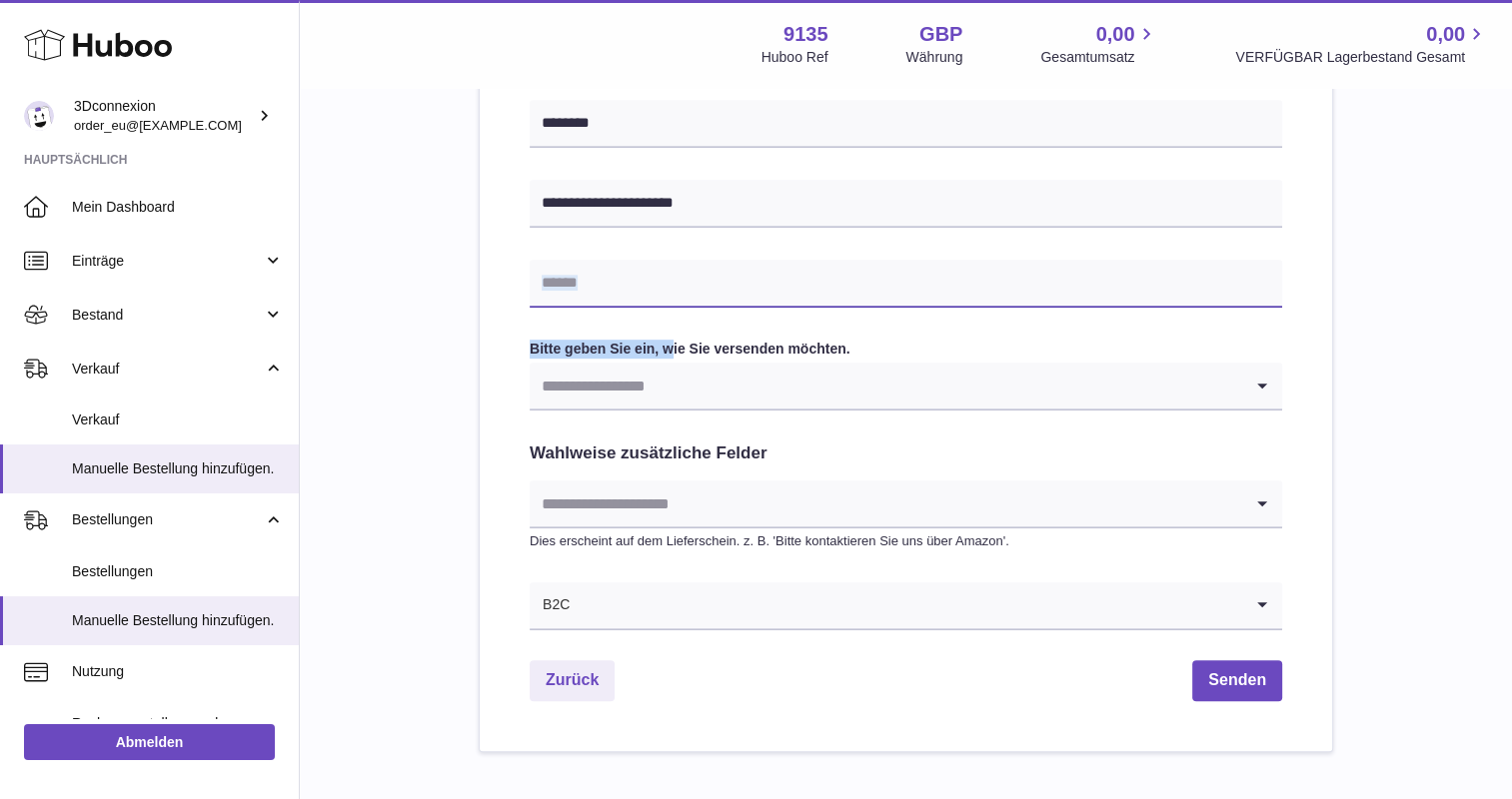 click at bounding box center [905, 284] 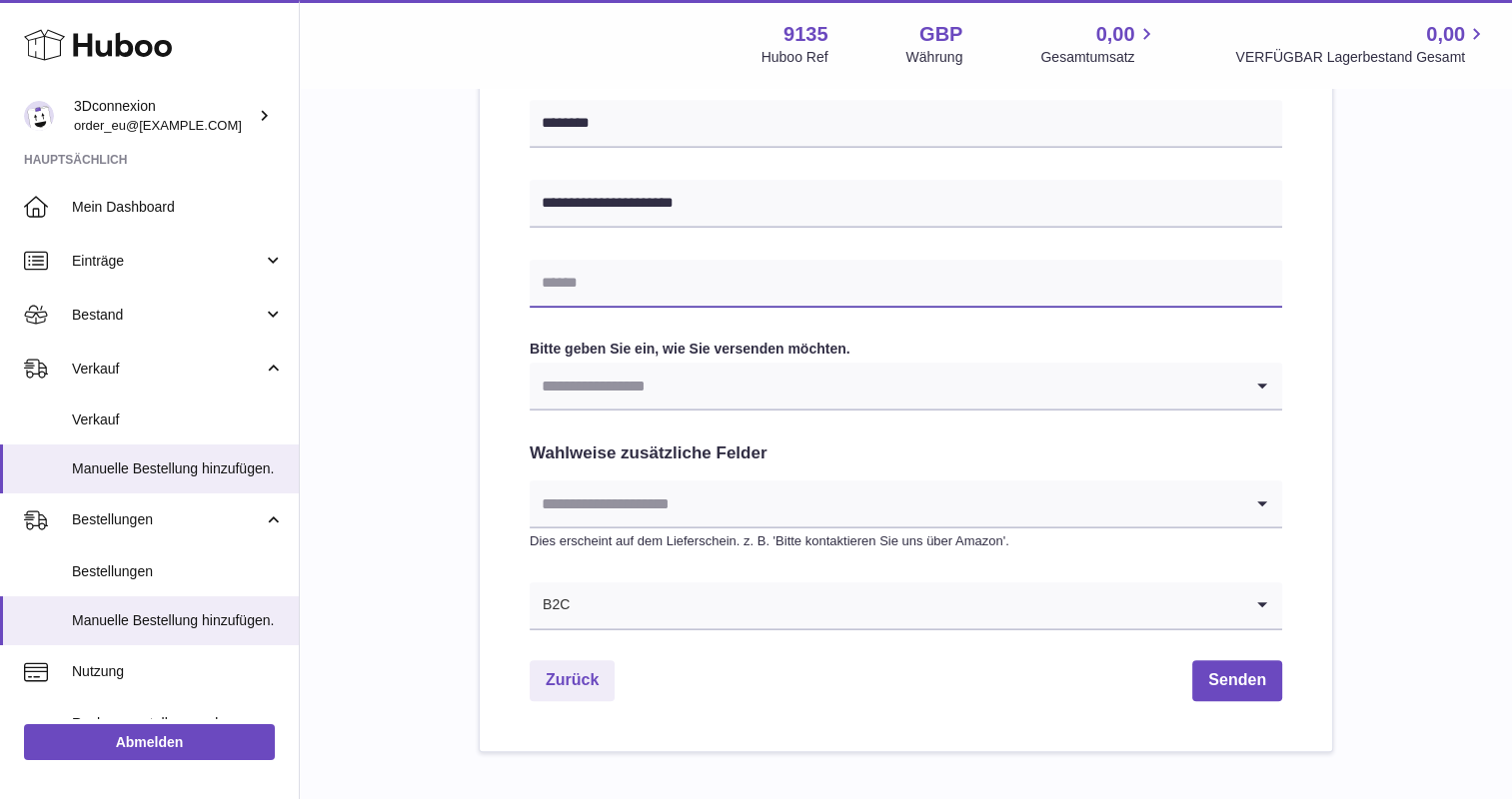 paste on "**********" 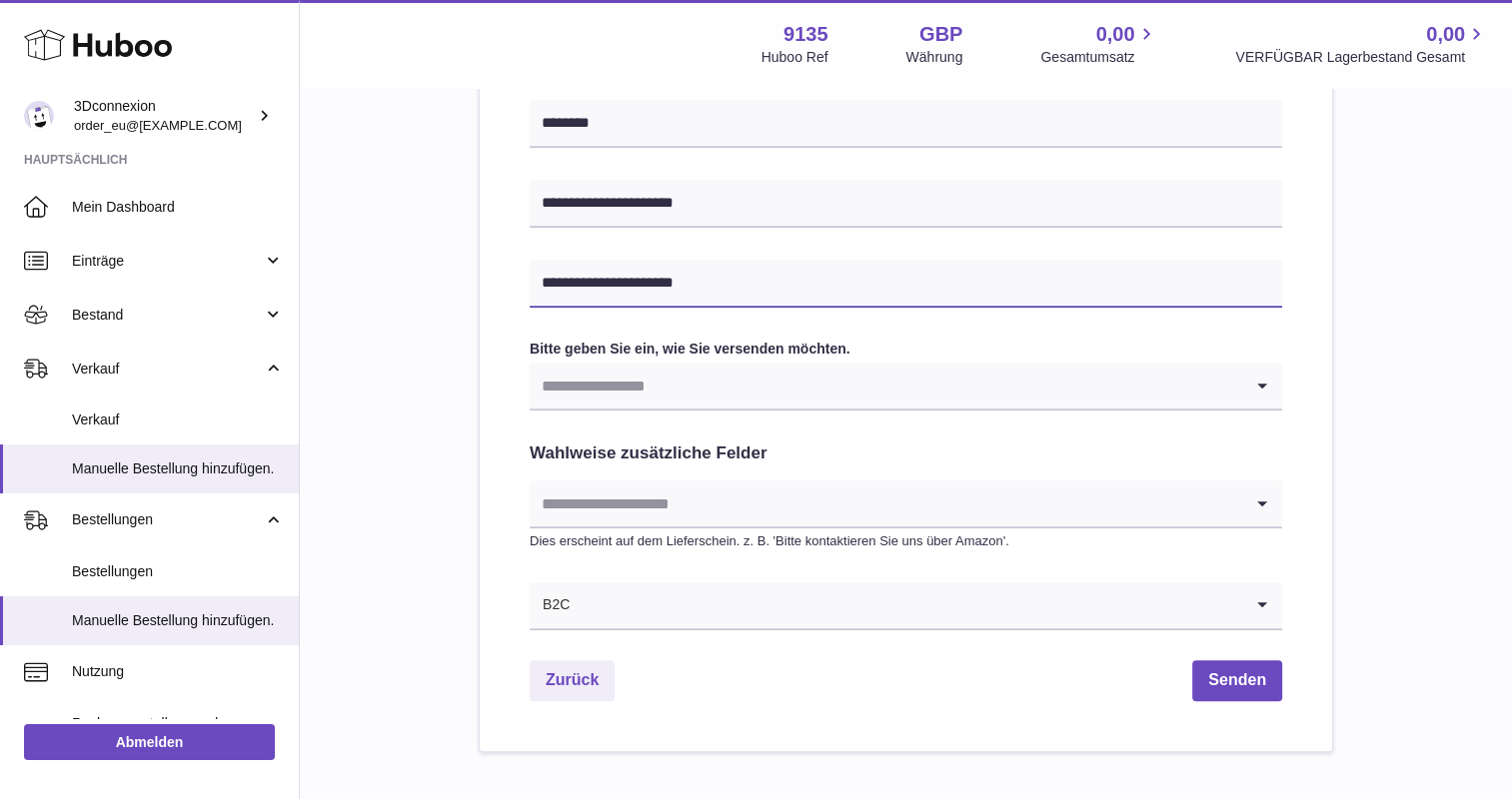 type on "**********" 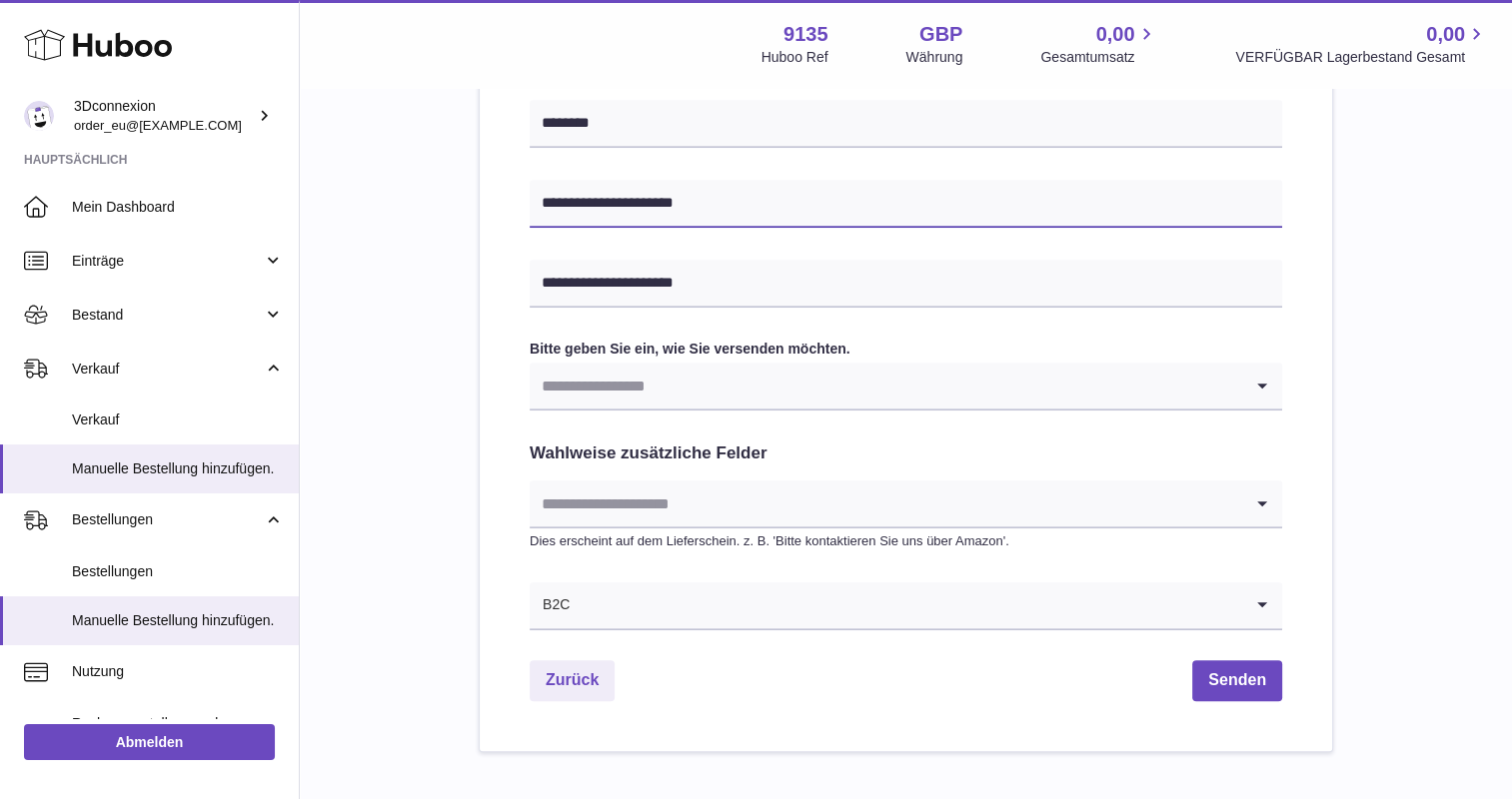 click on "**********" at bounding box center (905, 204) 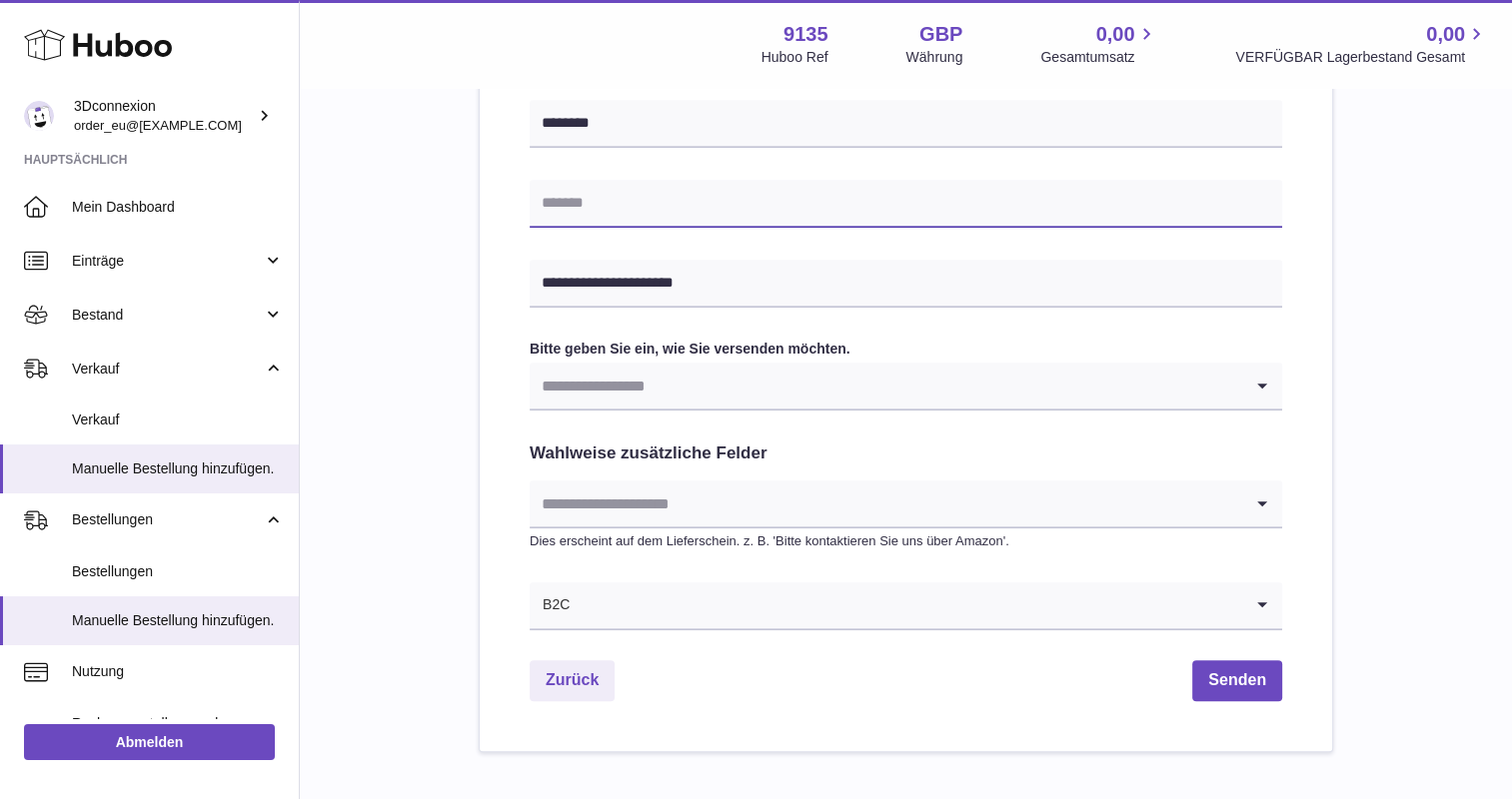 paste on "**********" 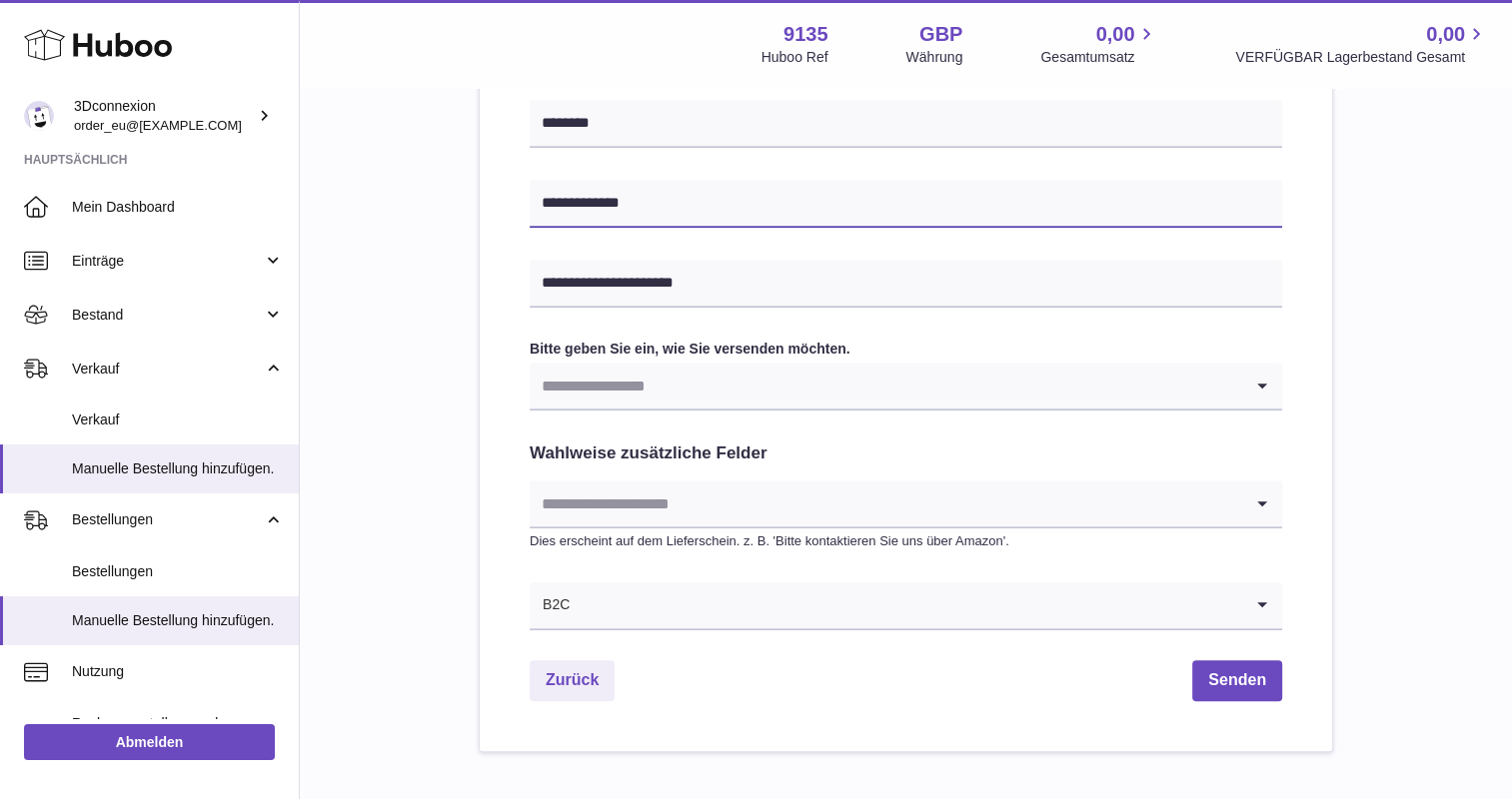 type on "**********" 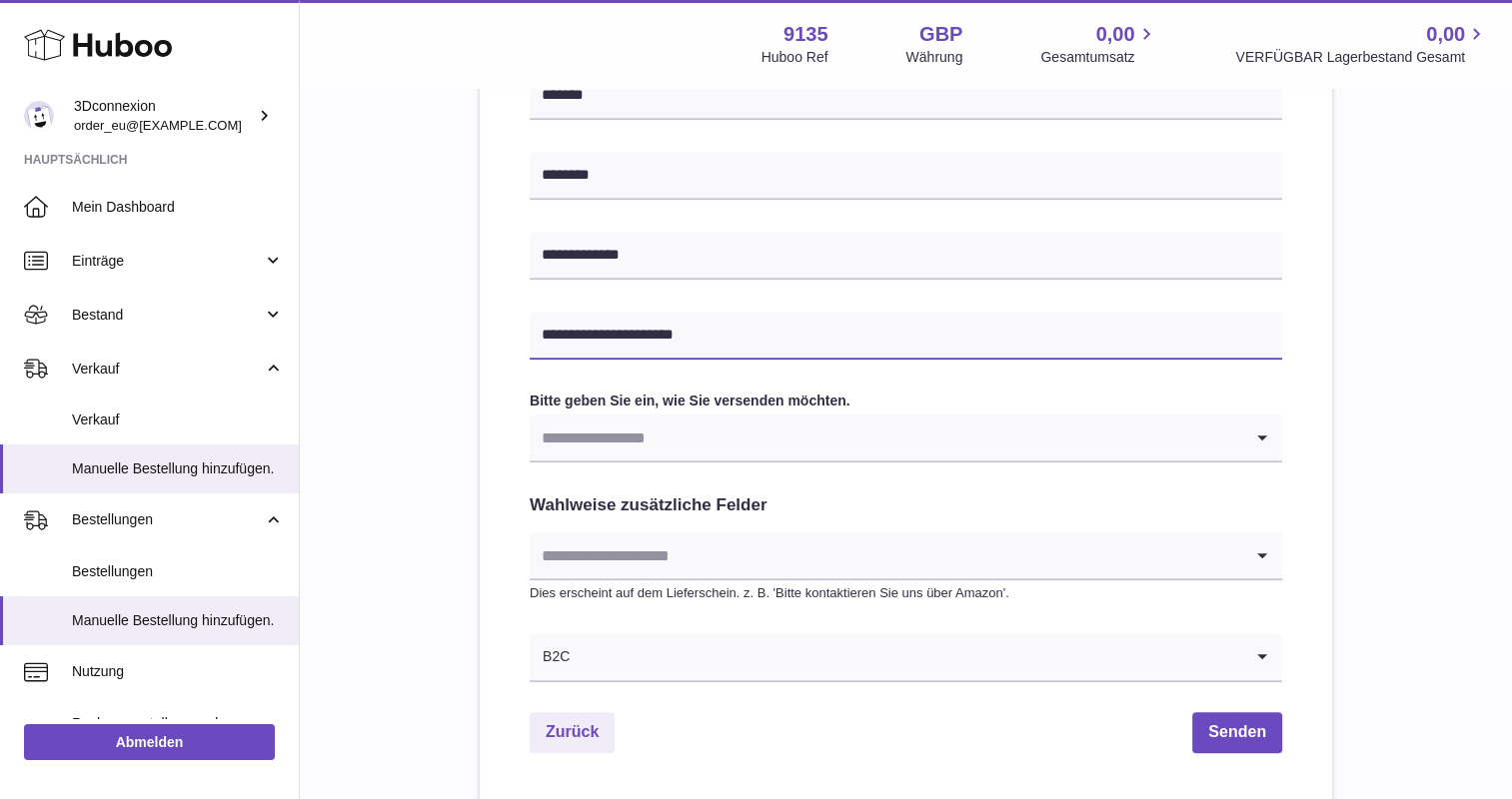 scroll, scrollTop: 799, scrollLeft: 0, axis: vertical 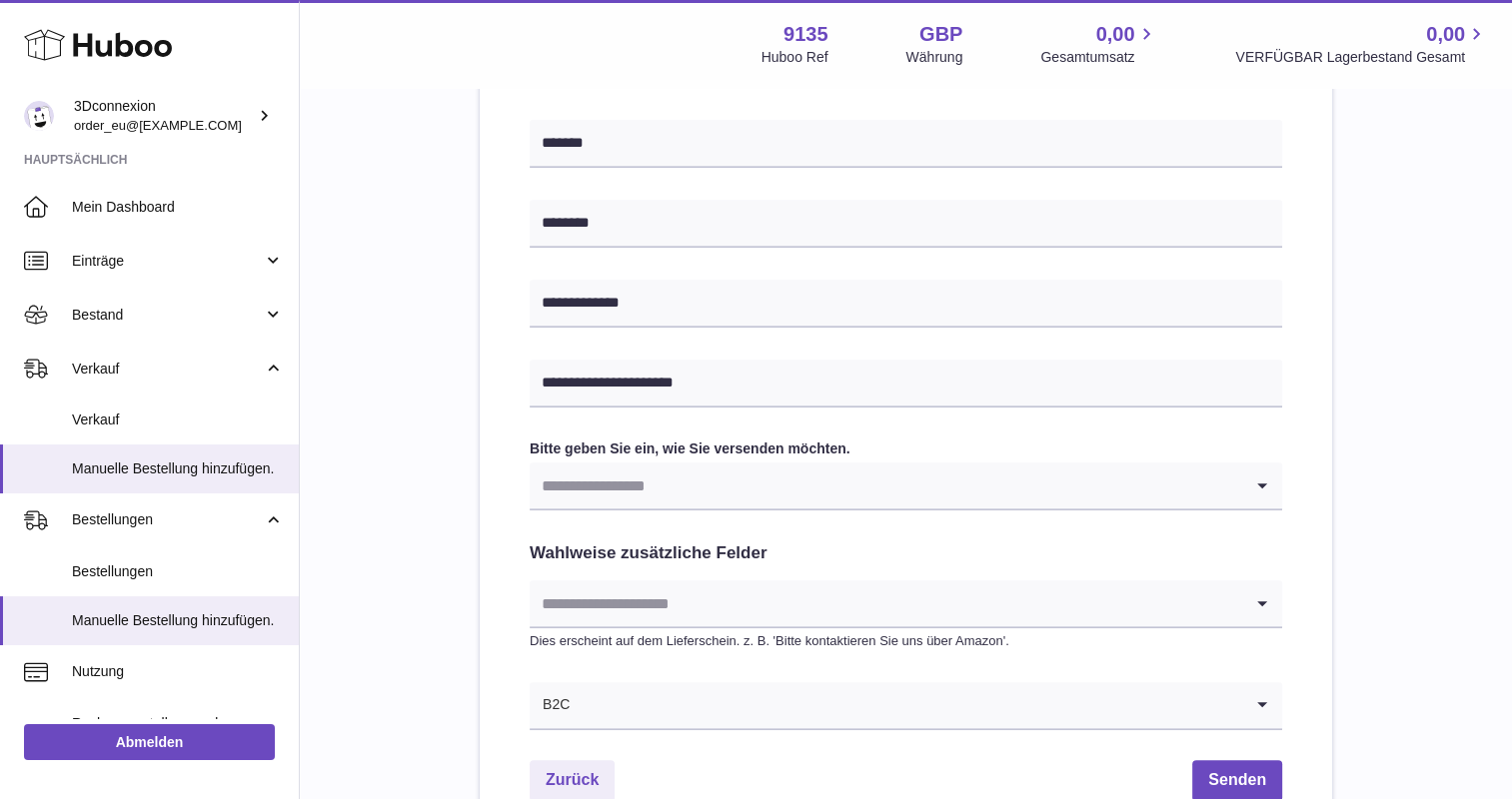 click at bounding box center (885, 485) 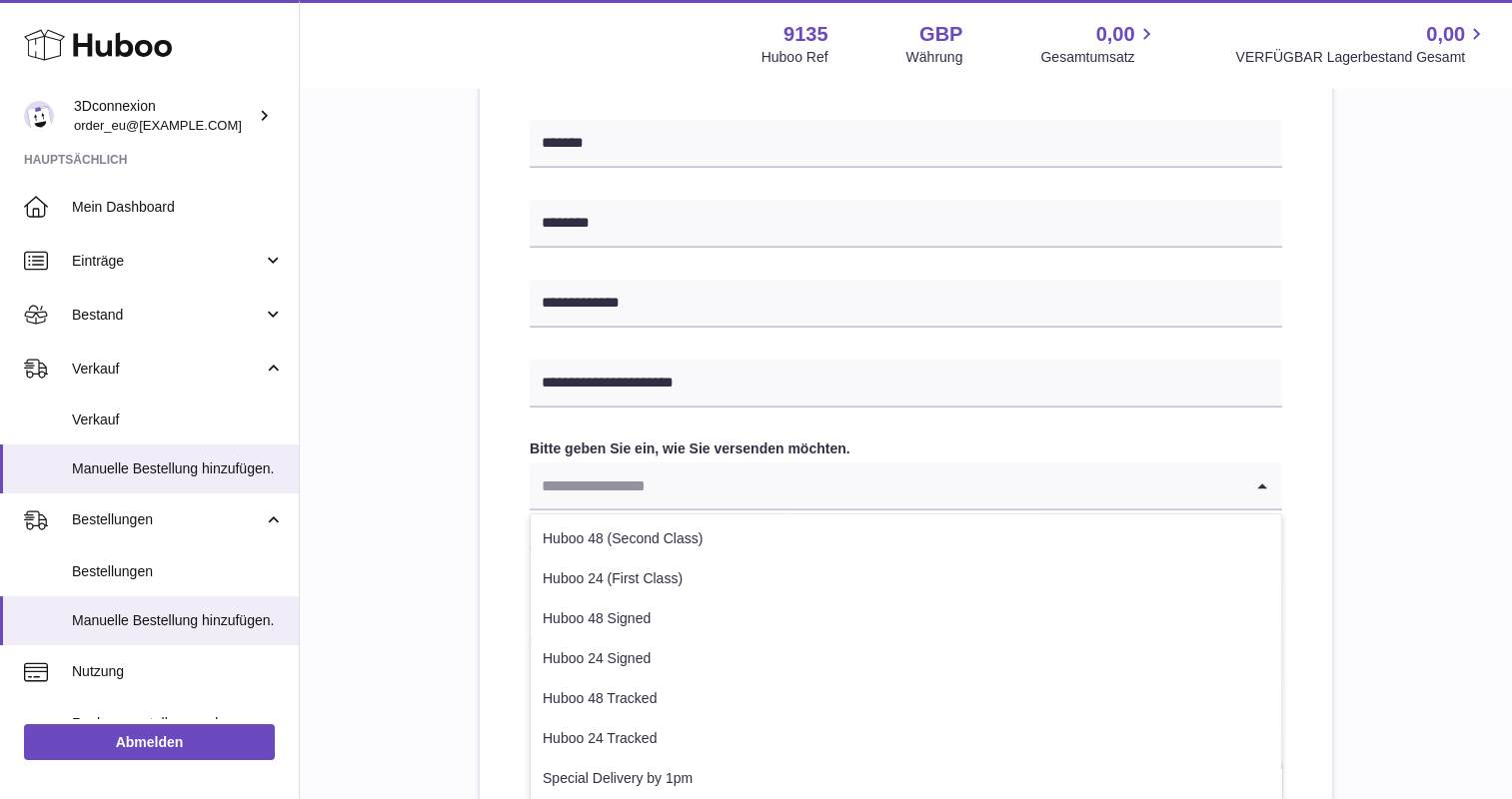 click at bounding box center (885, 485) 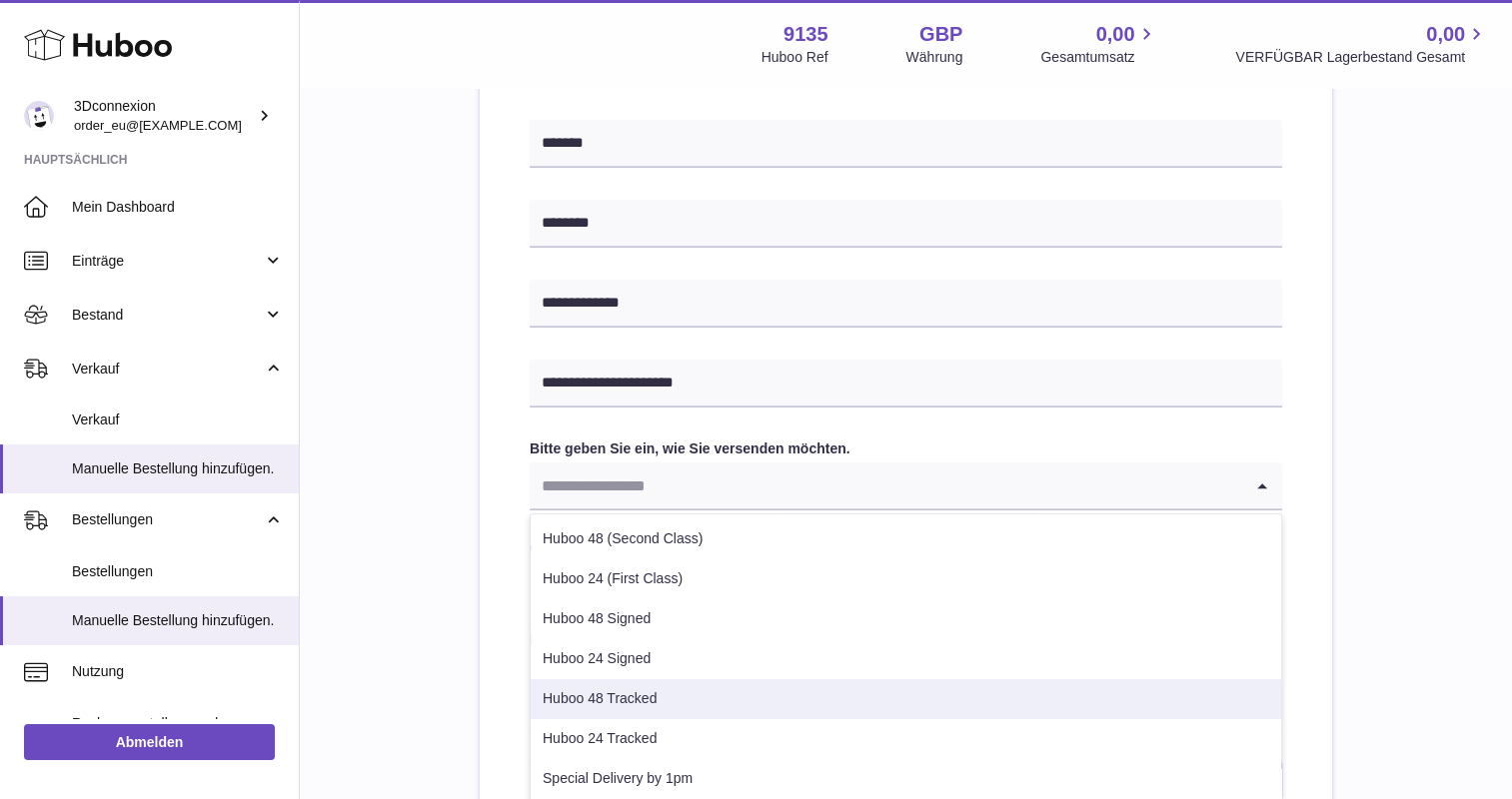 click on "Huboo 48 Tracked" at bounding box center [905, 699] 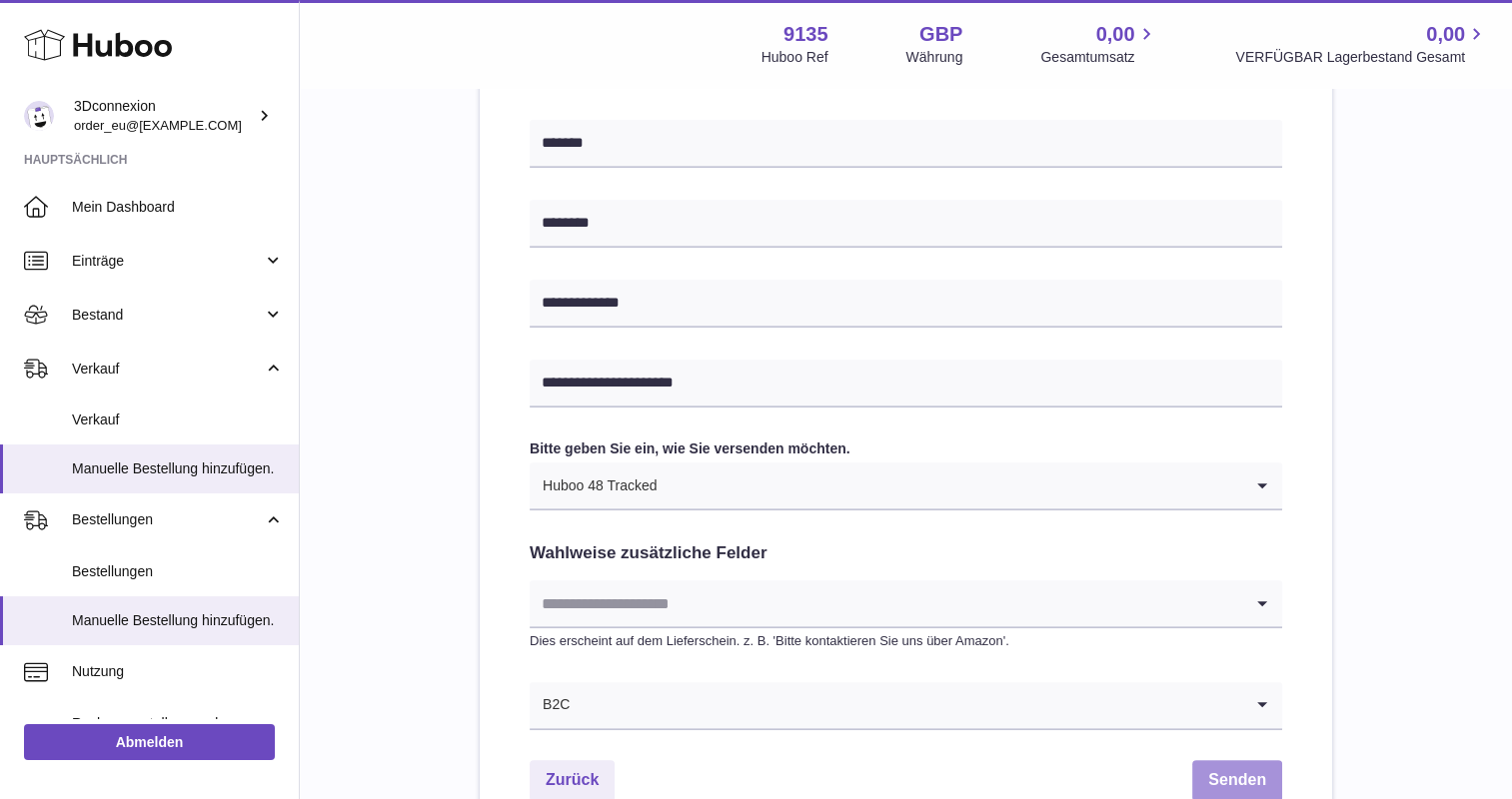 click on "Senden" at bounding box center (1237, 780) 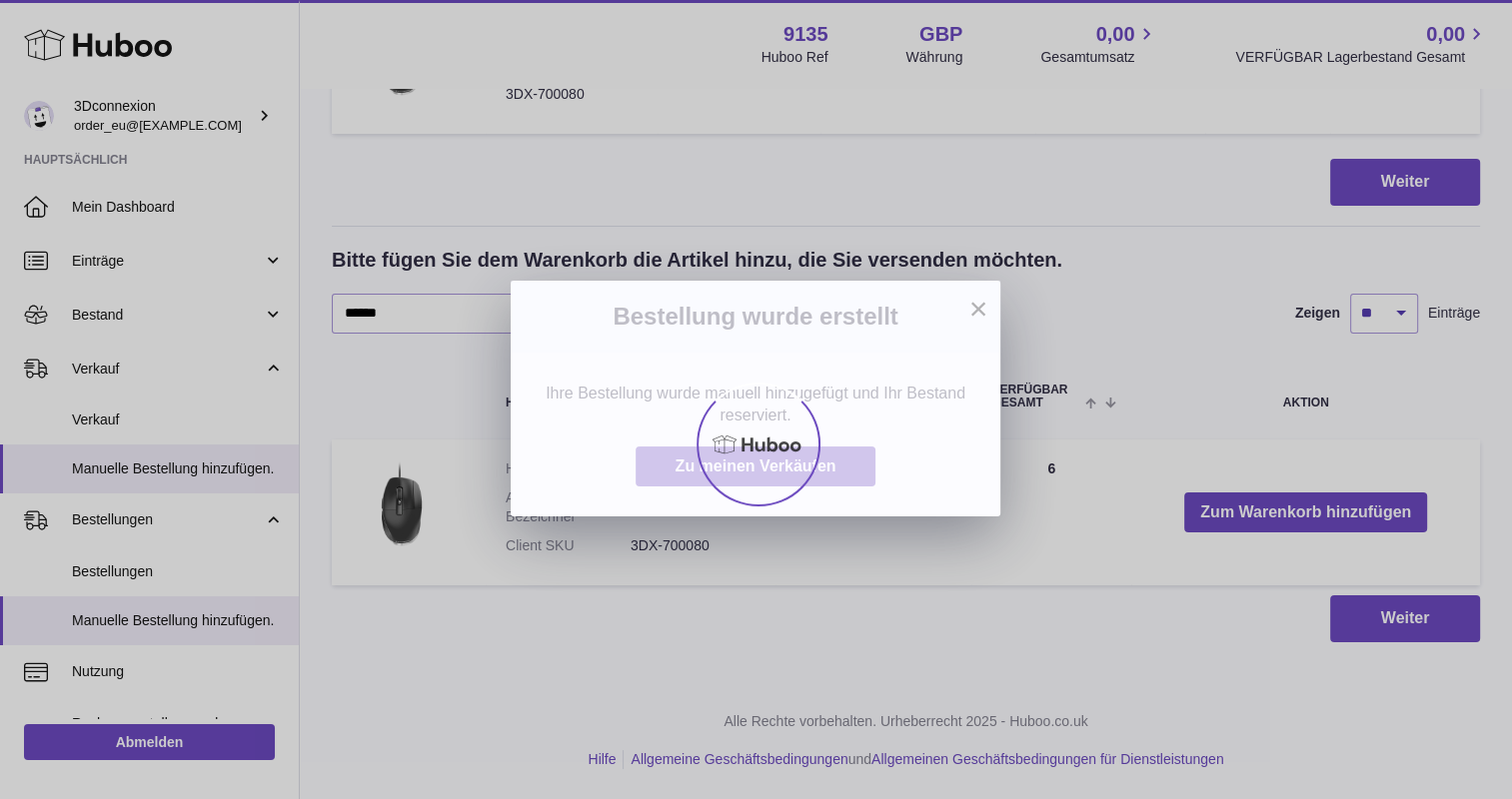 scroll, scrollTop: 0, scrollLeft: 0, axis: both 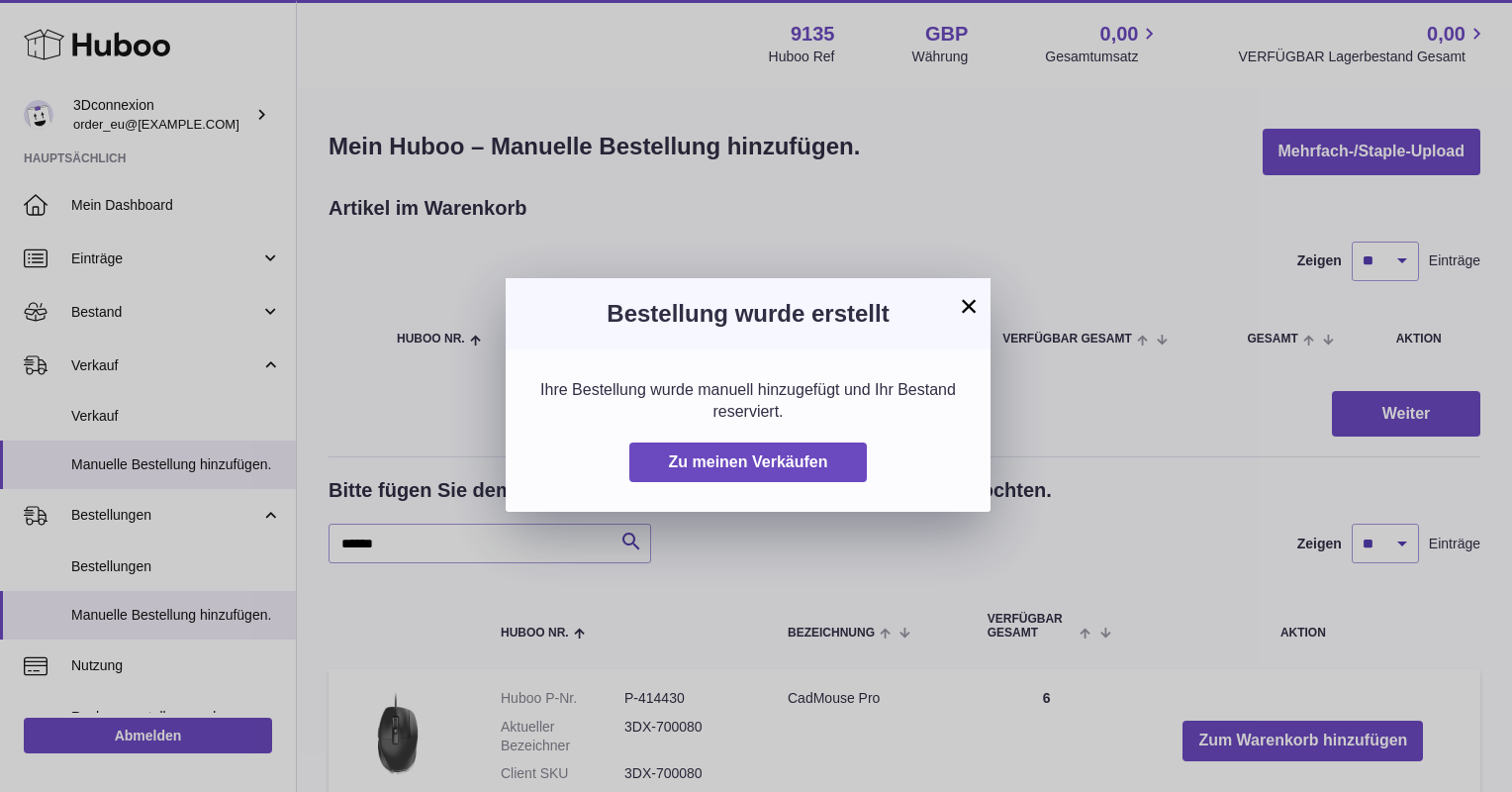 click on "×" at bounding box center [969, 306] 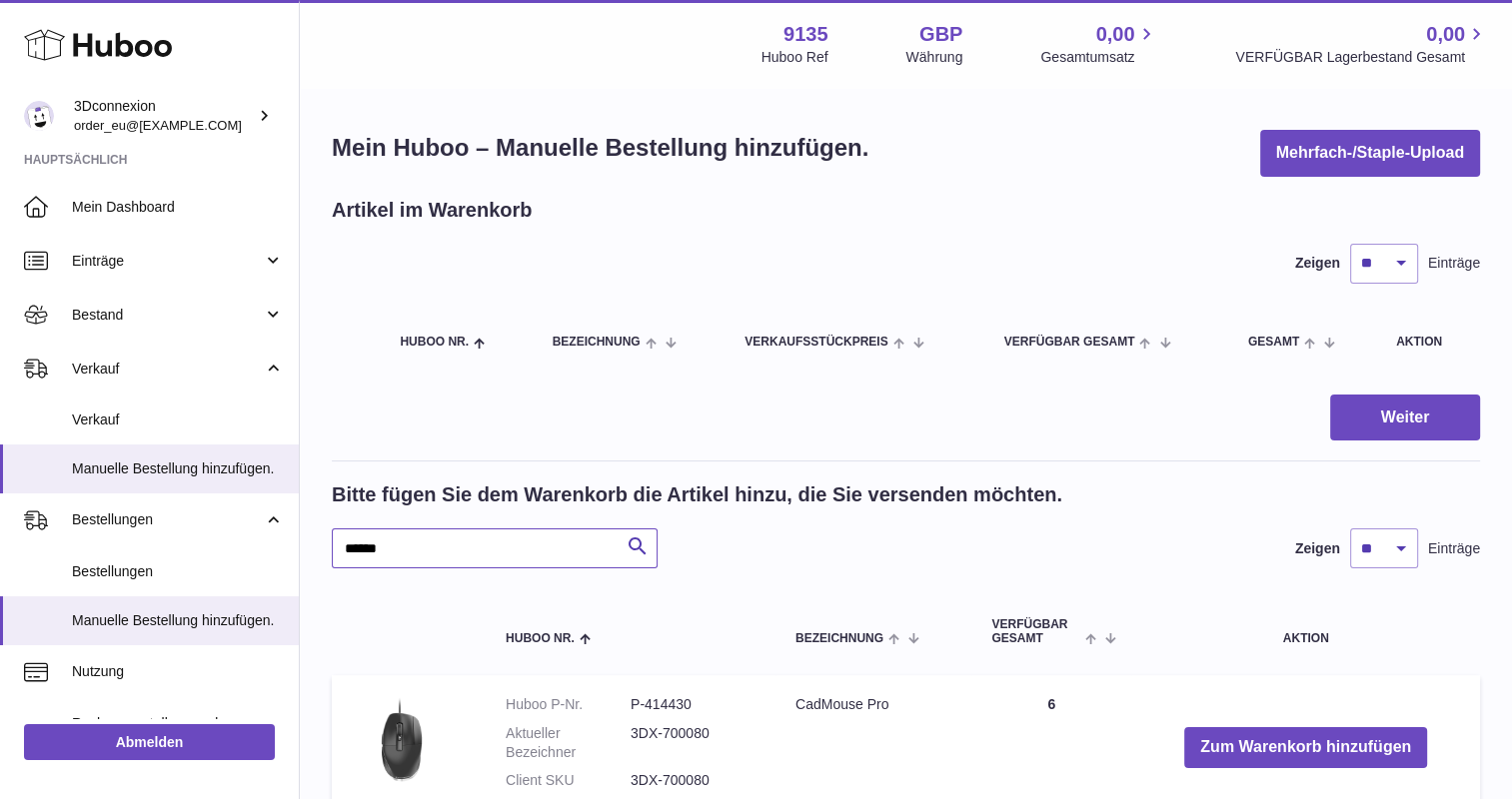 click on "******" at bounding box center [495, 548] 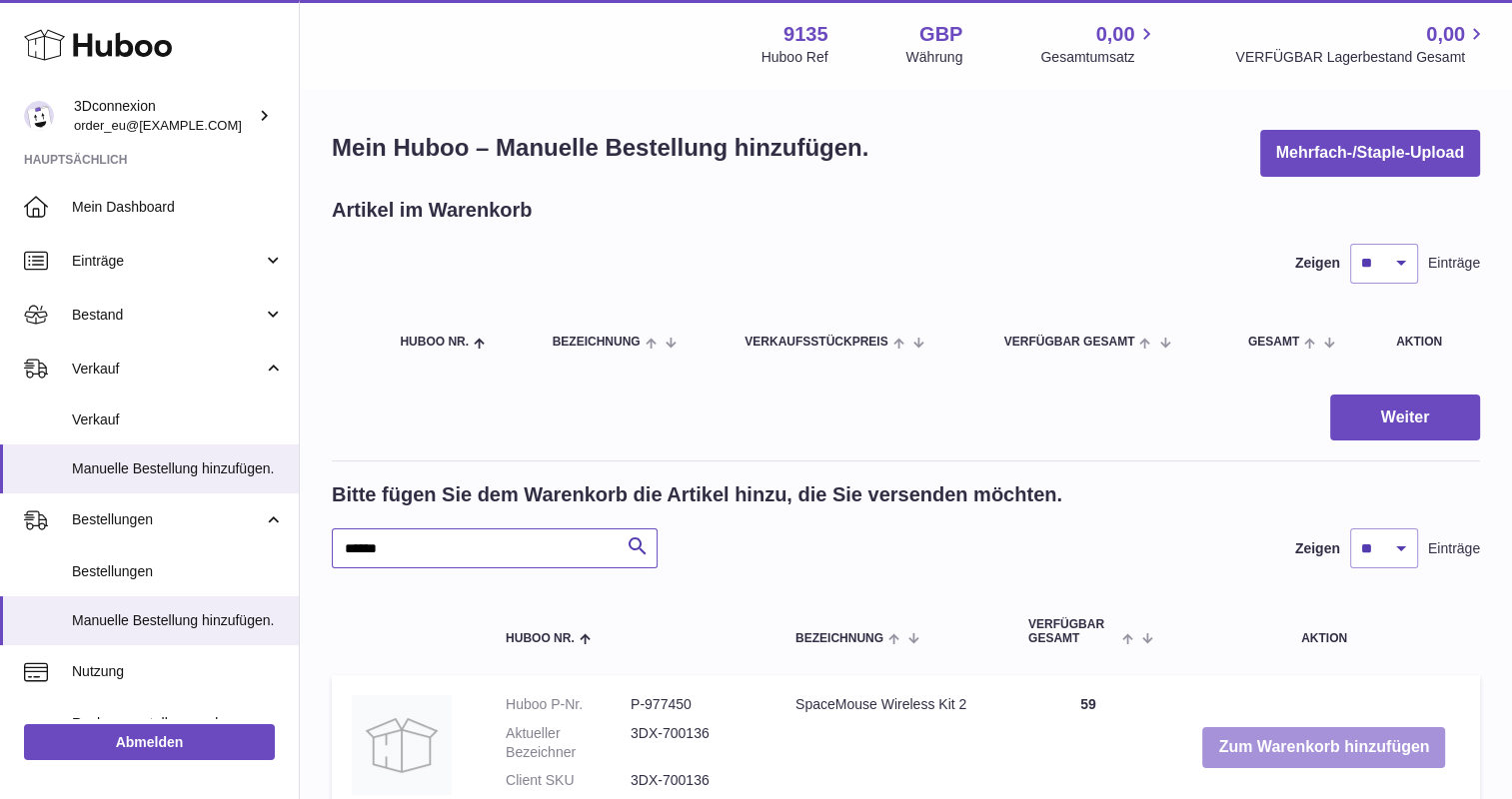 type on "******" 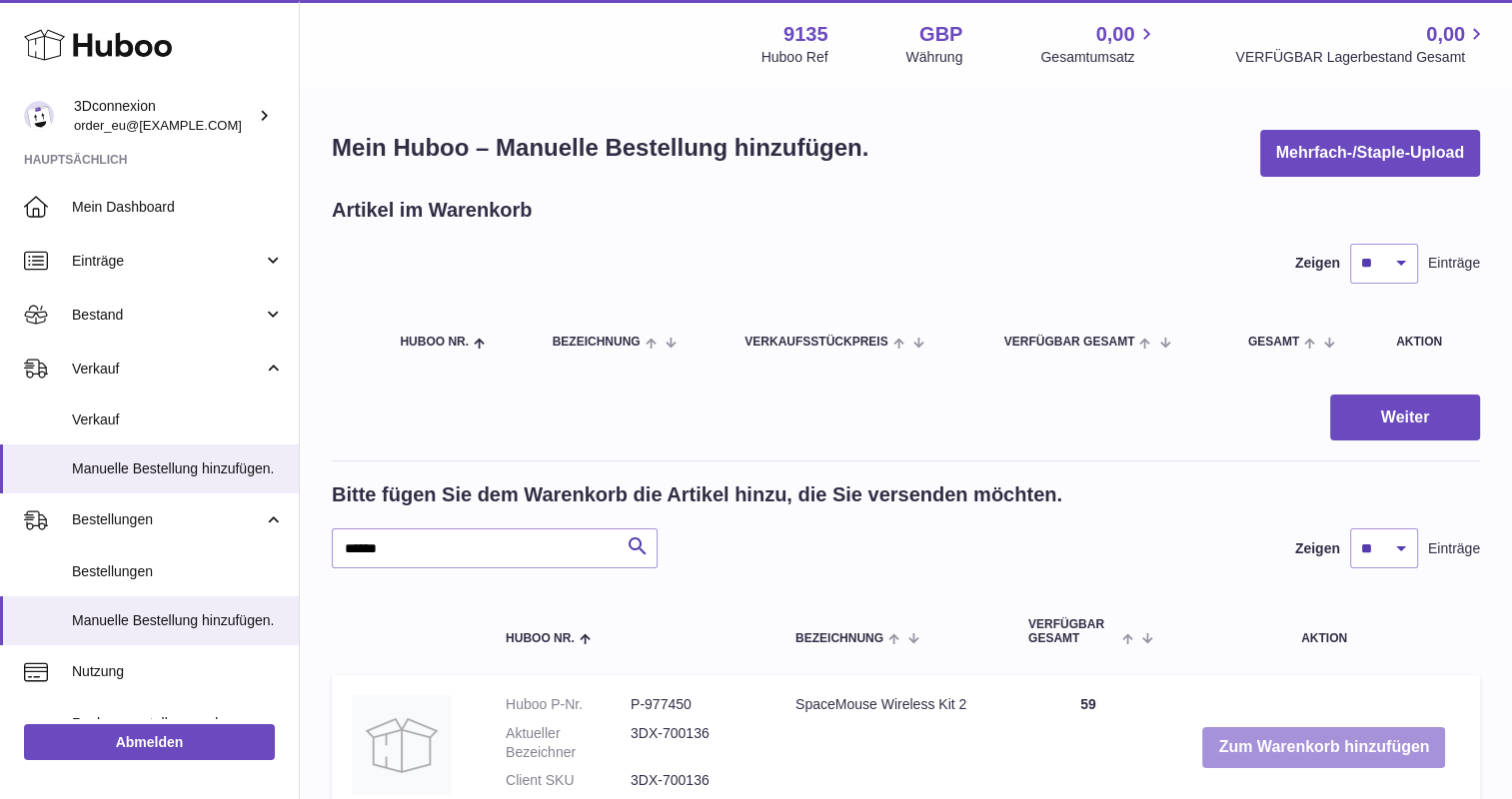 click on "Zum Warenkorb hinzufügen" at bounding box center (1323, 747) 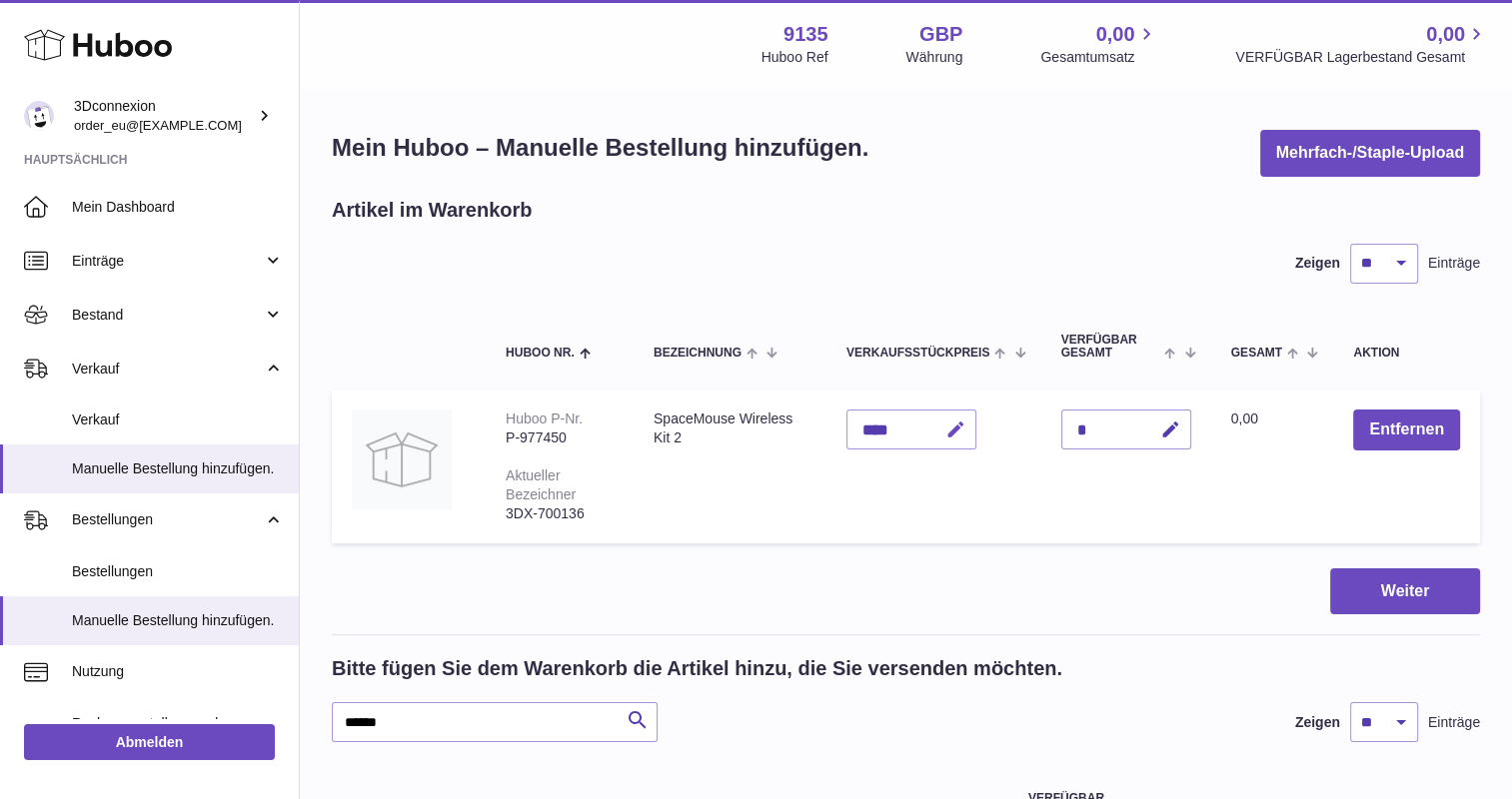 click at bounding box center (952, 429) 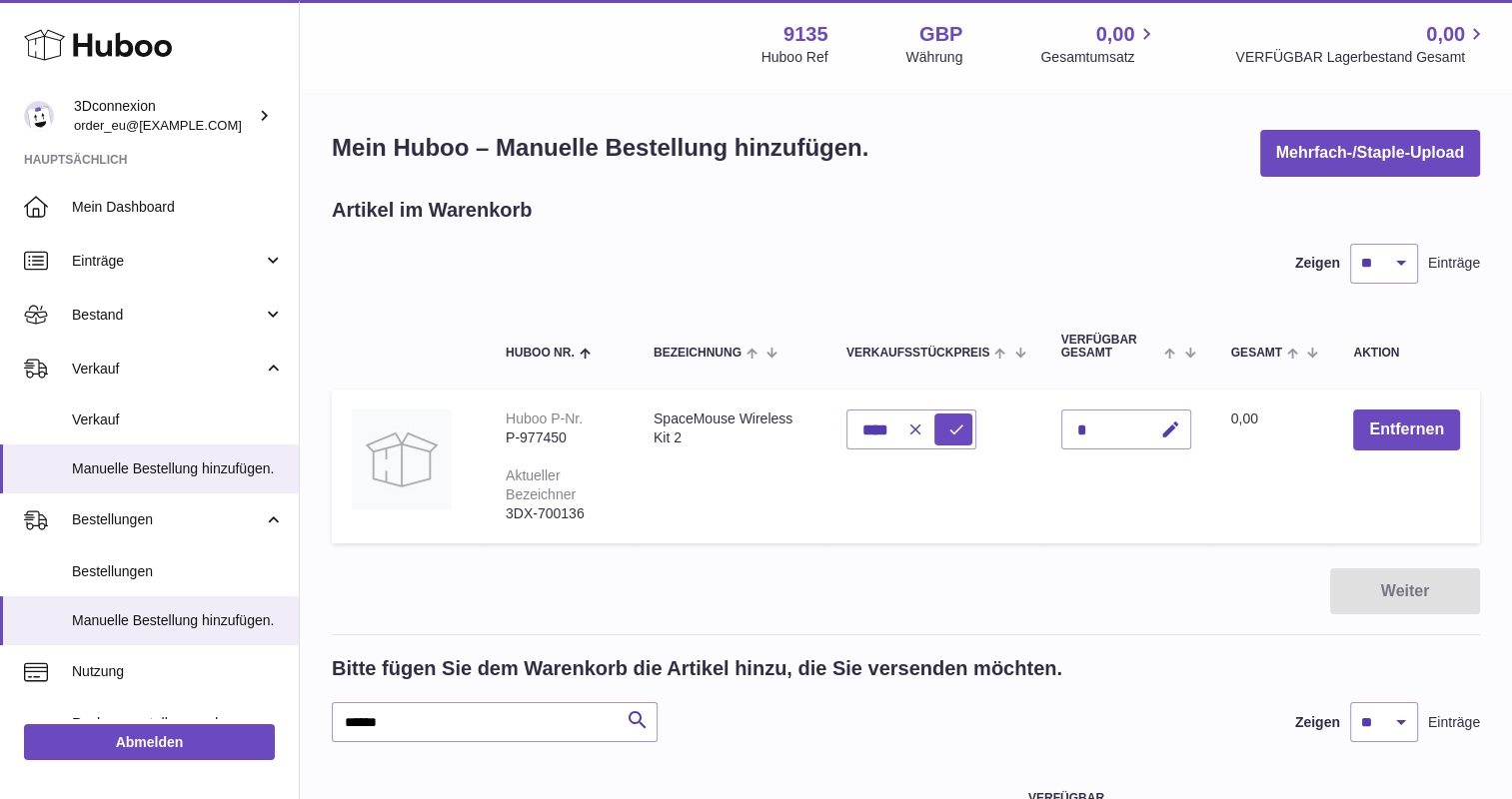 drag, startPoint x: 887, startPoint y: 417, endPoint x: 817, endPoint y: 428, distance: 70.85901 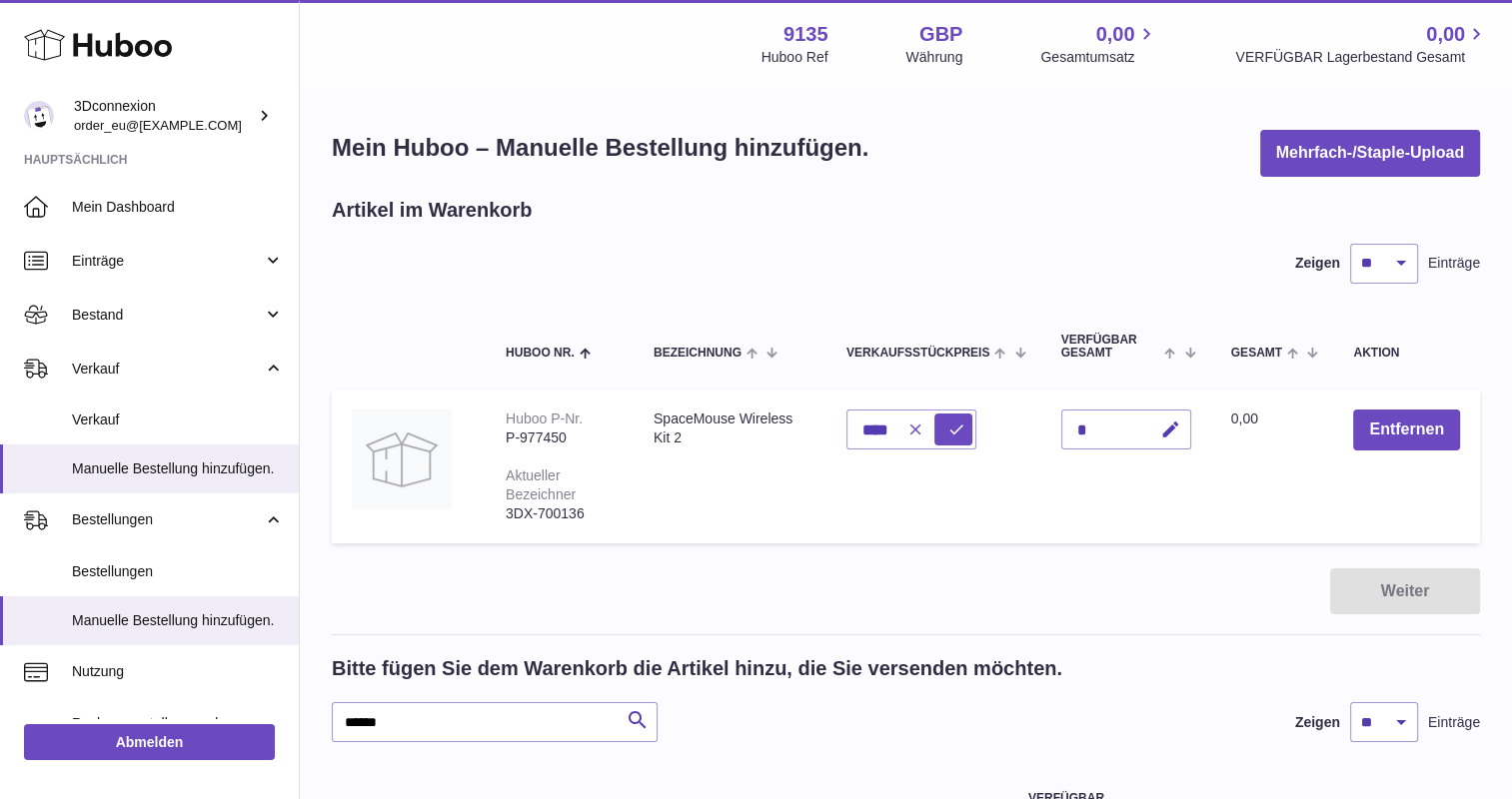 drag, startPoint x: 817, startPoint y: 428, endPoint x: 904, endPoint y: 427, distance: 87.005747 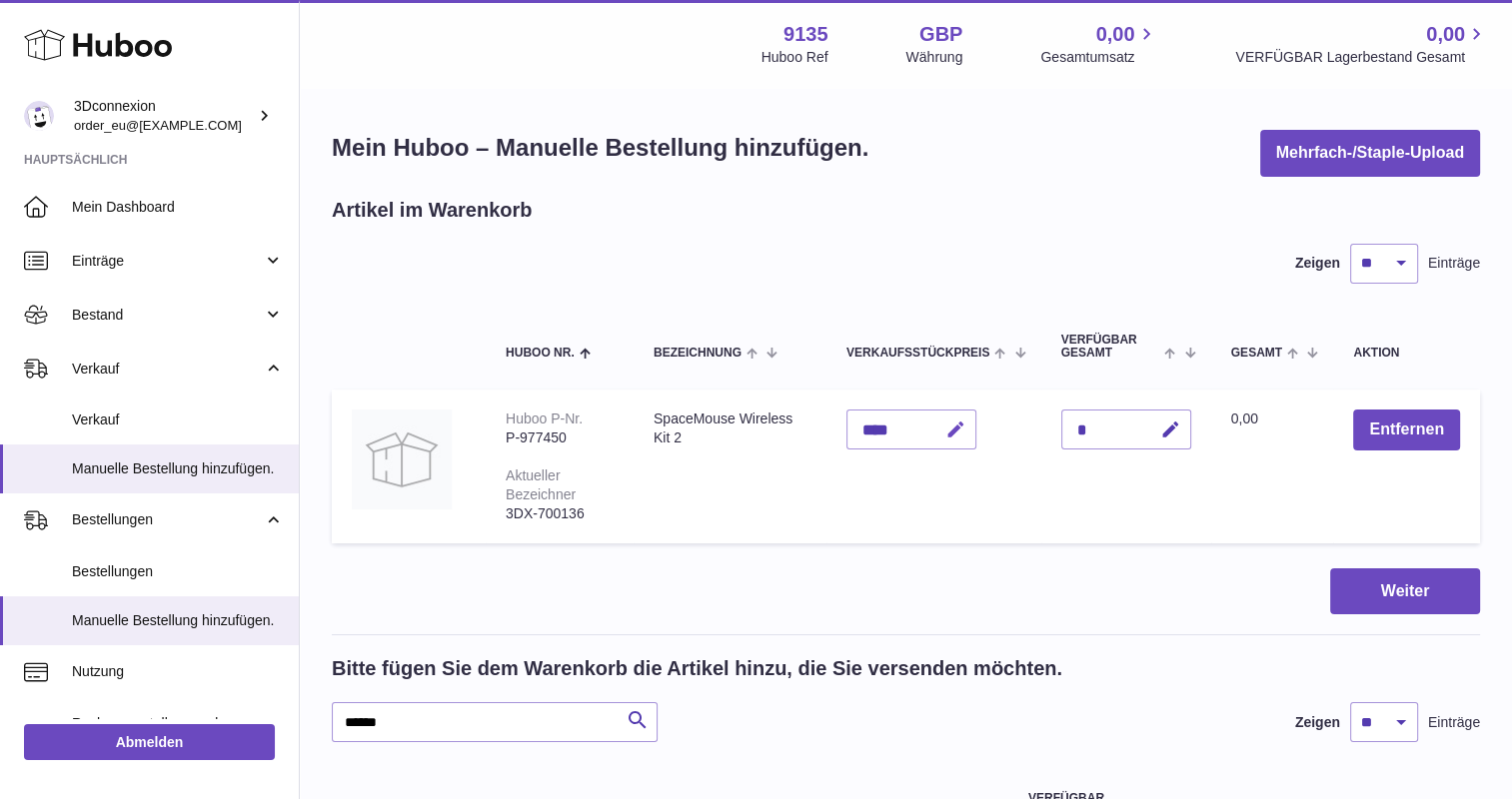 click at bounding box center [955, 429] 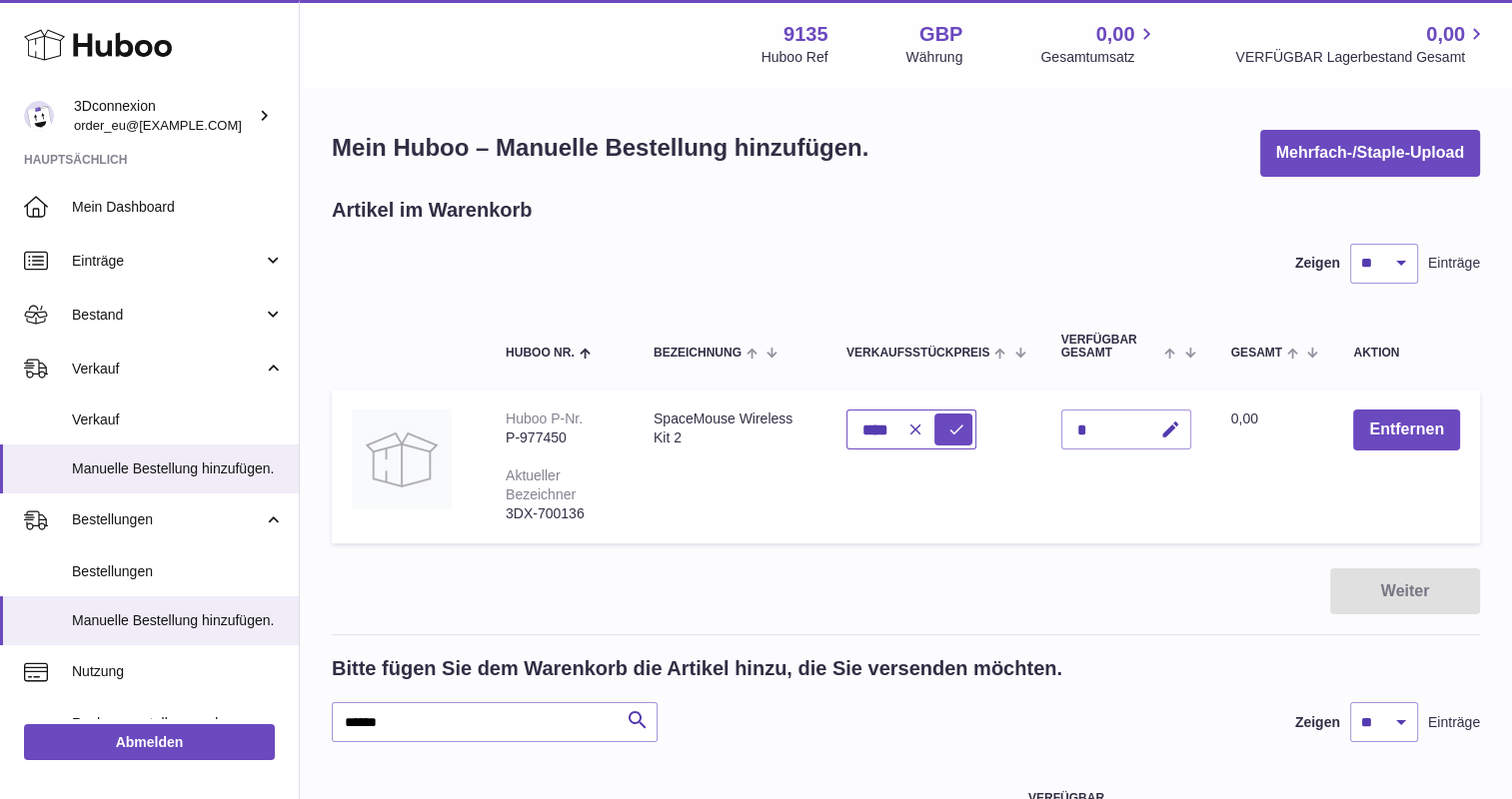 click on "****" at bounding box center (911, 429) 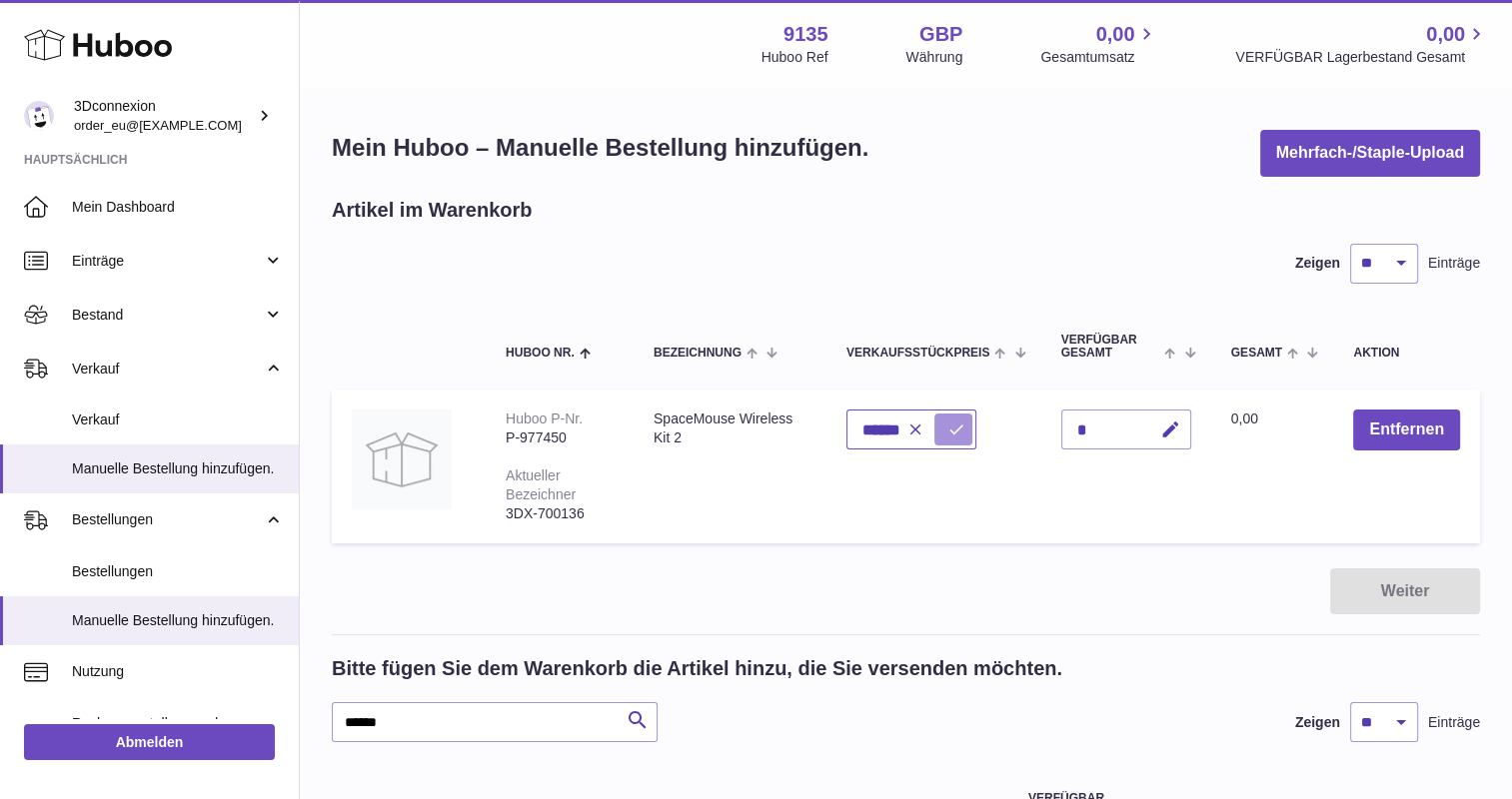 type on "******" 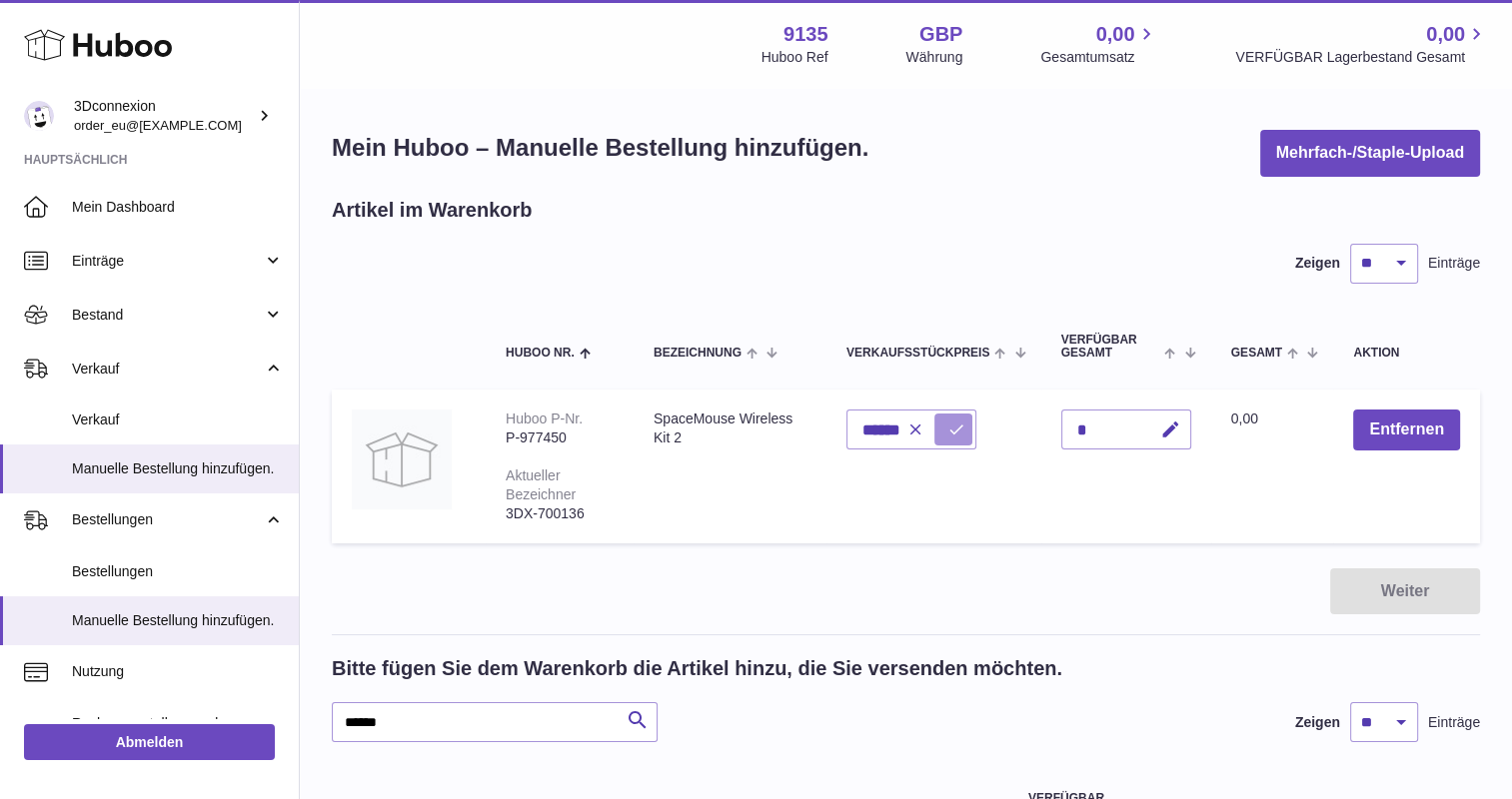click at bounding box center (953, 429) 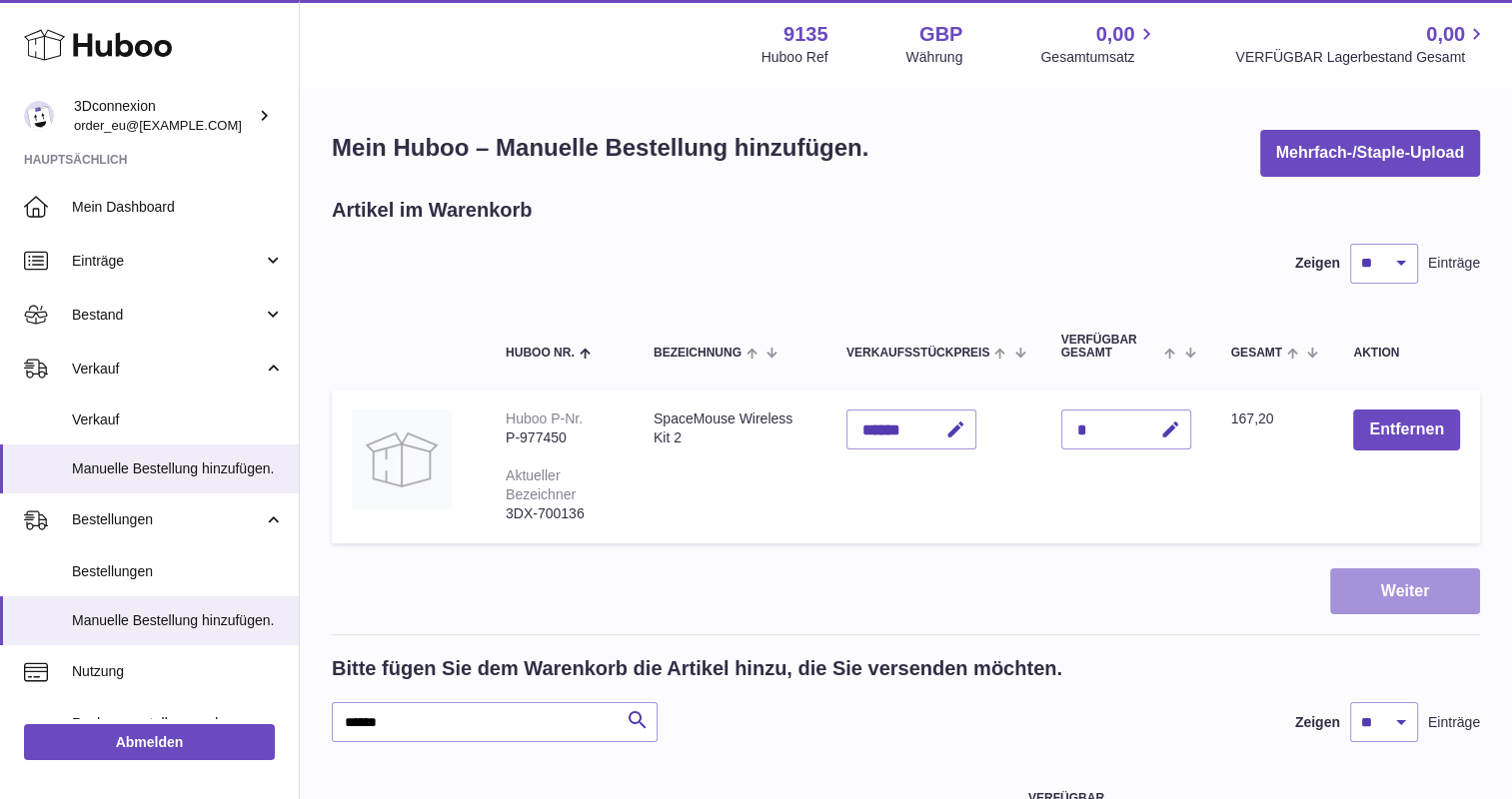 click on "Weiter" at bounding box center (1405, 591) 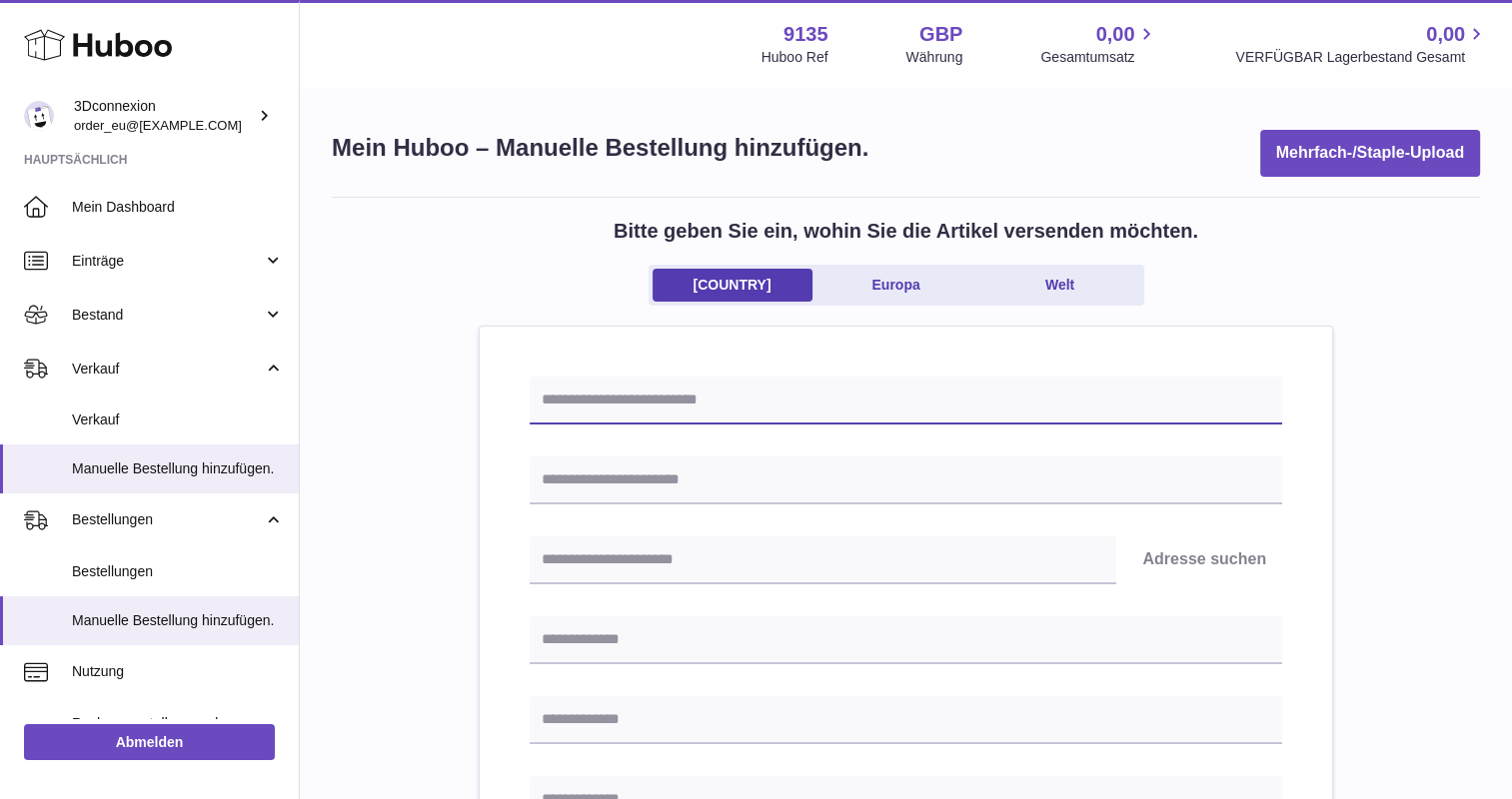 click at bounding box center [905, 400] 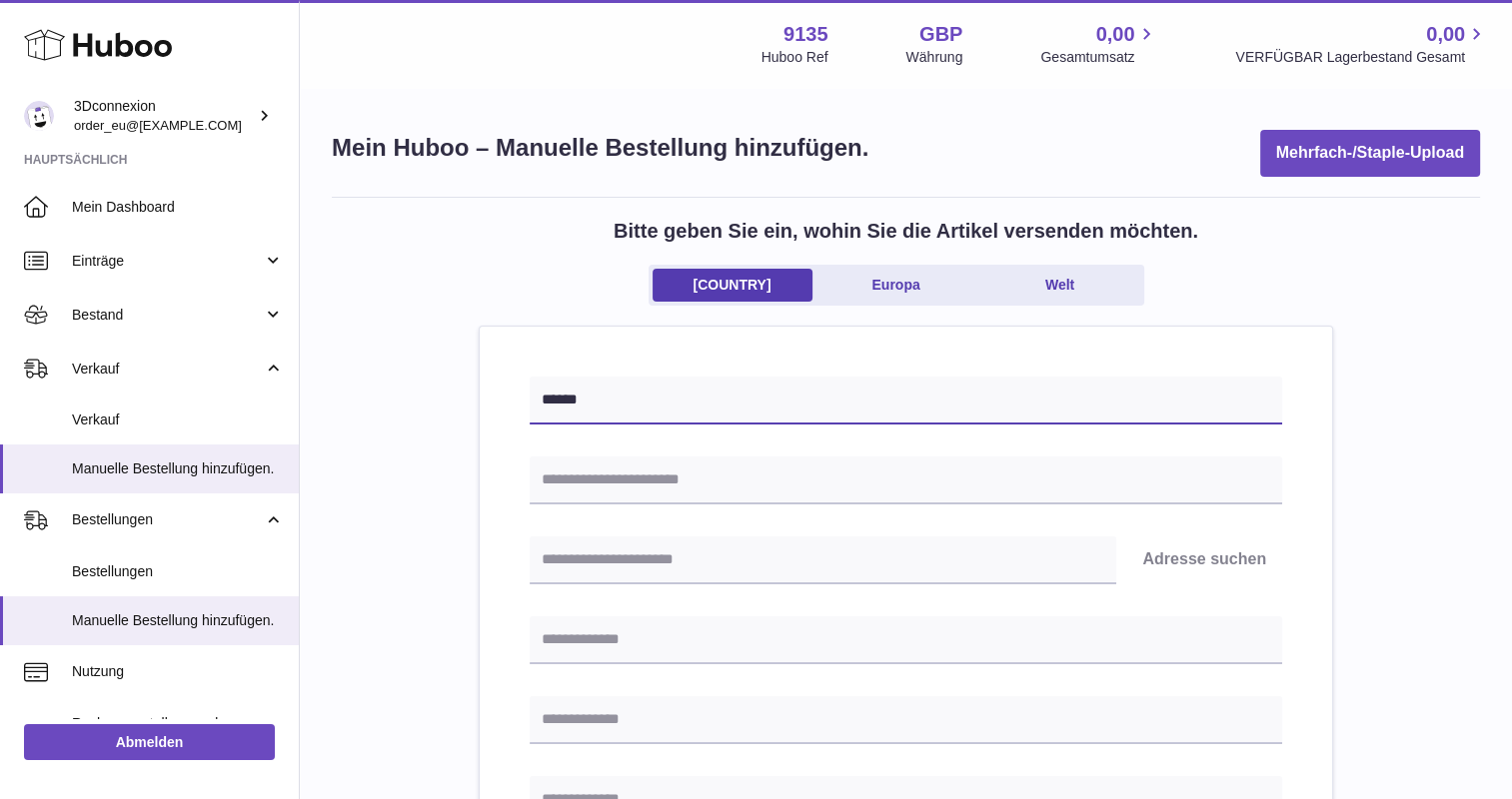 type on "******" 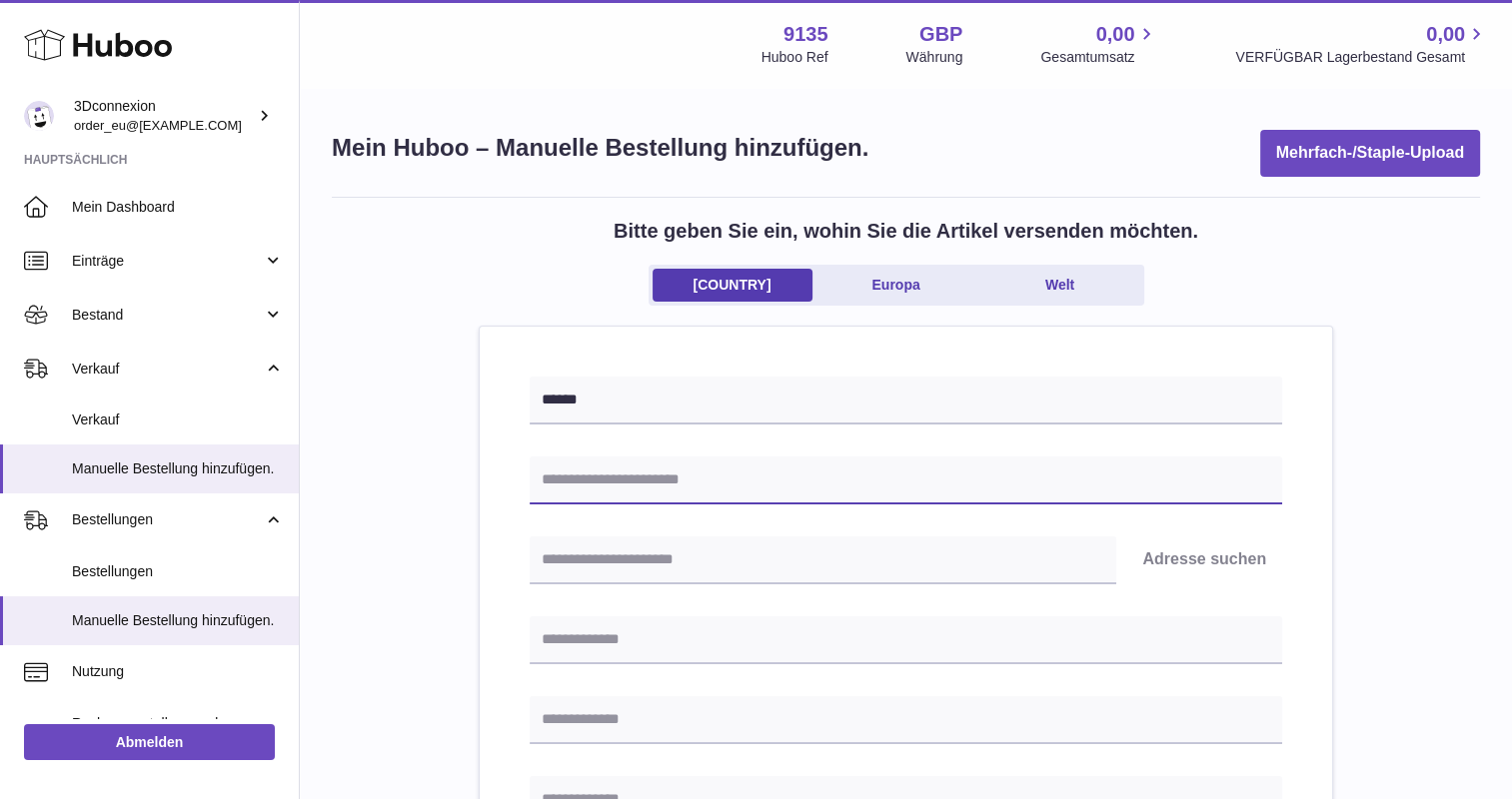 paste on "**********" 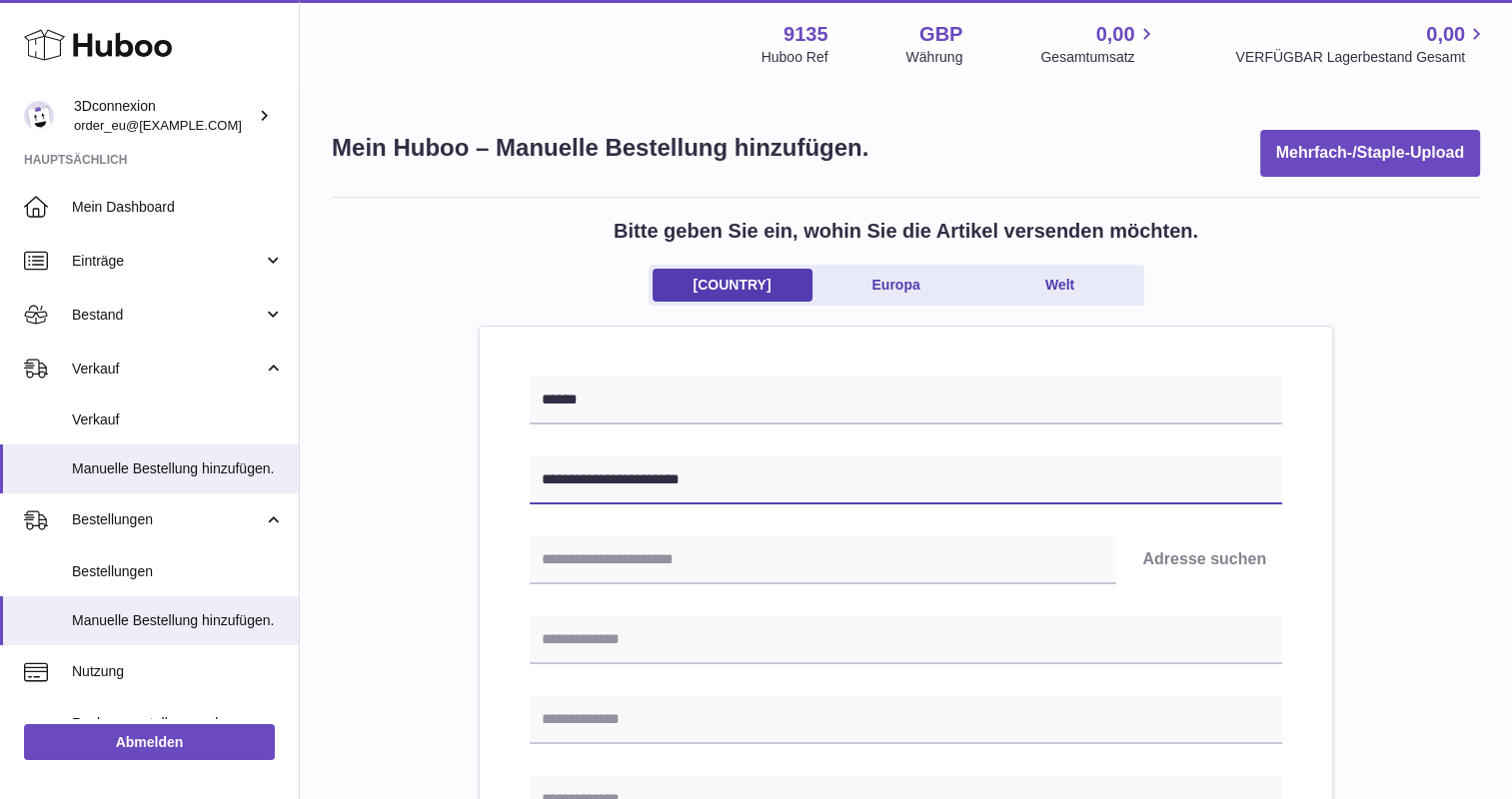 type on "**********" 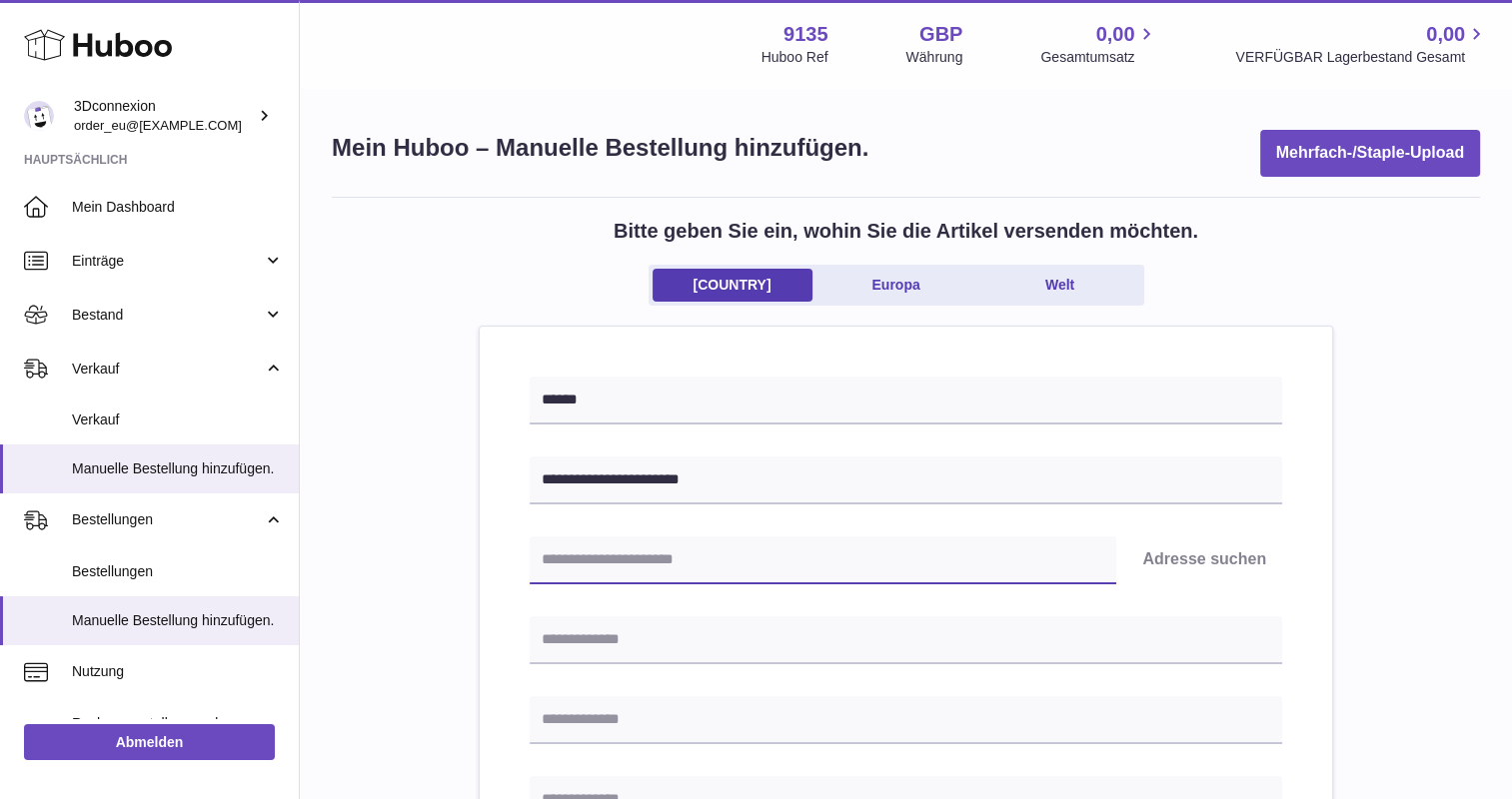 click at bounding box center [822, 560] 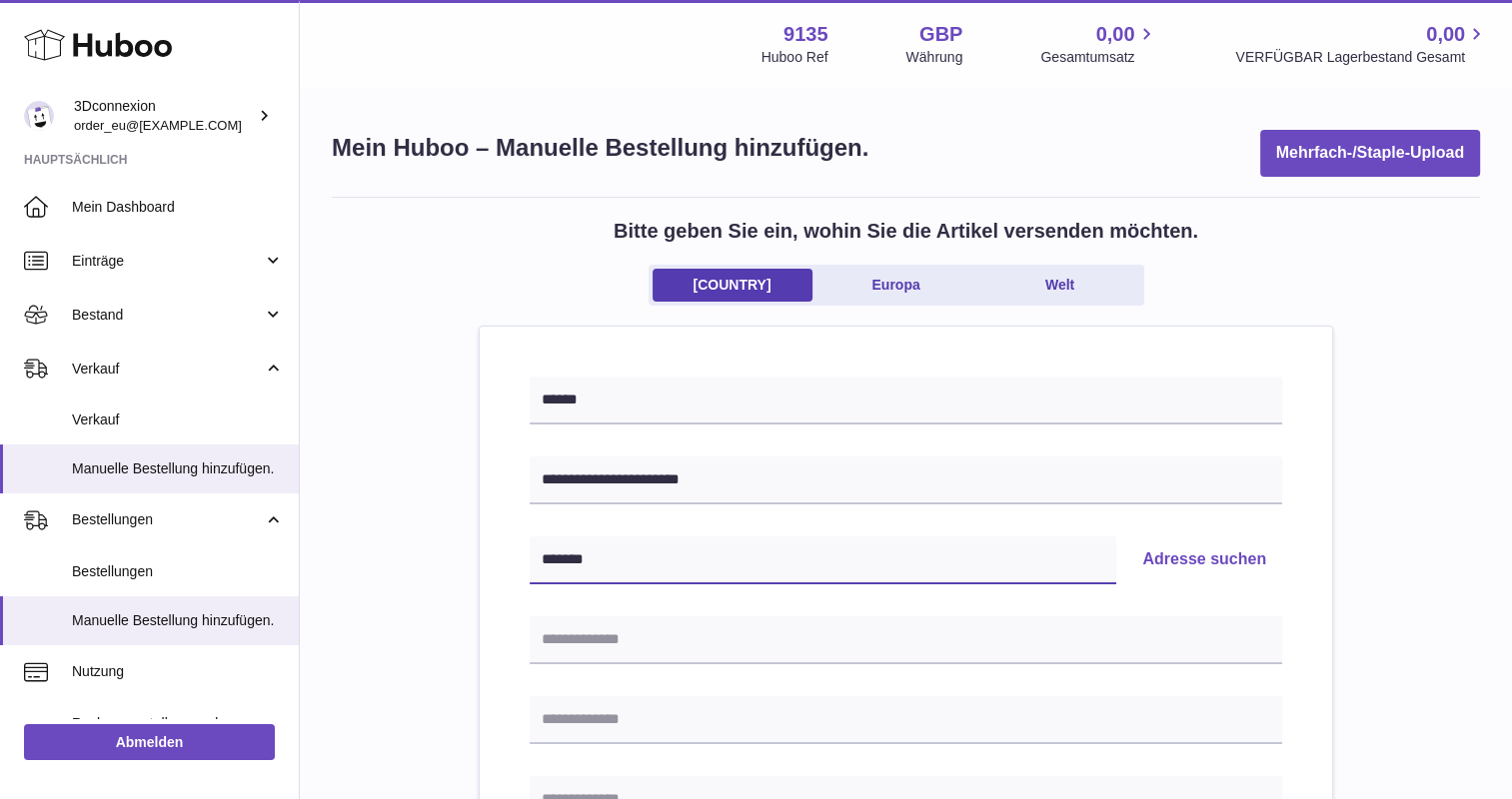 type on "*******" 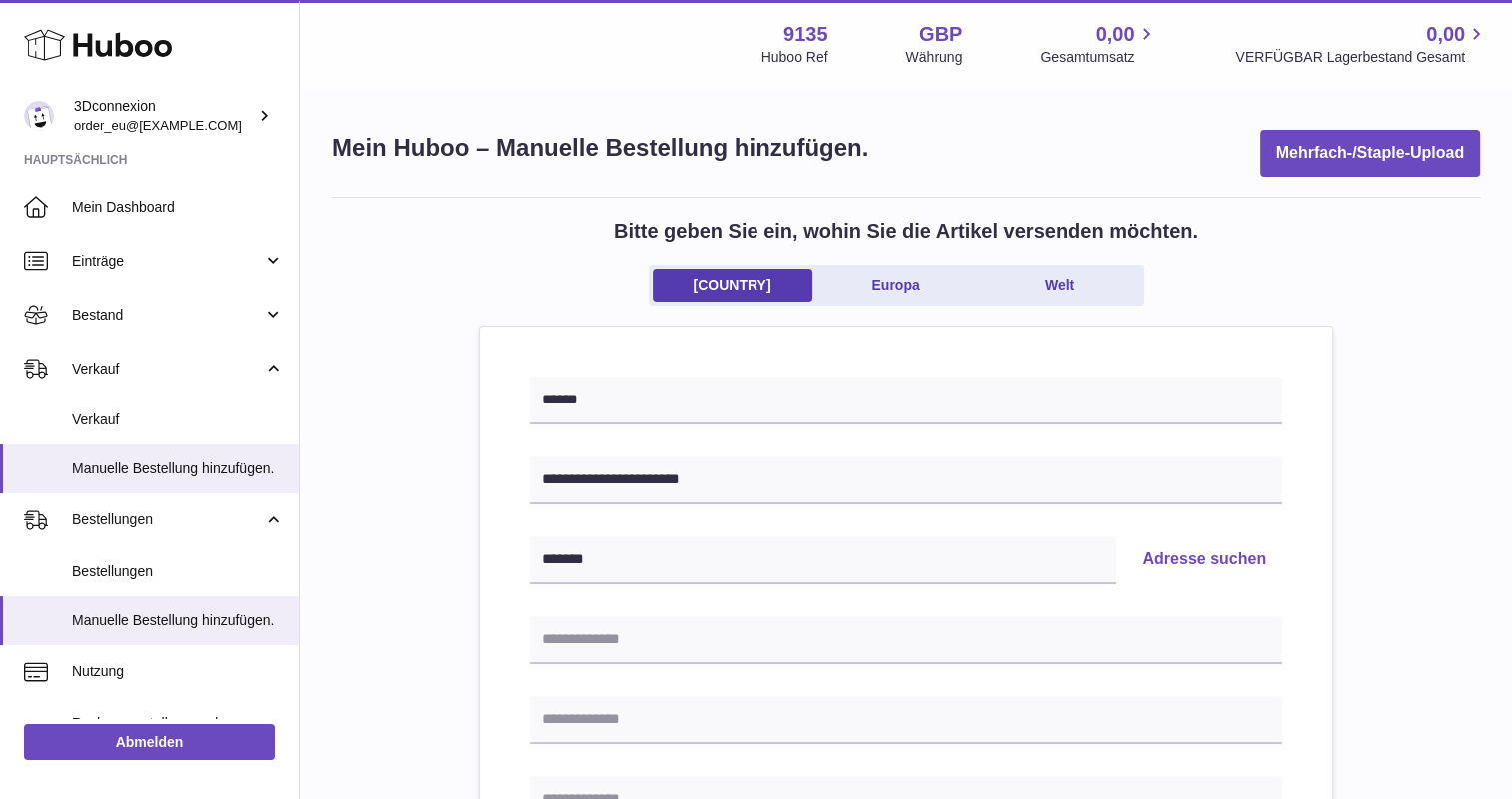 click on "Adresse suchen" at bounding box center (1204, 560) 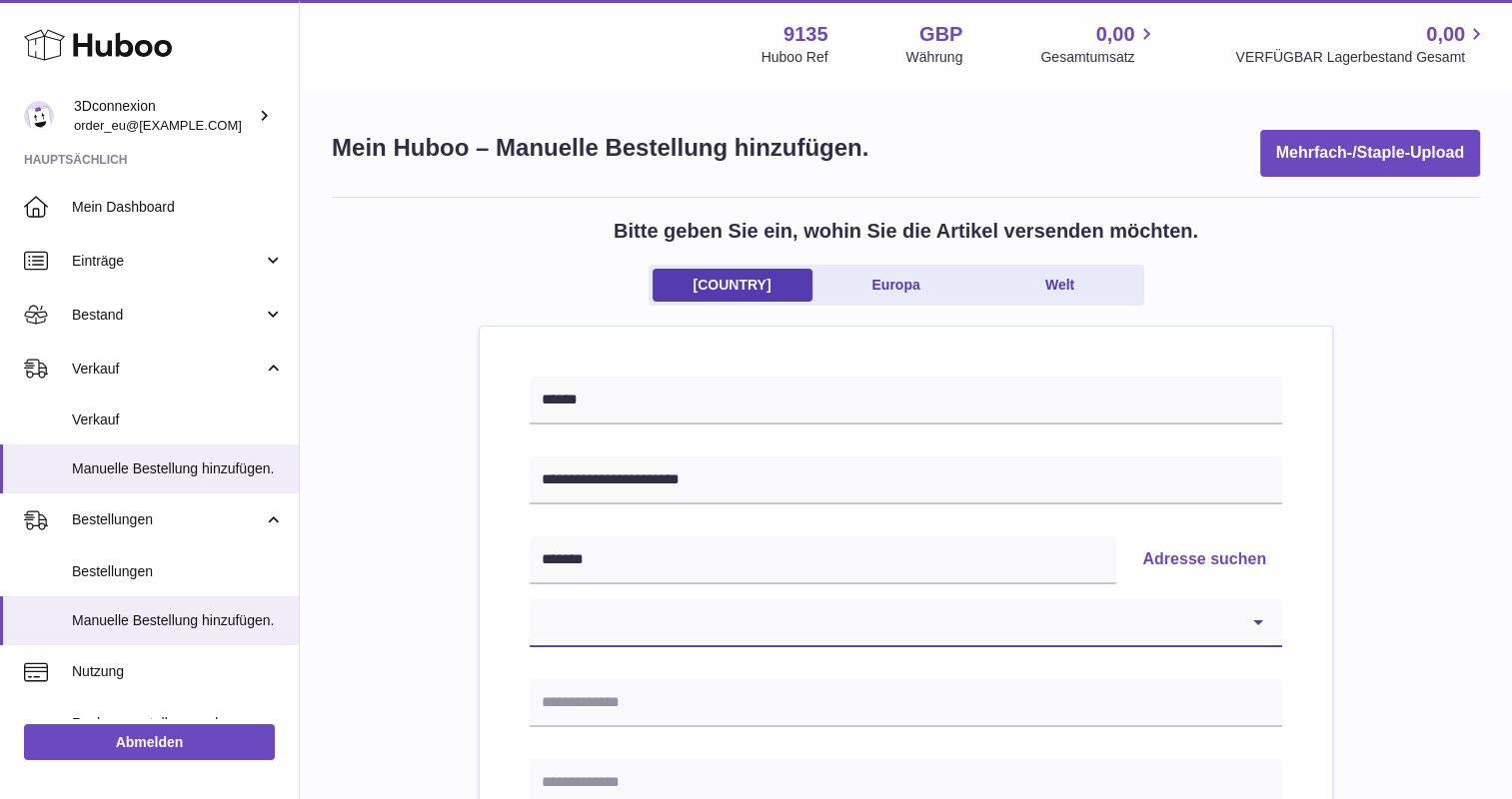 click on "**********" at bounding box center [905, 623] 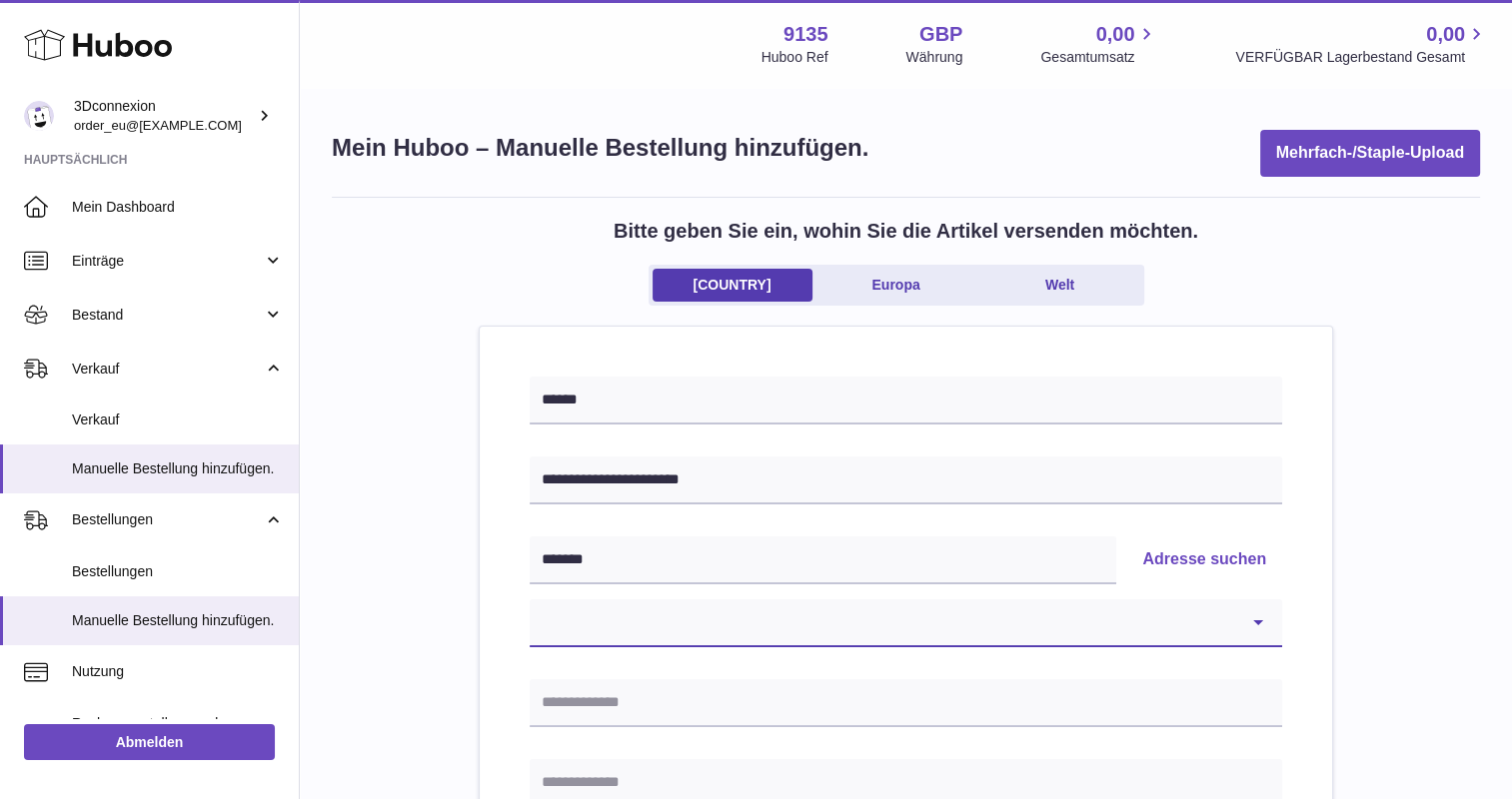 select on "**" 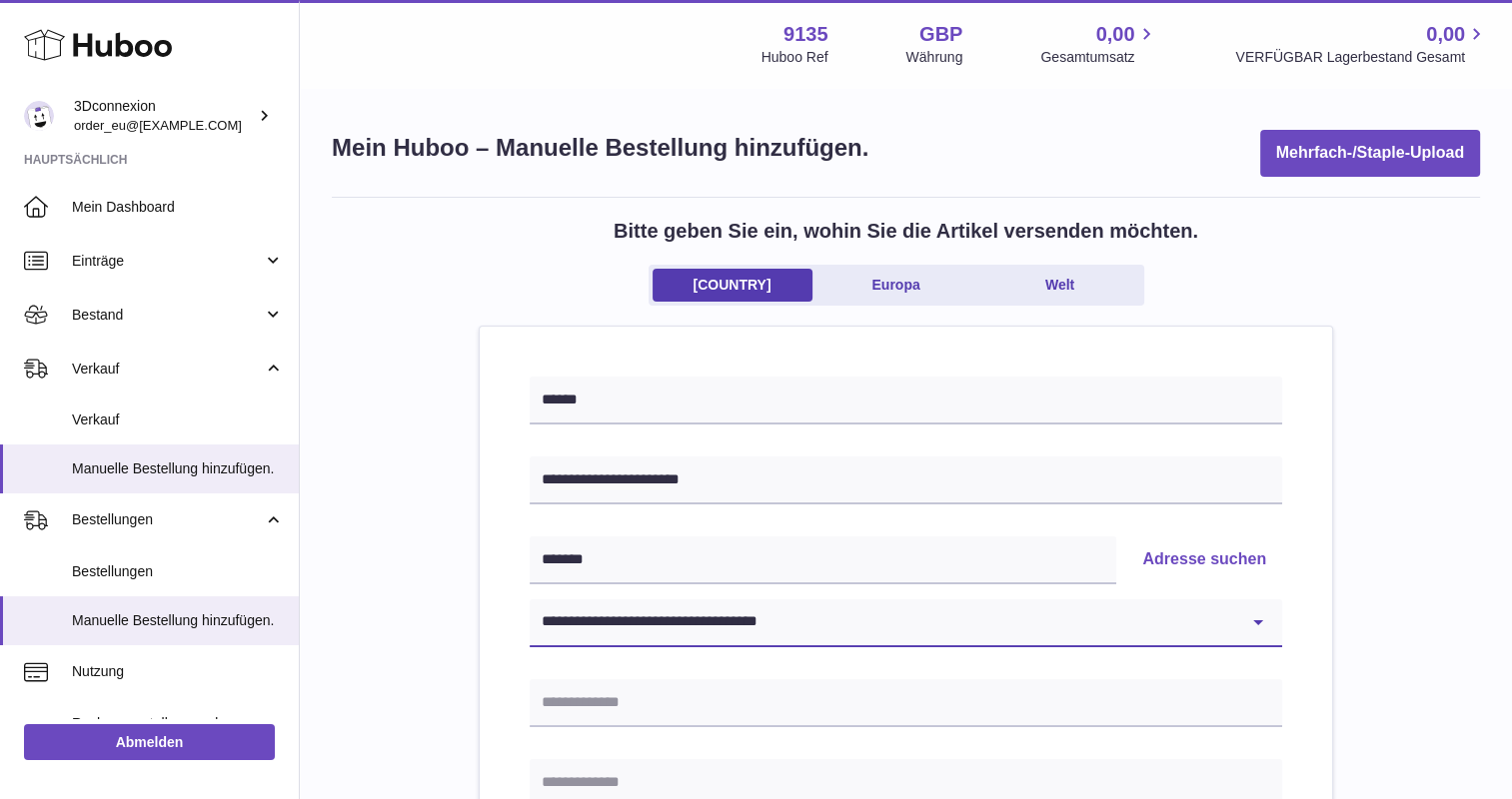 click on "**********" at bounding box center (905, 623) 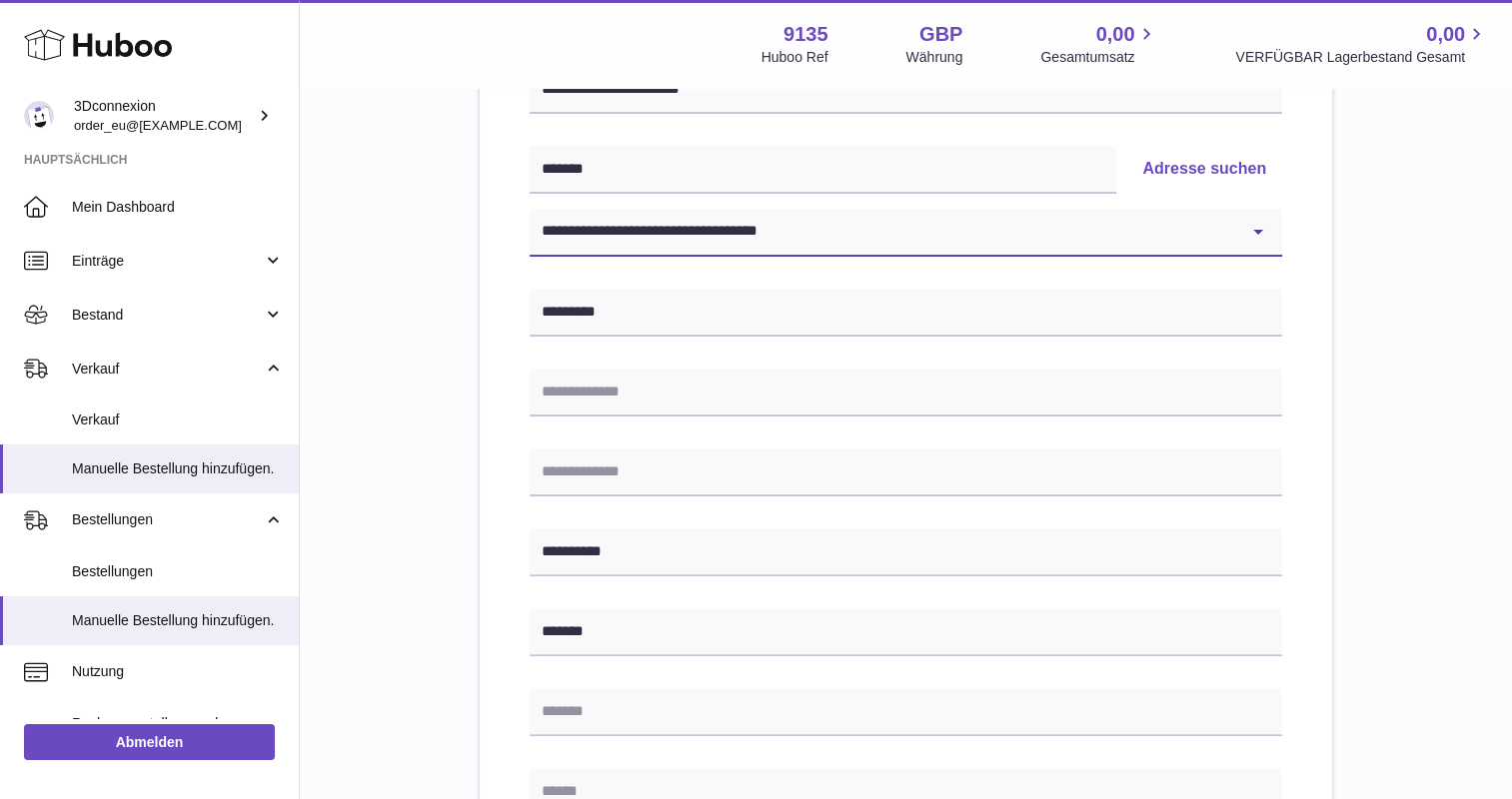scroll, scrollTop: 400, scrollLeft: 0, axis: vertical 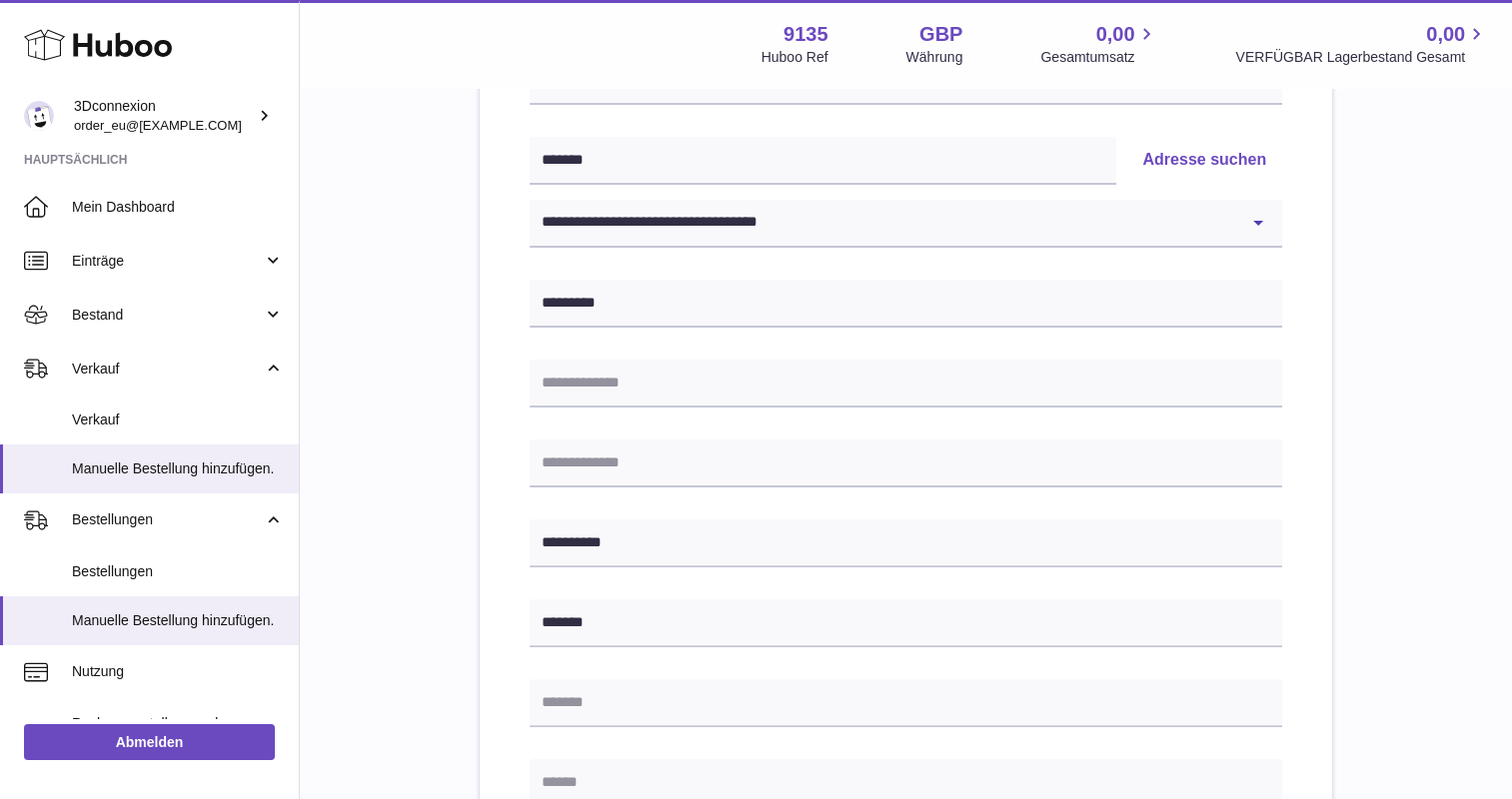 click at bounding box center (905, 783) 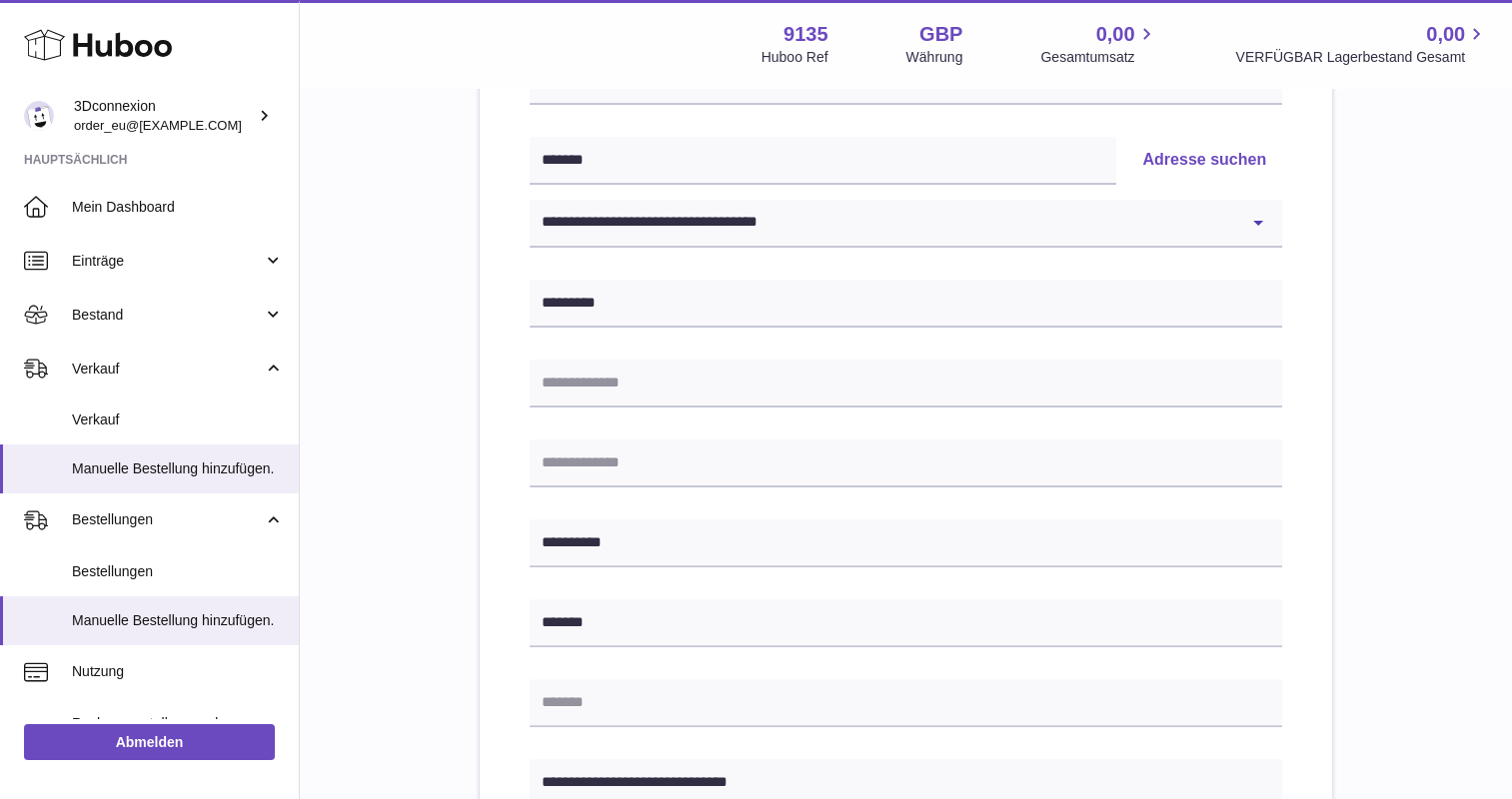 type on "**********" 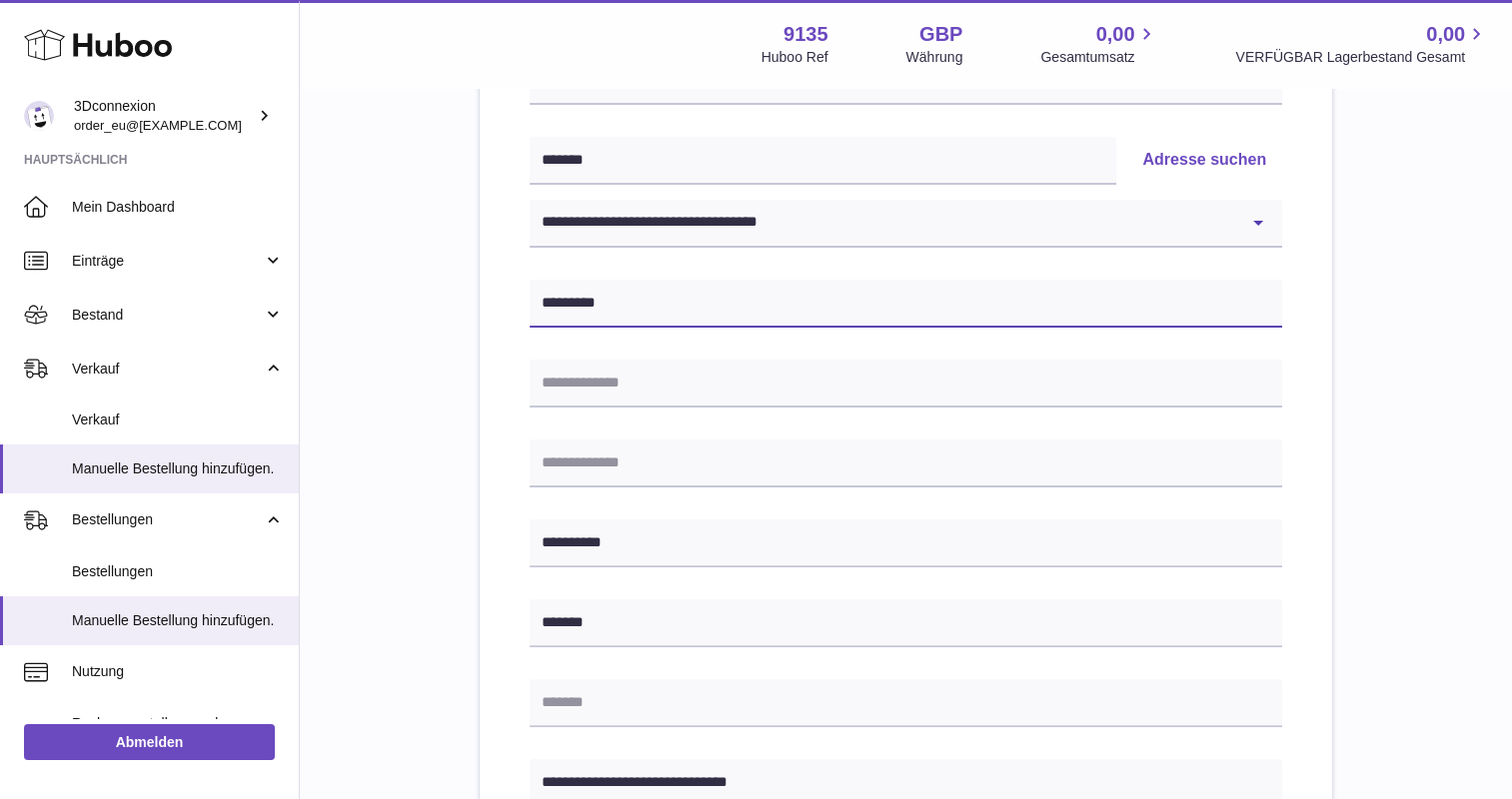 drag, startPoint x: 651, startPoint y: 308, endPoint x: 412, endPoint y: 301, distance: 239.1025 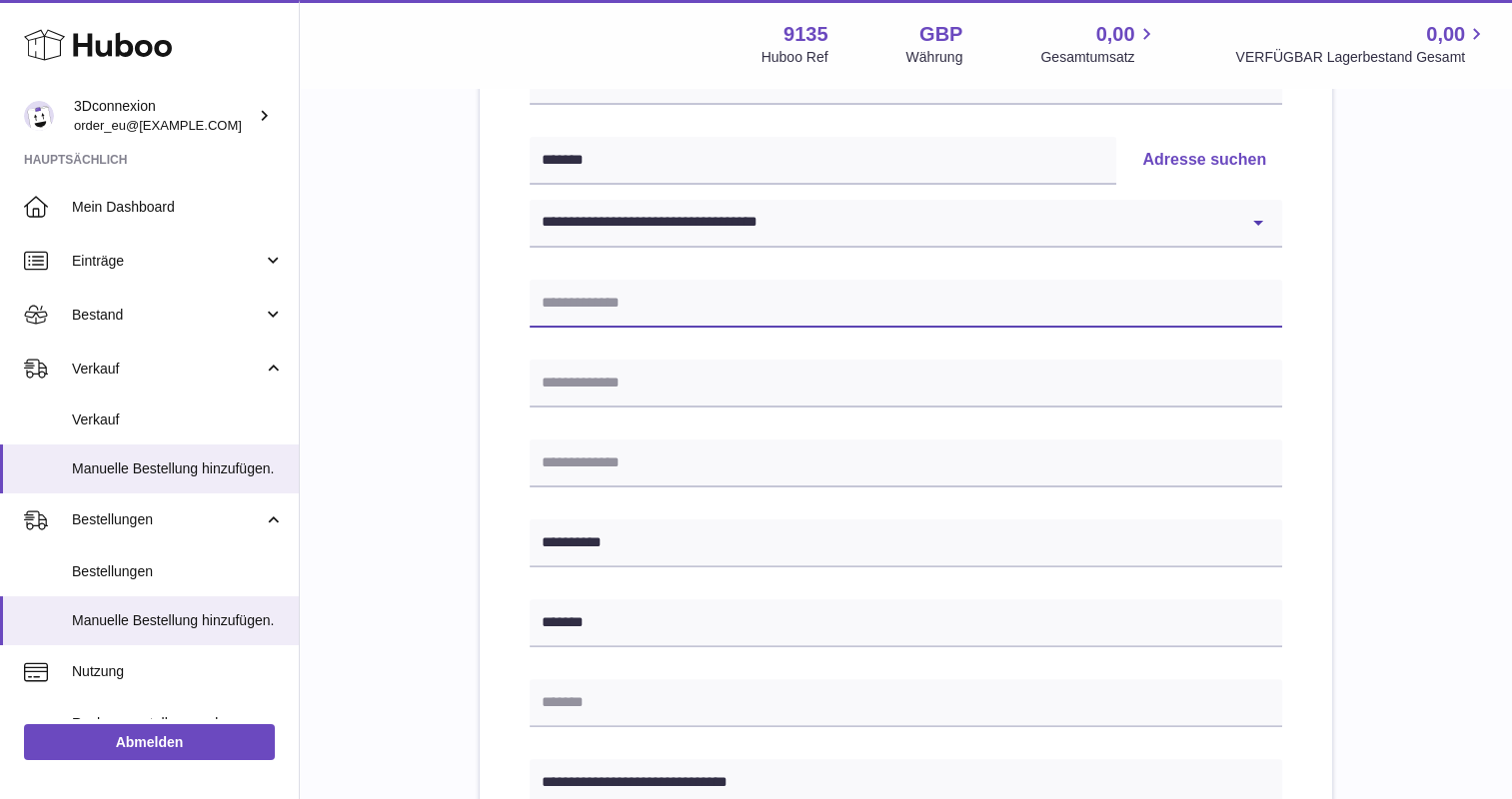 type 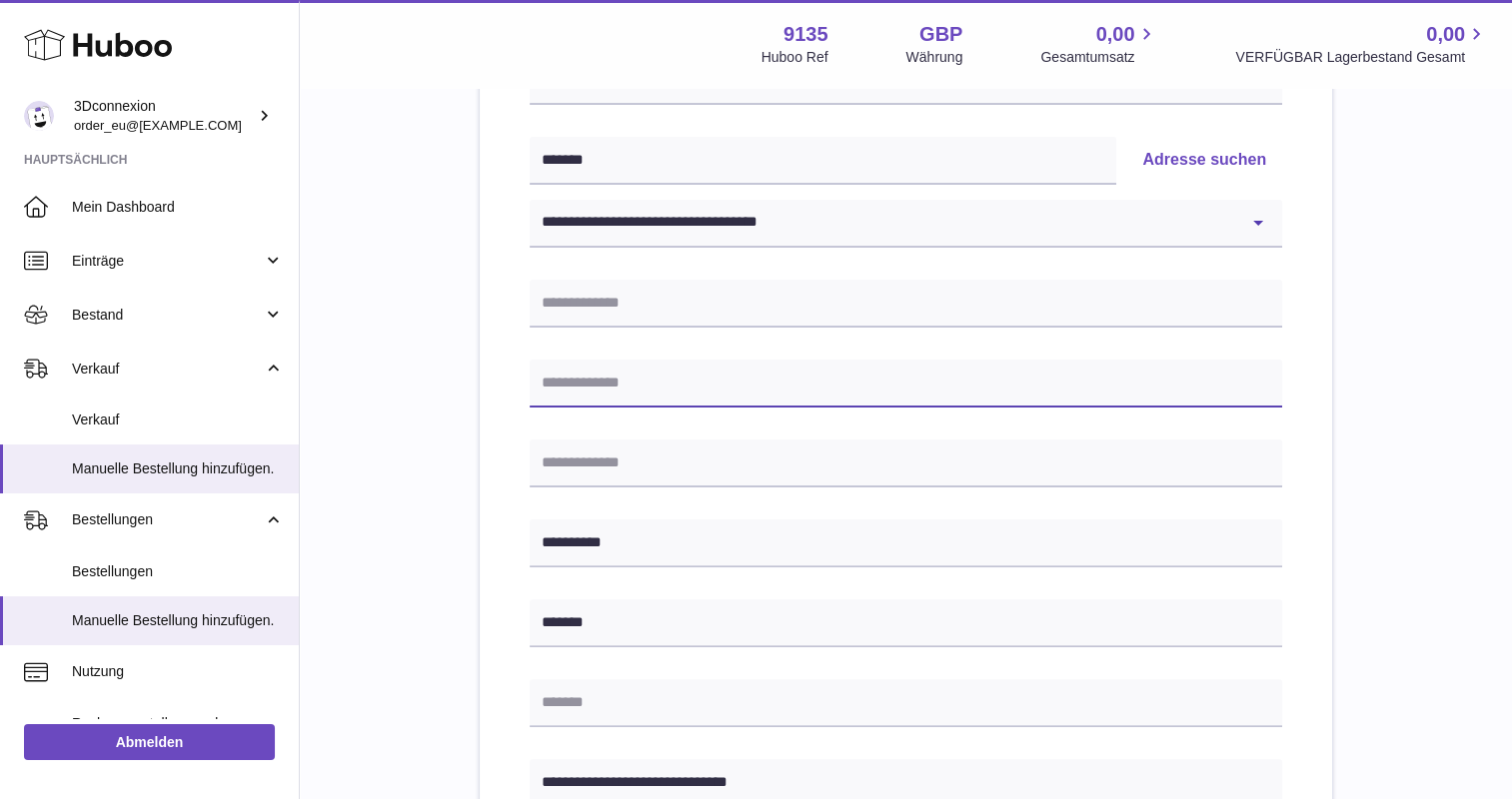click at bounding box center (905, 384) 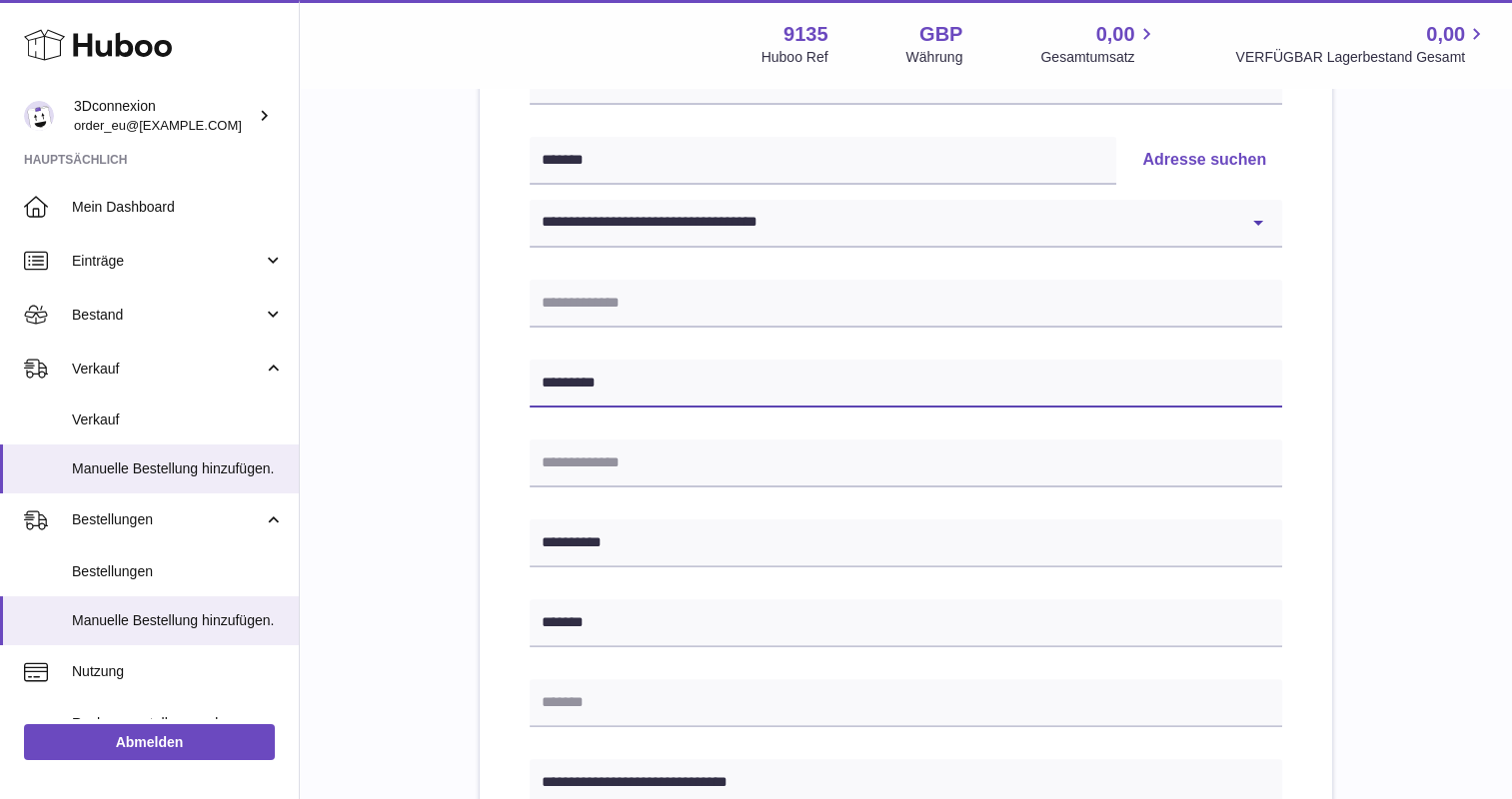 type on "*********" 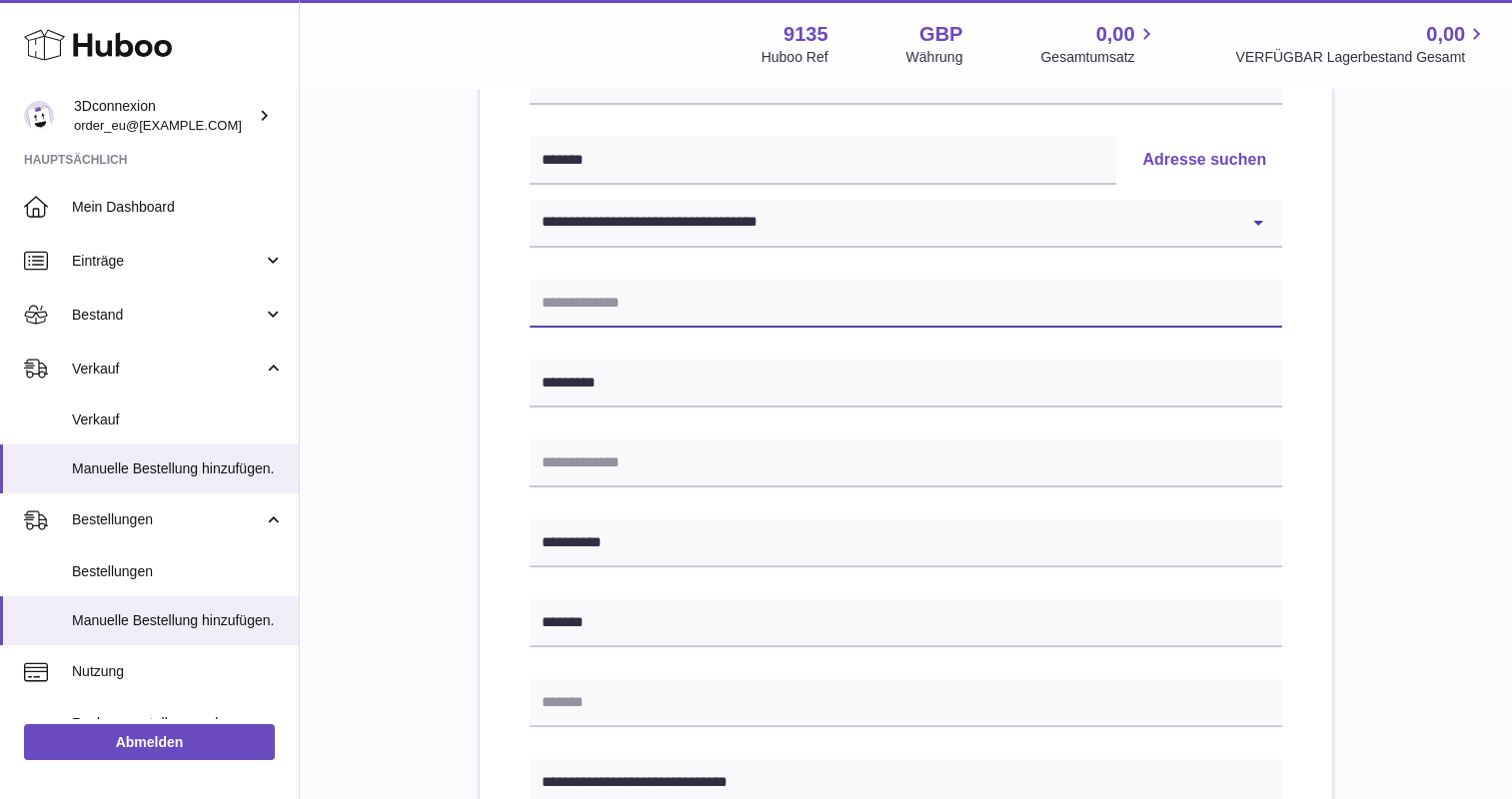 click at bounding box center [905, 304] 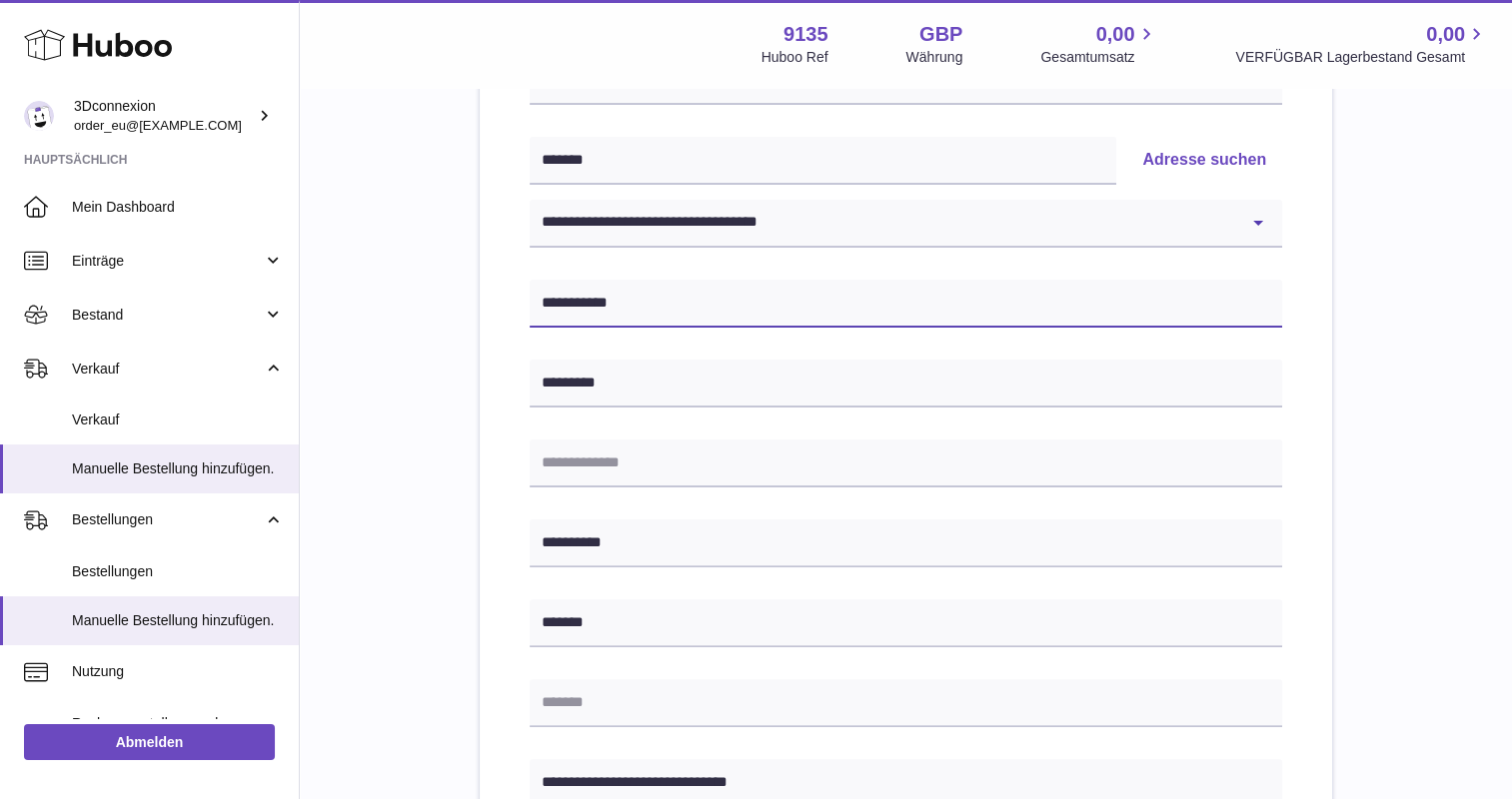 type on "**********" 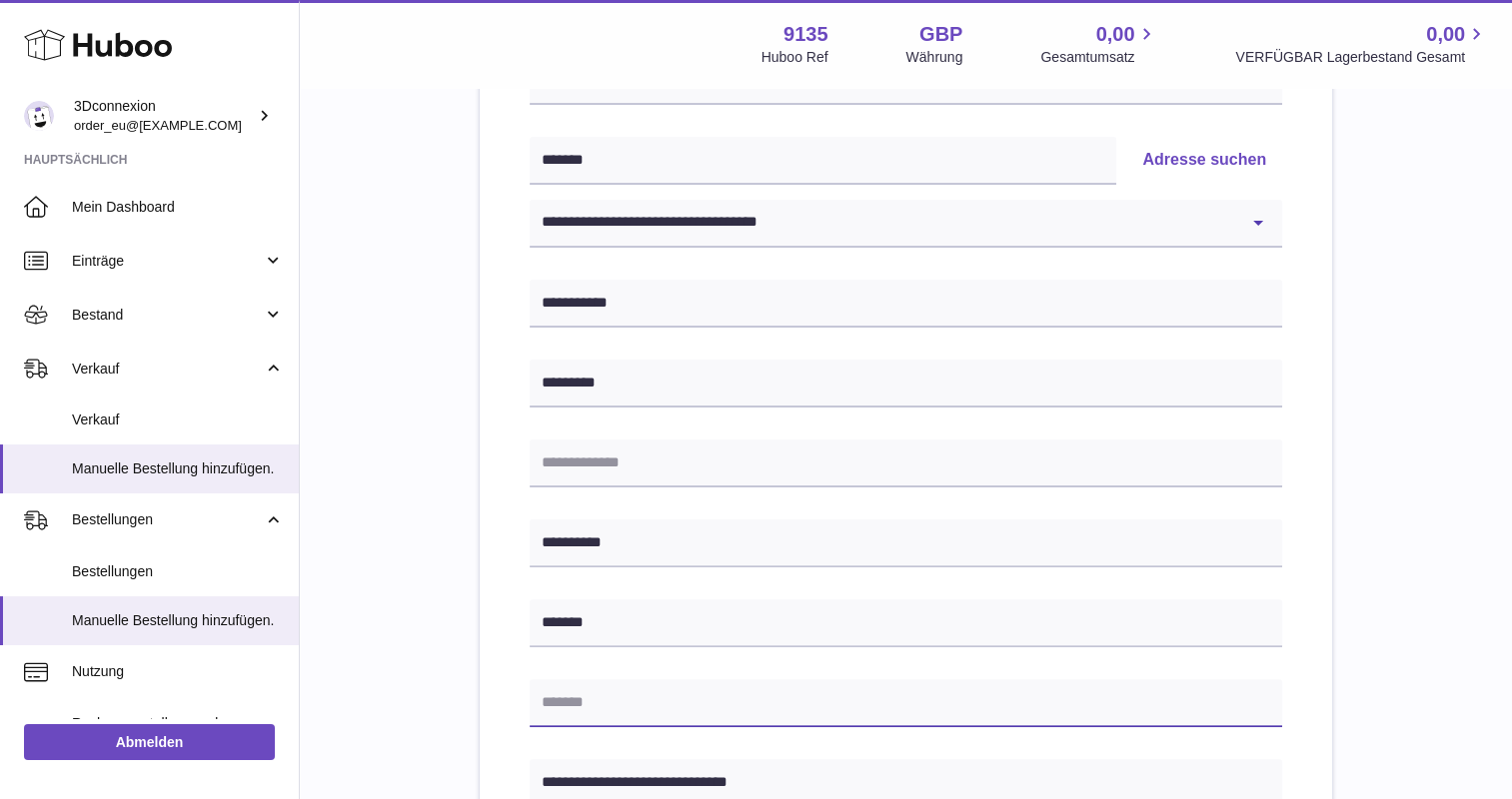 click at bounding box center [905, 703] 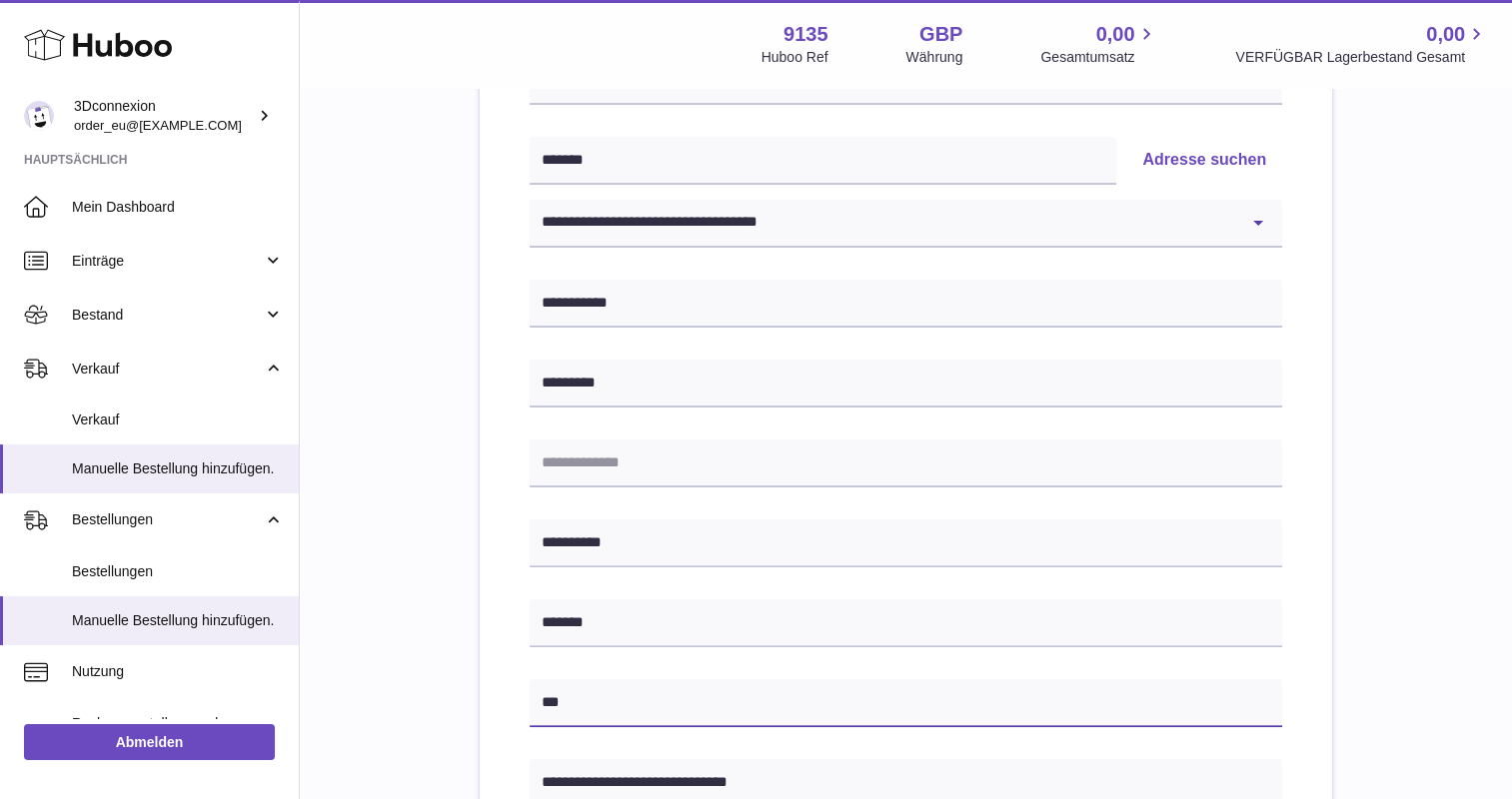 paste on "**********" 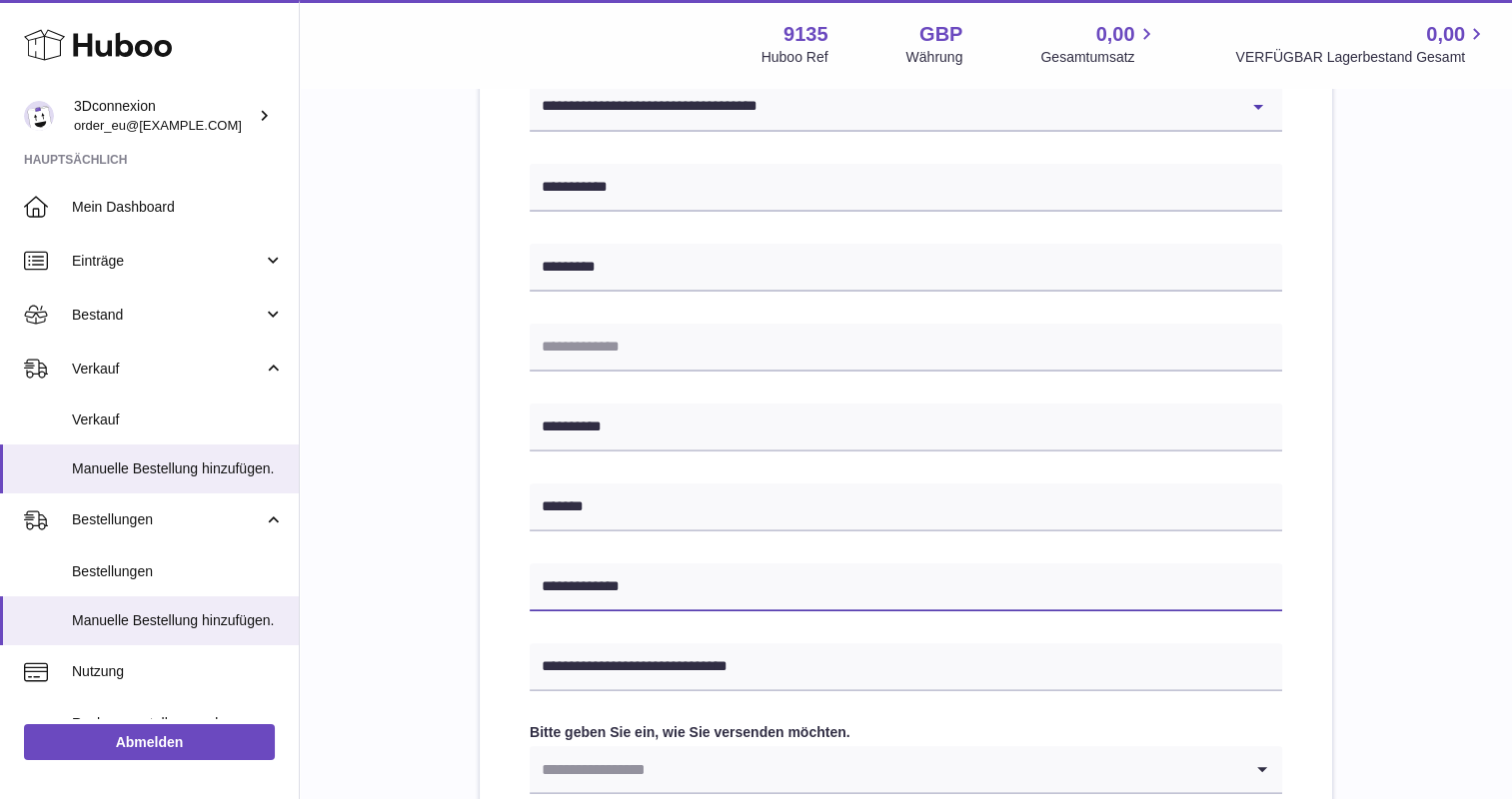 scroll, scrollTop: 699, scrollLeft: 0, axis: vertical 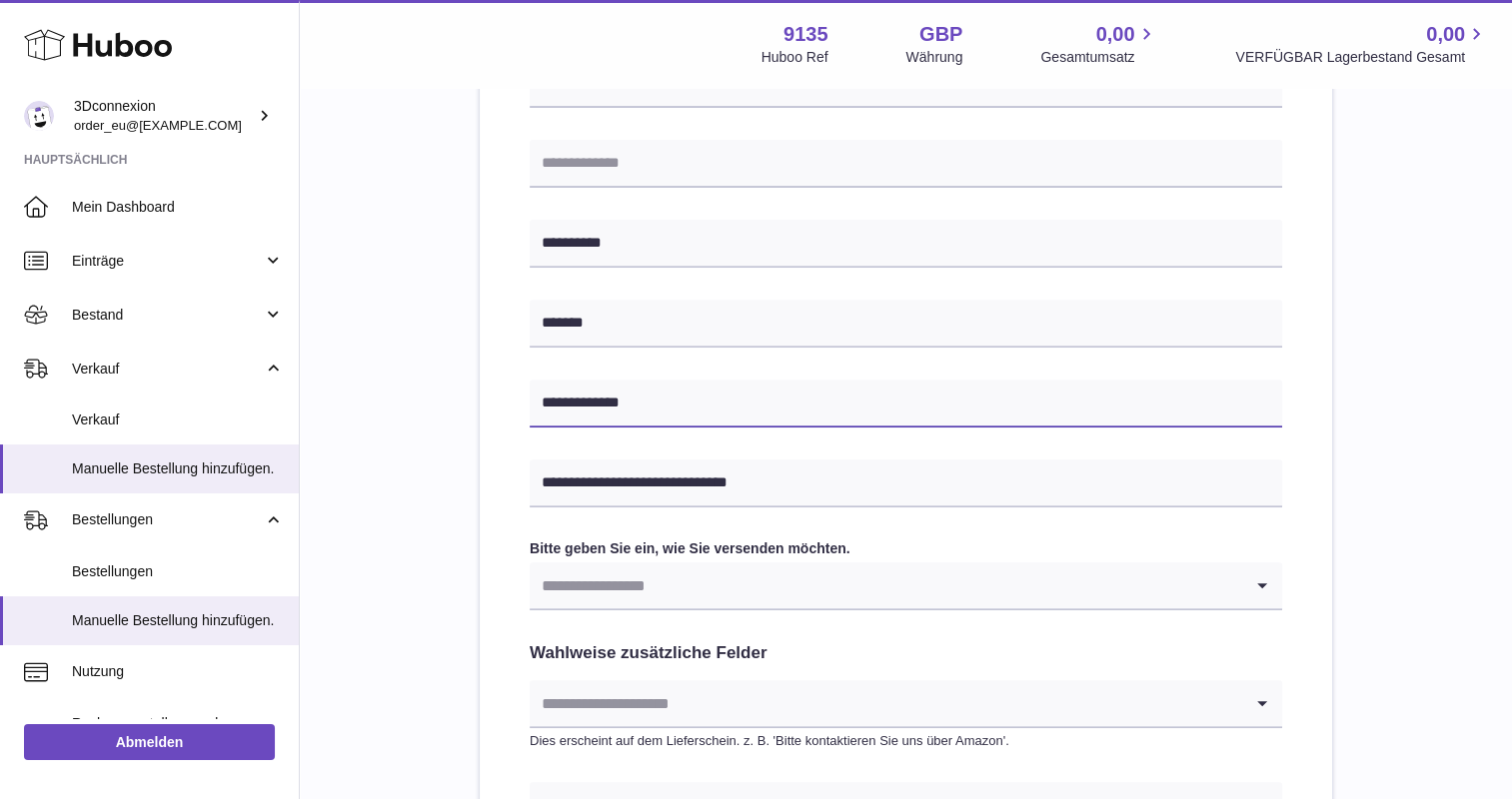 type on "**********" 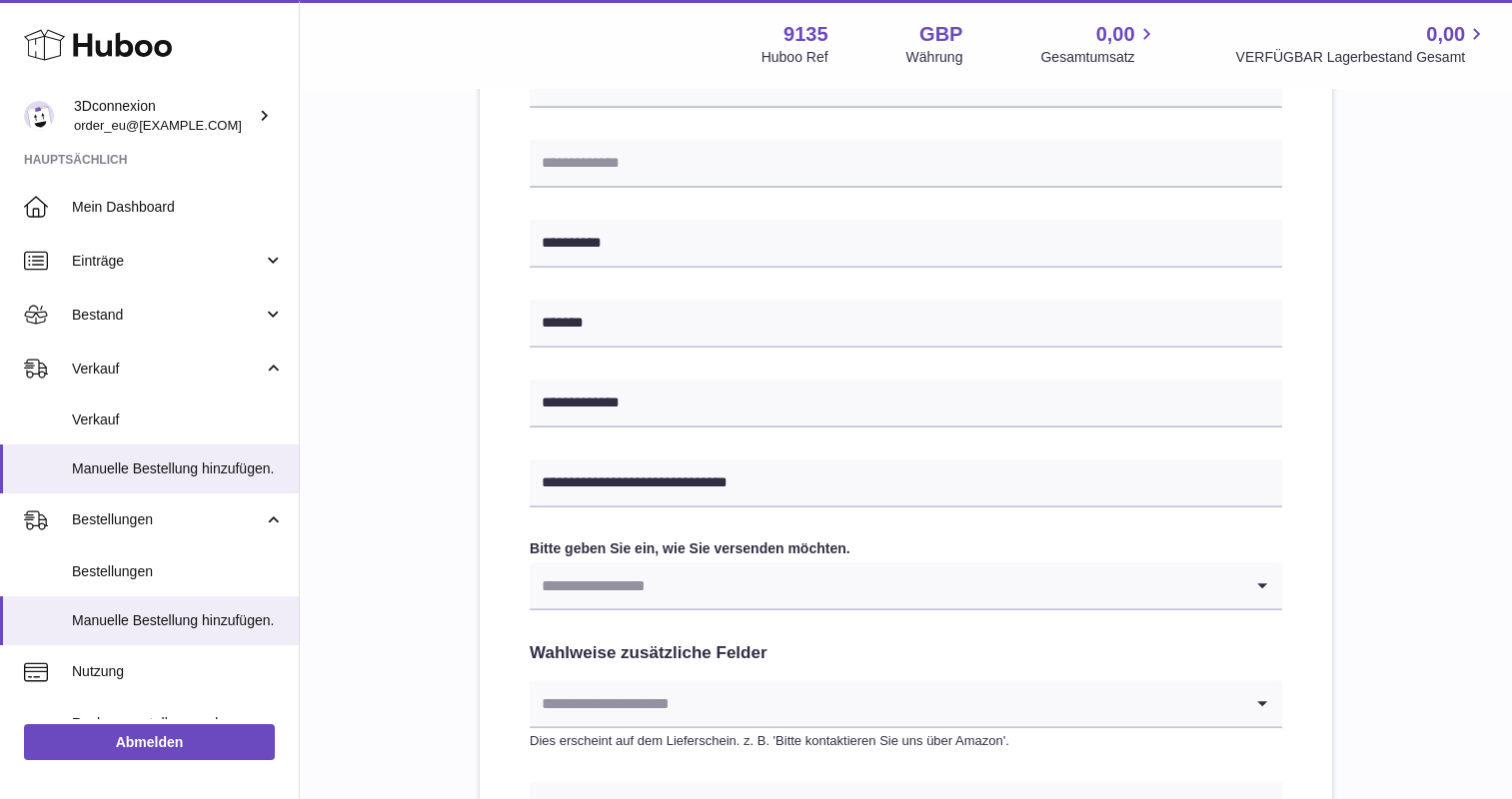 click at bounding box center (885, 585) 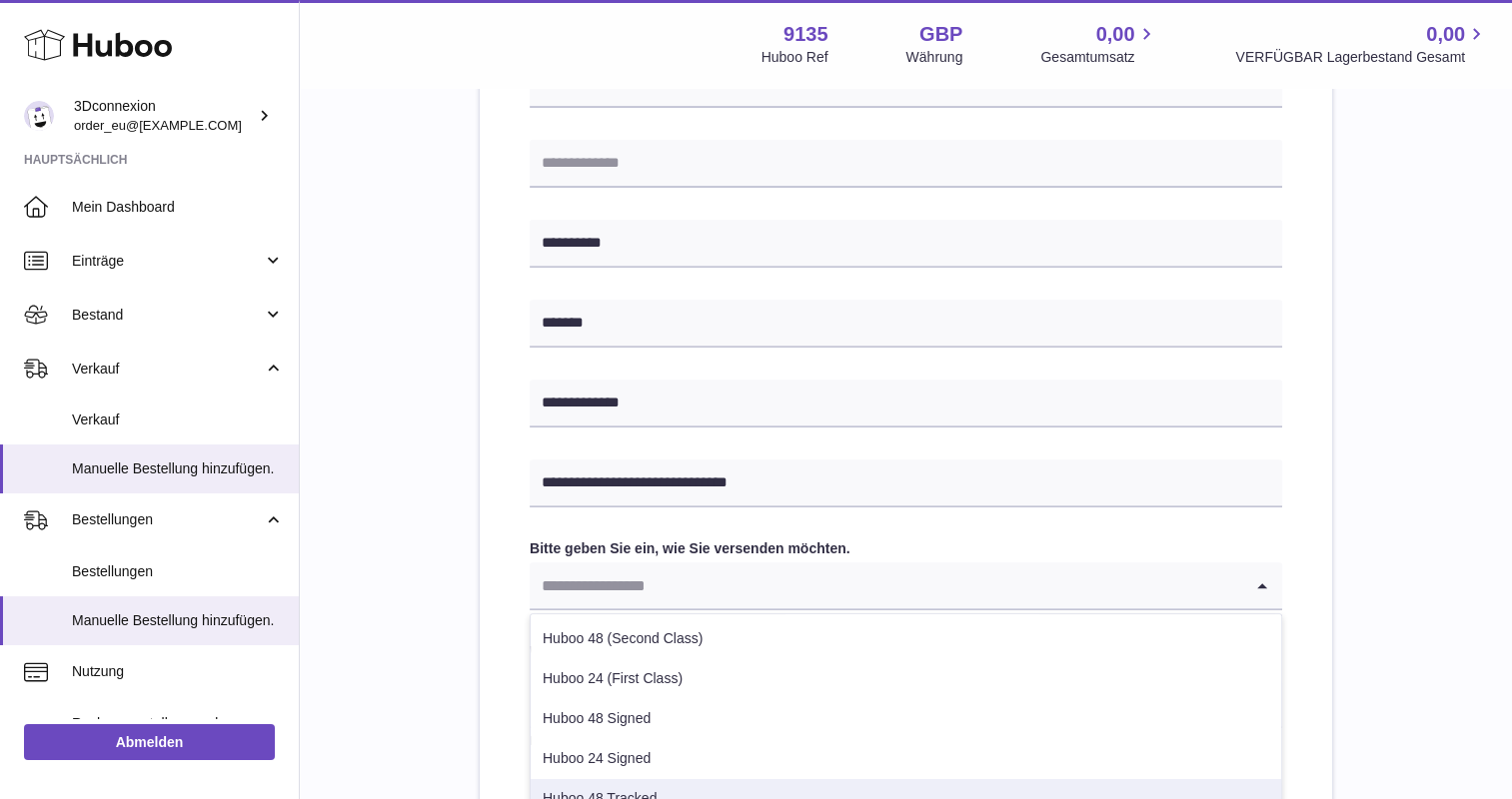 click on "Huboo 48 Tracked" at bounding box center (905, 799) 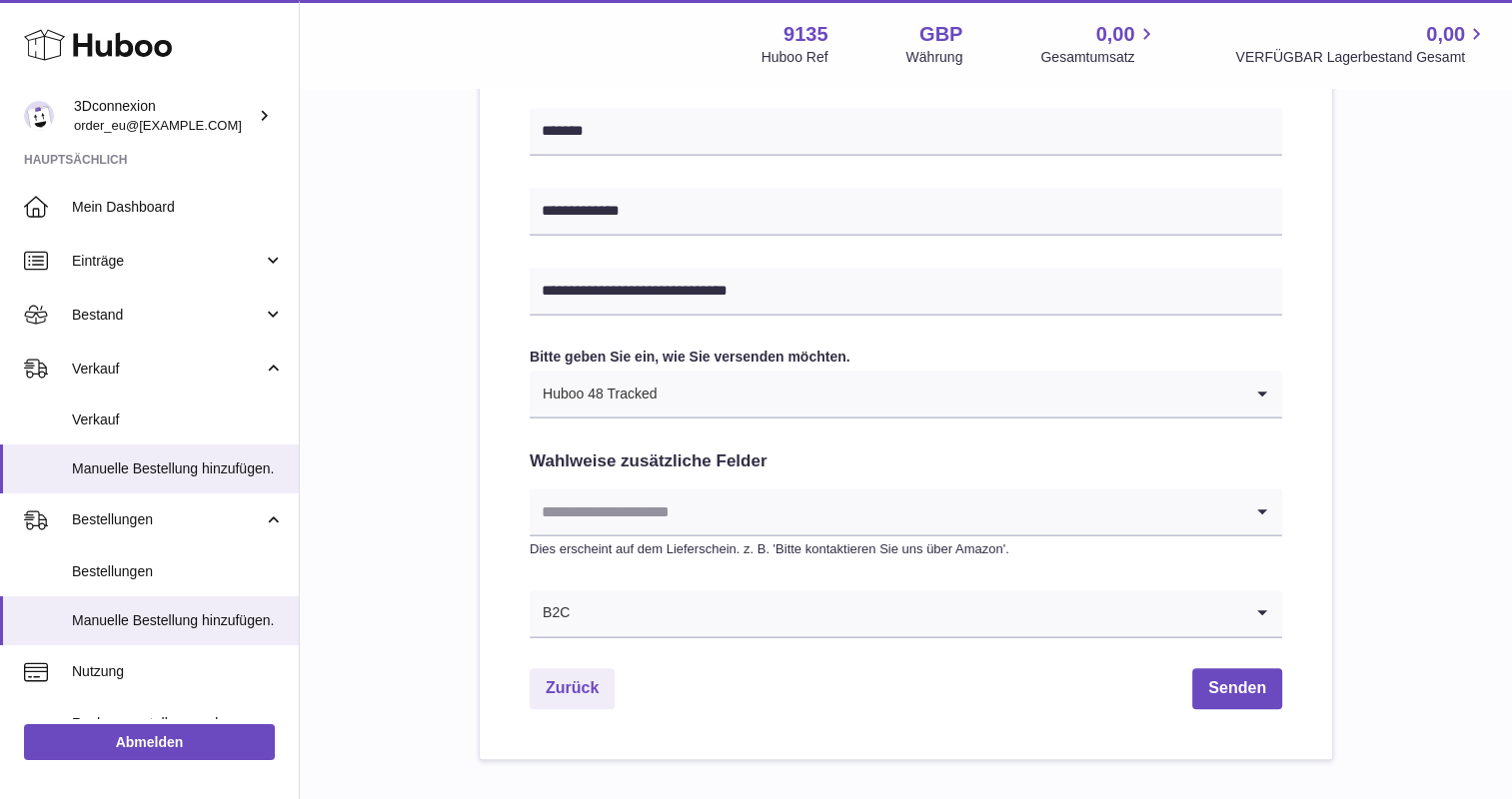 scroll, scrollTop: 999, scrollLeft: 0, axis: vertical 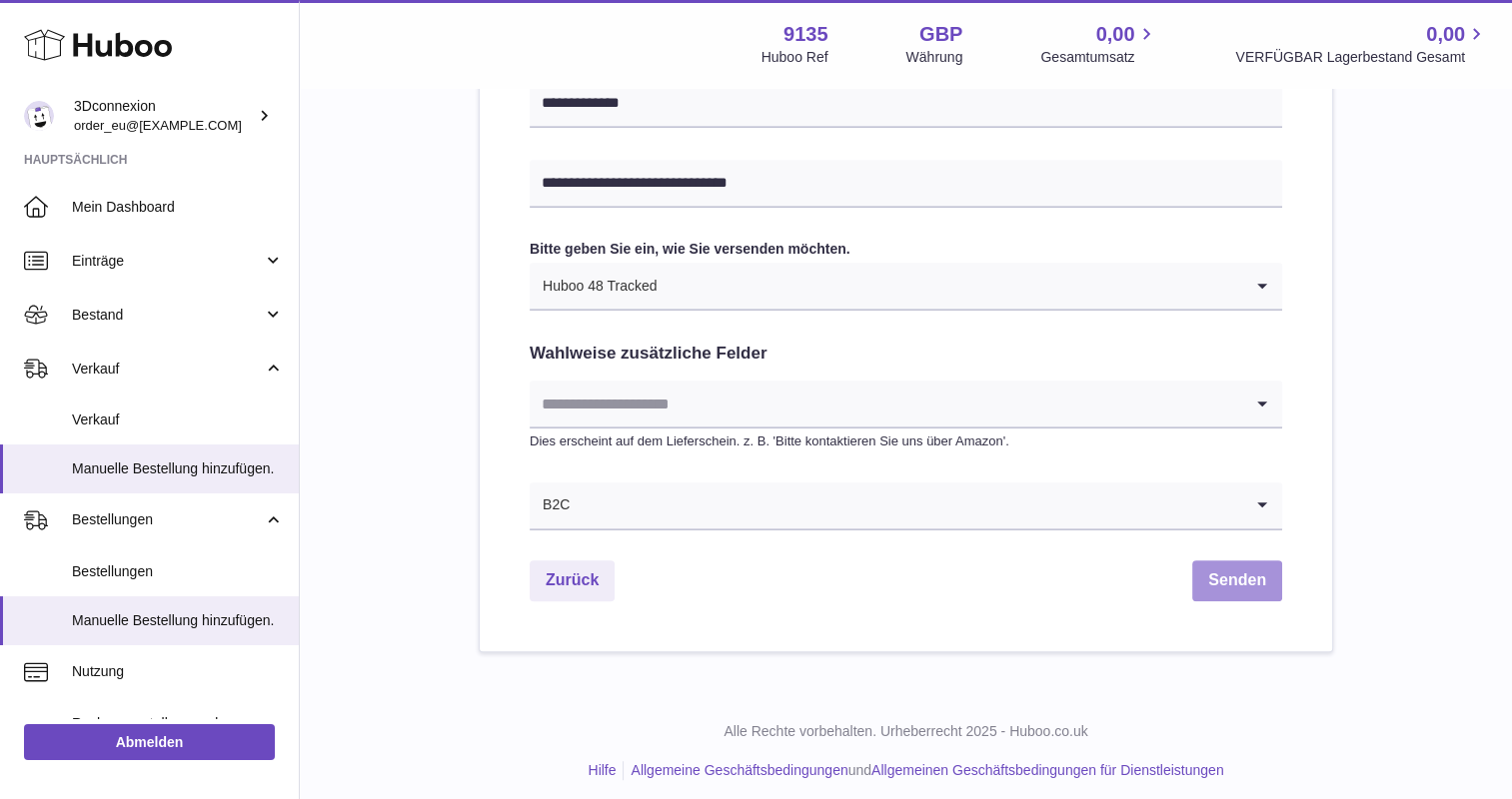click on "Senden" at bounding box center (1237, 580) 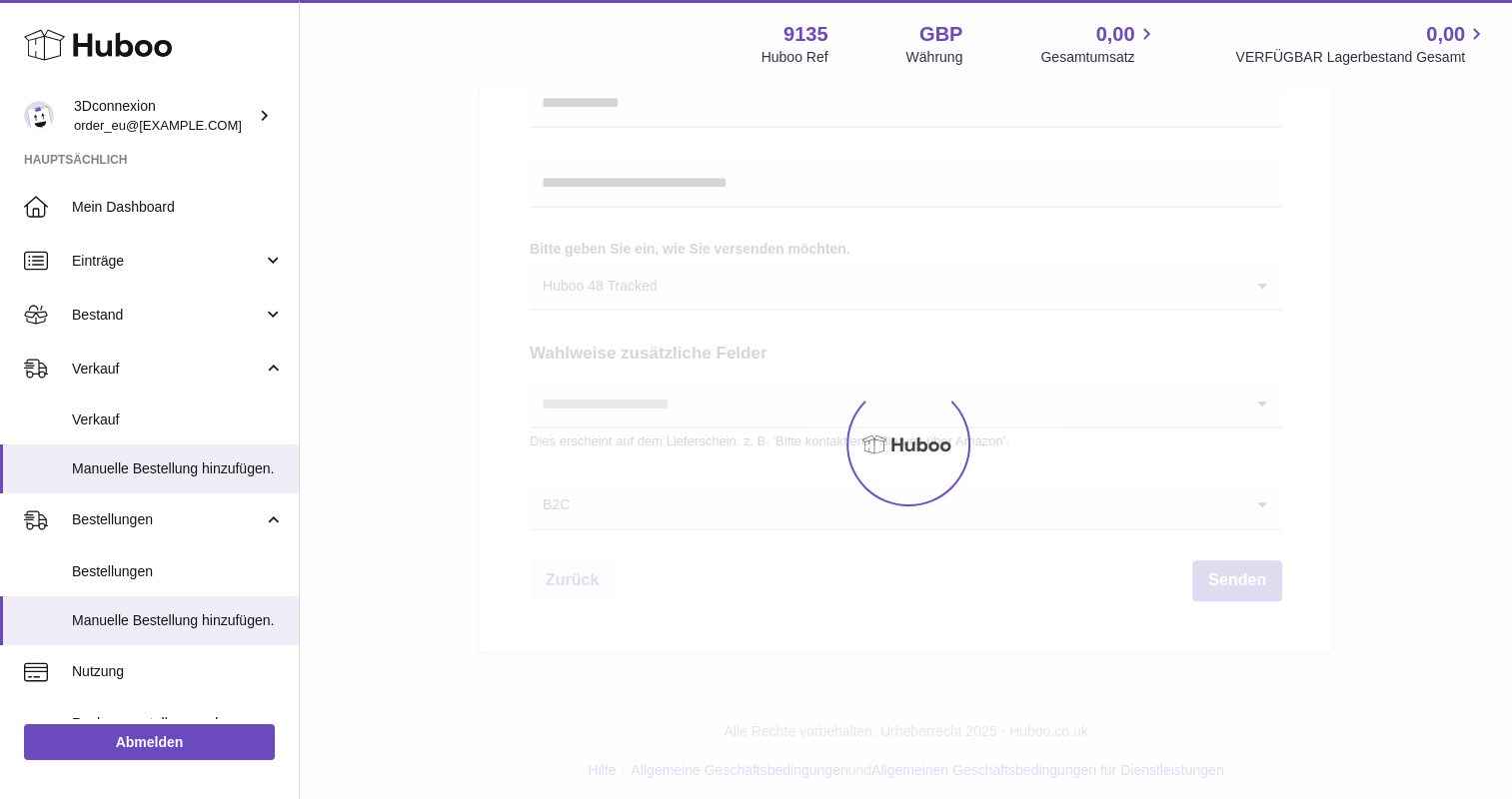 scroll, scrollTop: 0, scrollLeft: 0, axis: both 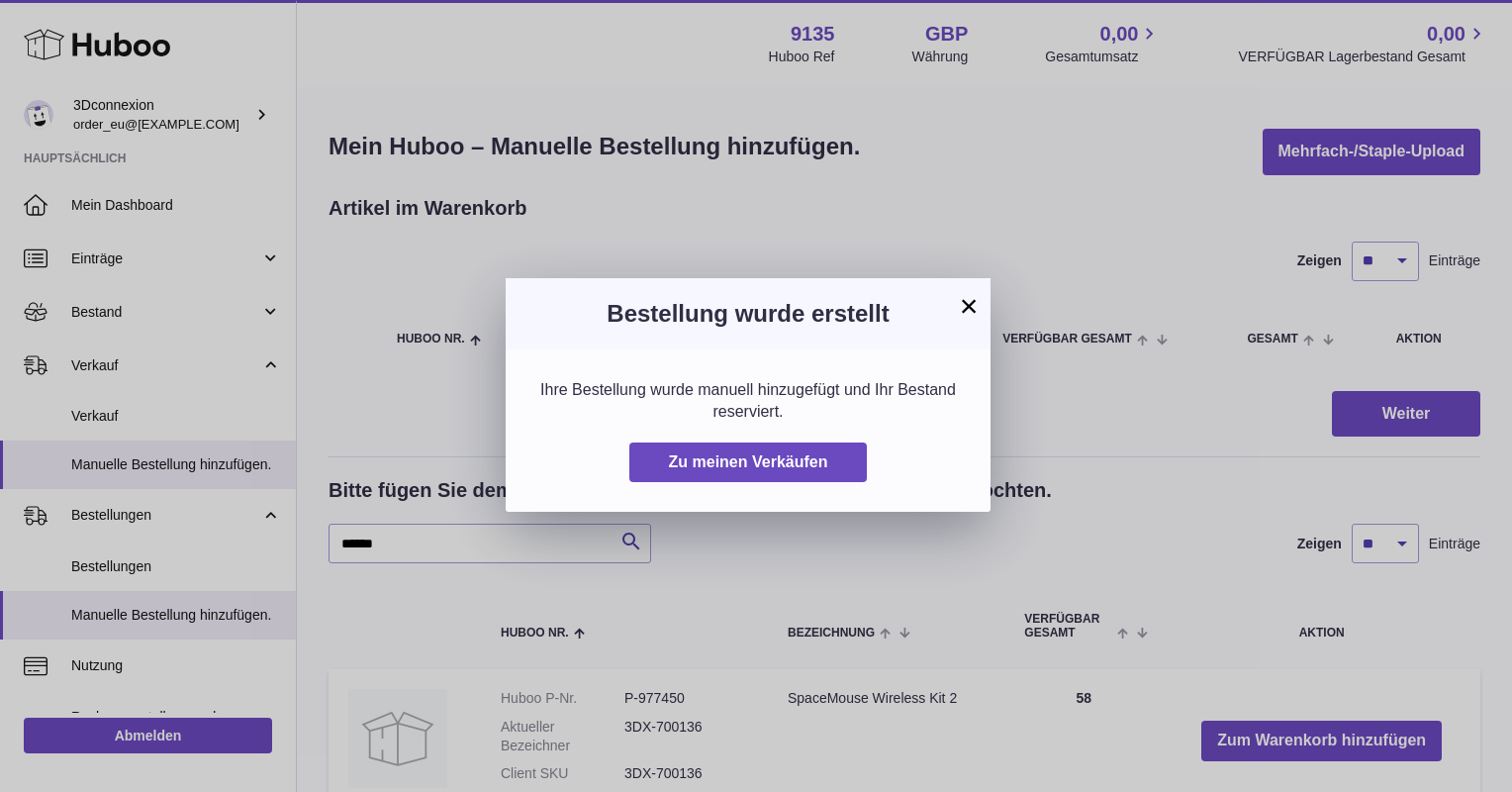 click on "×" at bounding box center (969, 306) 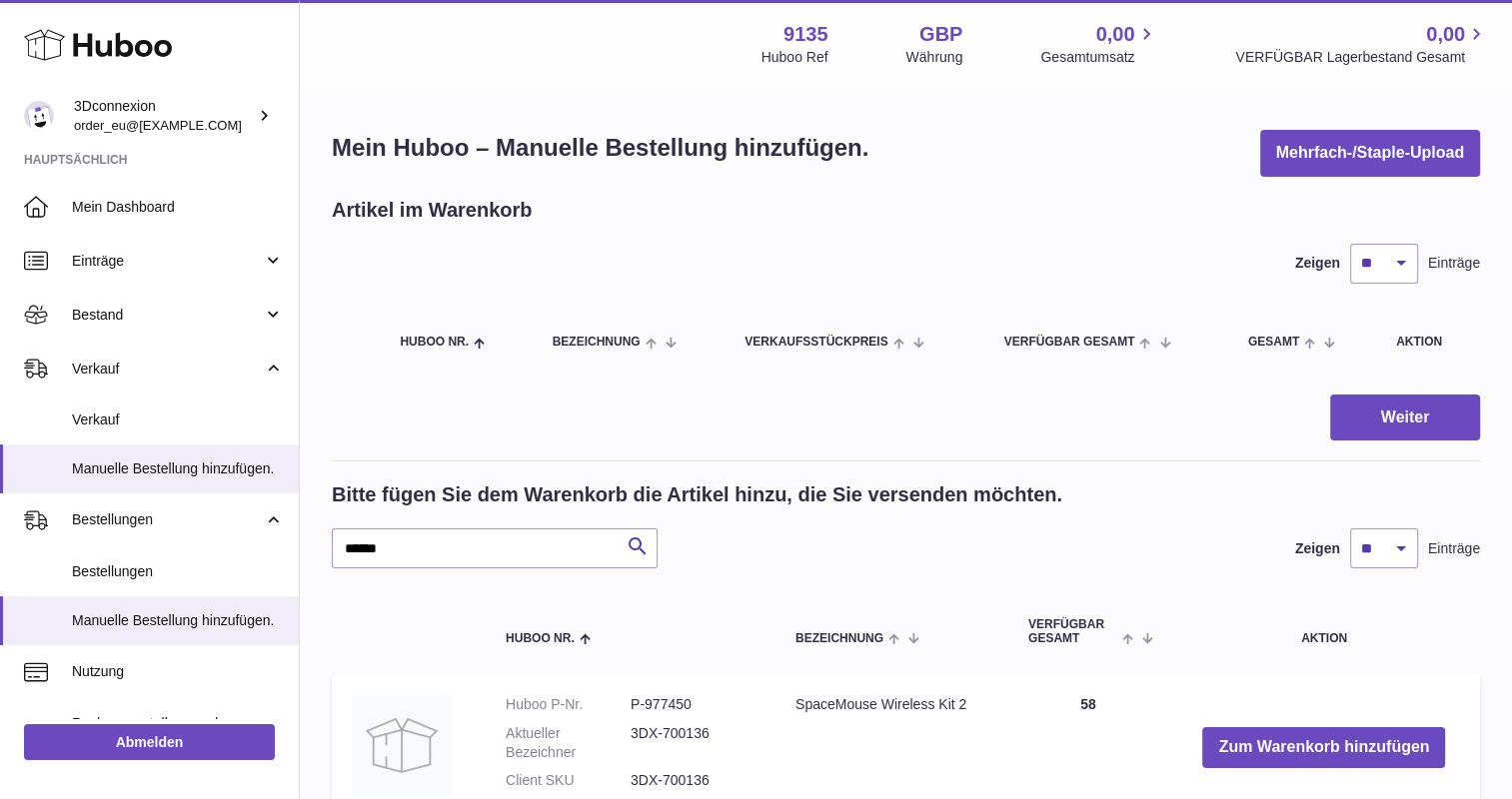 click on "Bitte fügen Sie dem Warenkorb die Artikel hinzu, die Sie versenden möchten.   ******     Suche
Zeigen
** ** ** ***
Einträge
Huboo Nr.       Bezeichnung
VERFÜGBAR Gesamt
Aktion
Huboo P-Nr.   P-[NUMBER]   Aktueller Bezeichner   3DX-[NUMBER]     Client SKU   3DX-[NUMBER]
SpaceMouse Wireless Kit 2
Anzahl 58
Zum Warenkorb hinzufügen" at bounding box center [905, 655] 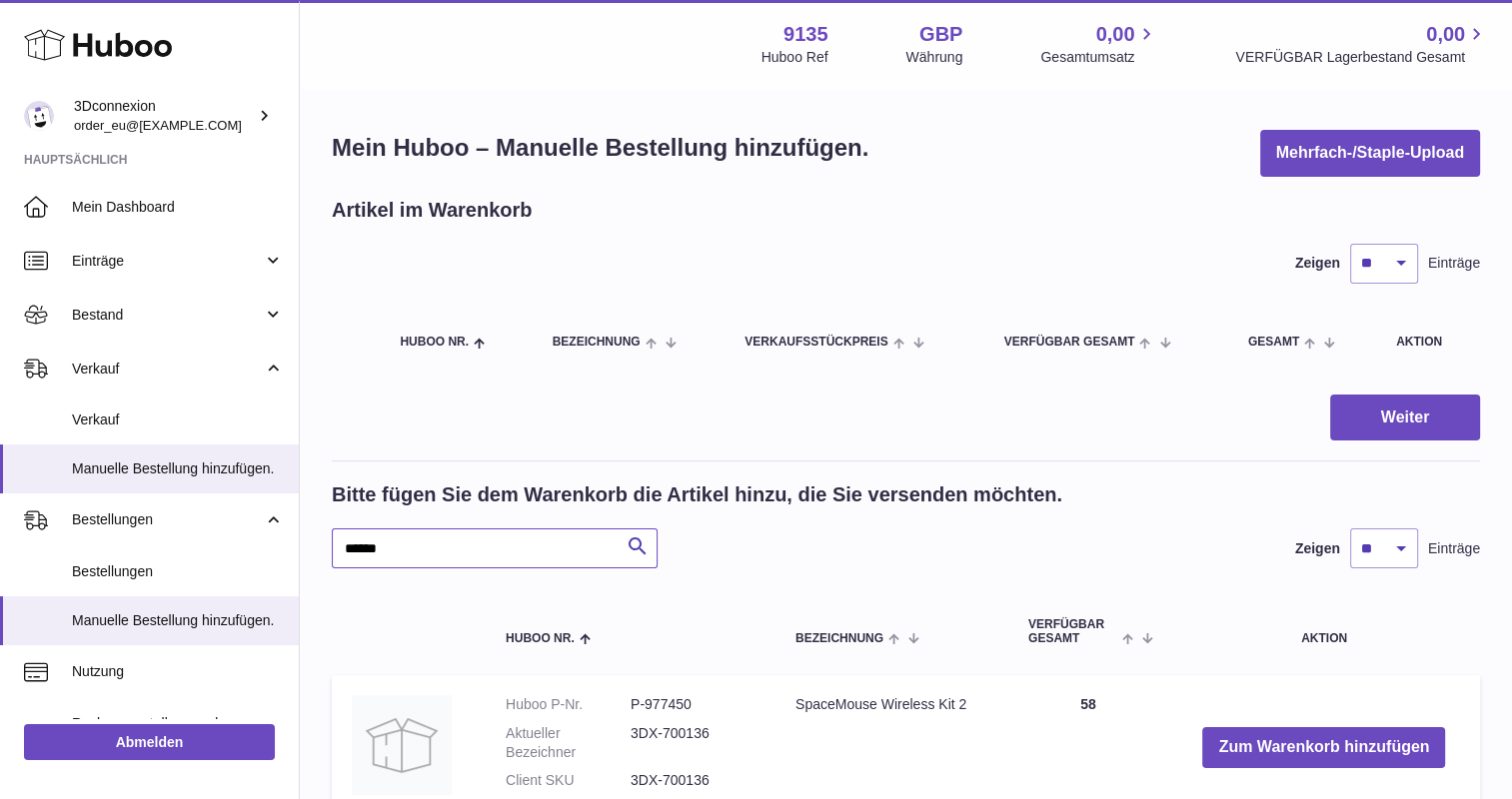 click on "******" at bounding box center (495, 548) 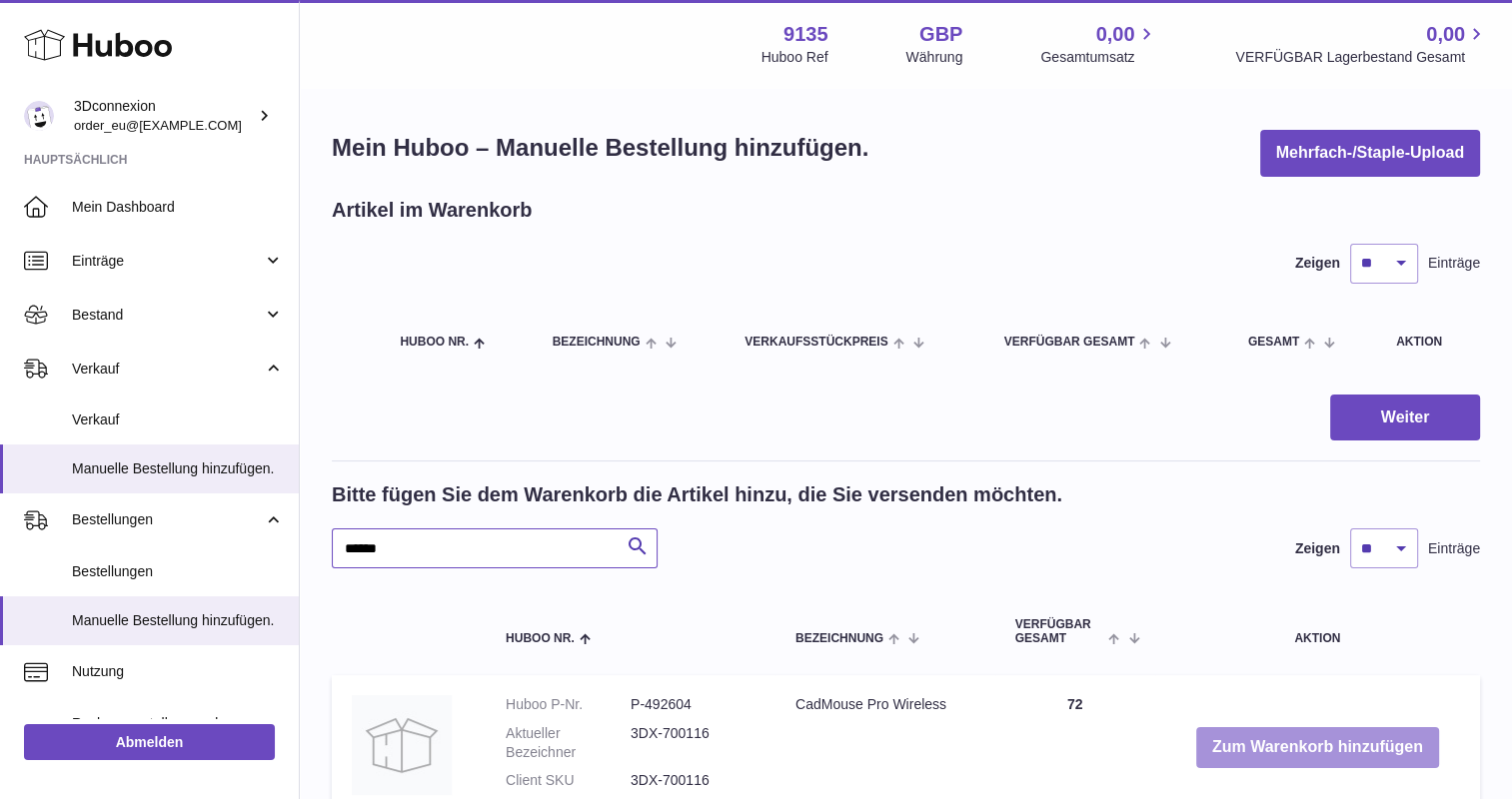 type on "******" 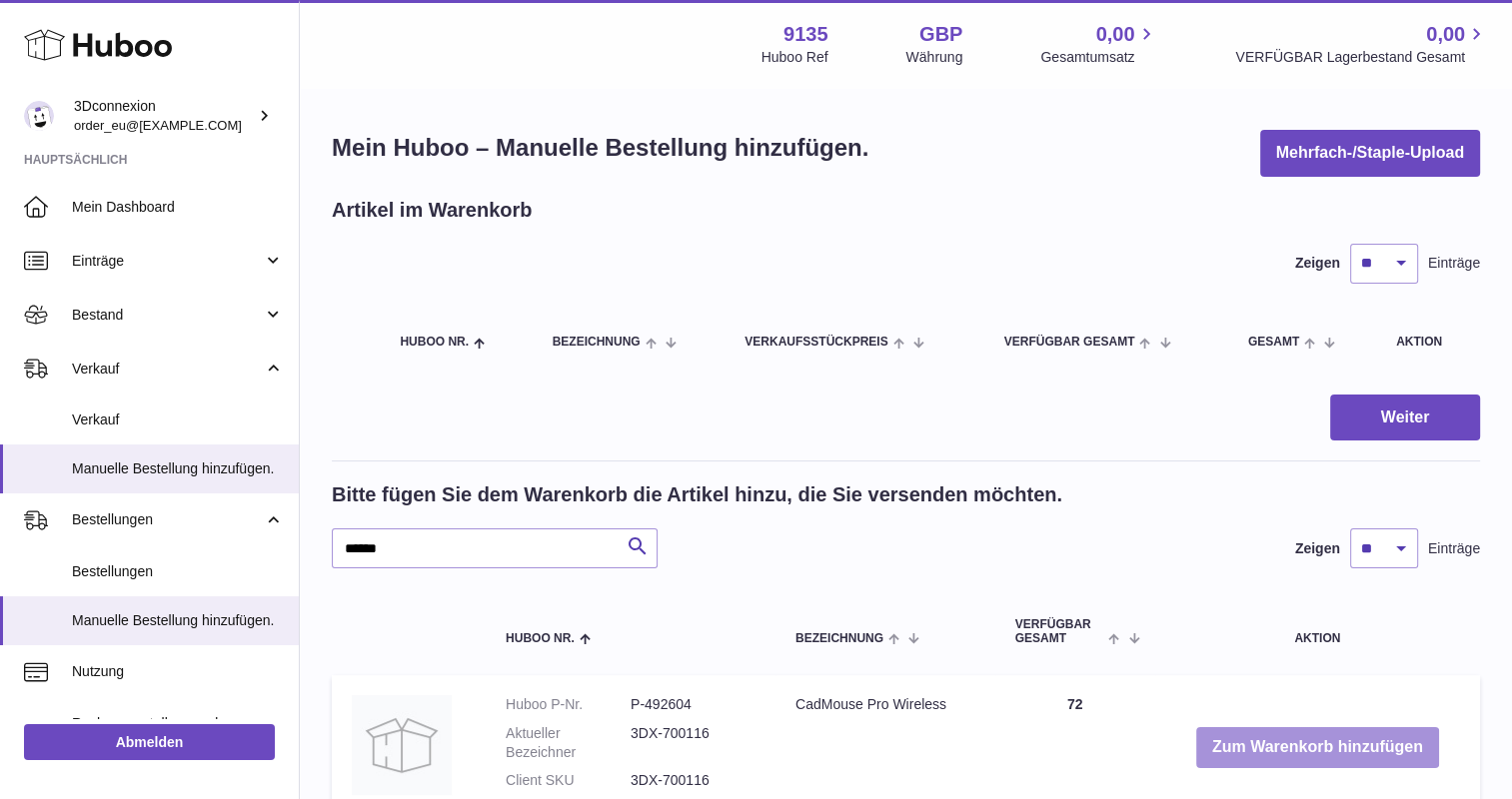 click on "Zum Warenkorb hinzufügen" at bounding box center (1317, 747) 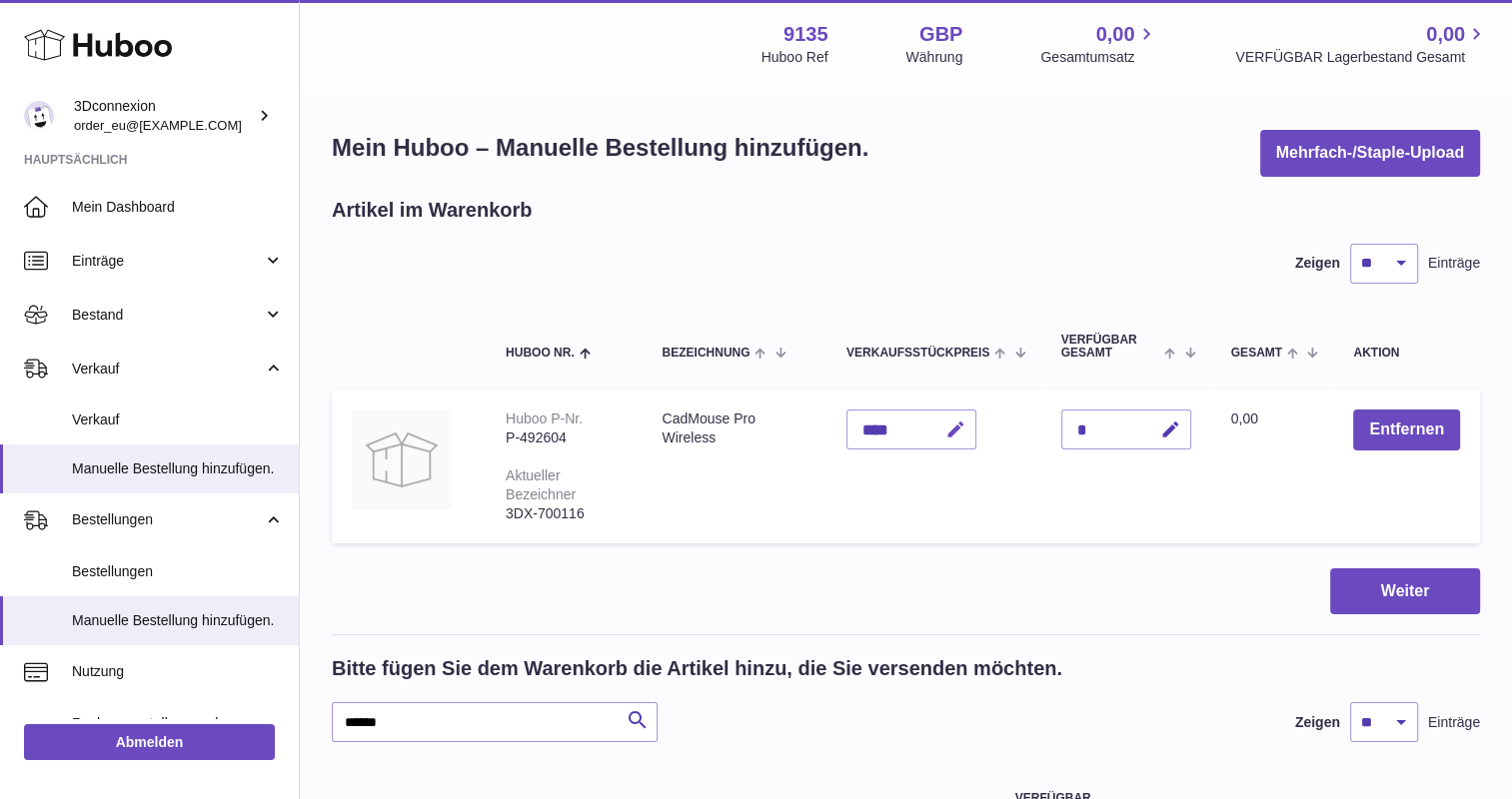 click at bounding box center [955, 429] 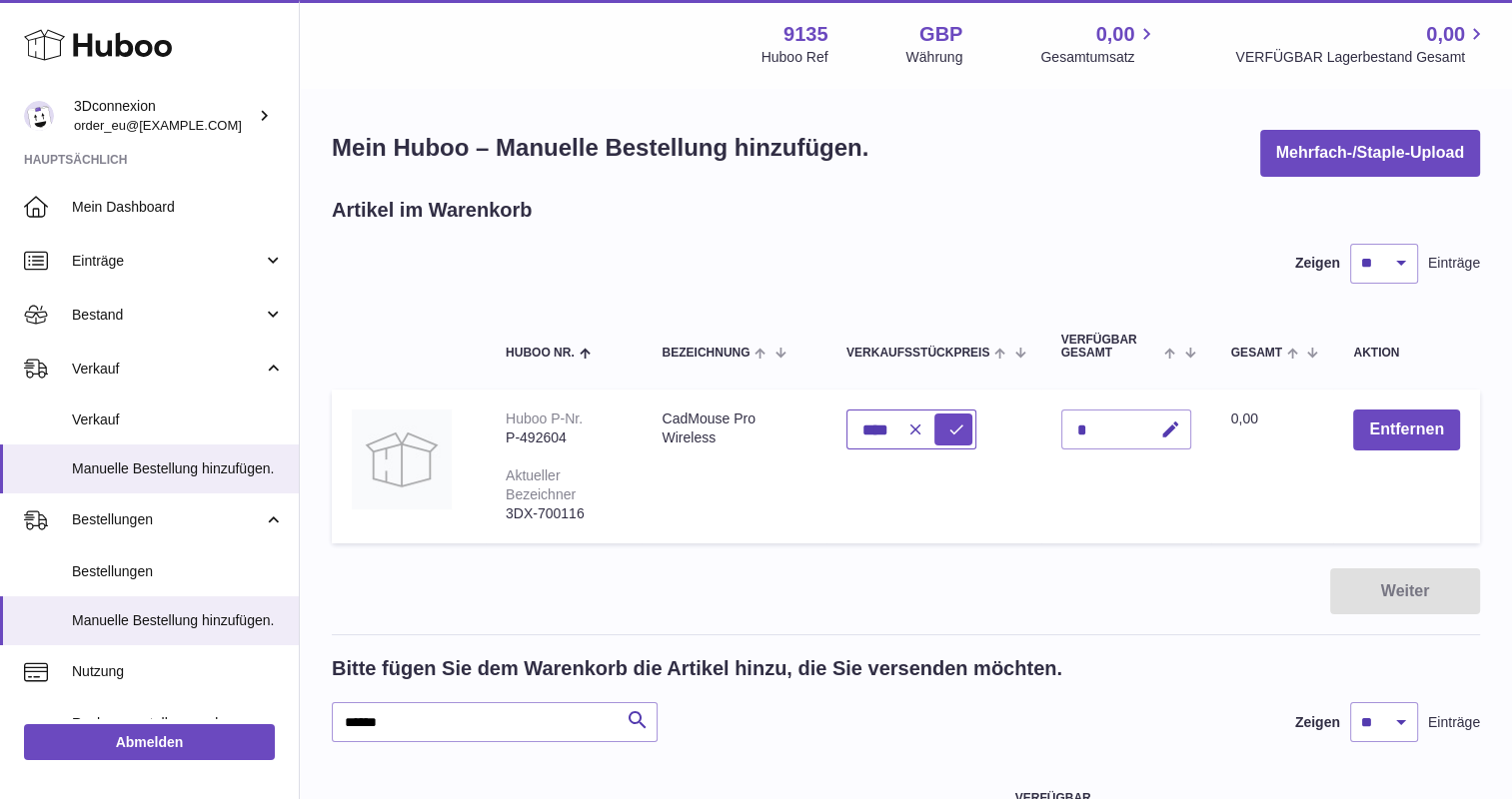 click on "****" at bounding box center [911, 429] 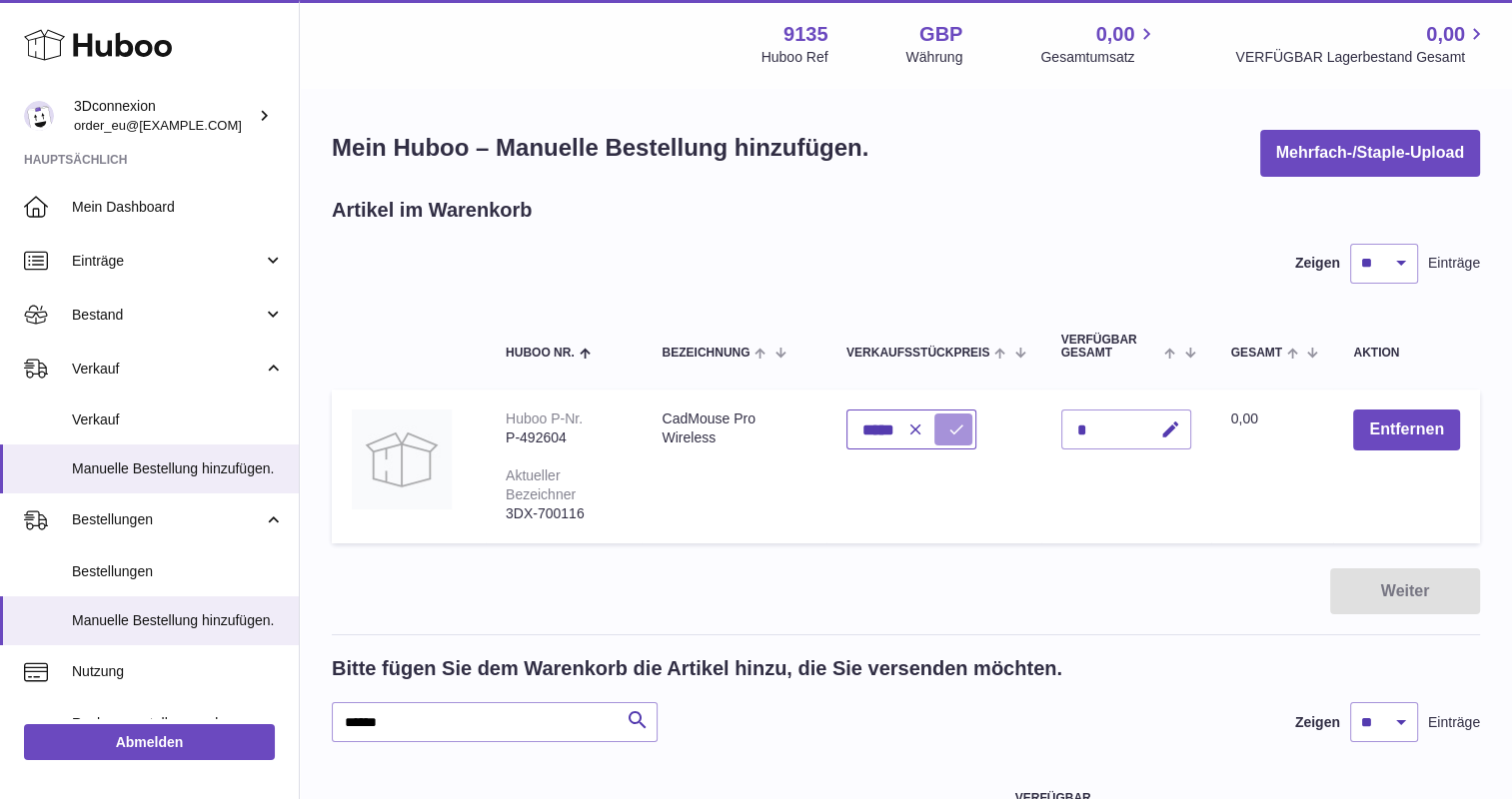type on "*****" 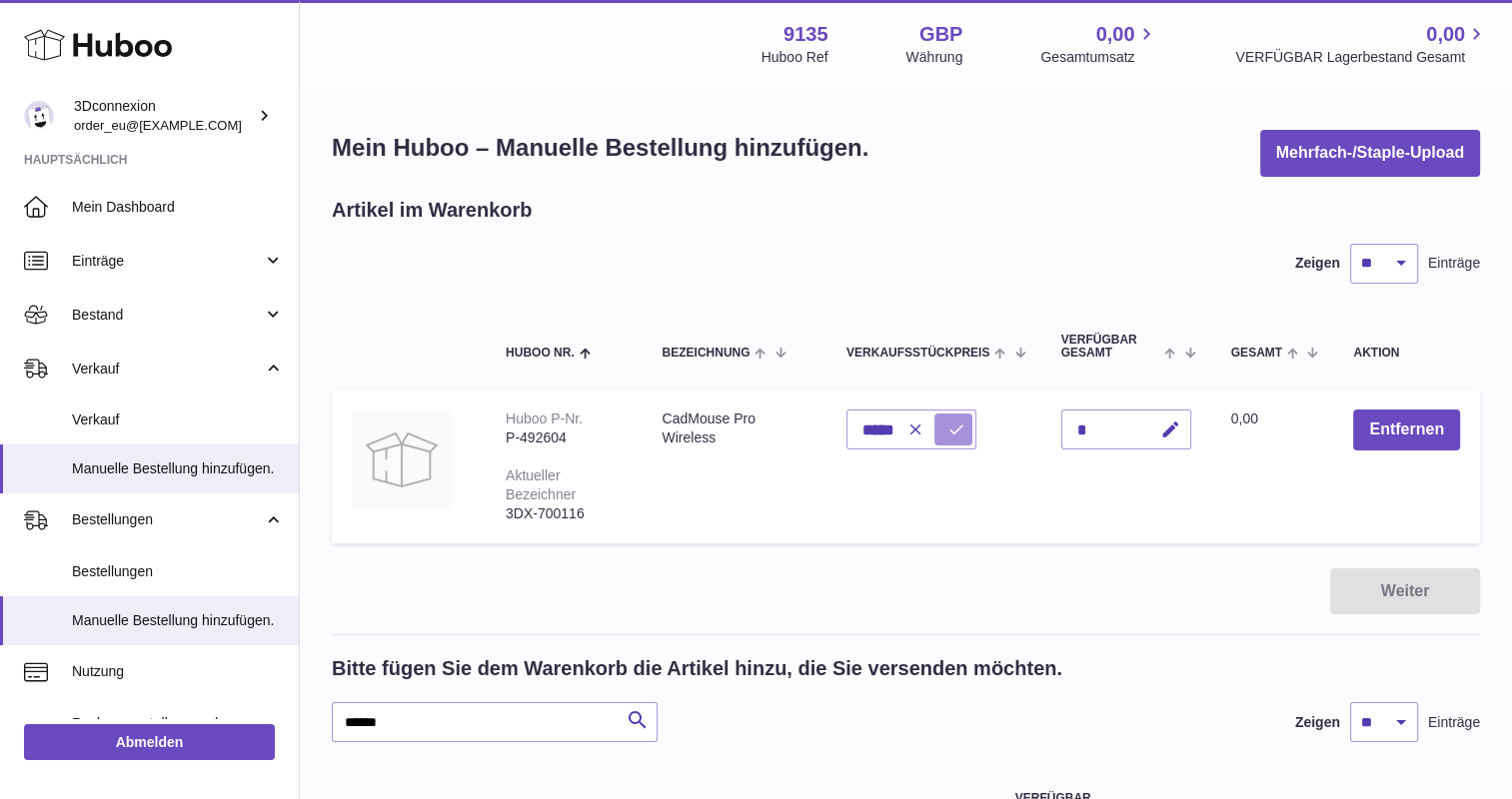 click at bounding box center [956, 429] 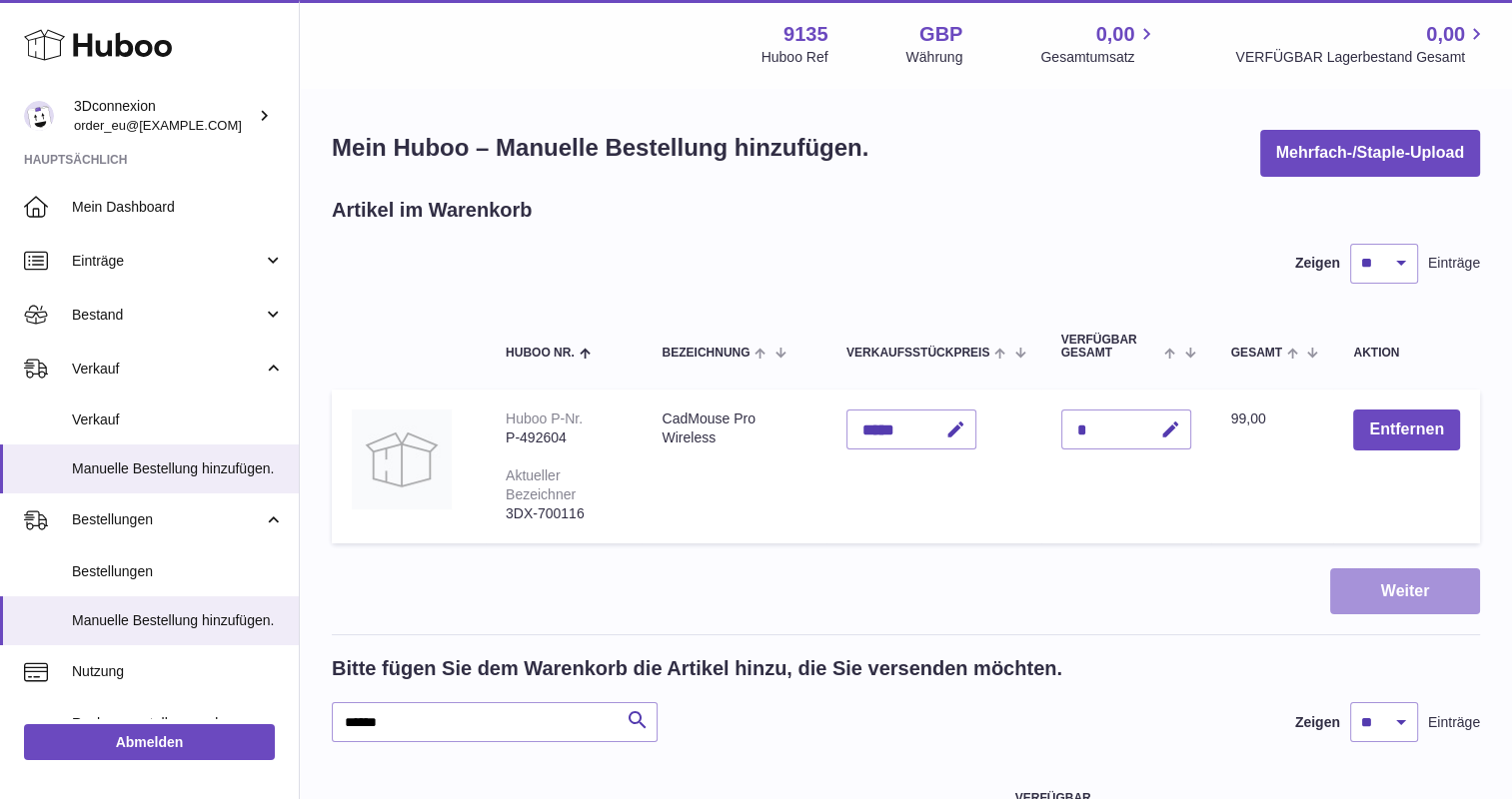 click on "Weiter" at bounding box center (1405, 591) 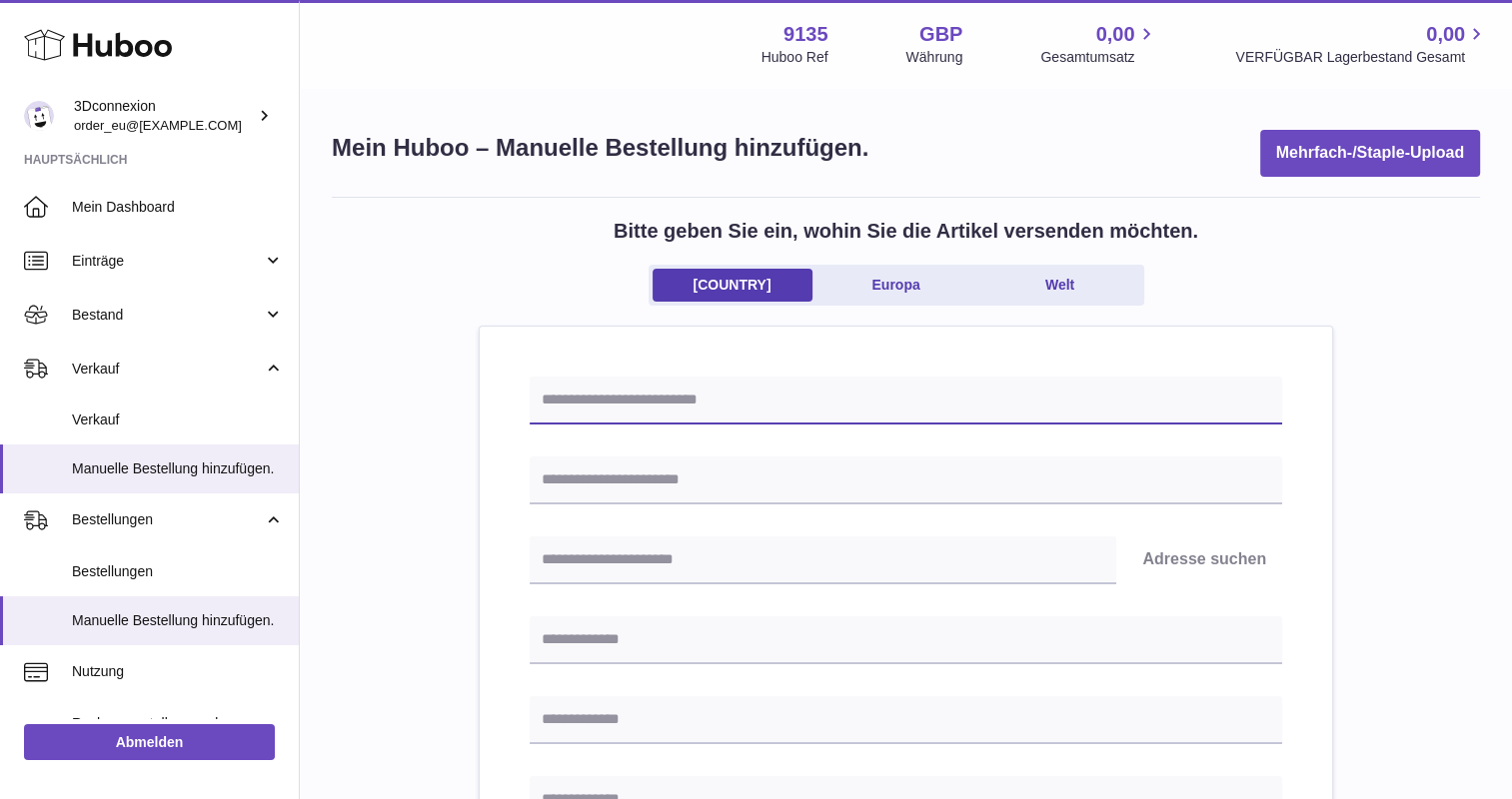 click at bounding box center [905, 400] 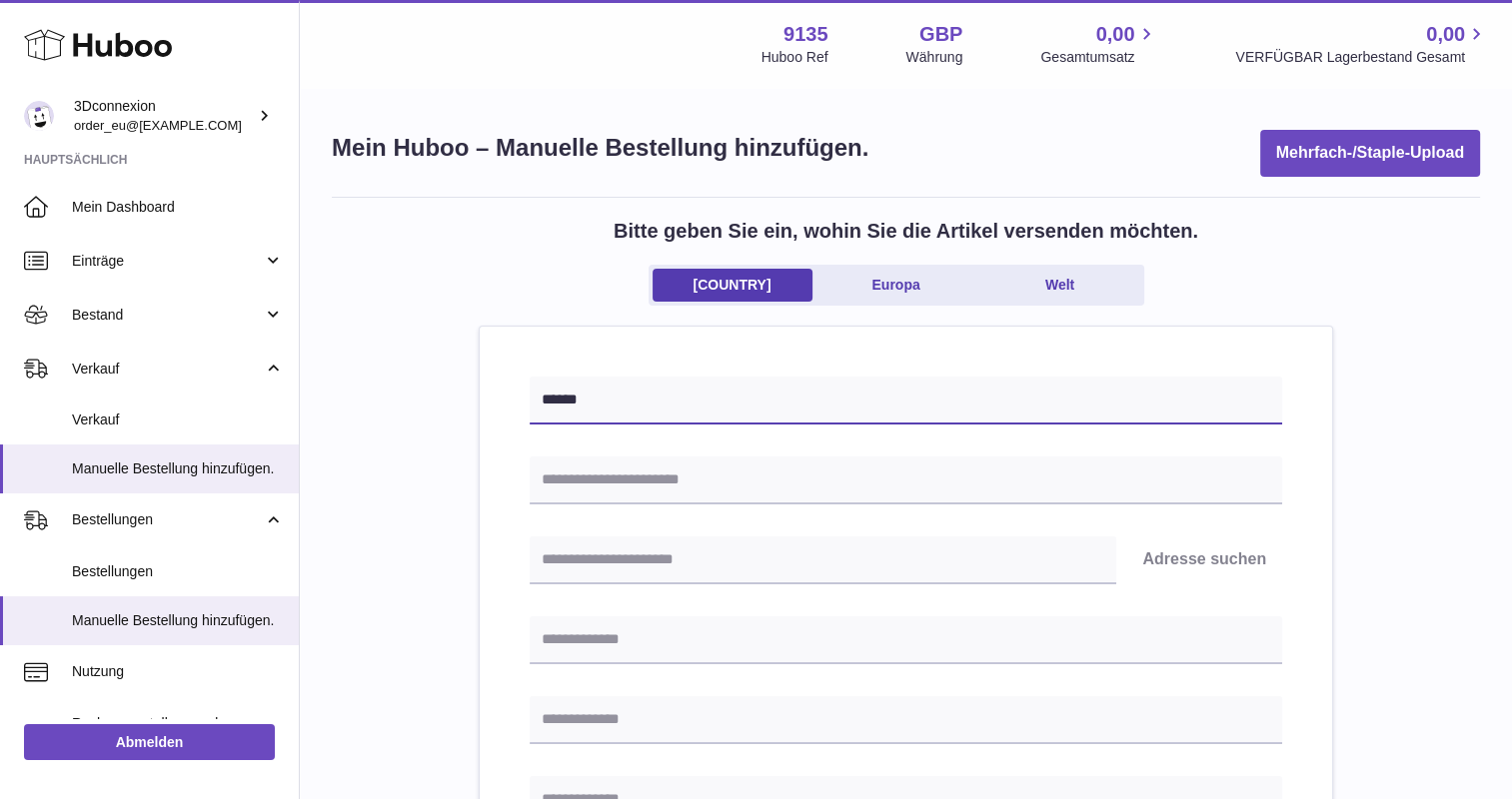 type on "******" 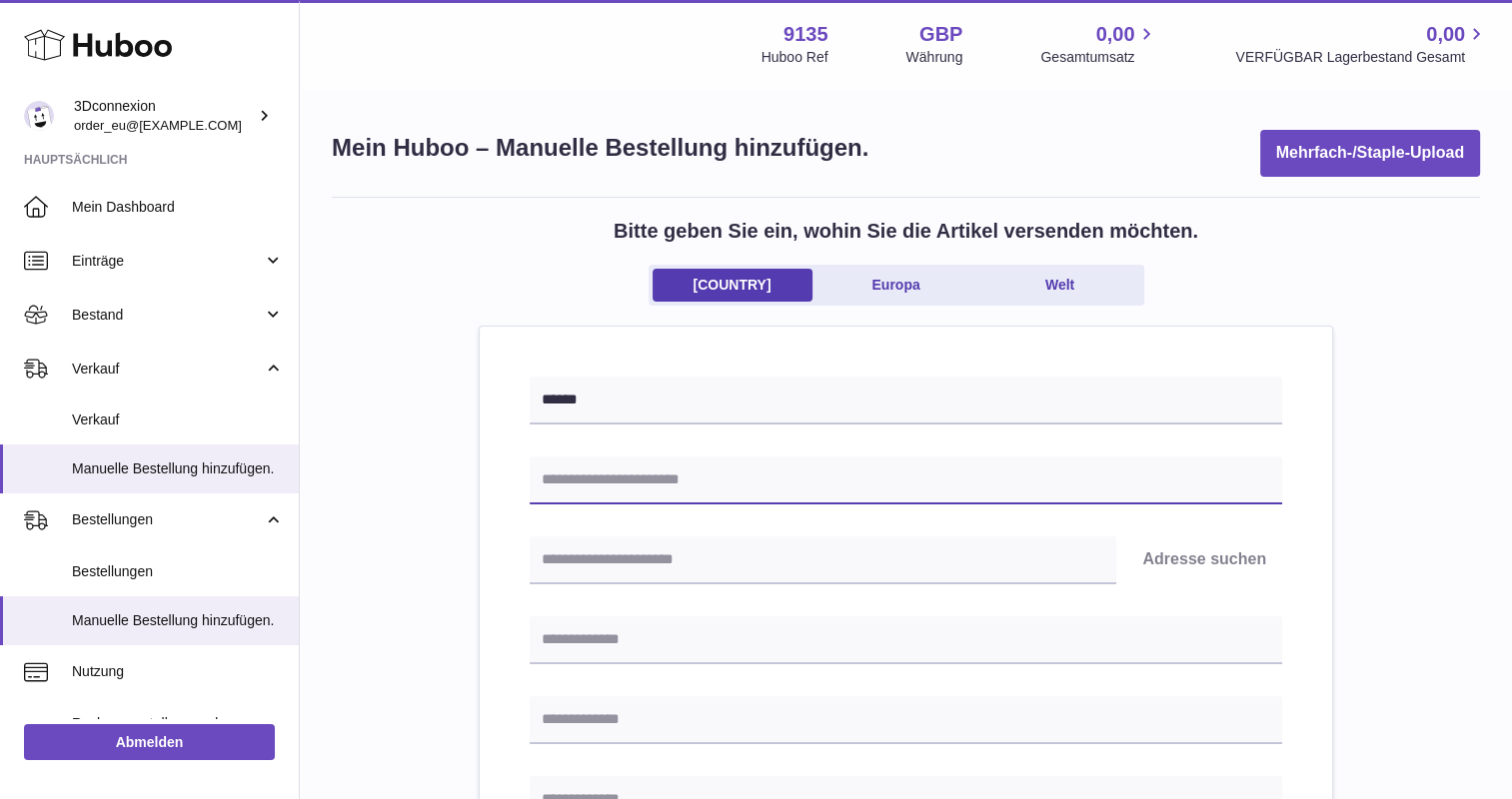 click at bounding box center [905, 480] 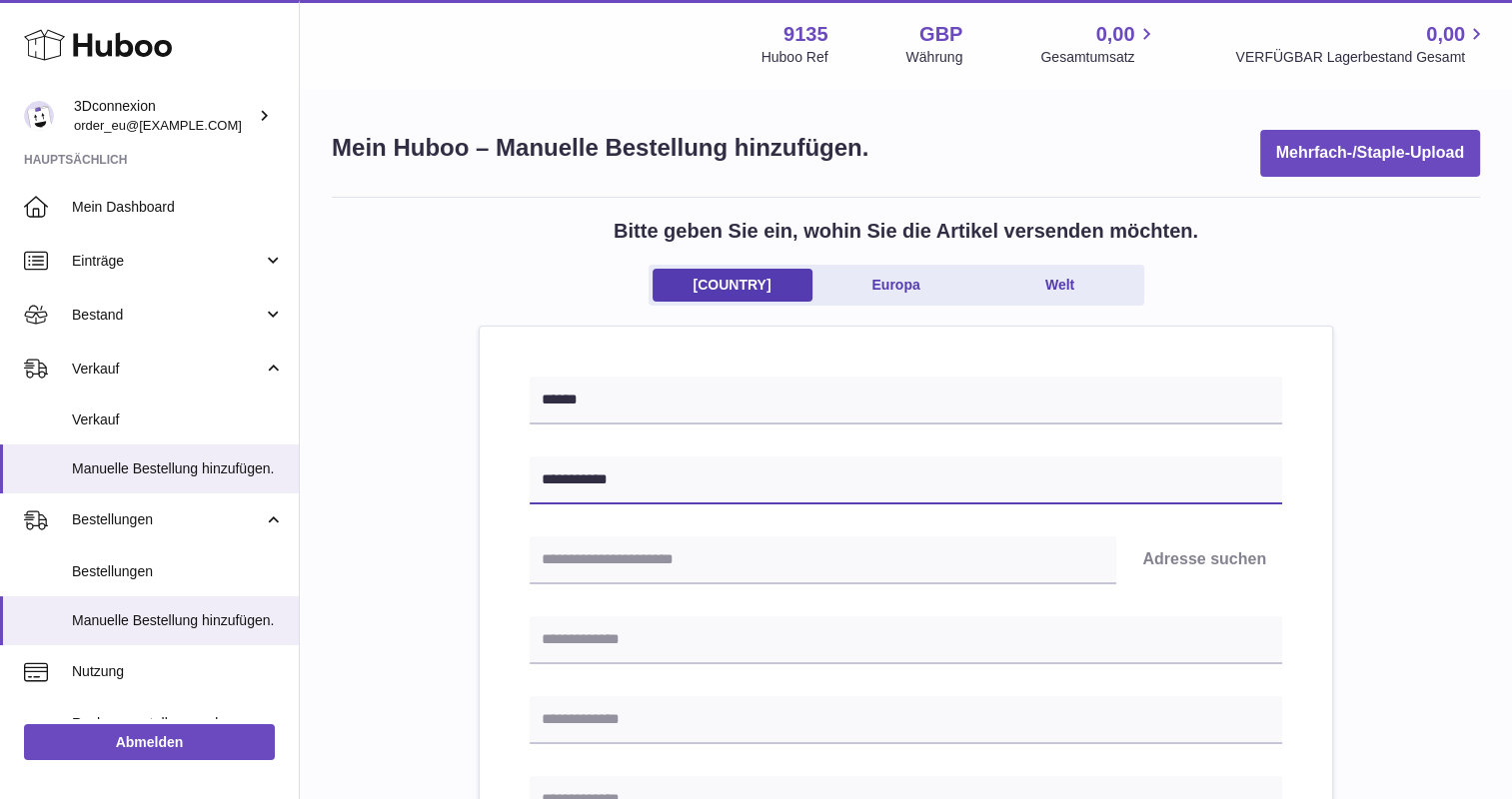 type on "**********" 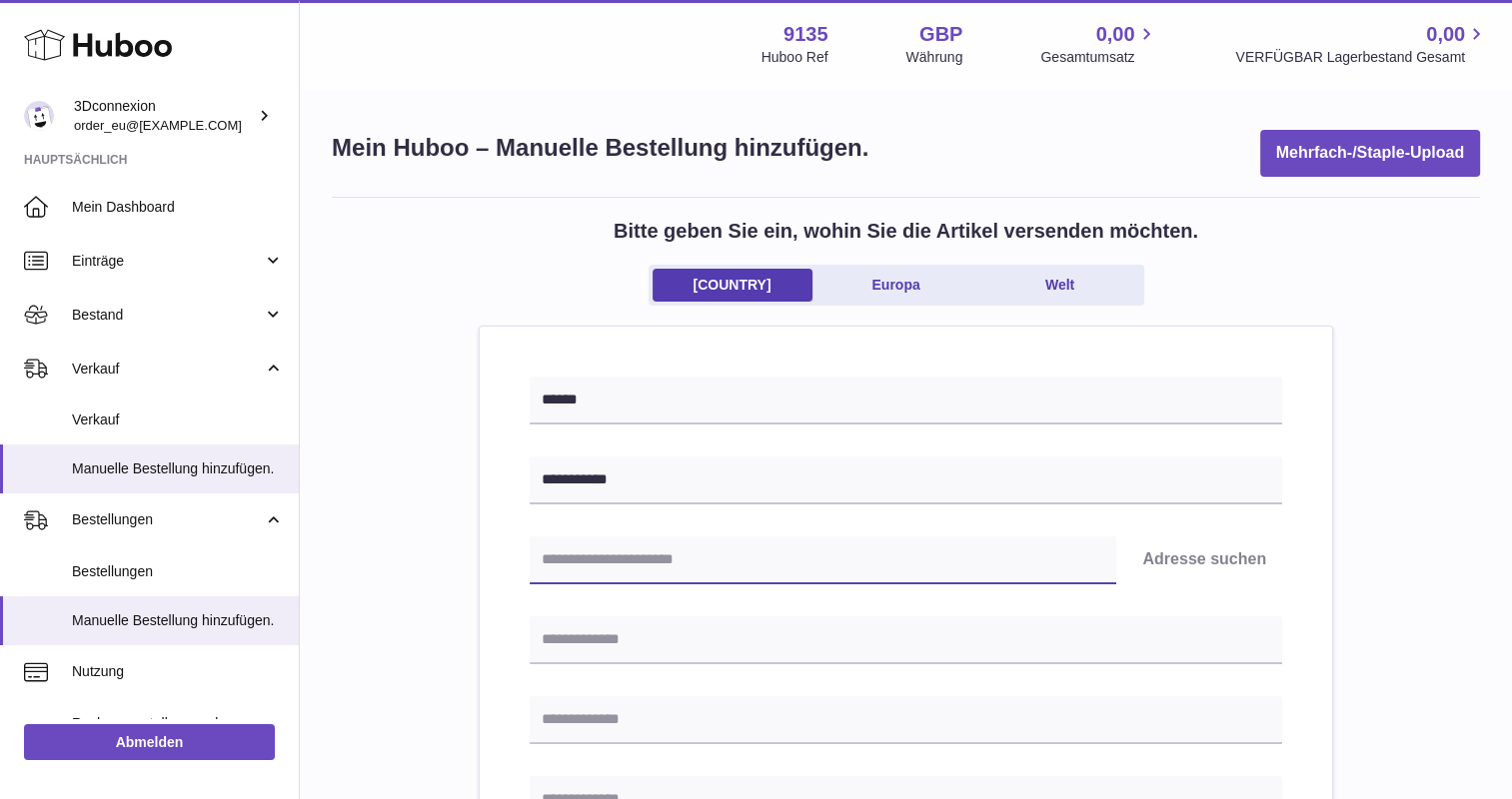 paste on "********" 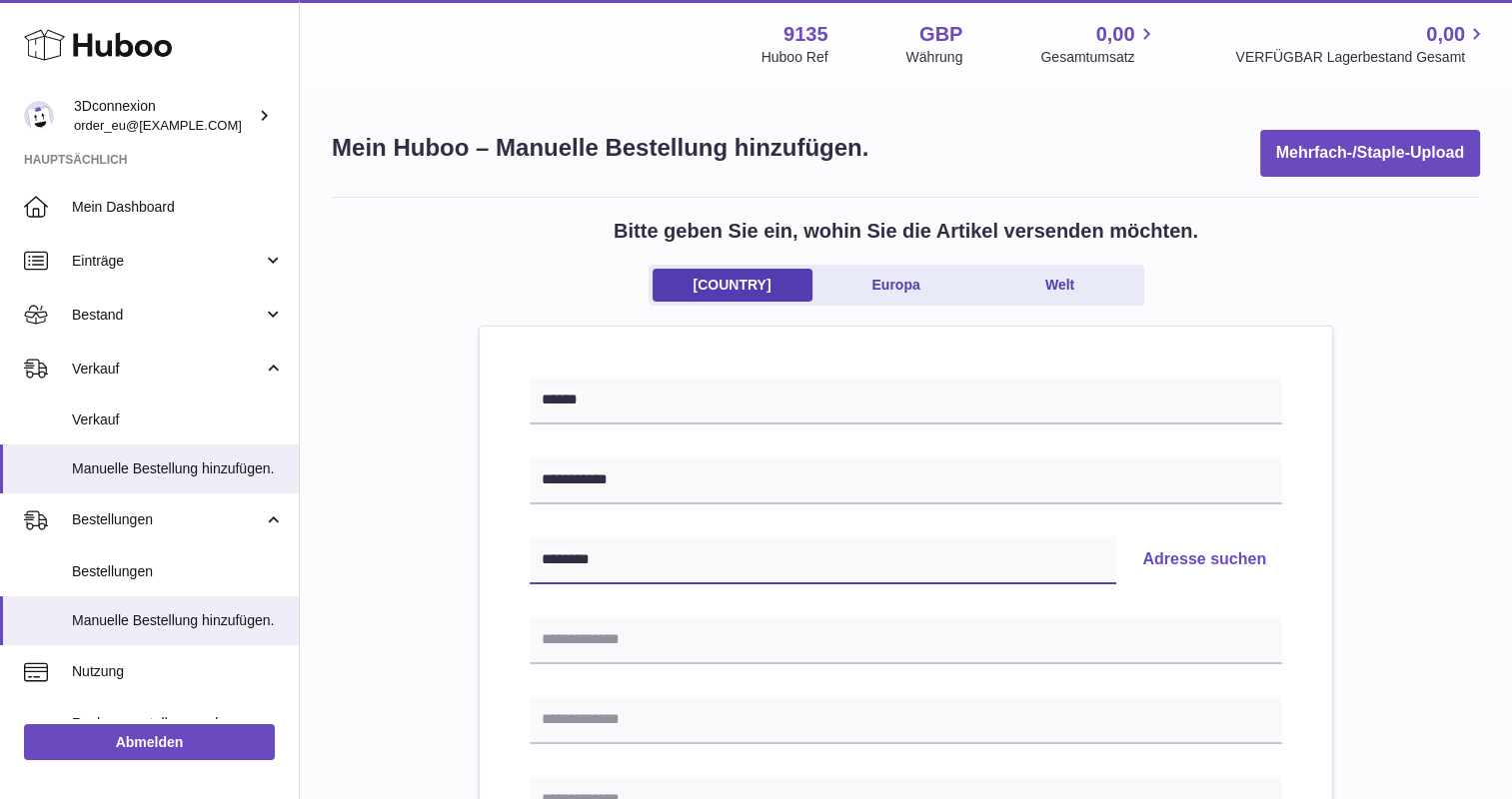 type on "********" 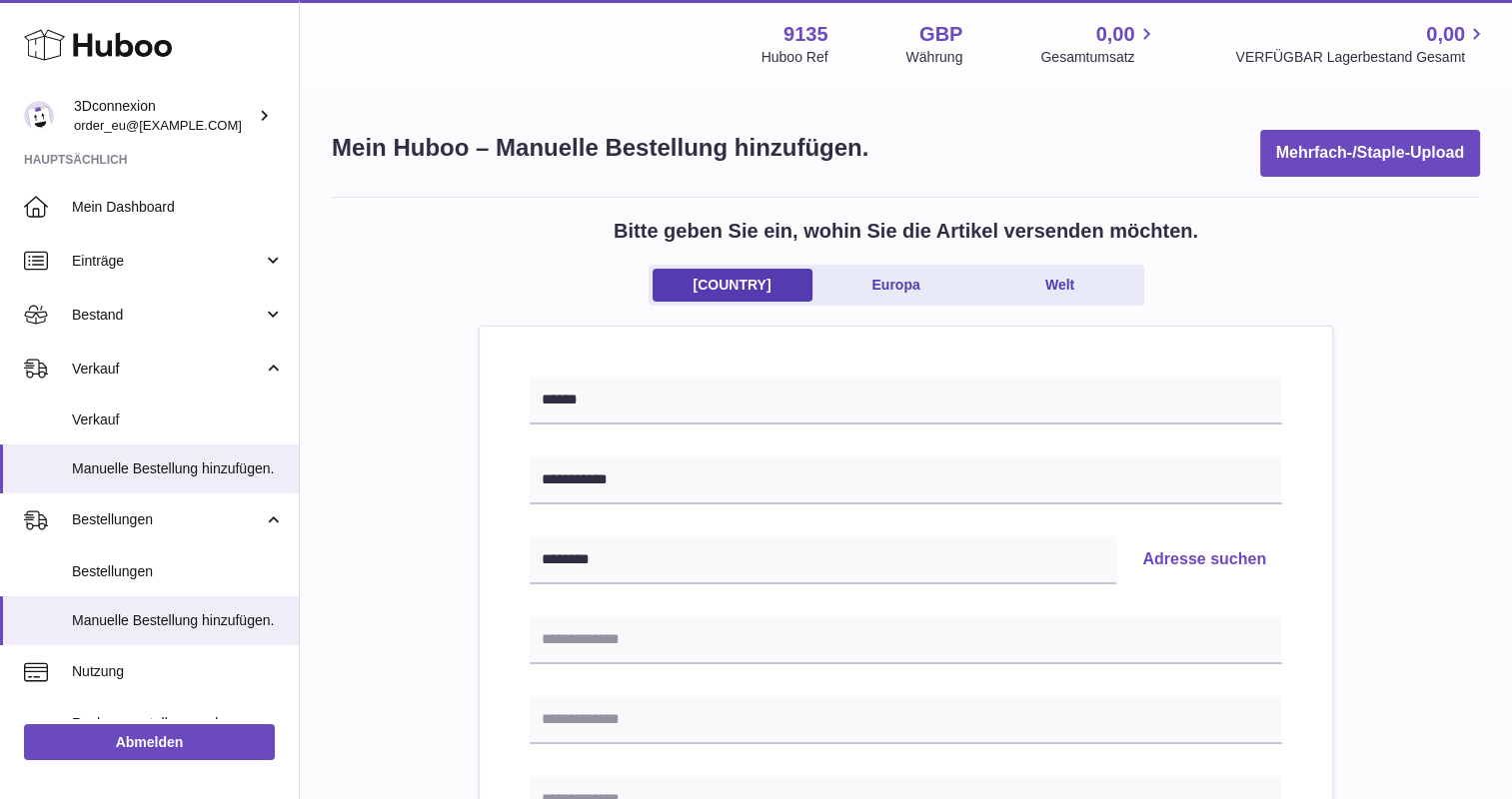 click on "Adresse suchen" at bounding box center [1204, 560] 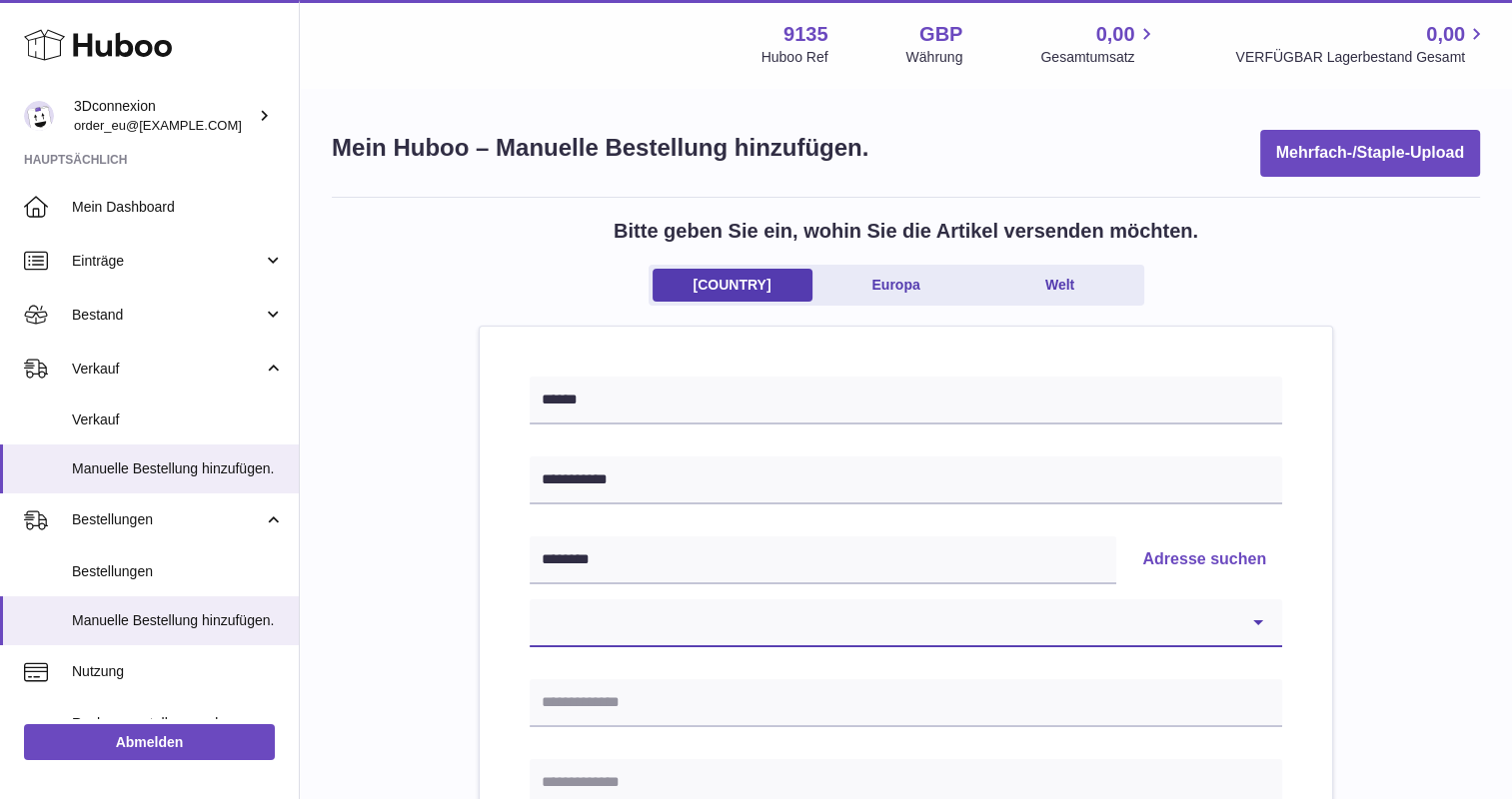click on "**********" at bounding box center [905, 623] 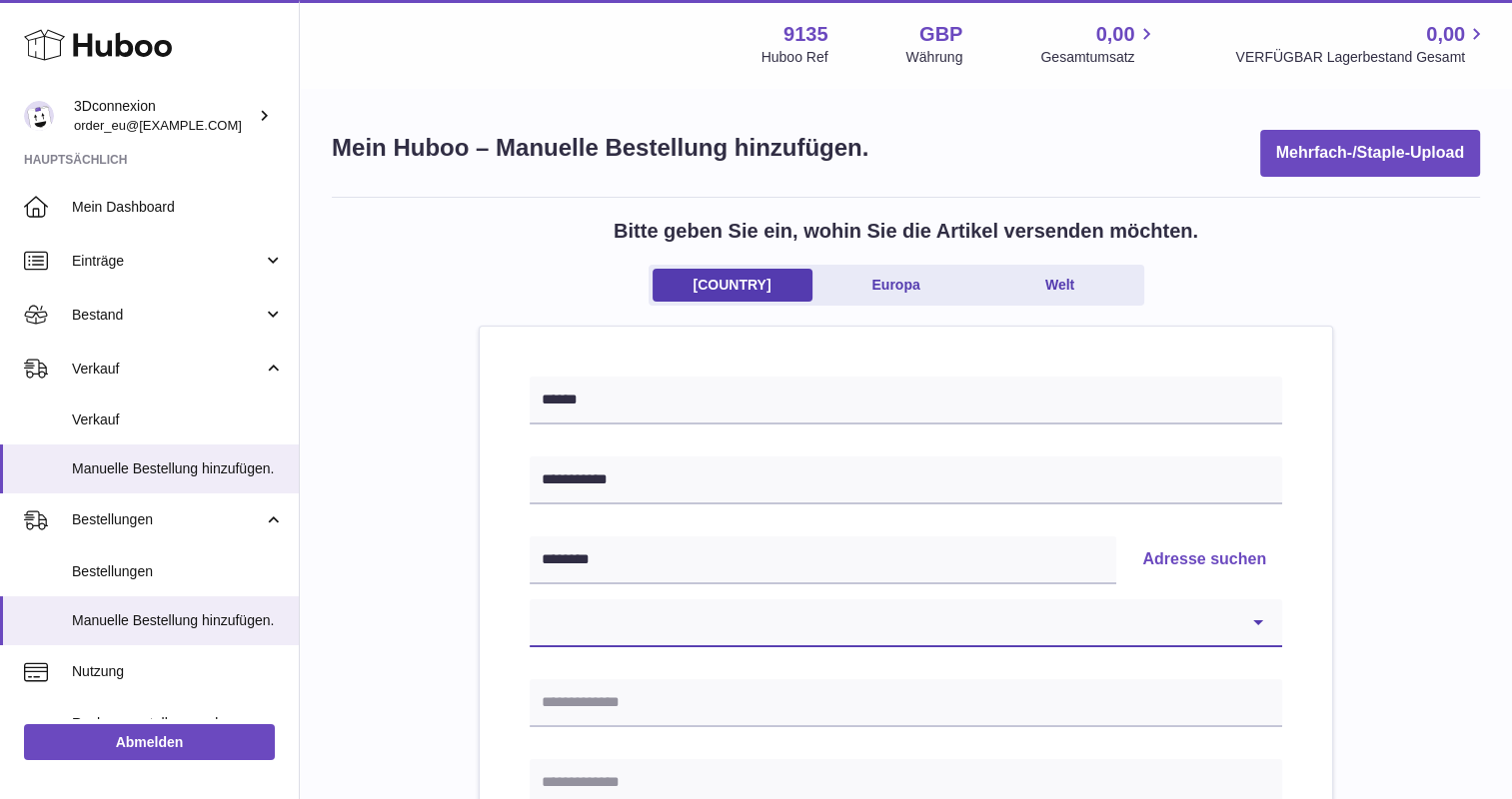 select on "*" 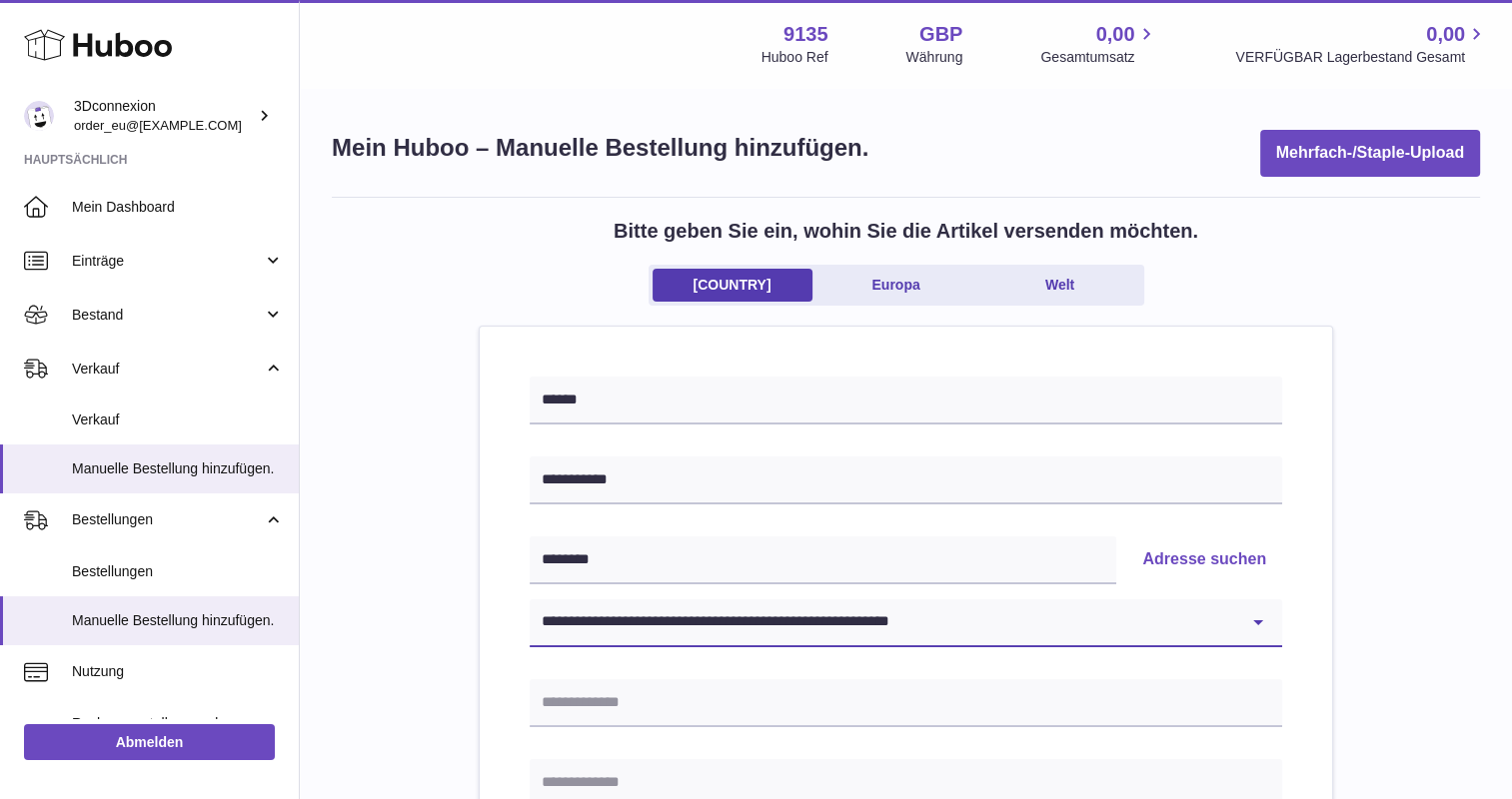 click on "**********" at bounding box center (905, 623) 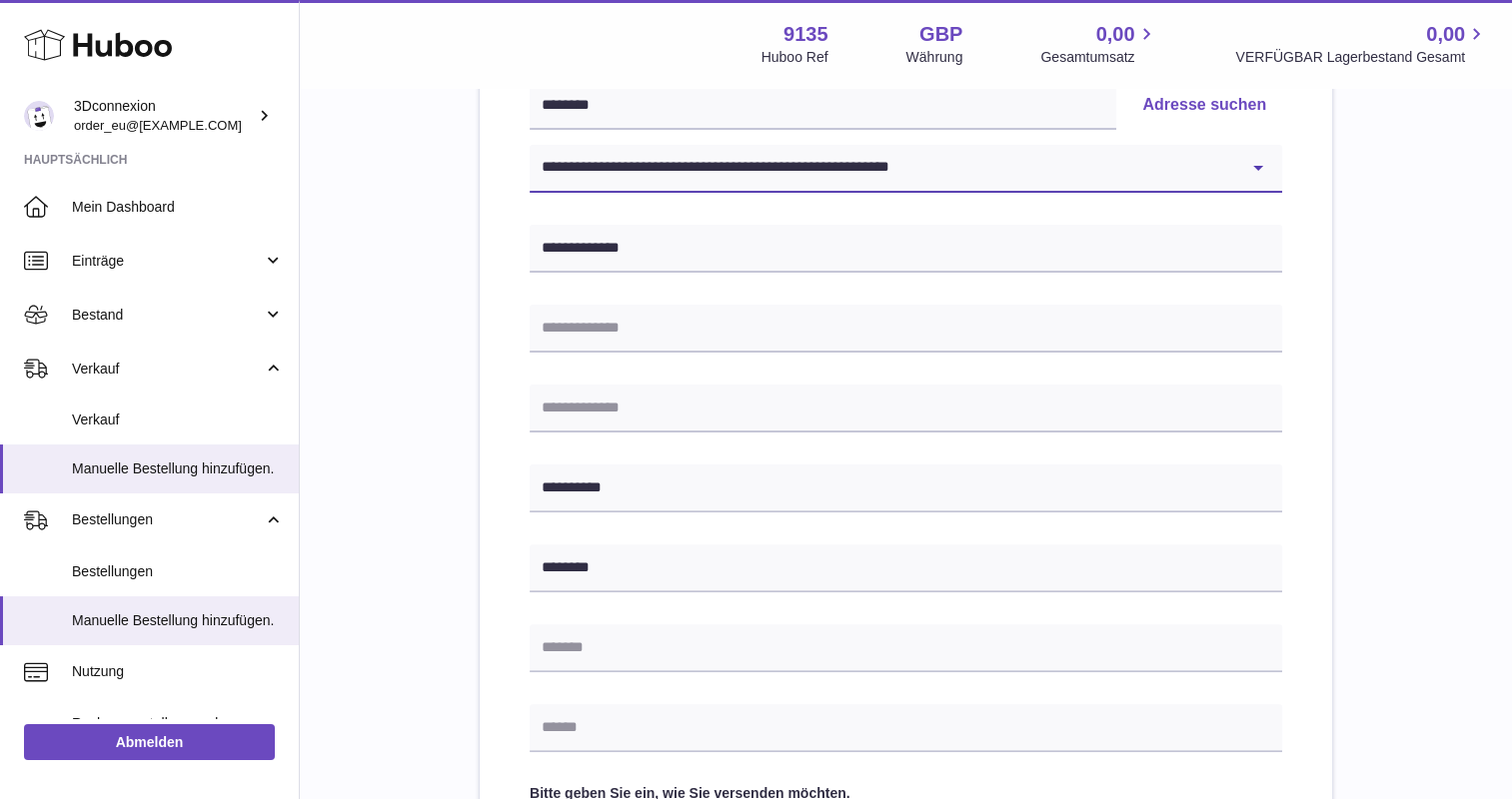scroll, scrollTop: 499, scrollLeft: 0, axis: vertical 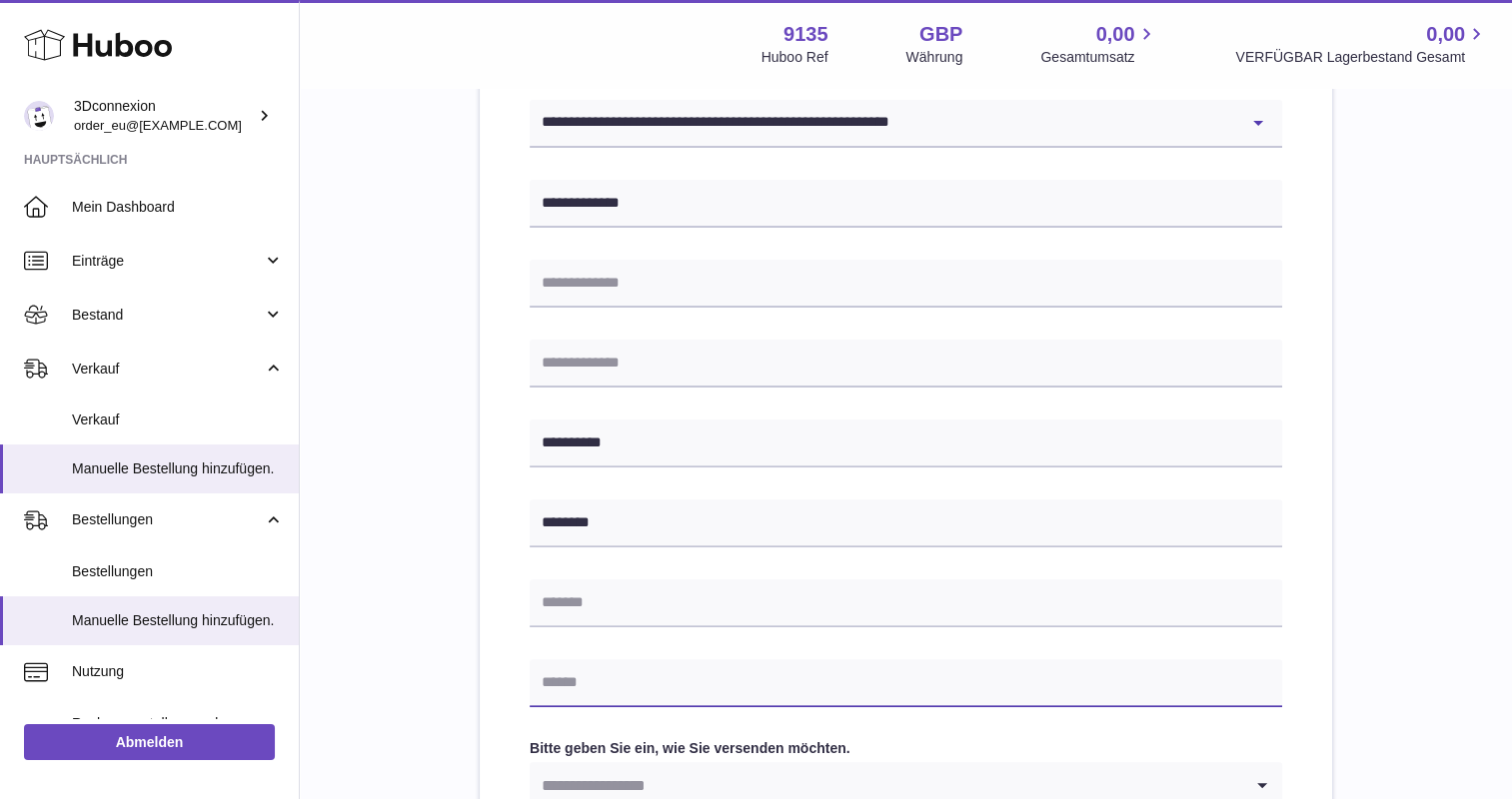 click at bounding box center (905, 683) 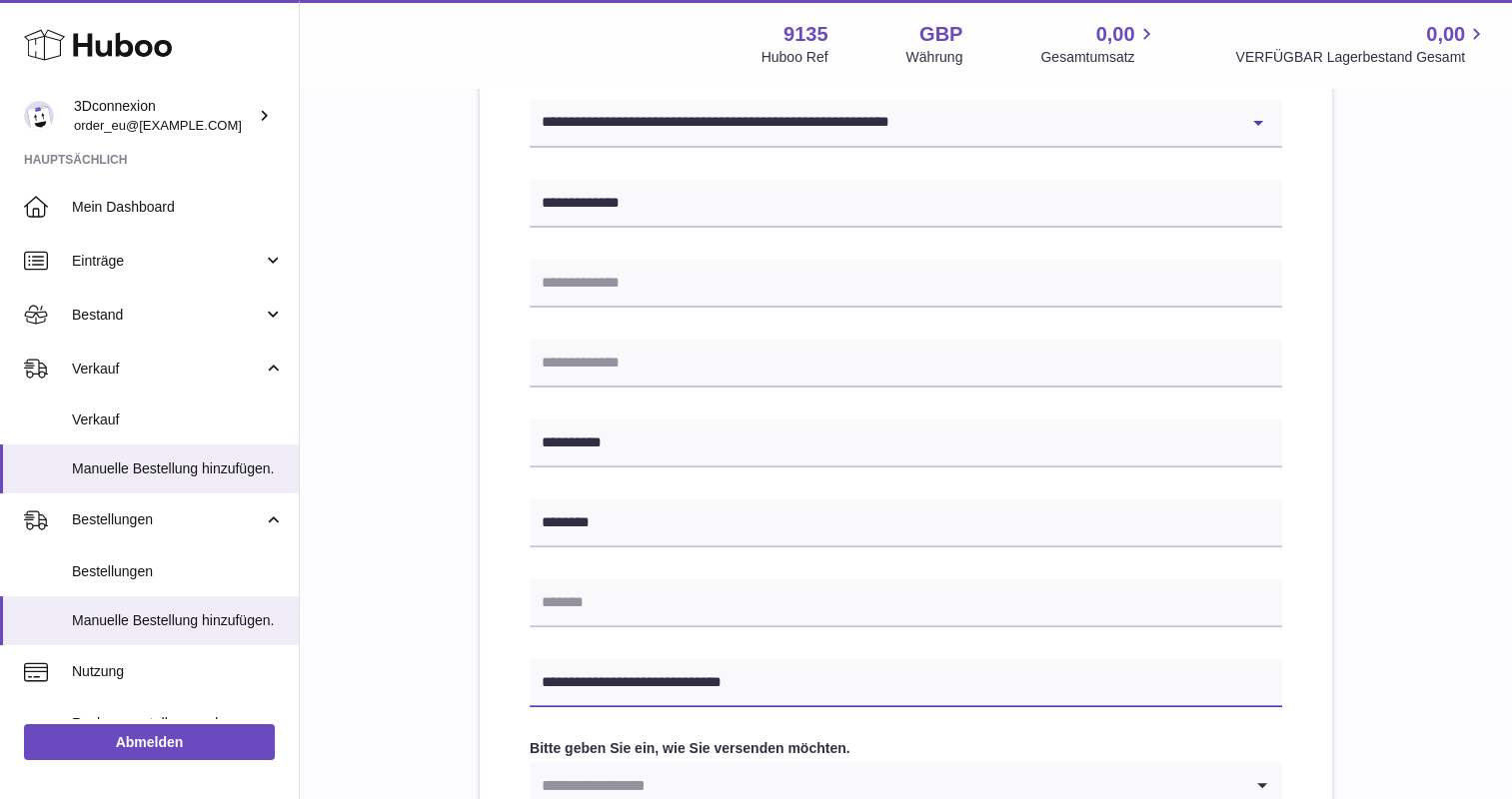 type on "**********" 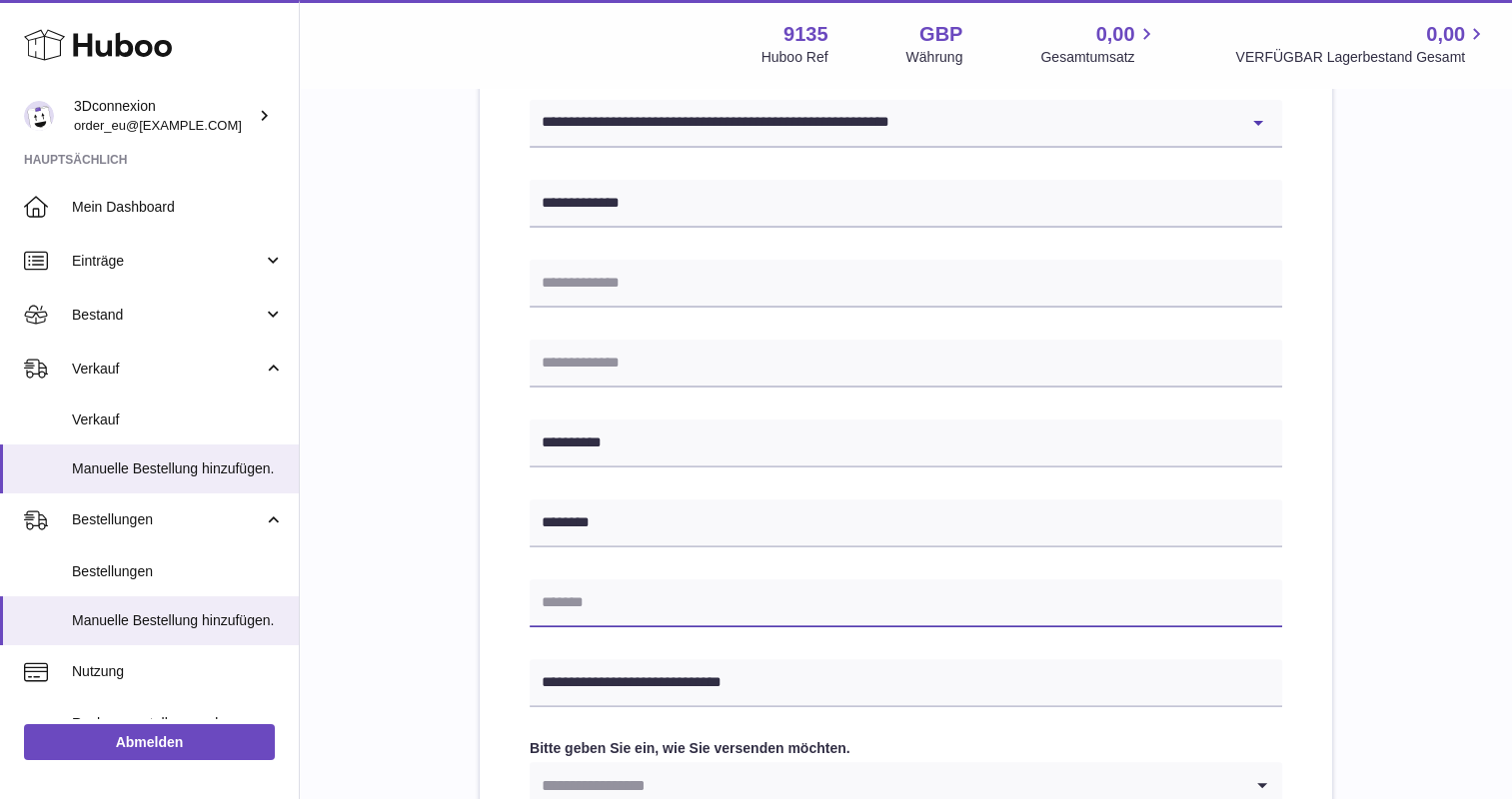 click at bounding box center [905, 603] 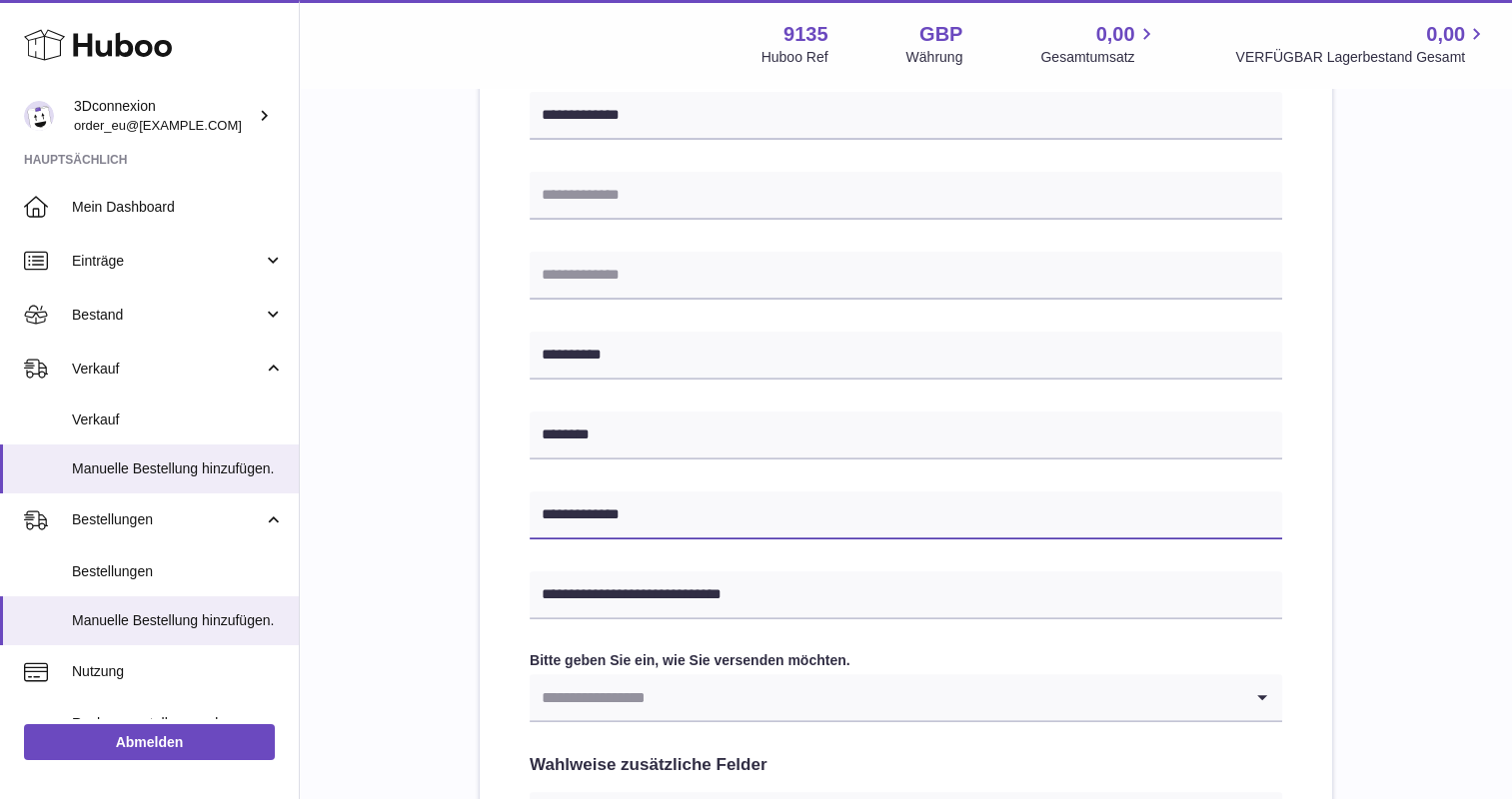 scroll, scrollTop: 899, scrollLeft: 0, axis: vertical 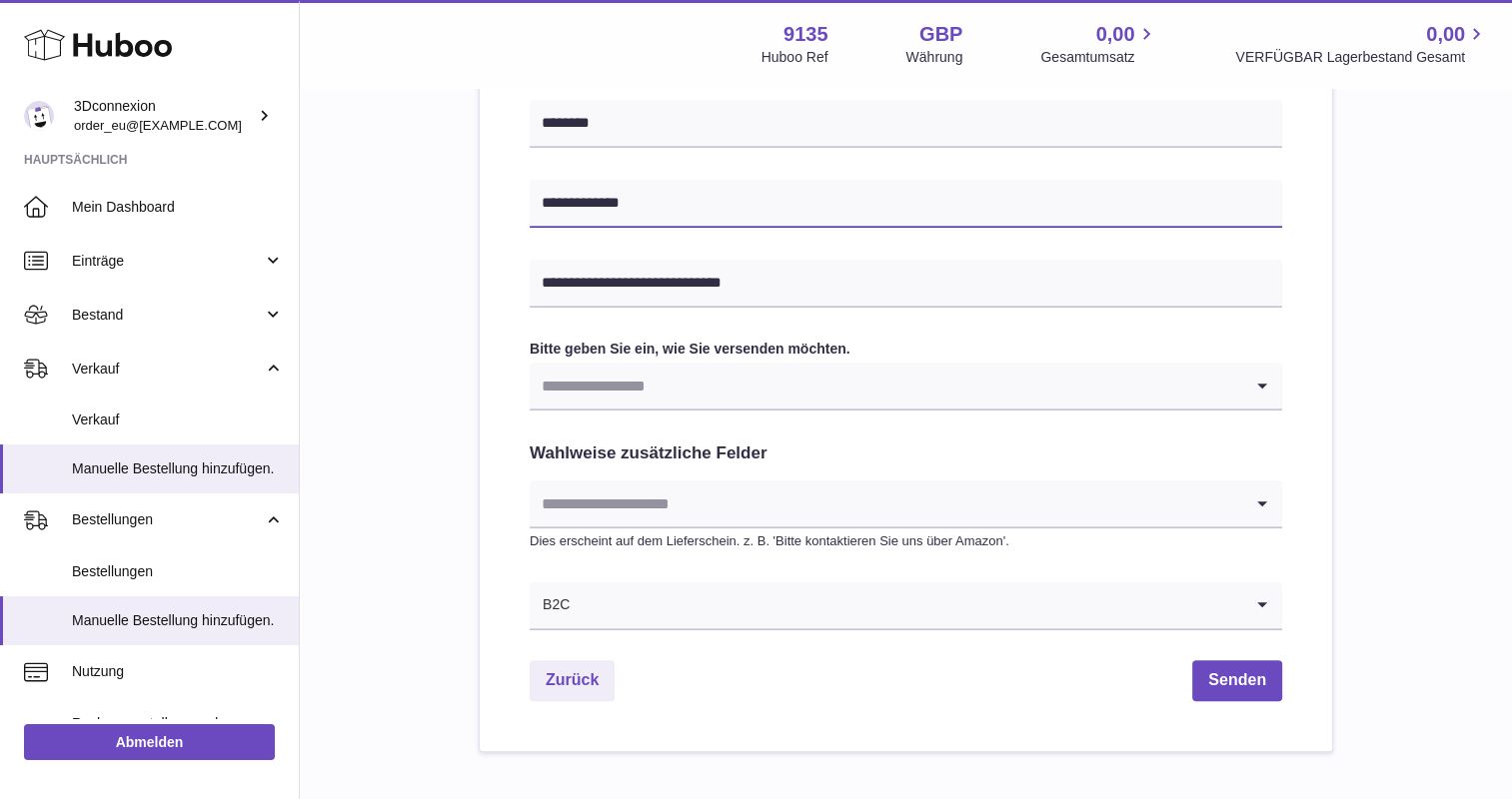 type on "**********" 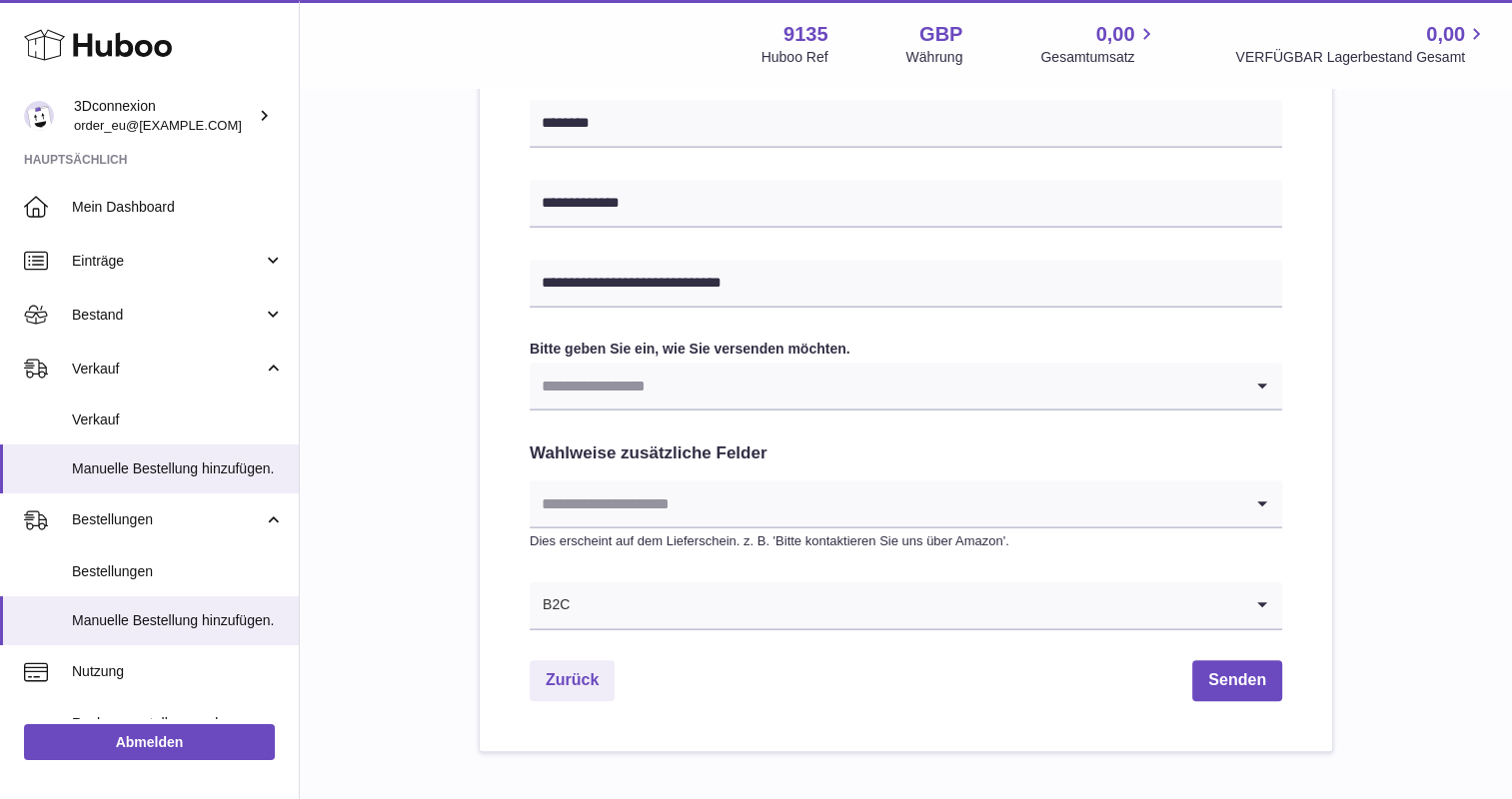click on "Bitte geben Sie ein, wie Sie versenden möchten.             Loading...
Anfrage zur Erfüllung einer Bestellung, die direkt an ein anderes Unternehmen oder einen Einzelhändler geht und nicht direkt zum Endverbraucher. Für weitere fragen, bezüglich Kosten, Zeitplan und Arbeitsabwicklung, bitte setzen Sie sich mit unserer Kundendienstabteilung in Verbindung, bevor Sie fortfahren." at bounding box center [905, 376] 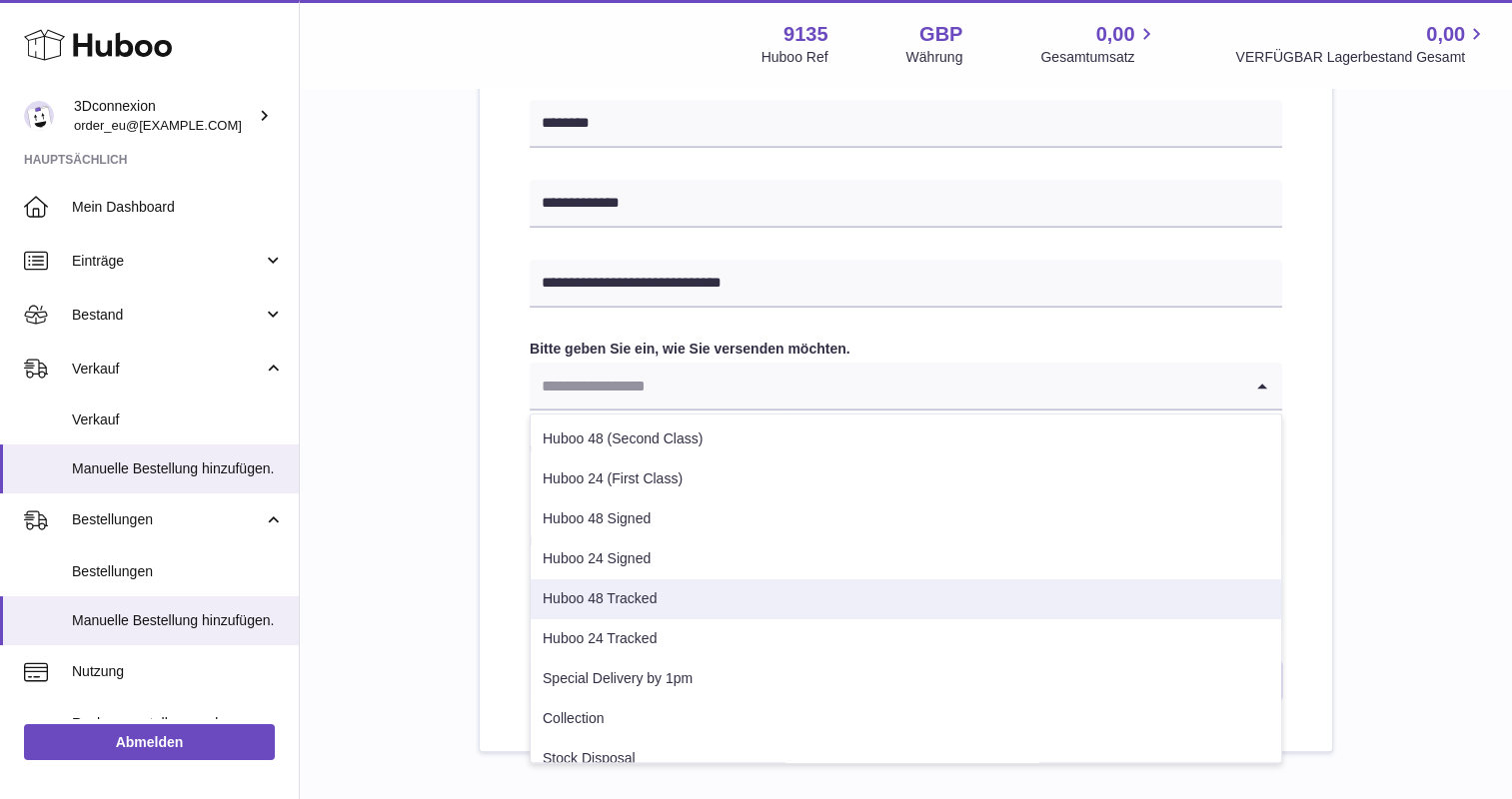 click on "Huboo 48 Tracked" at bounding box center (905, 599) 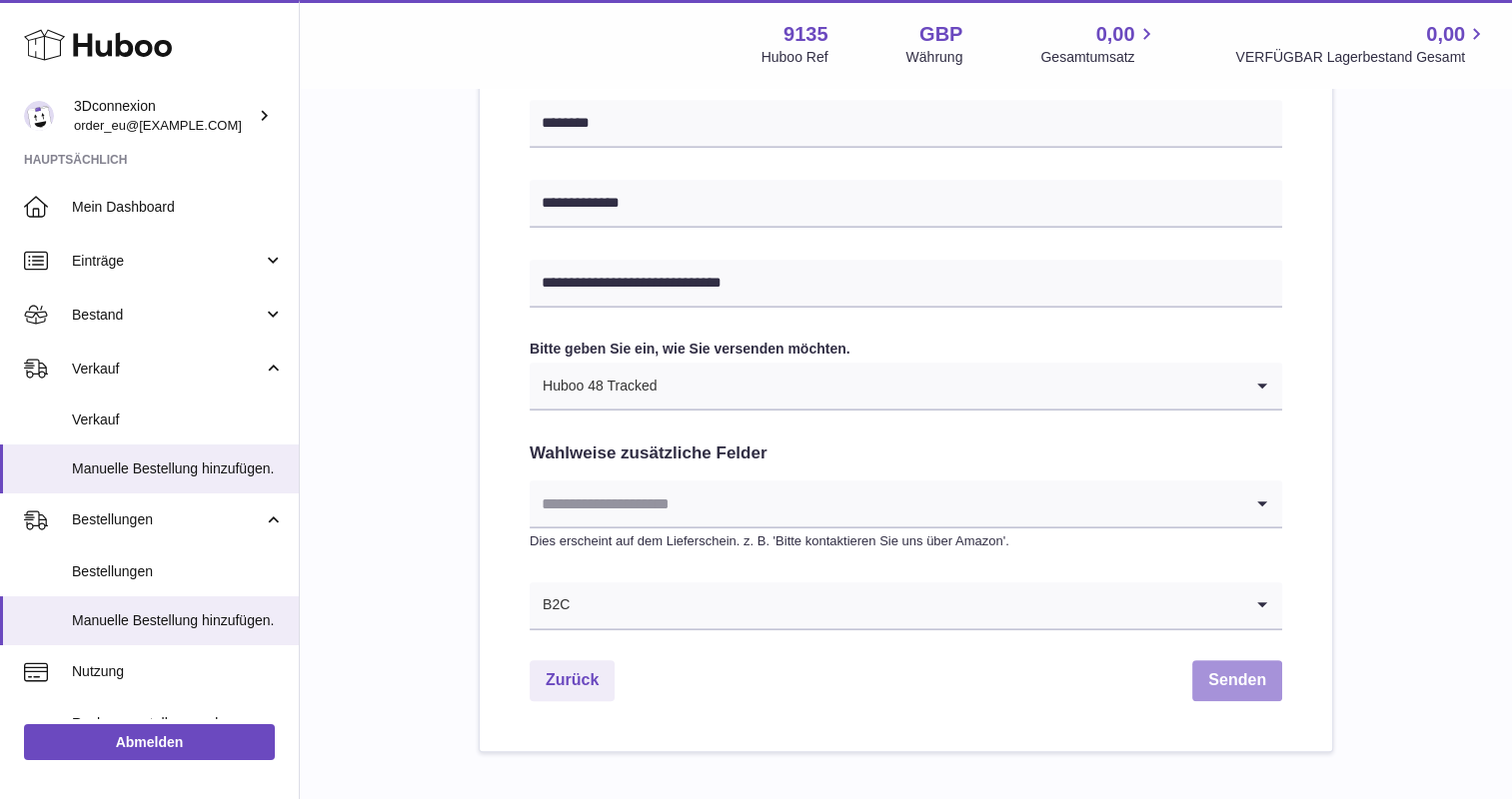 click on "Senden" at bounding box center [1237, 680] 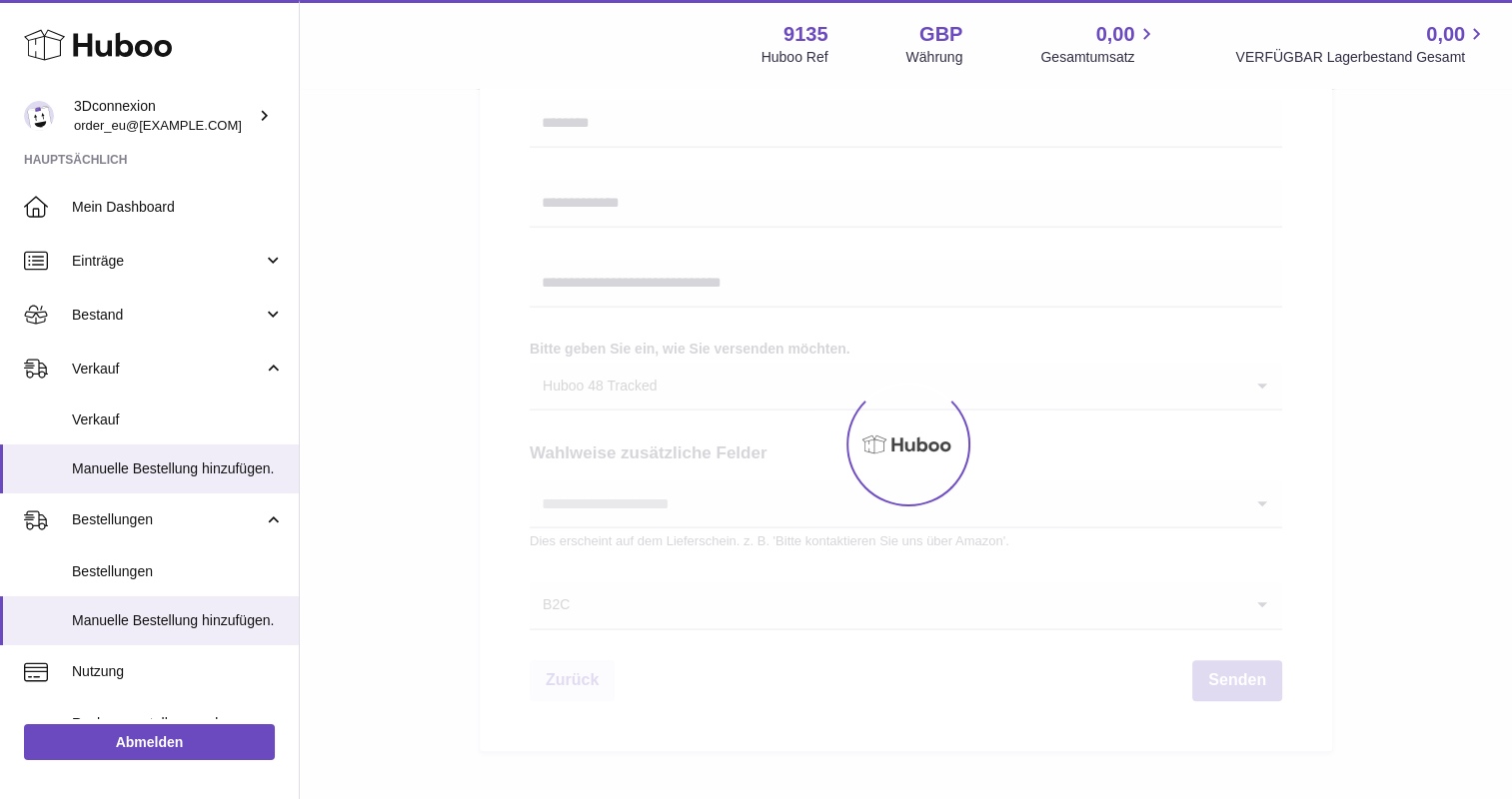 scroll, scrollTop: 0, scrollLeft: 0, axis: both 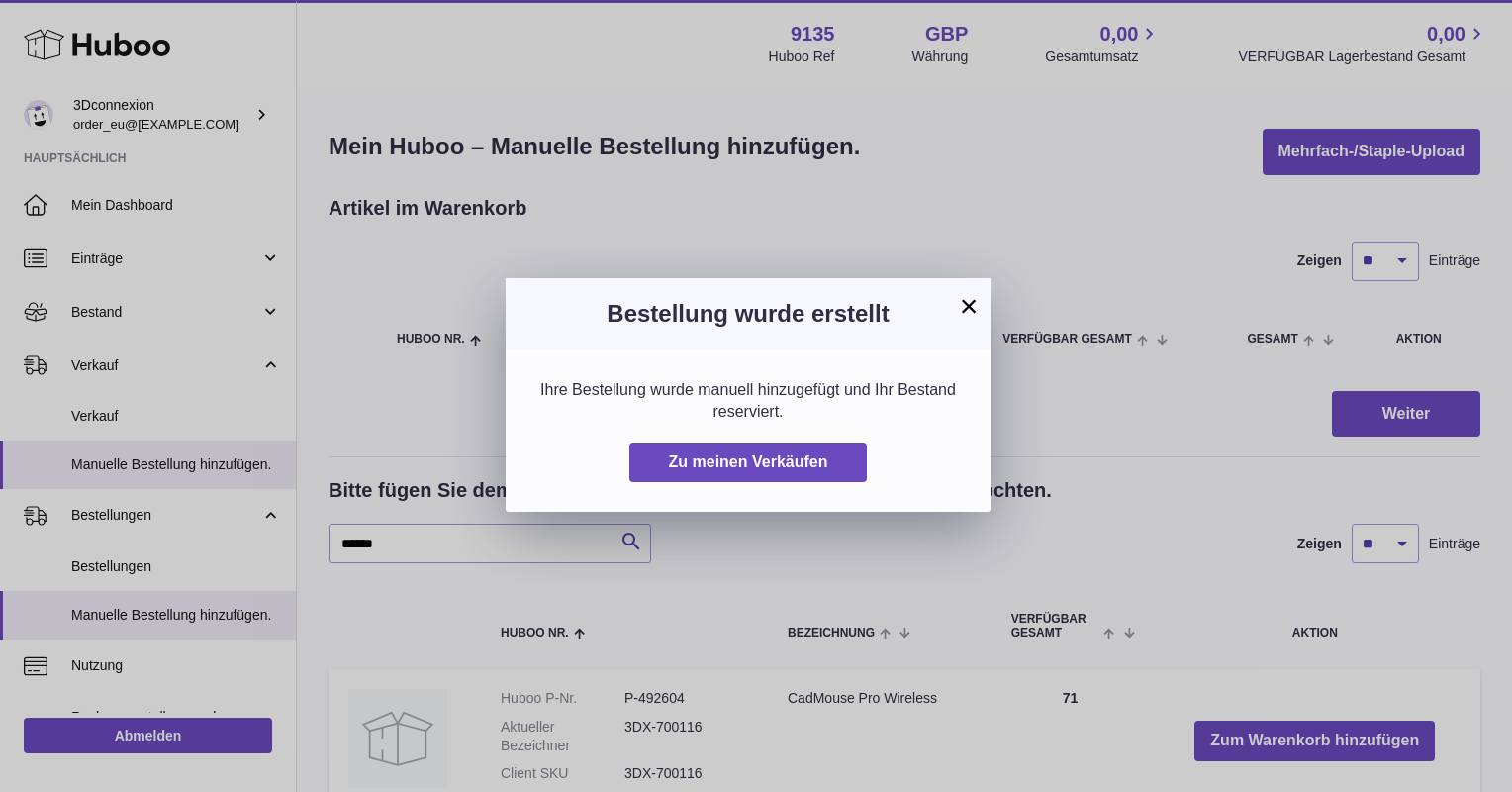 click on "×" at bounding box center [969, 306] 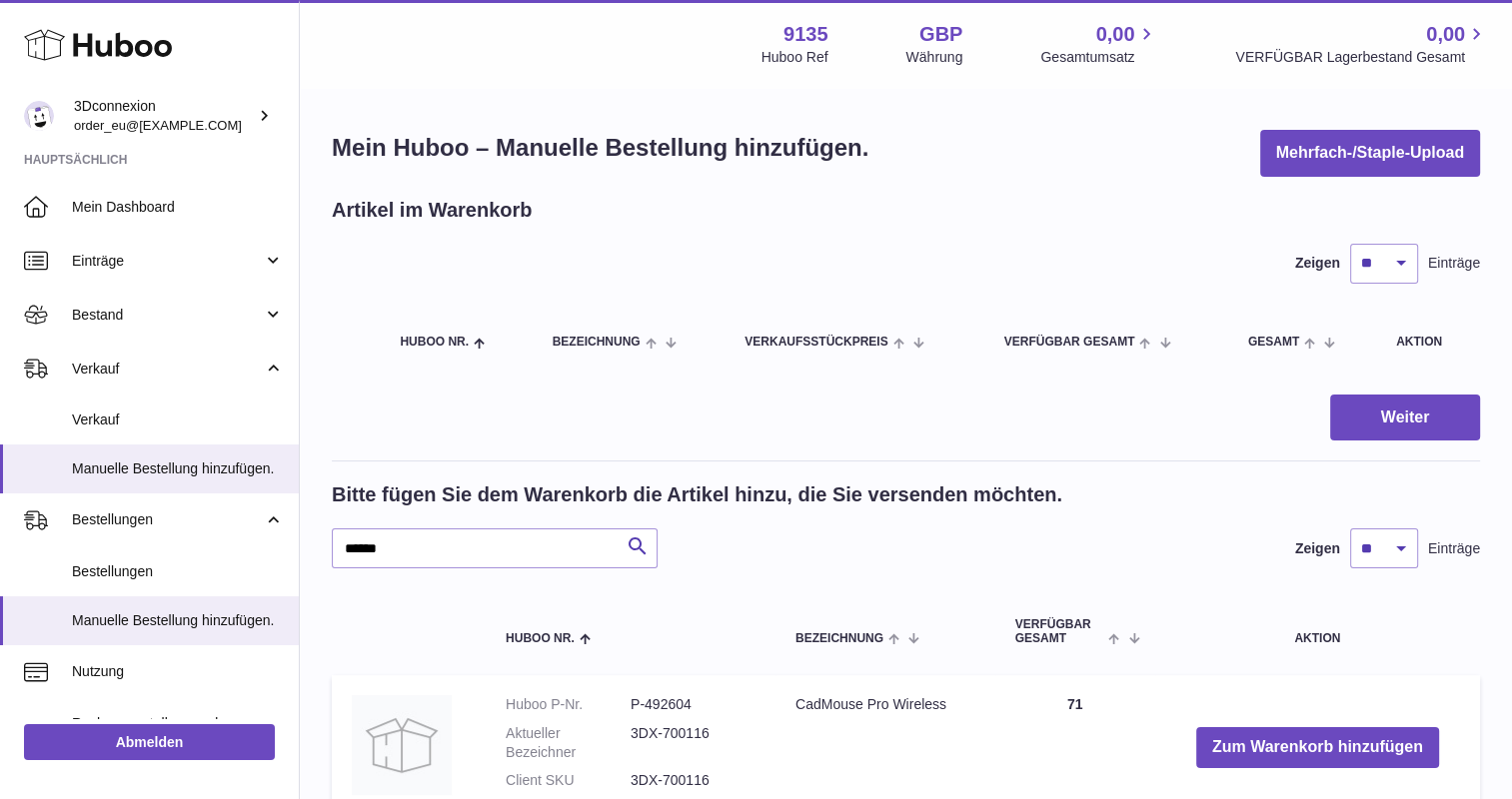 click on "Bitte fügen Sie dem Warenkorb die Artikel hinzu, die Sie versenden möchten.   ******     Suche
Zeigen
** ** ** ***
Einträge
Huboo Nr.       Bezeichnung
VERFÜGBAR Gesamt
Aktion
Huboo P-Nr.   P-492604   Aktueller Bezeichner   3DX-700116     Client SKU   3DX-700116
CadMouse Pro Wireless
Anzahl 71
Zum Warenkorb hinzufügen" at bounding box center (905, 655) 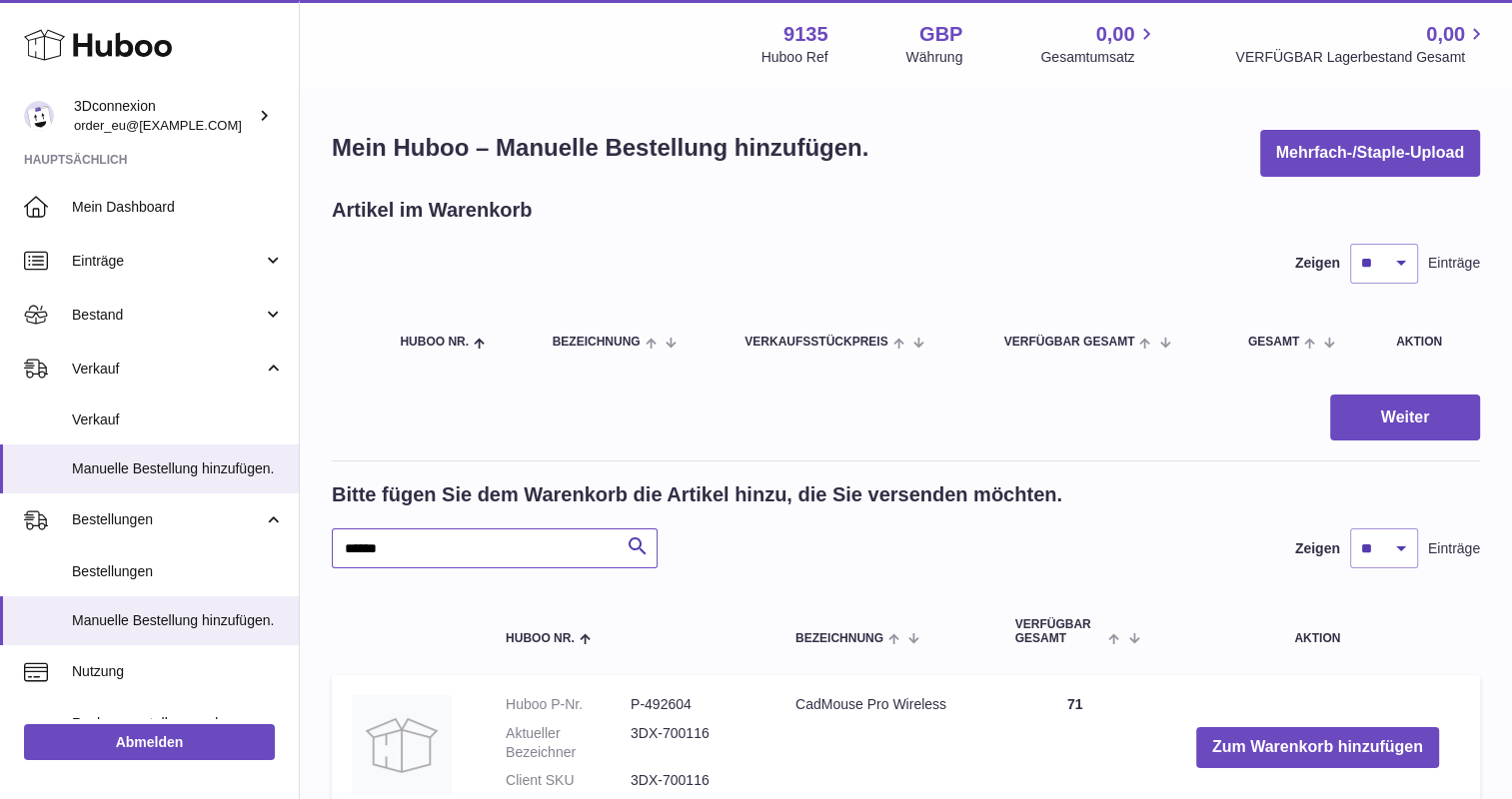 click on "******" at bounding box center (495, 548) 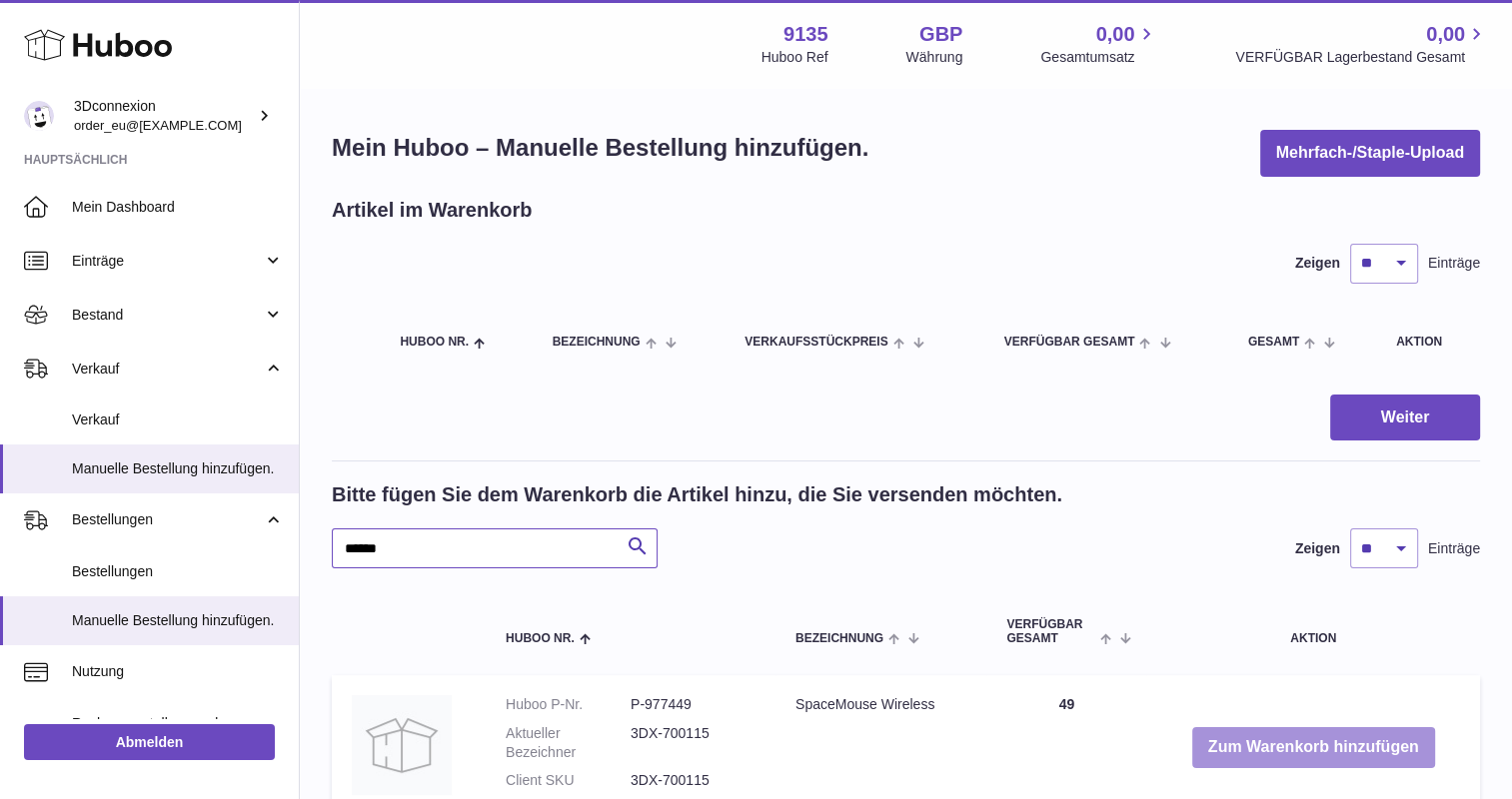 type on "******" 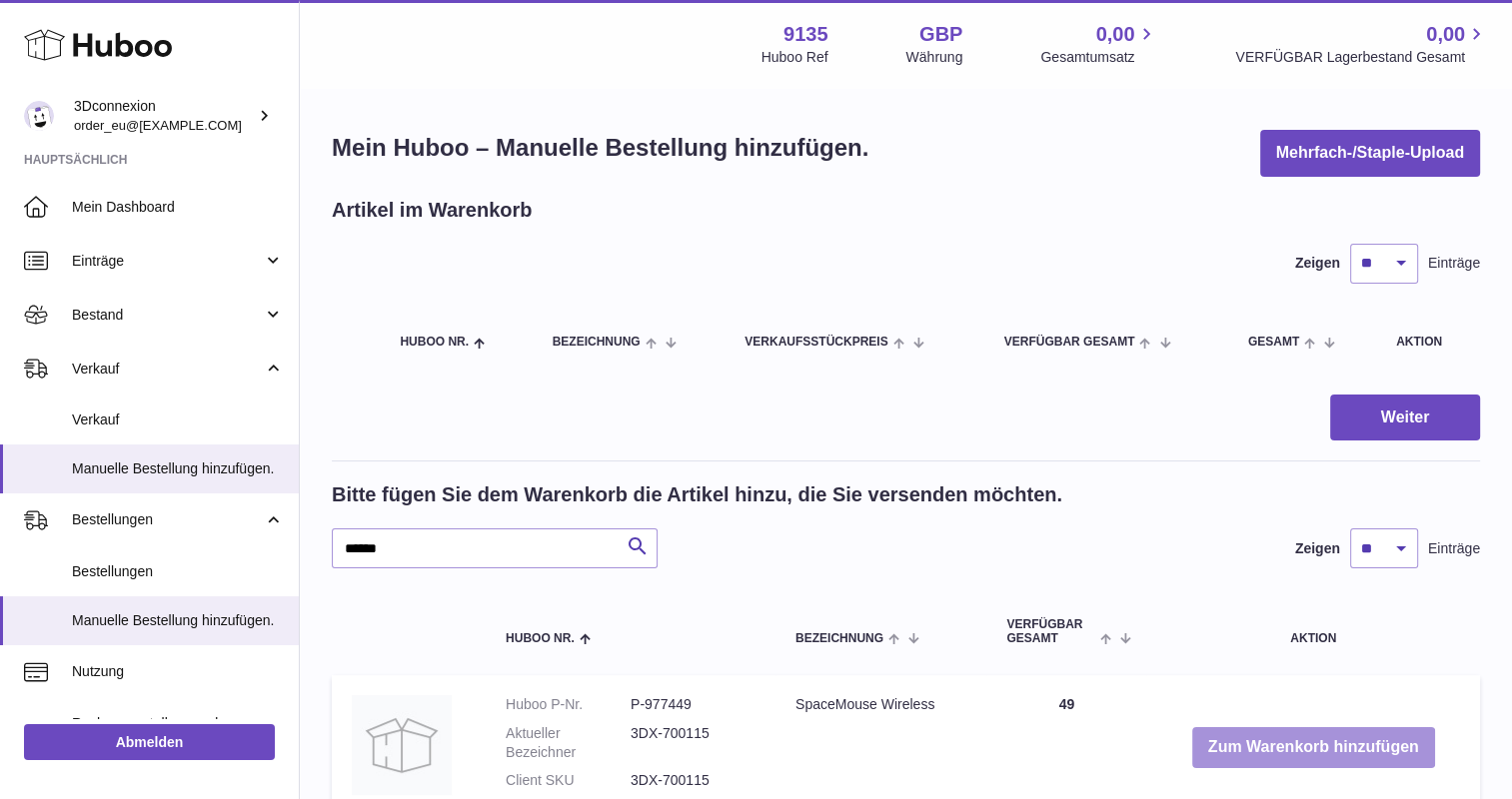 click on "Zum Warenkorb hinzufügen" at bounding box center (1313, 747) 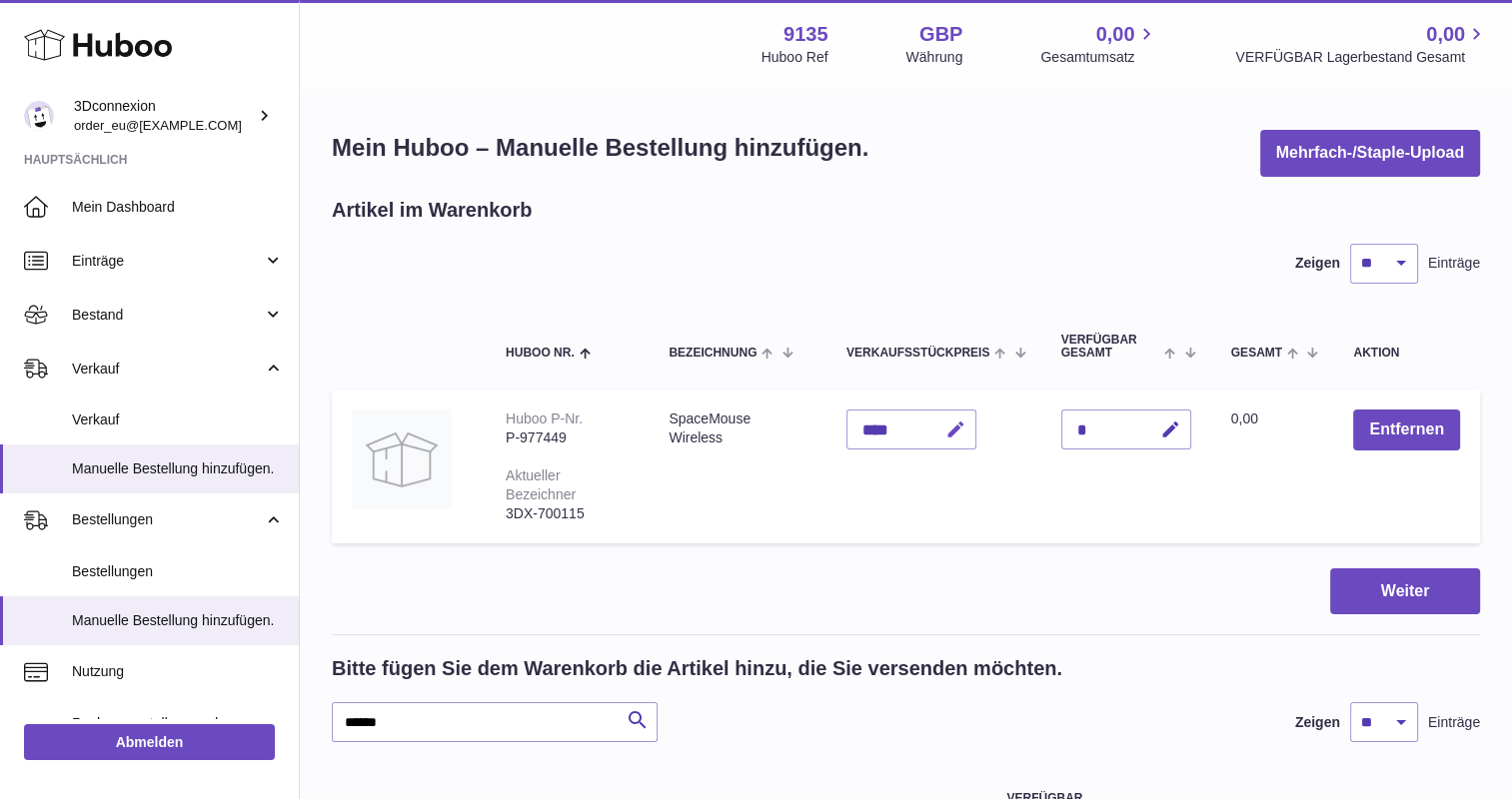 click at bounding box center (952, 429) 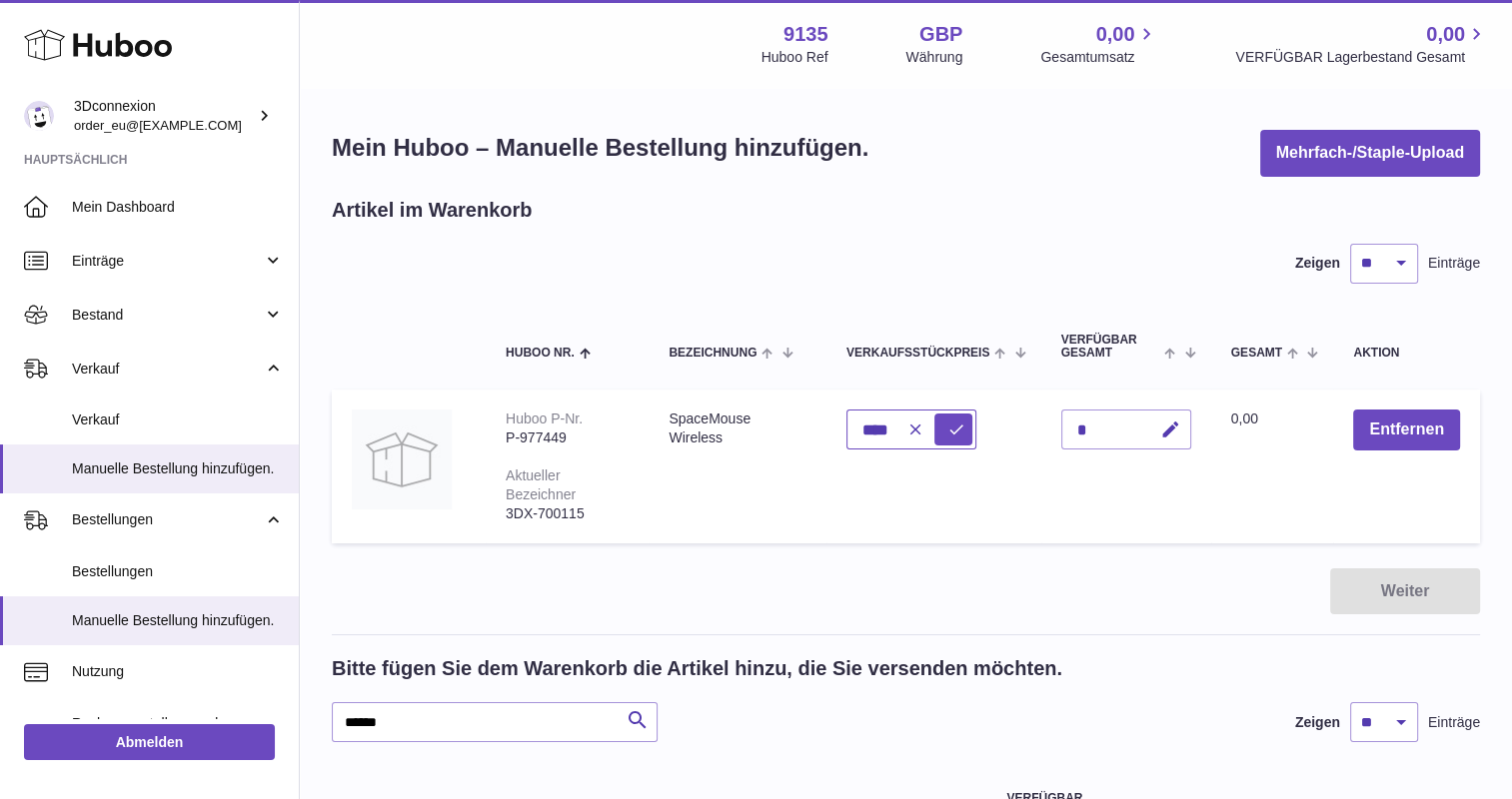 click on "****" at bounding box center [911, 429] 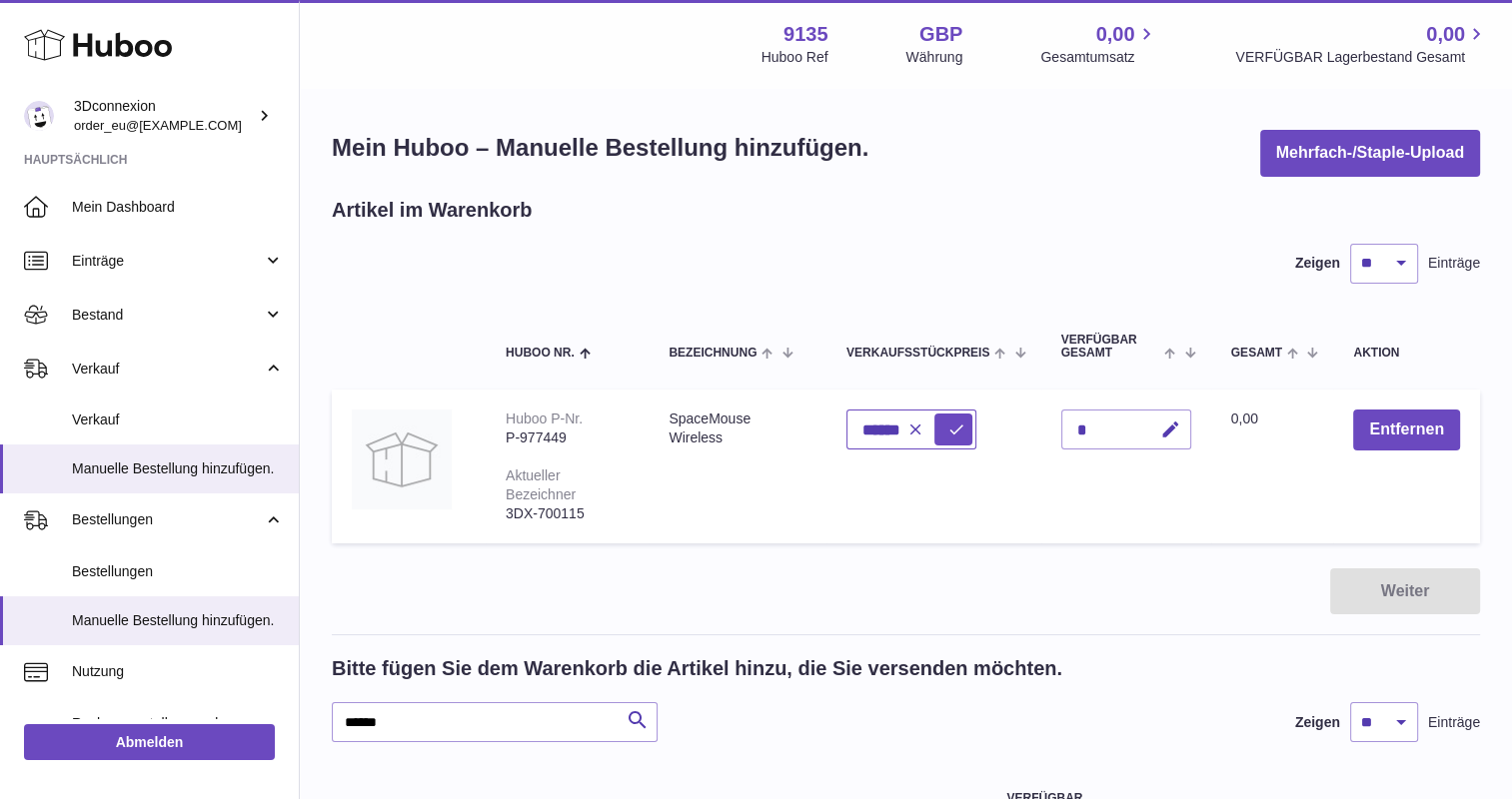 type on "******" 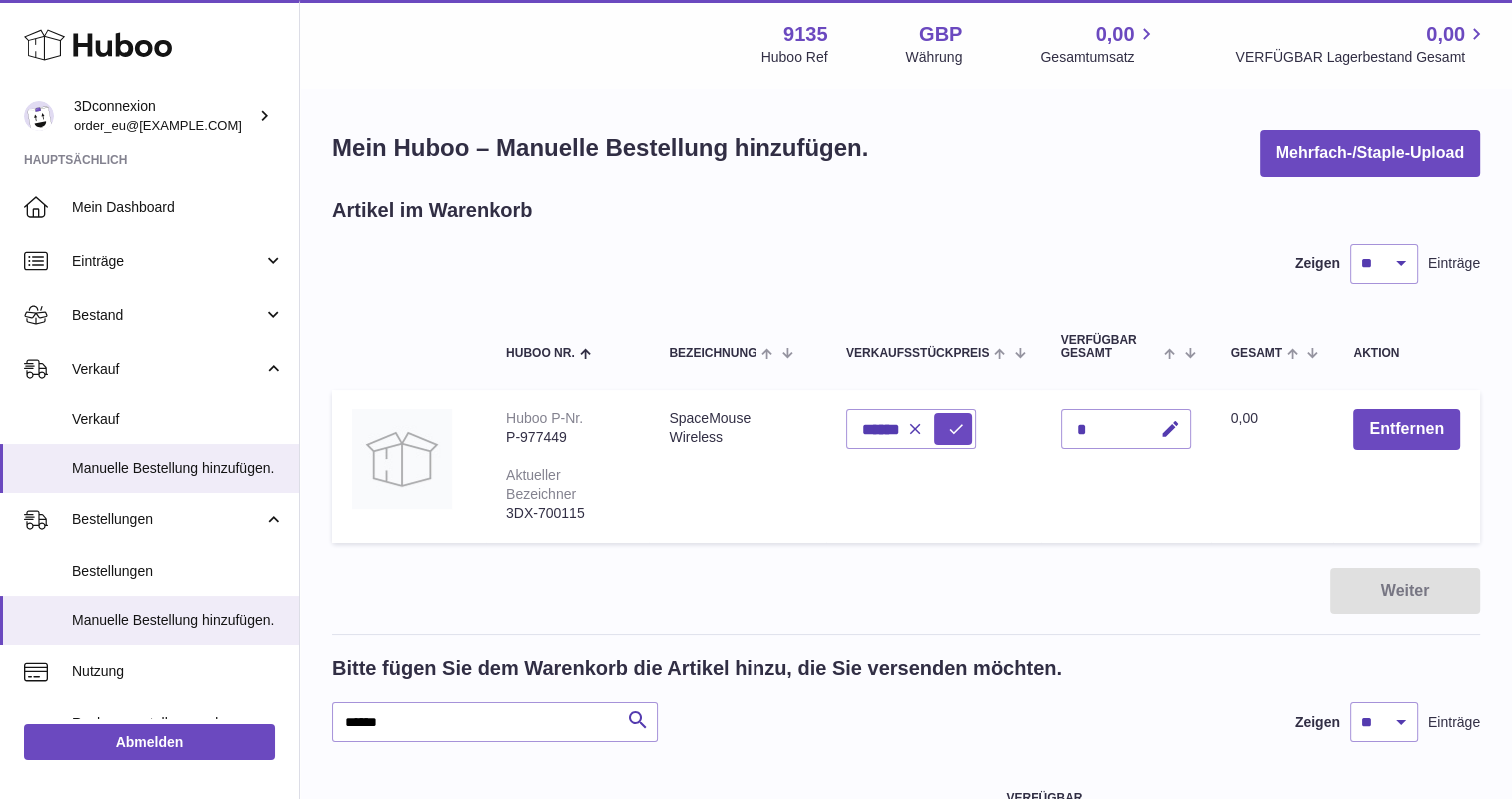 type 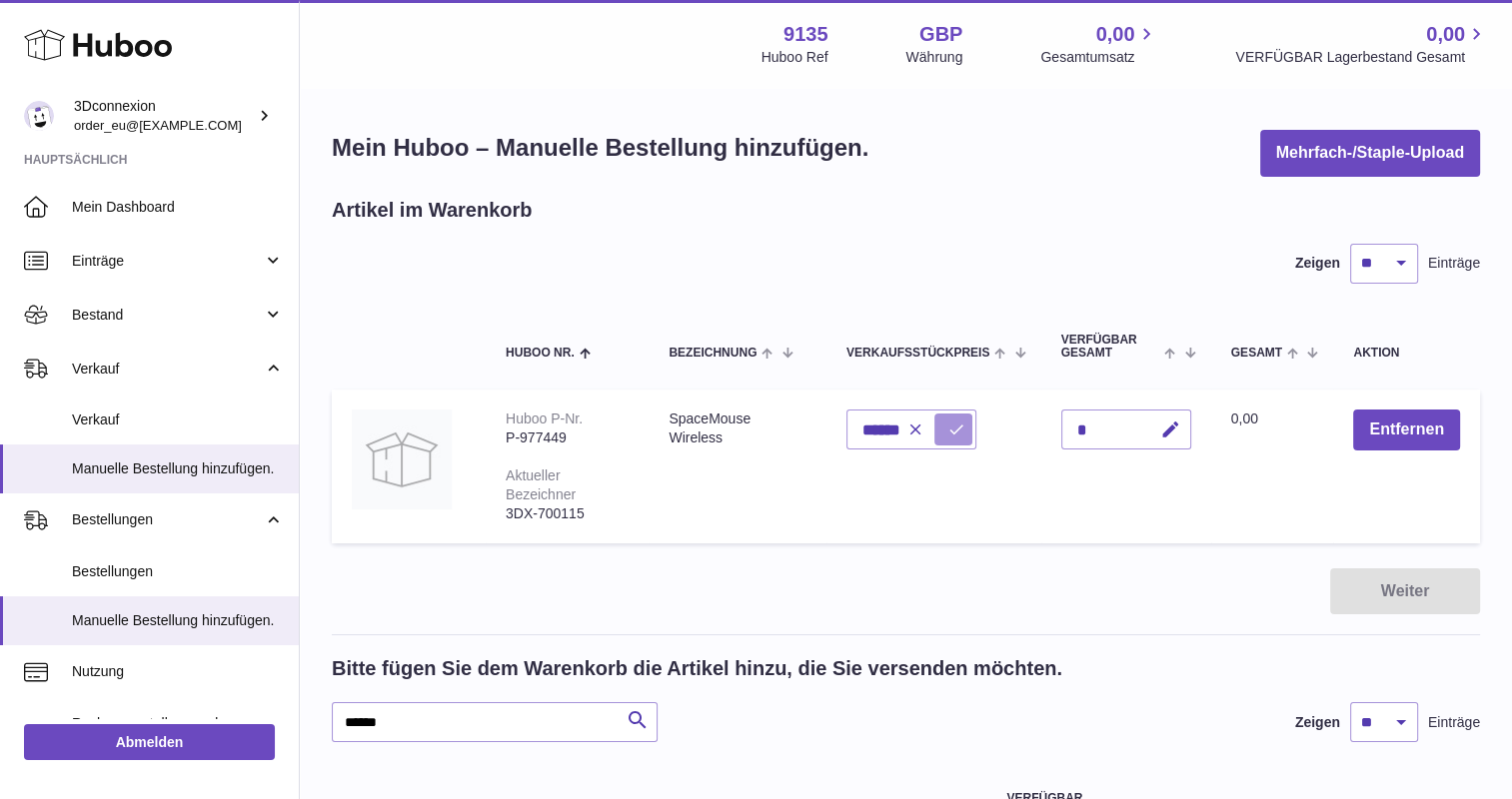 click at bounding box center [956, 429] 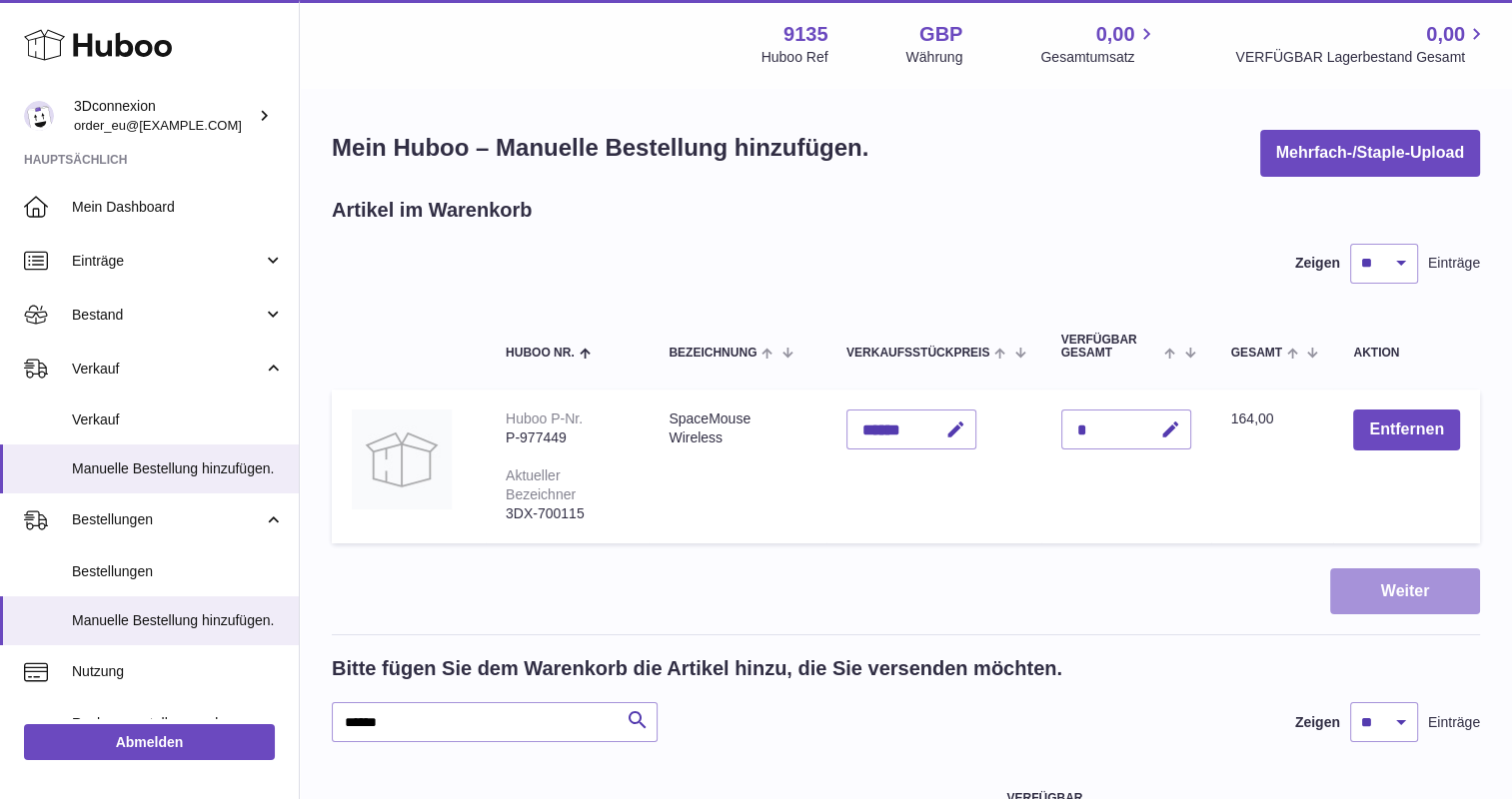 click on "Weiter" at bounding box center (1405, 591) 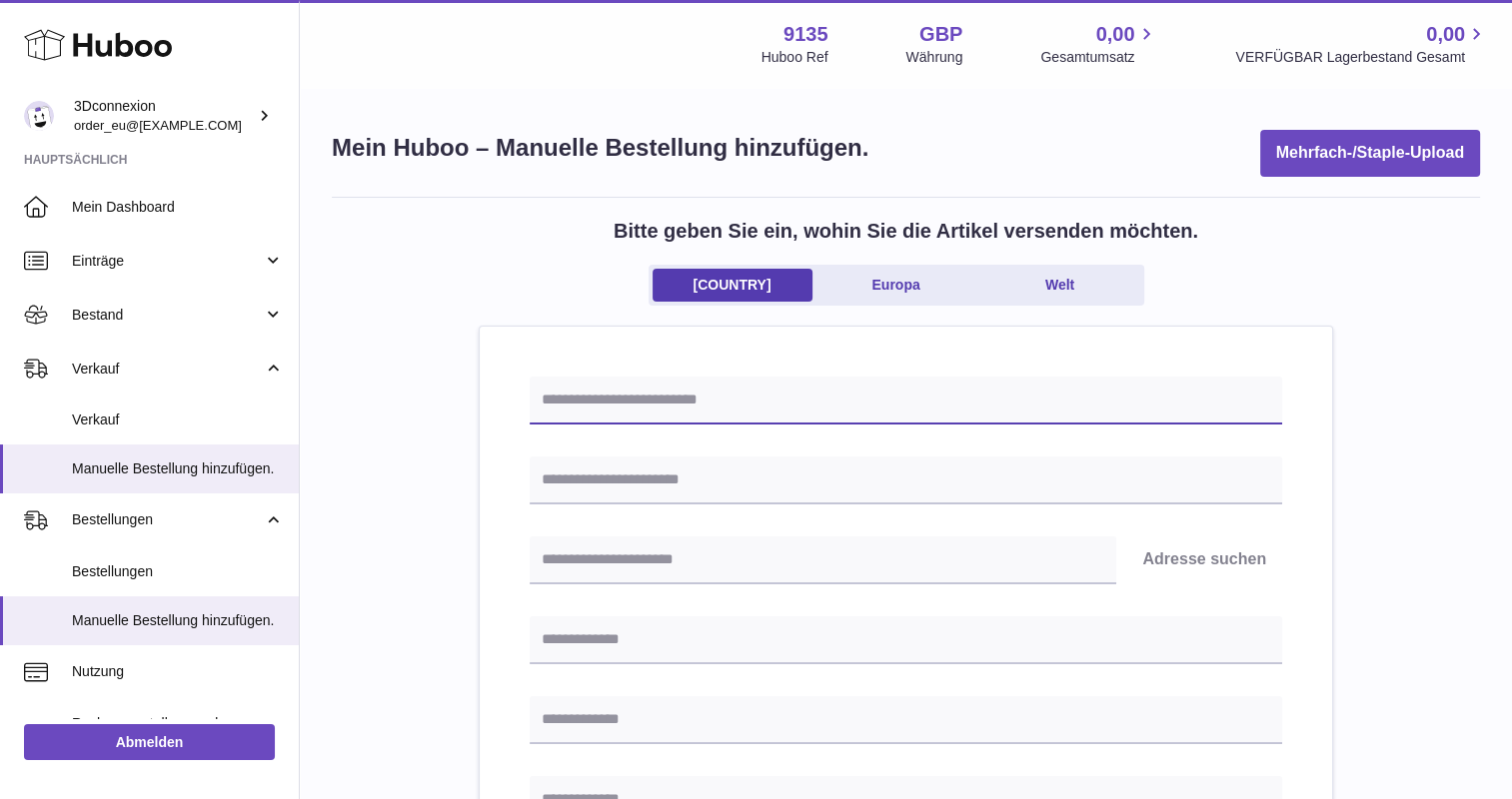 click at bounding box center (905, 400) 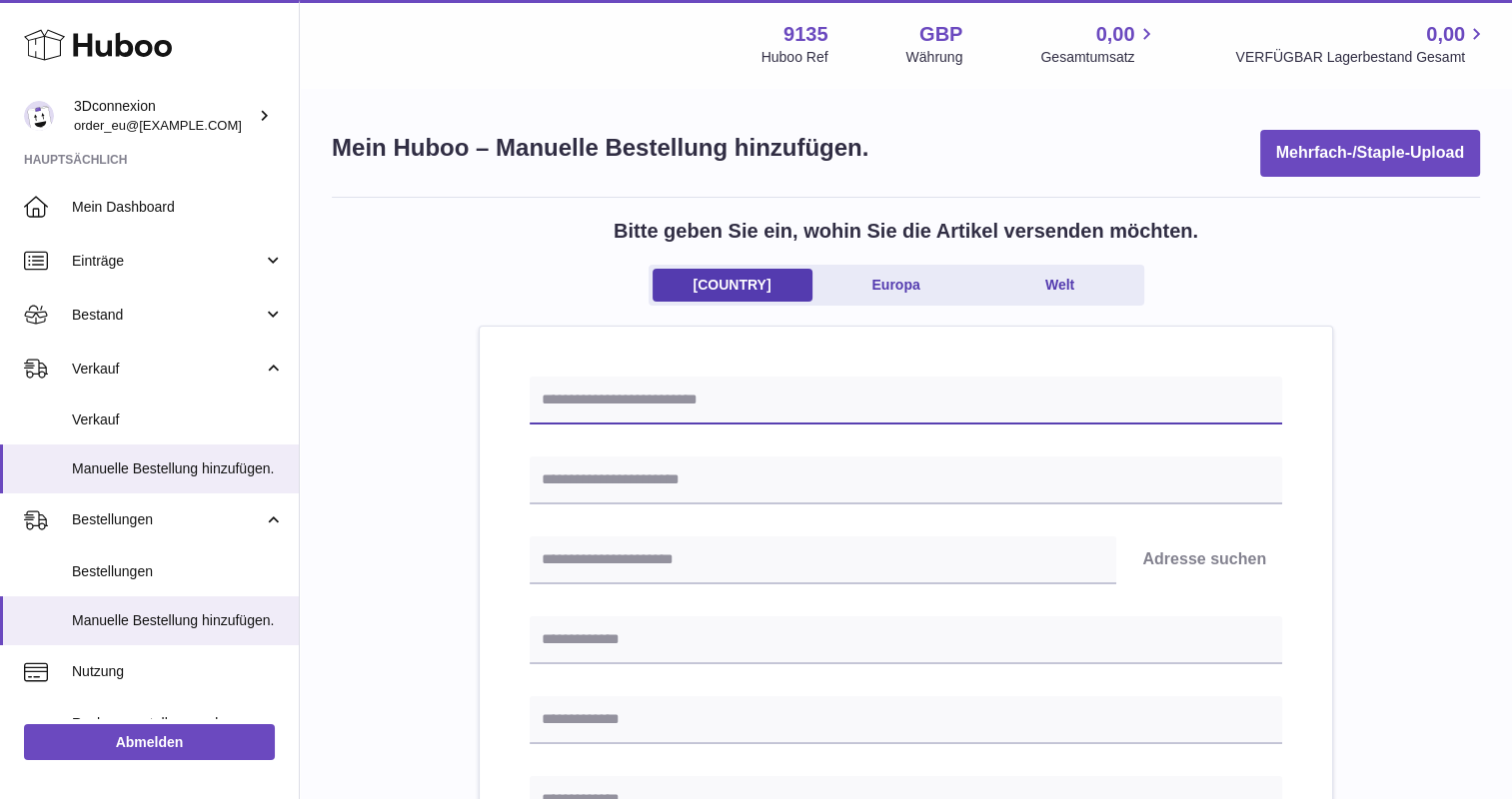 click at bounding box center [905, 400] 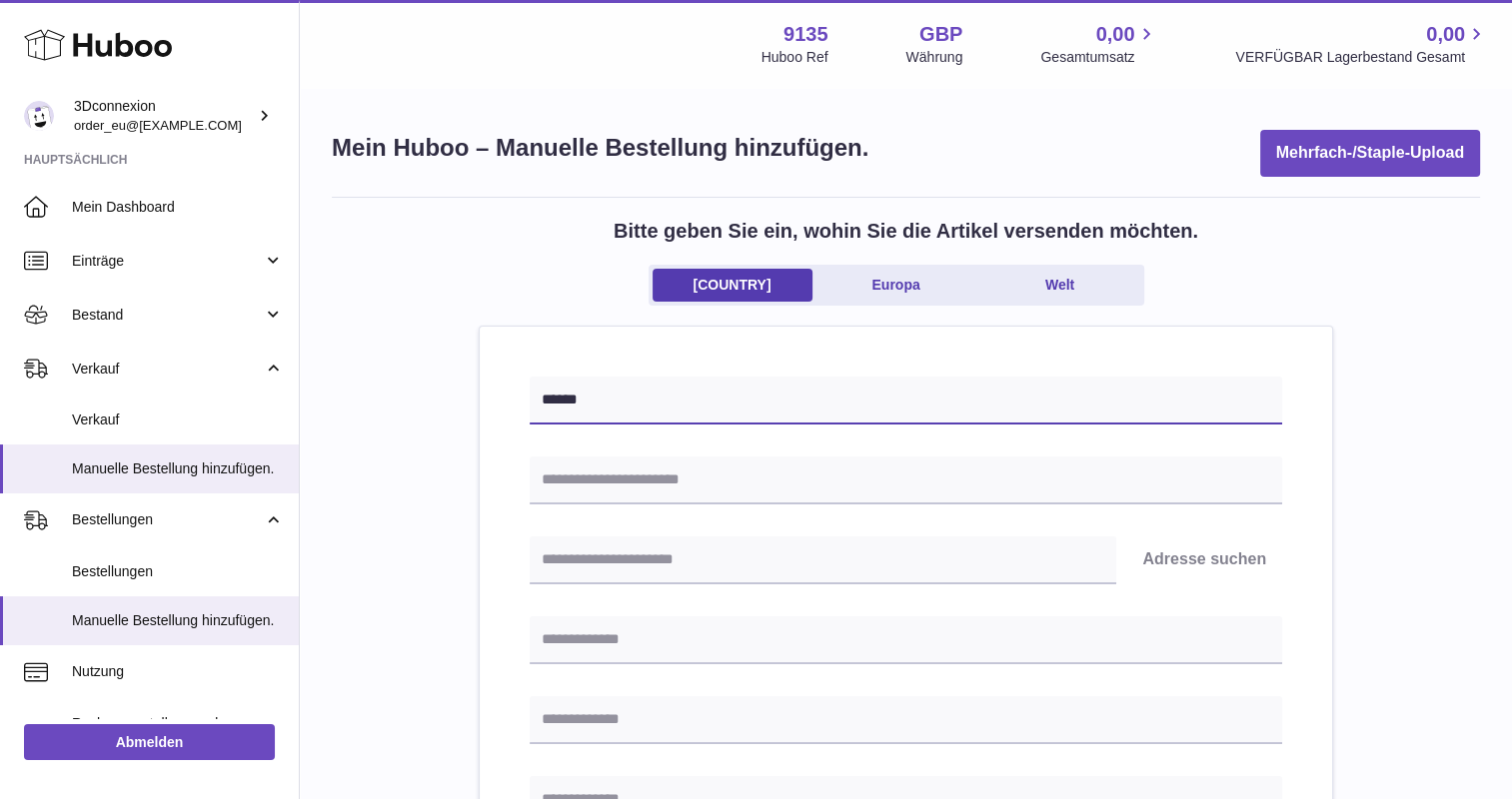 type on "******" 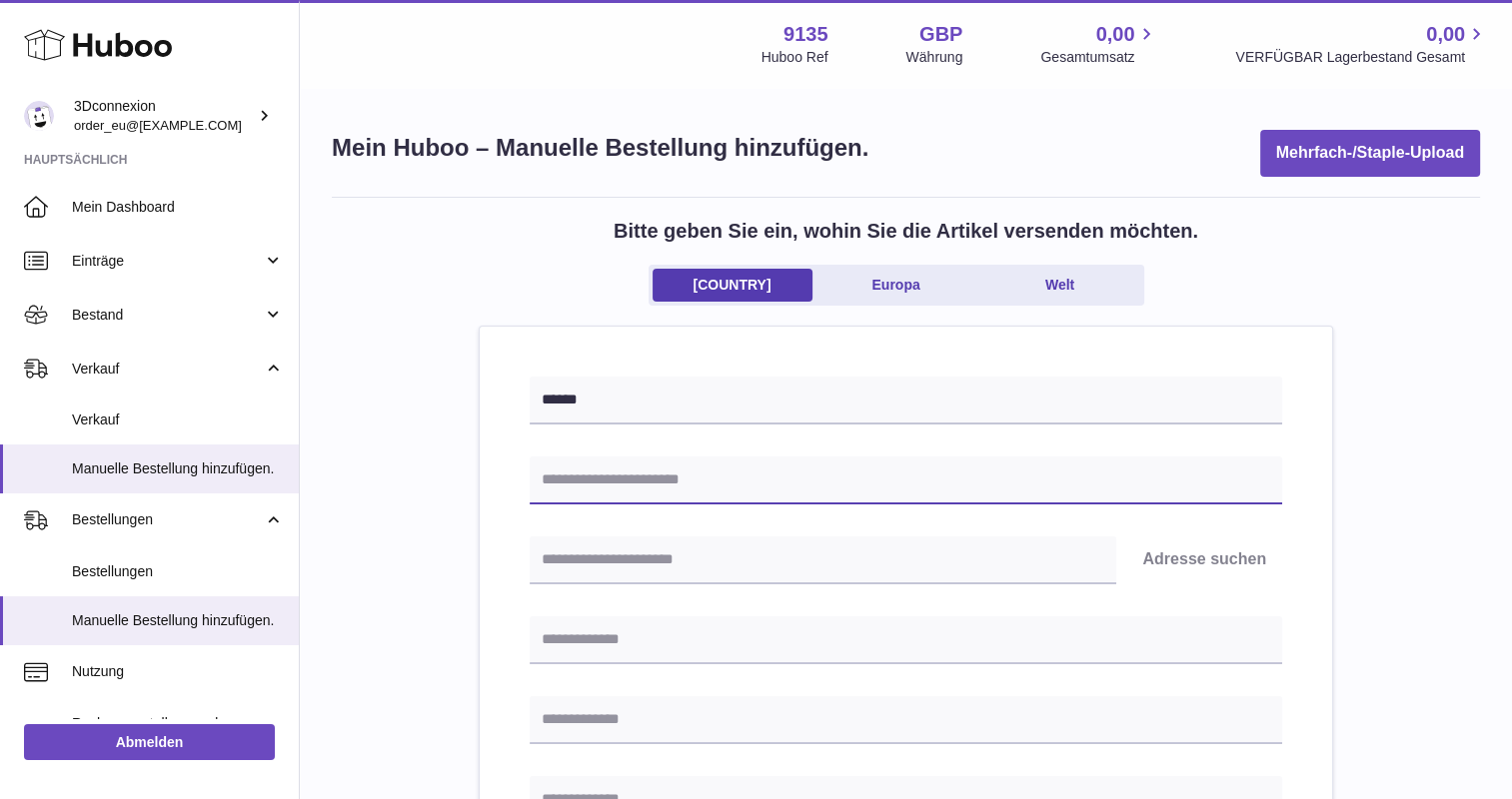 paste on "********" 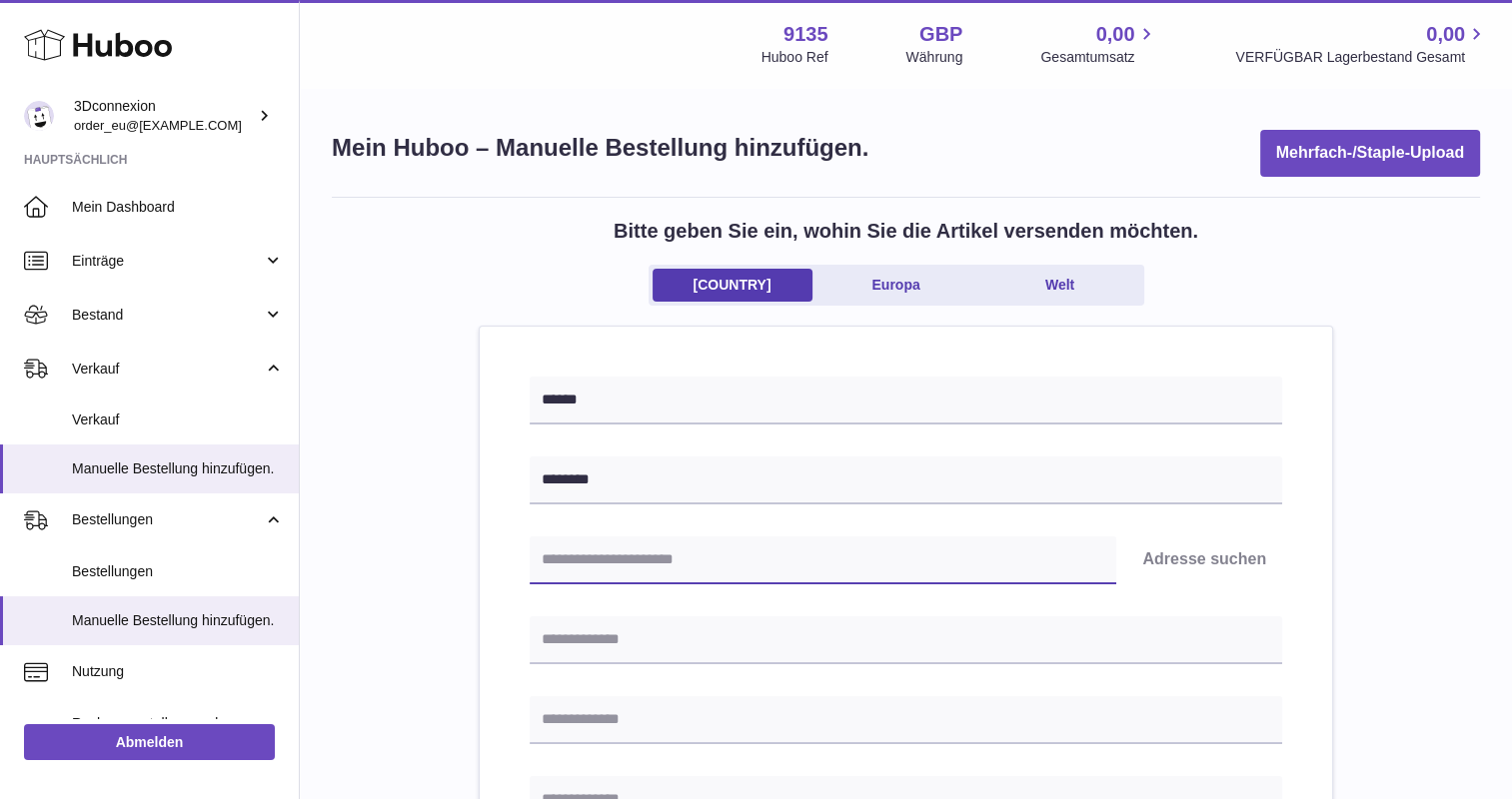click at bounding box center (822, 560) 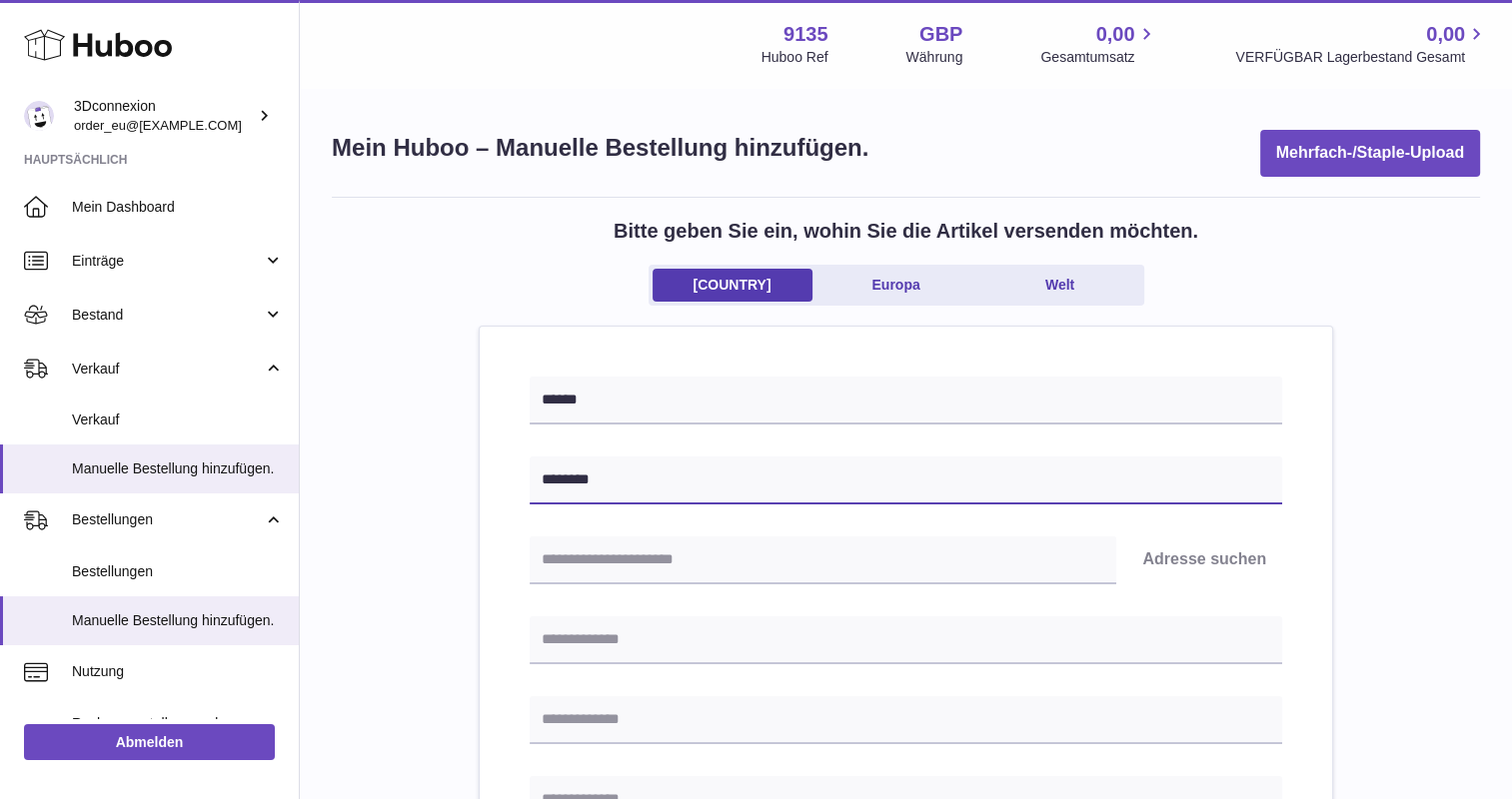drag, startPoint x: 924, startPoint y: 467, endPoint x: 350, endPoint y: 467, distance: 574 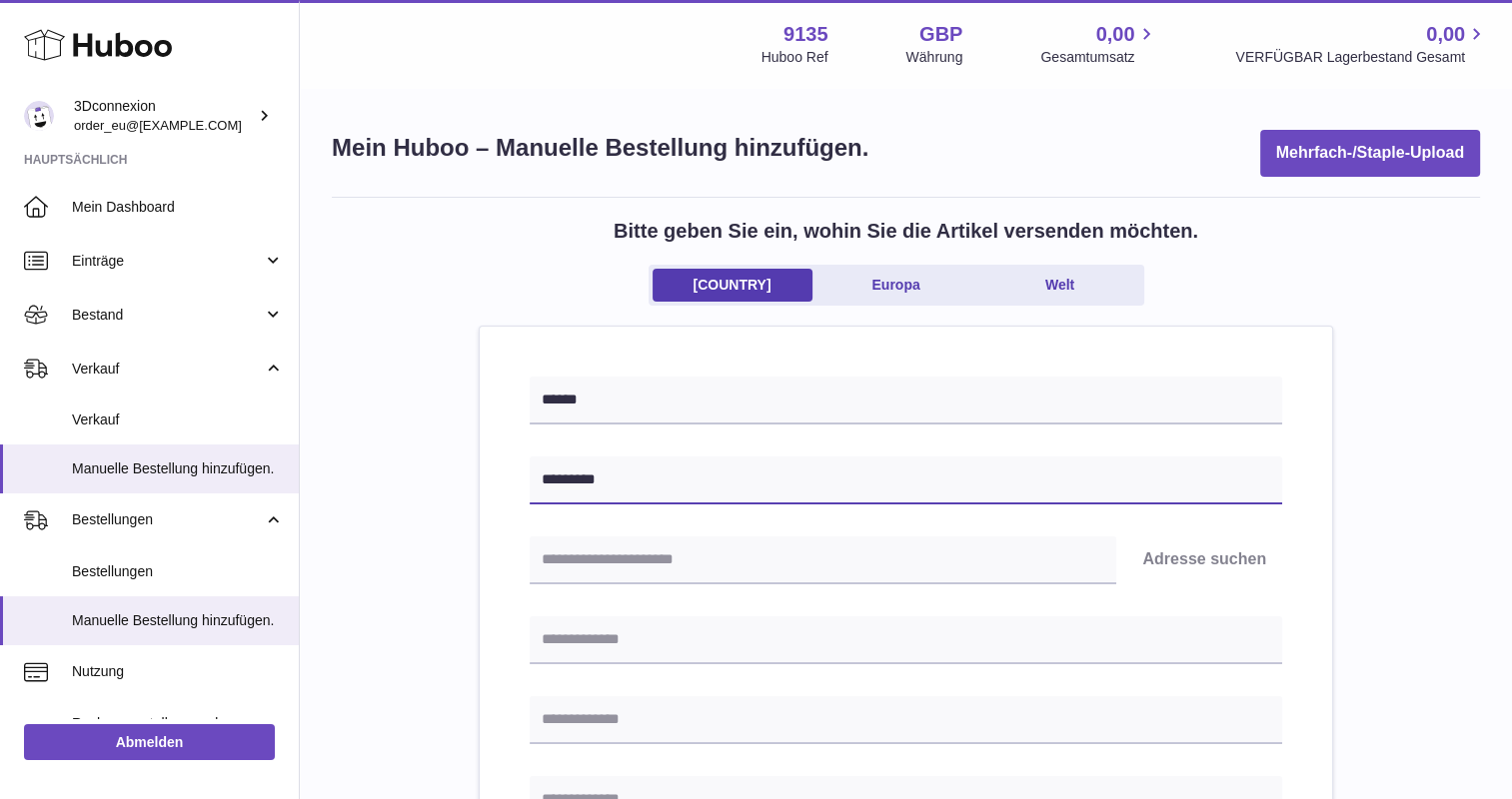 type on "*********" 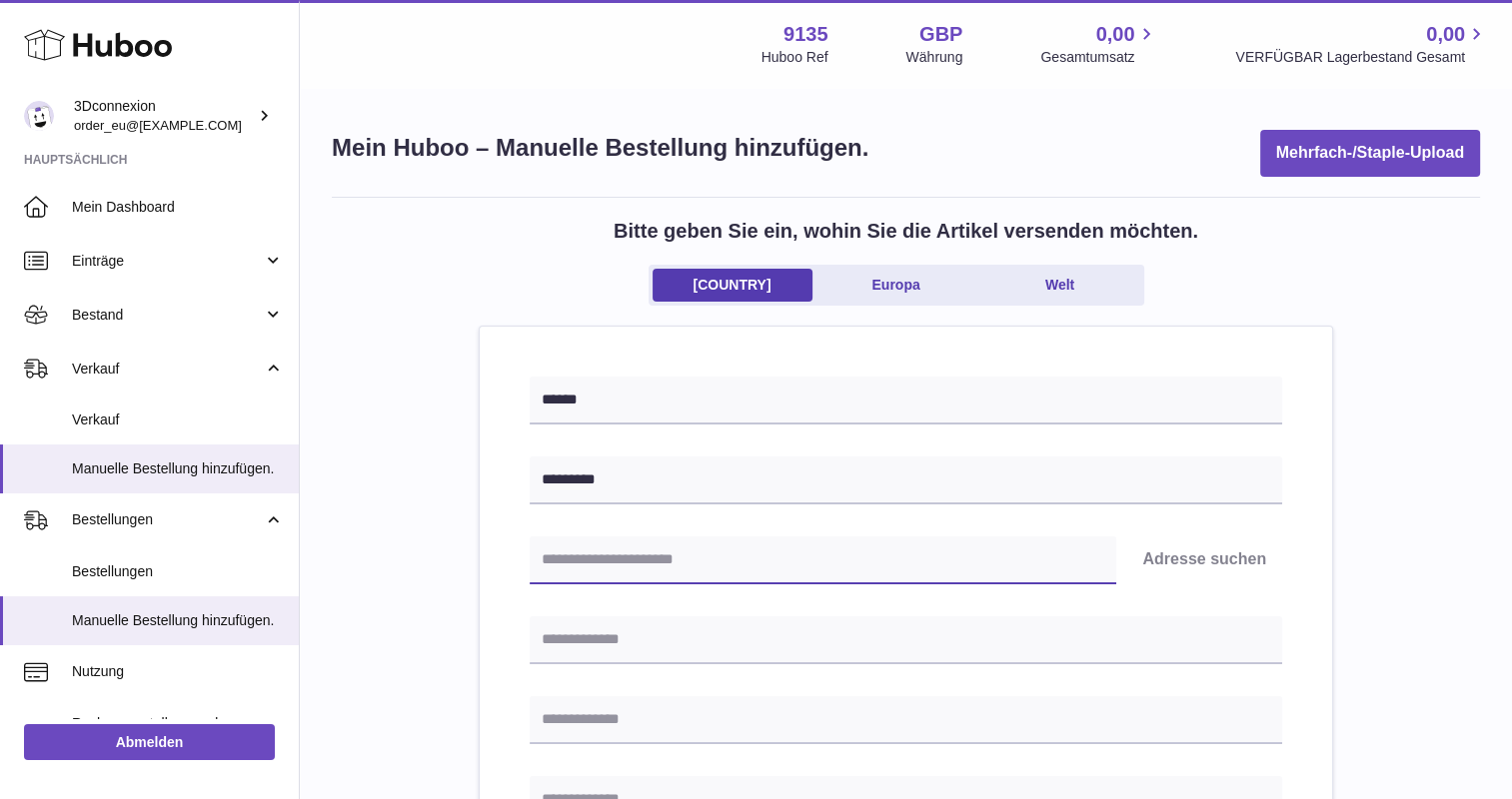 paste on "********" 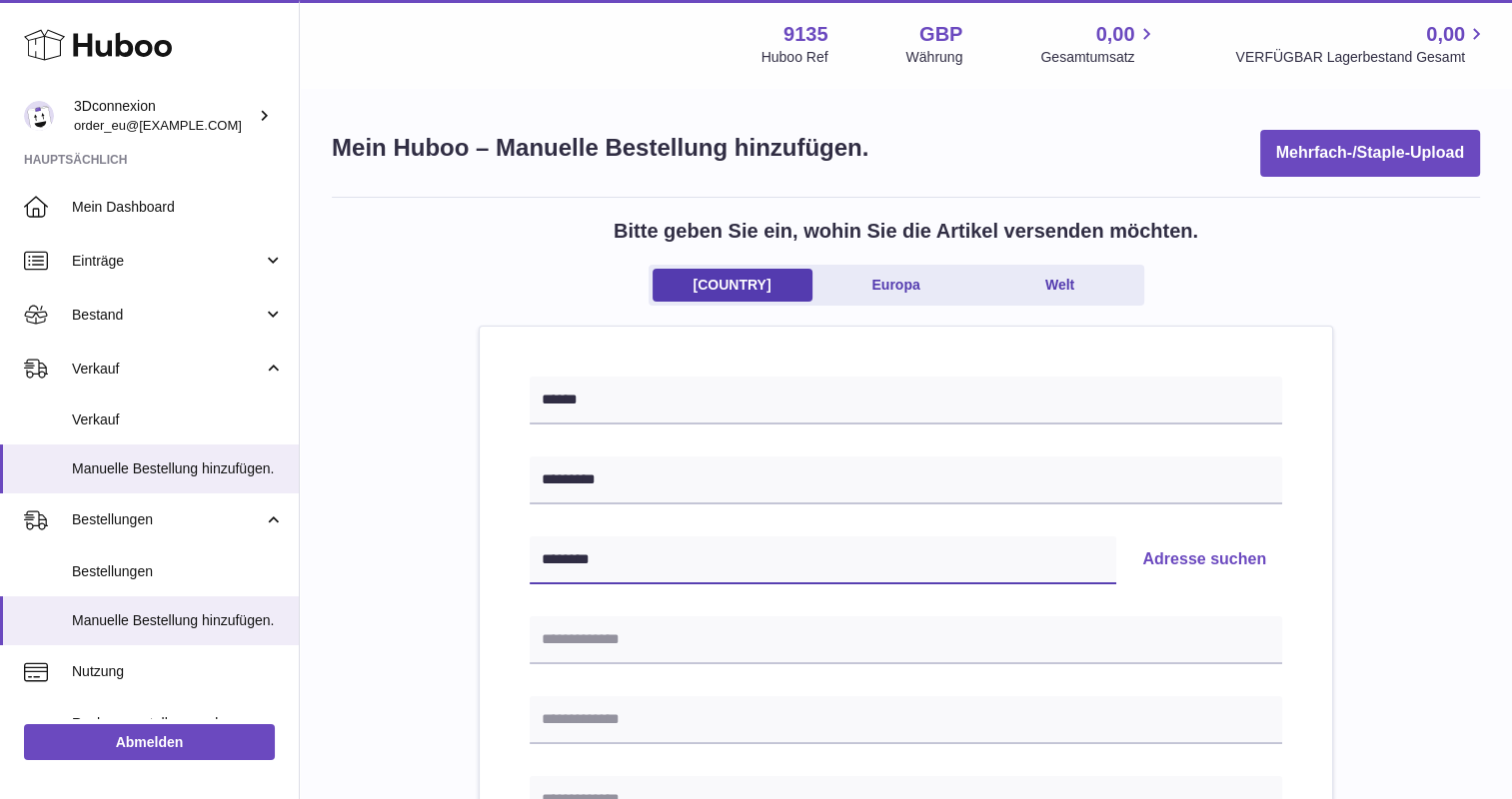 type on "********" 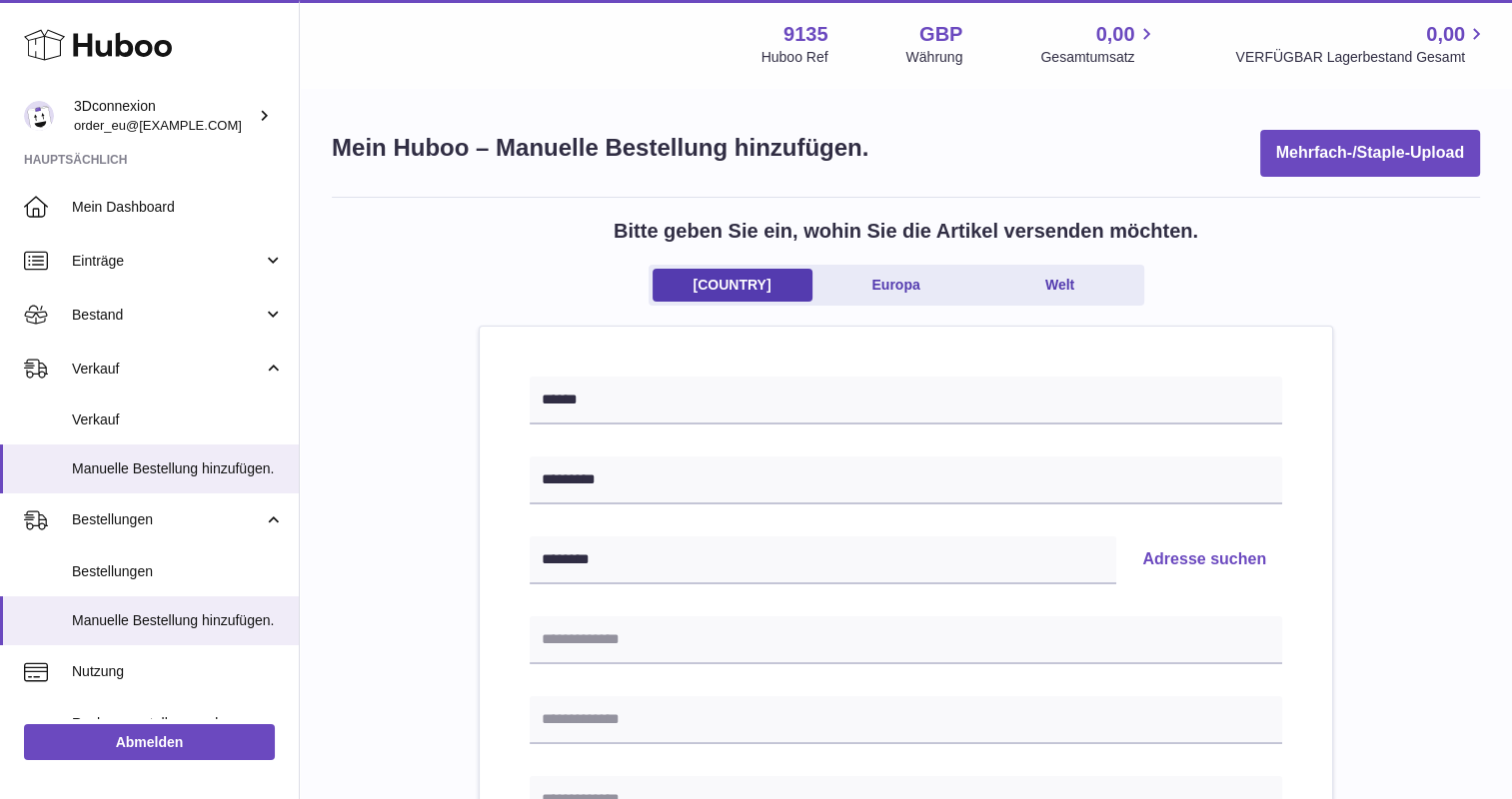 click on "Adresse suchen" at bounding box center [1204, 560] 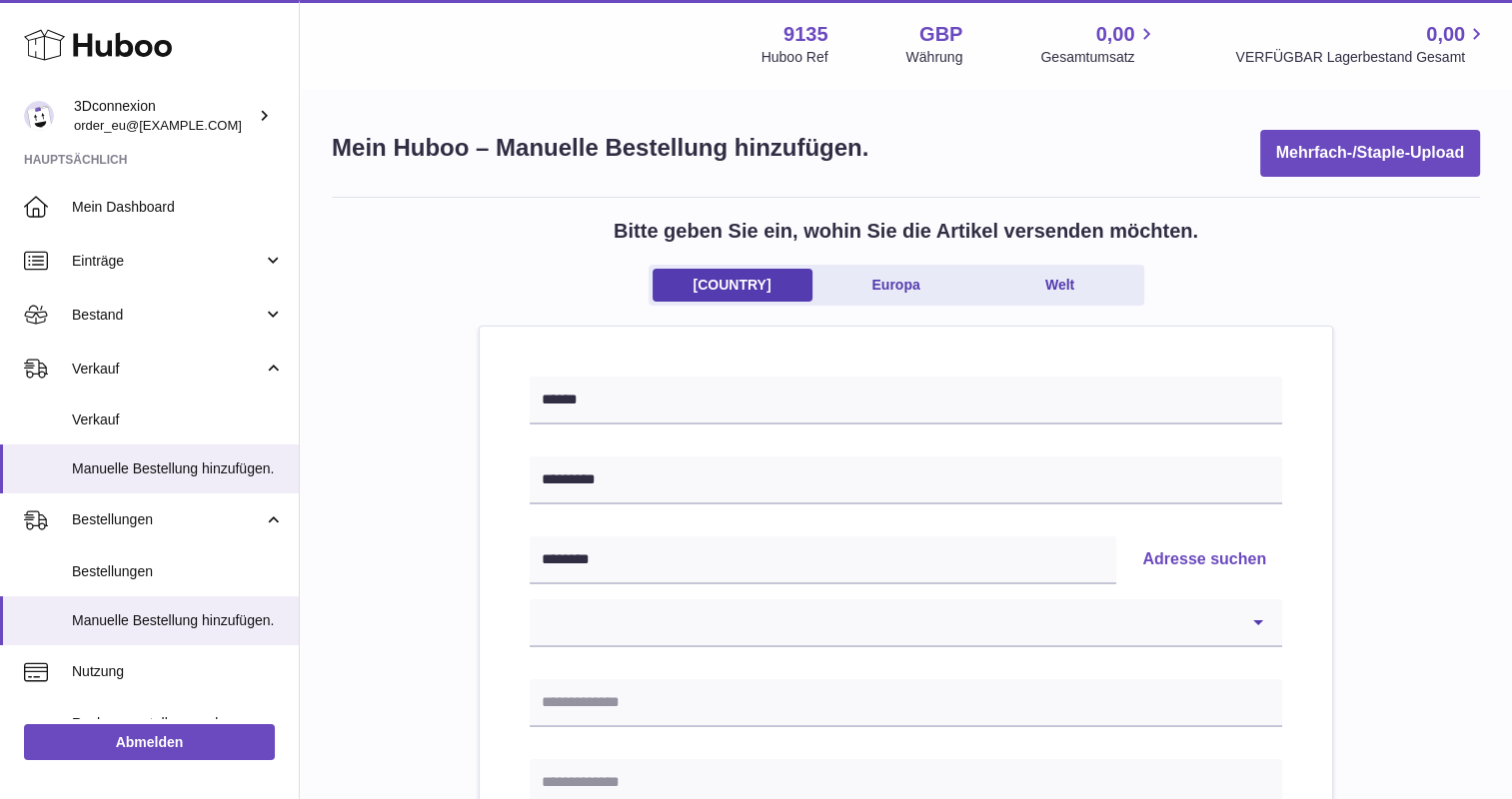 drag, startPoint x: 706, startPoint y: 657, endPoint x: 705, endPoint y: 632, distance: 25.019992 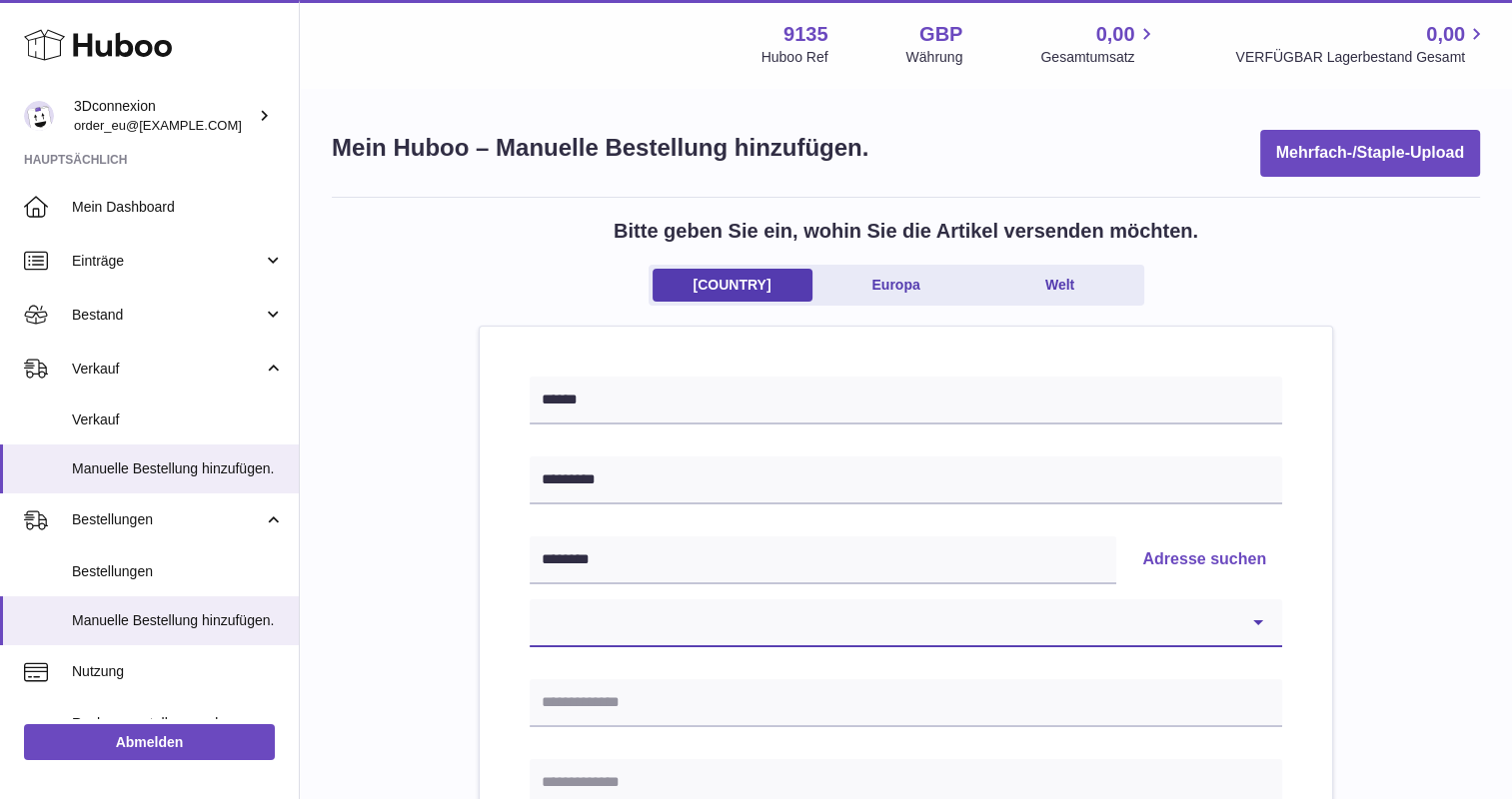 click on "**********" at bounding box center (905, 623) 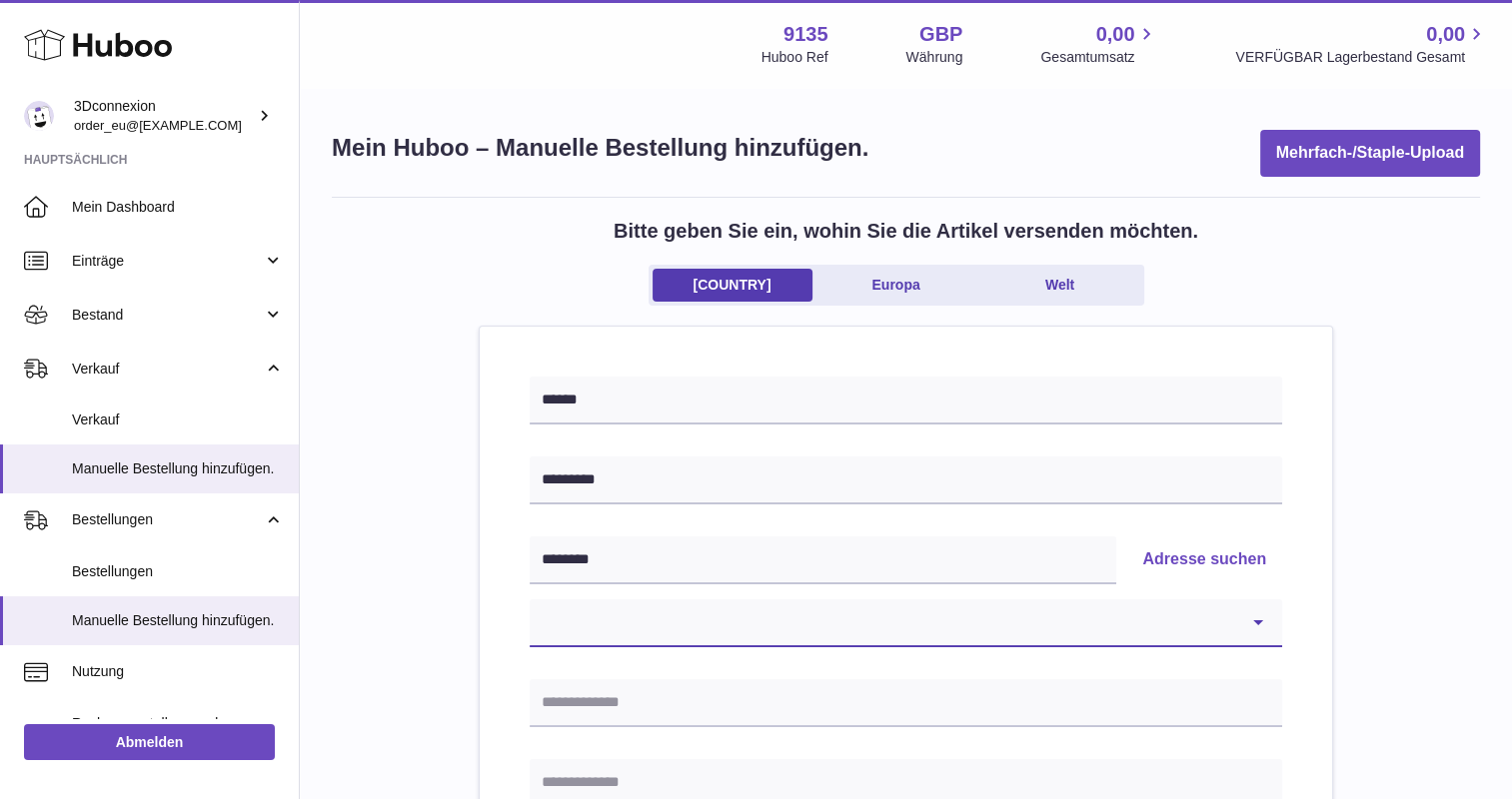 select on "**" 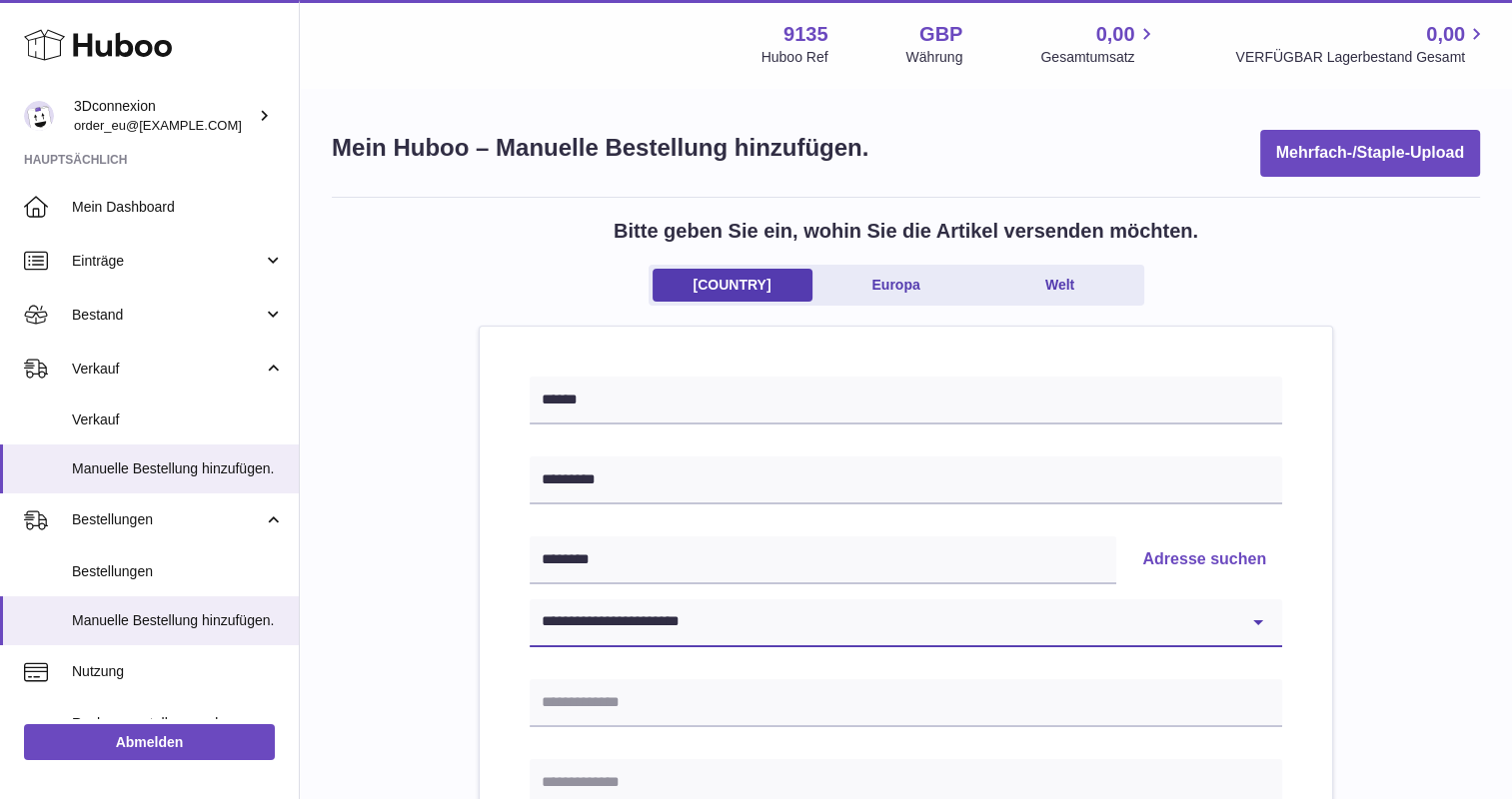 click on "**********" at bounding box center (905, 623) 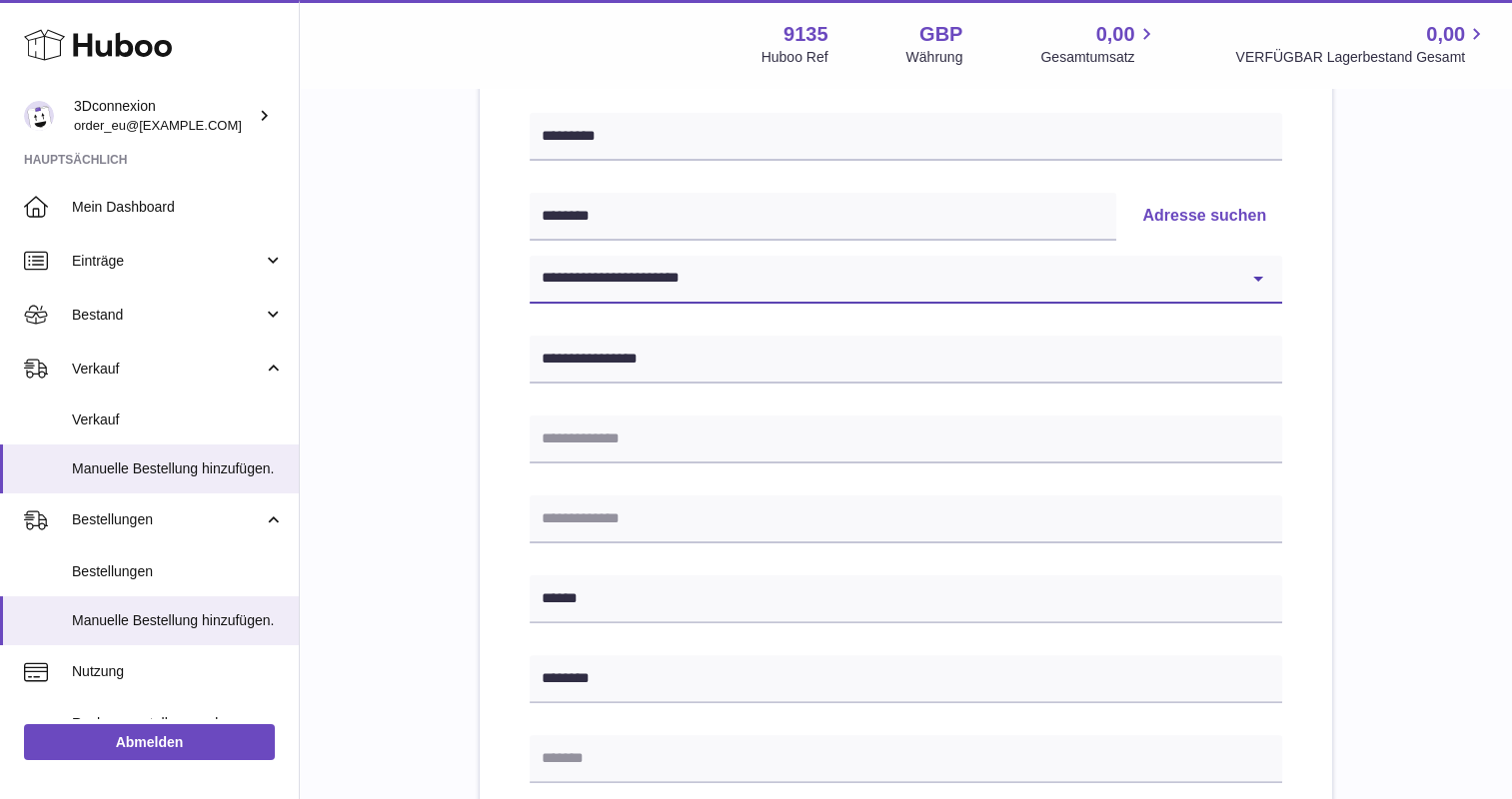 scroll, scrollTop: 599, scrollLeft: 0, axis: vertical 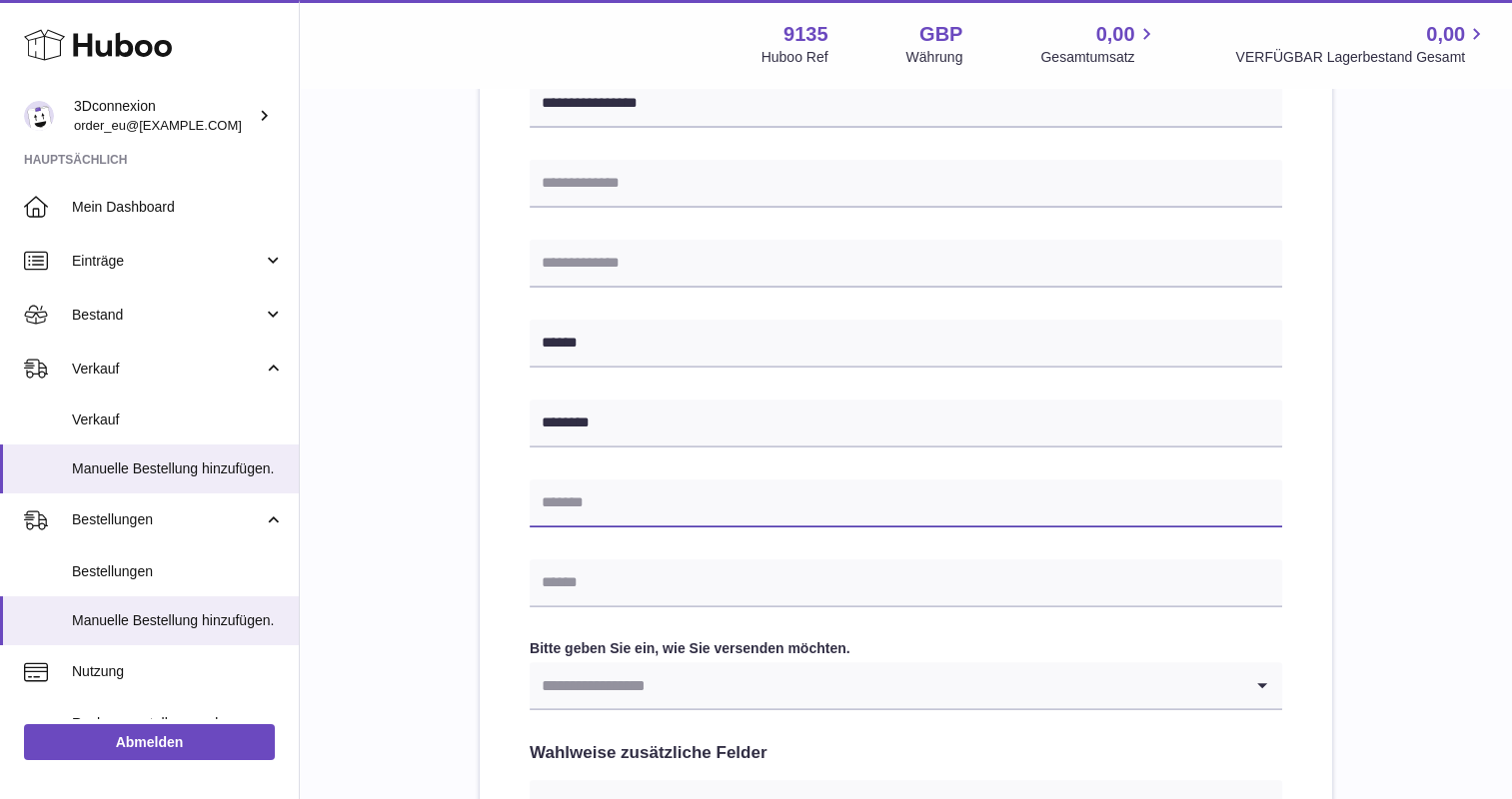 click at bounding box center (905, 503) 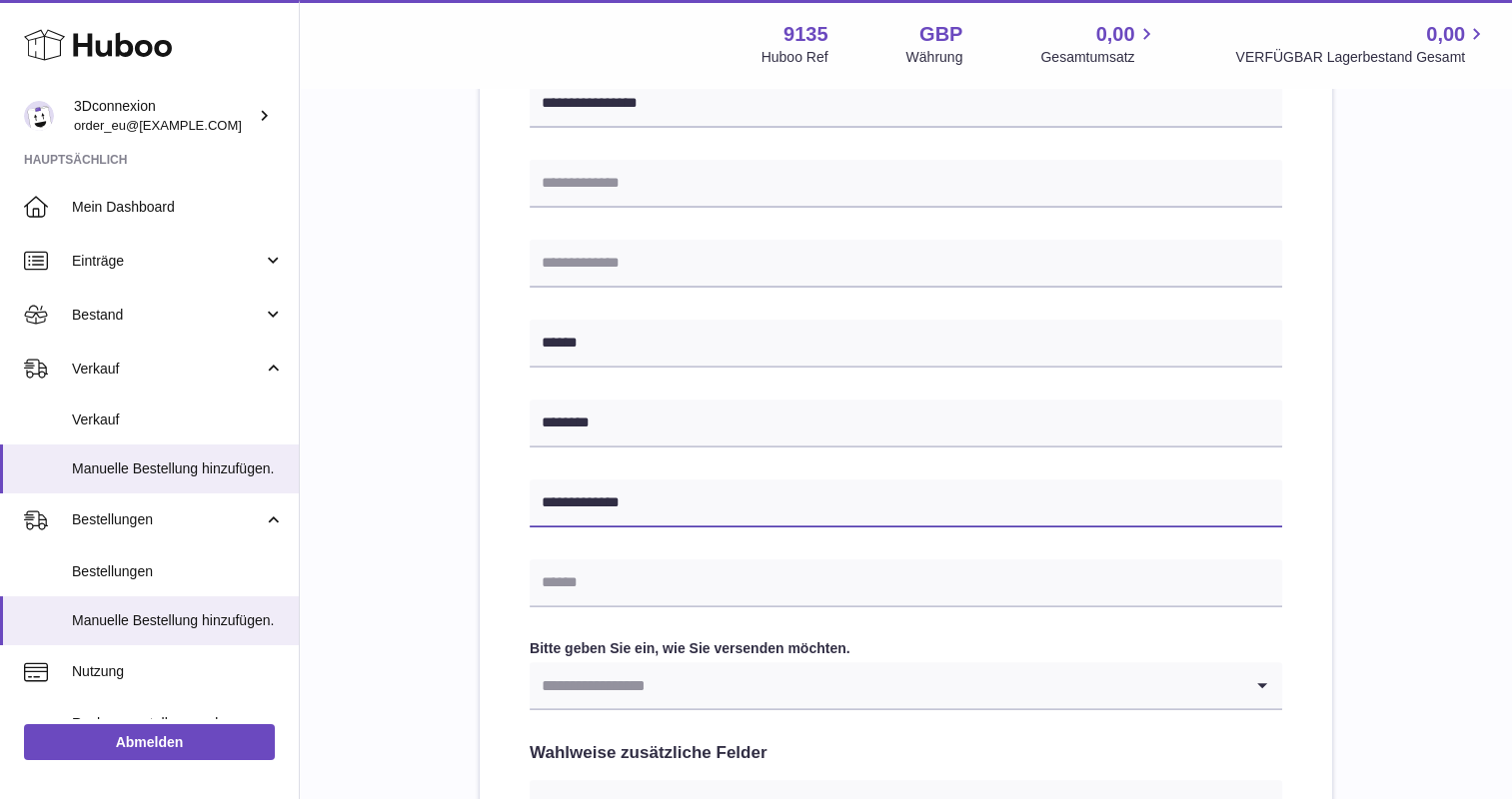 type on "**********" 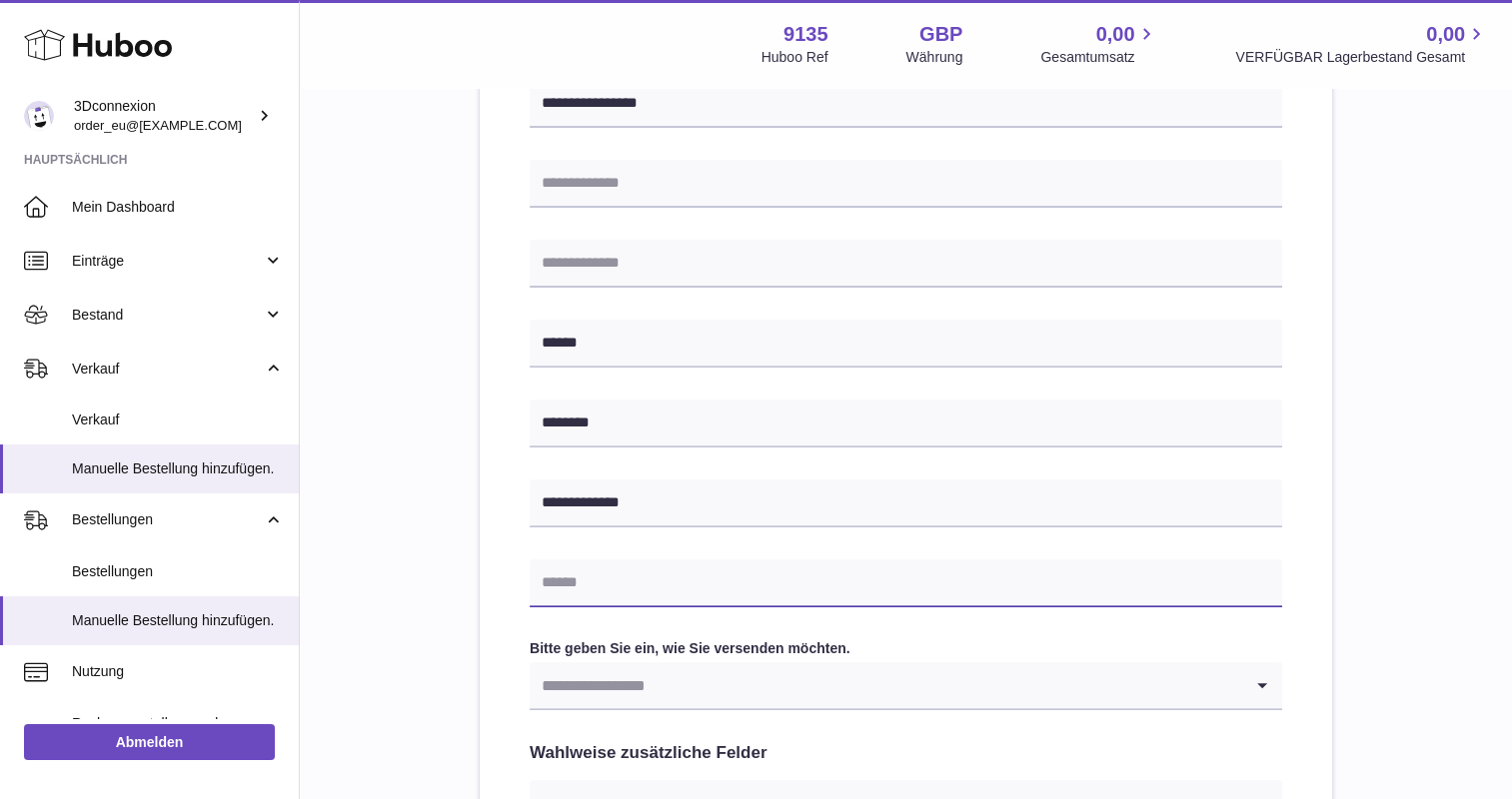 click at bounding box center [905, 583] 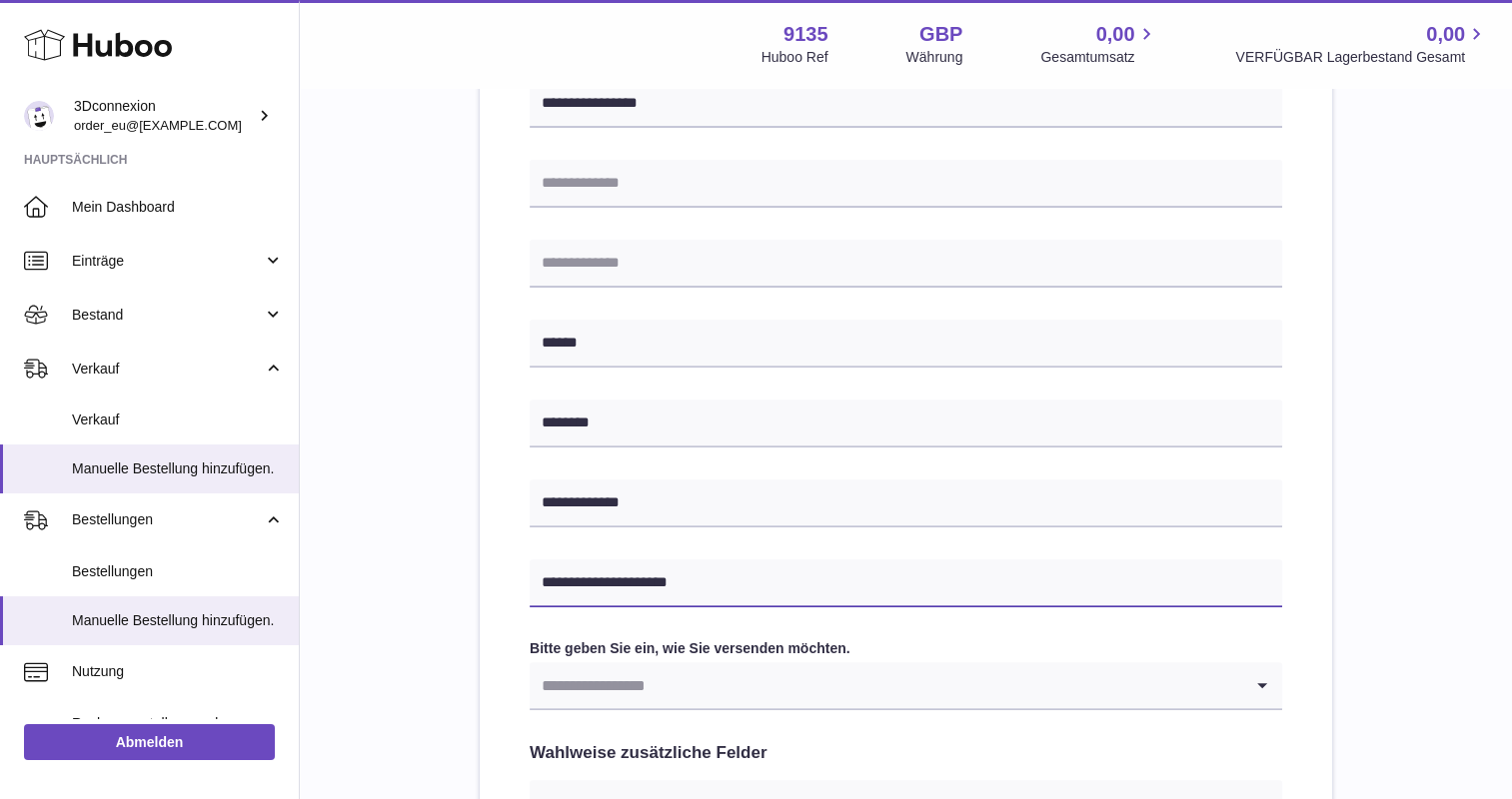 type on "**********" 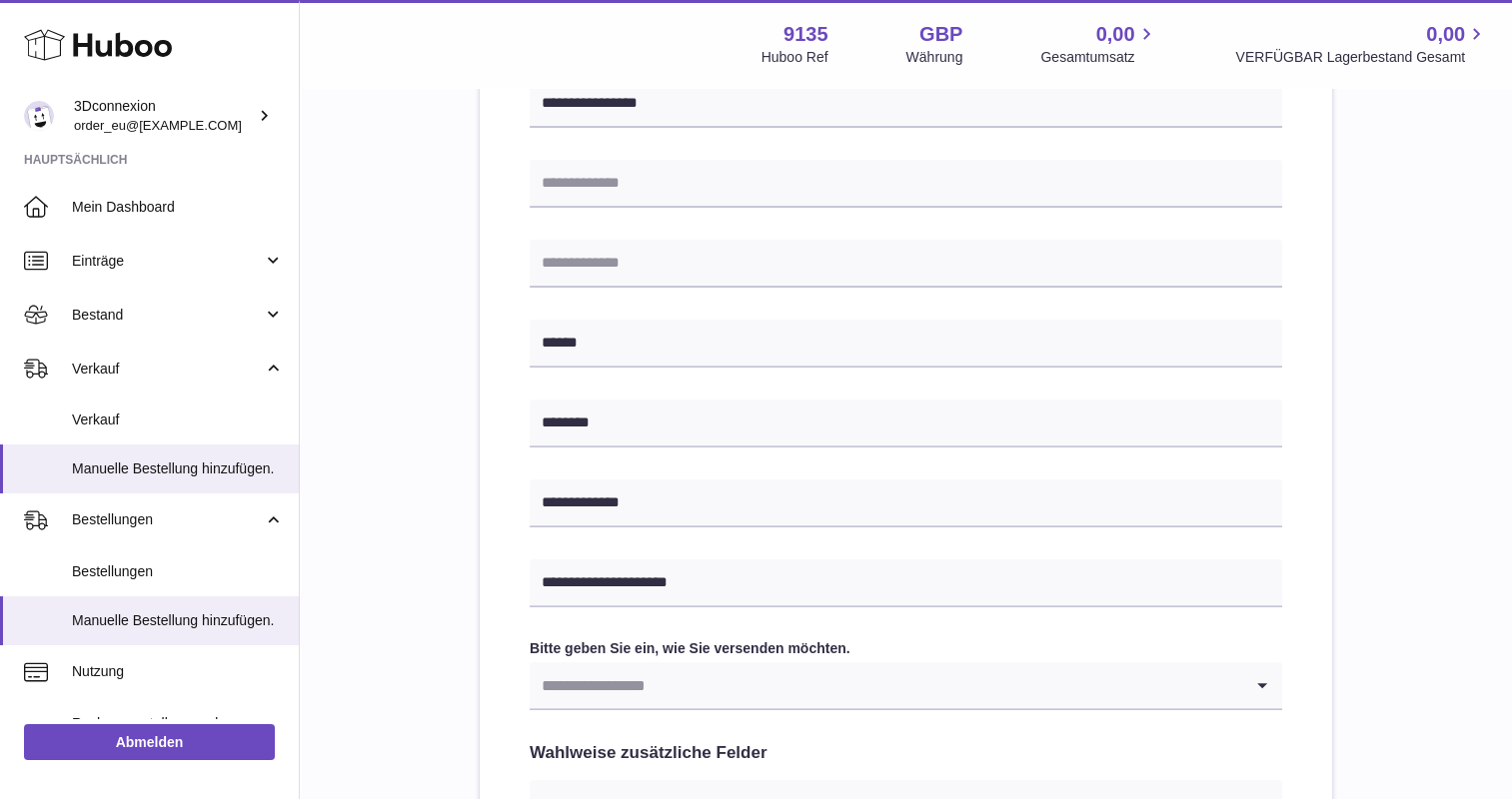 click at bounding box center (885, 685) 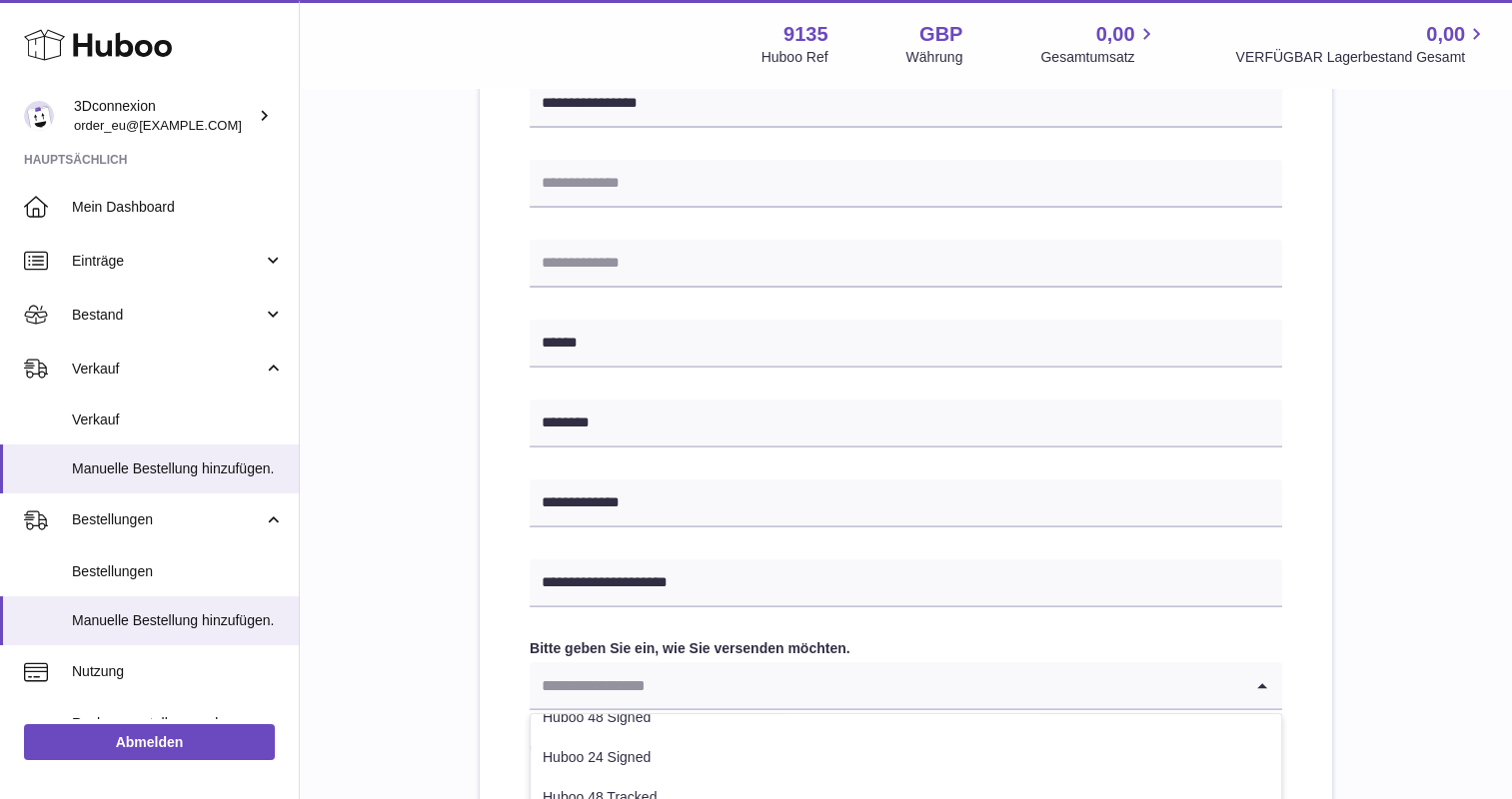scroll, scrollTop: 84, scrollLeft: 0, axis: vertical 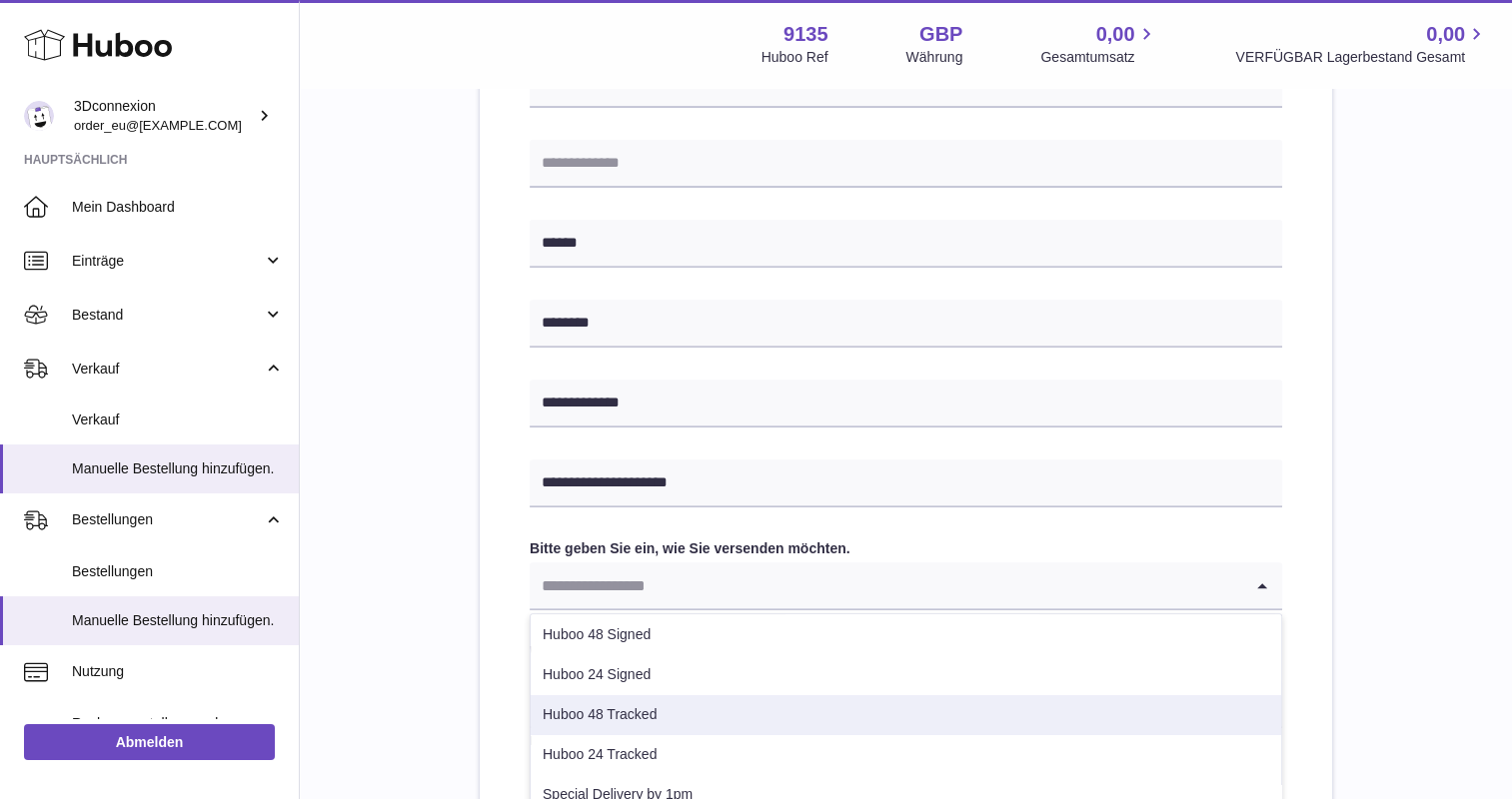 click on "Huboo 48 Tracked" at bounding box center [905, 715] 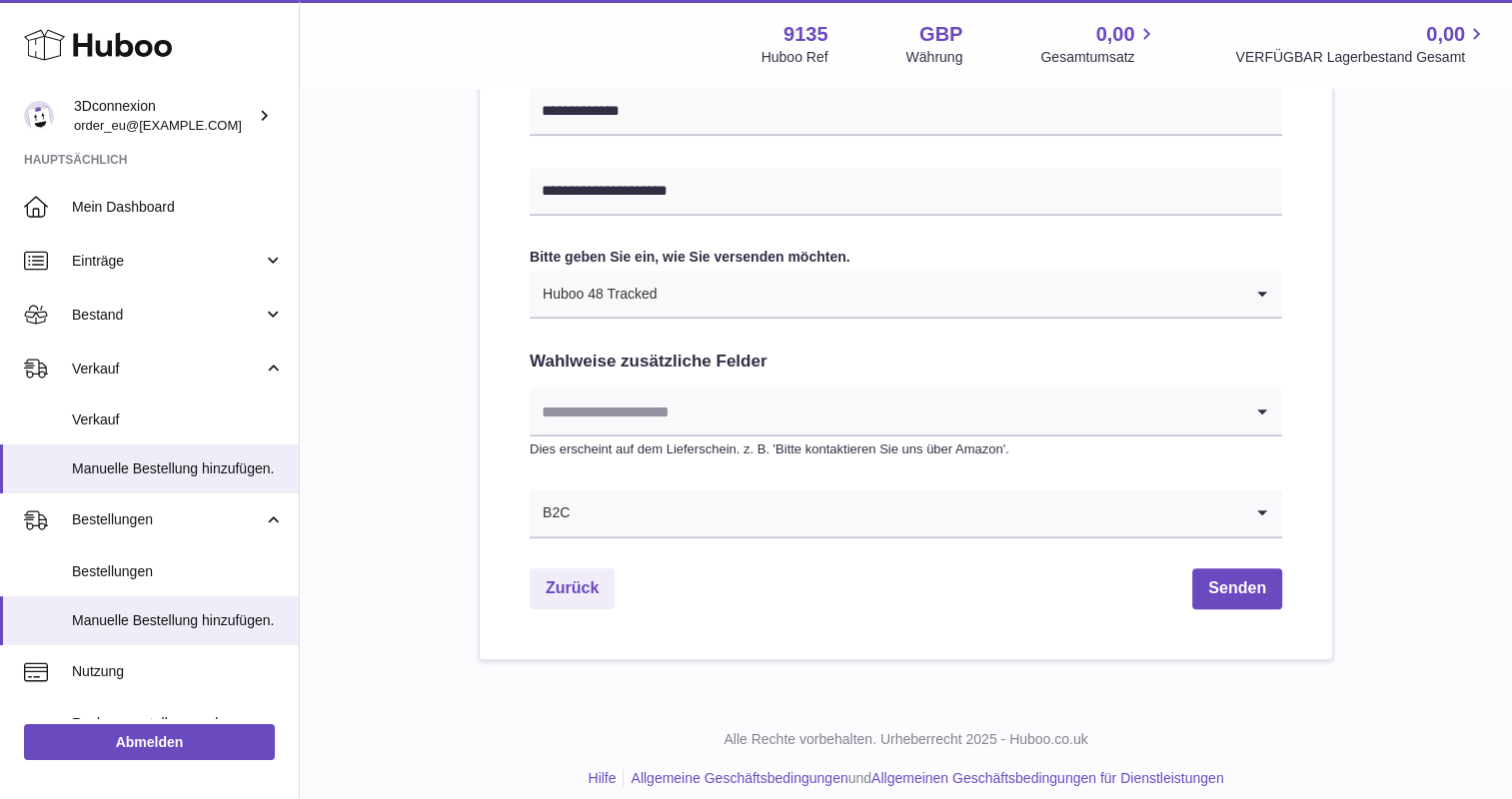 scroll, scrollTop: 1009, scrollLeft: 0, axis: vertical 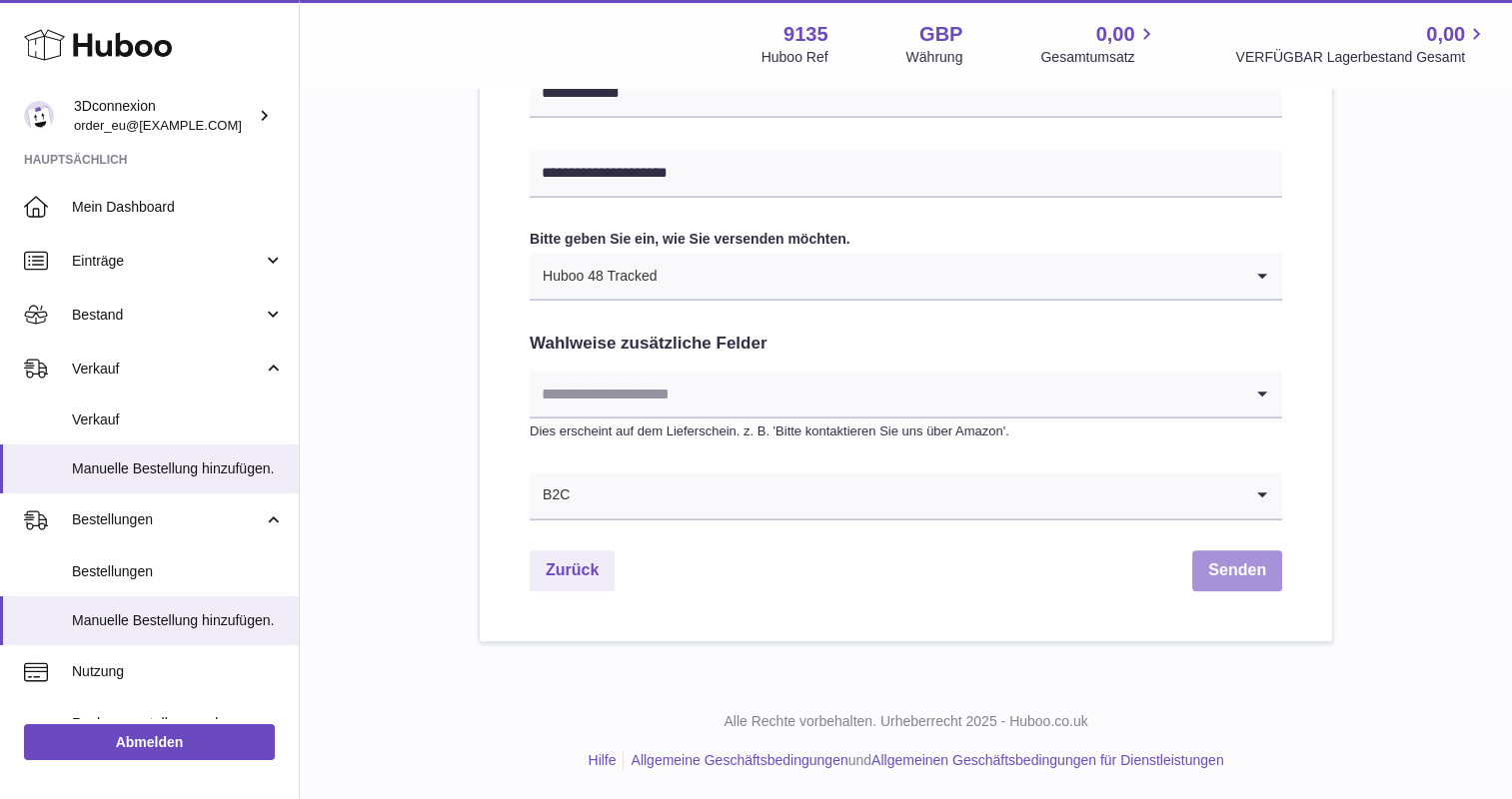 click on "Senden" at bounding box center (1237, 570) 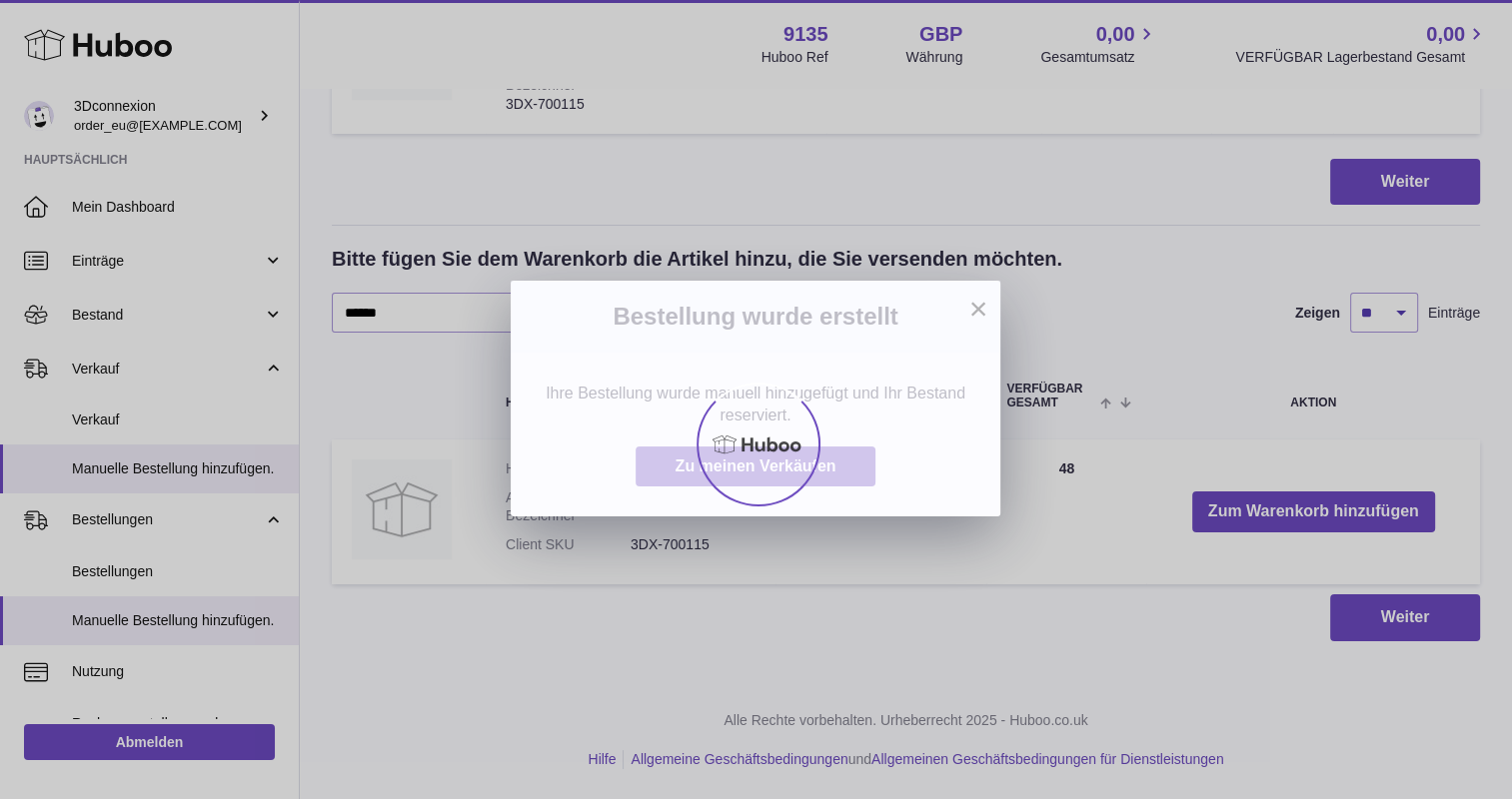 scroll, scrollTop: 0, scrollLeft: 0, axis: both 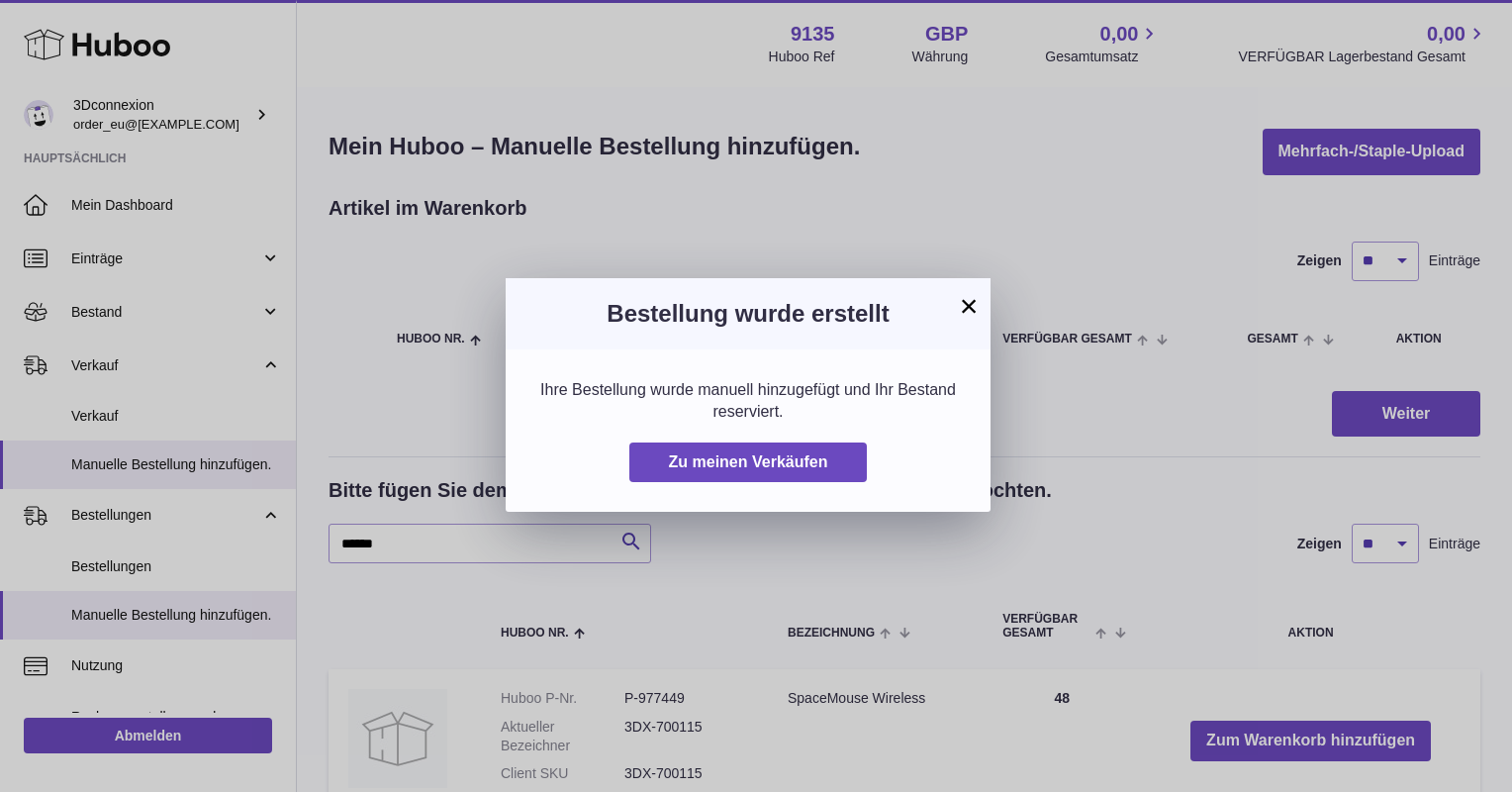click on "×" at bounding box center (969, 306) 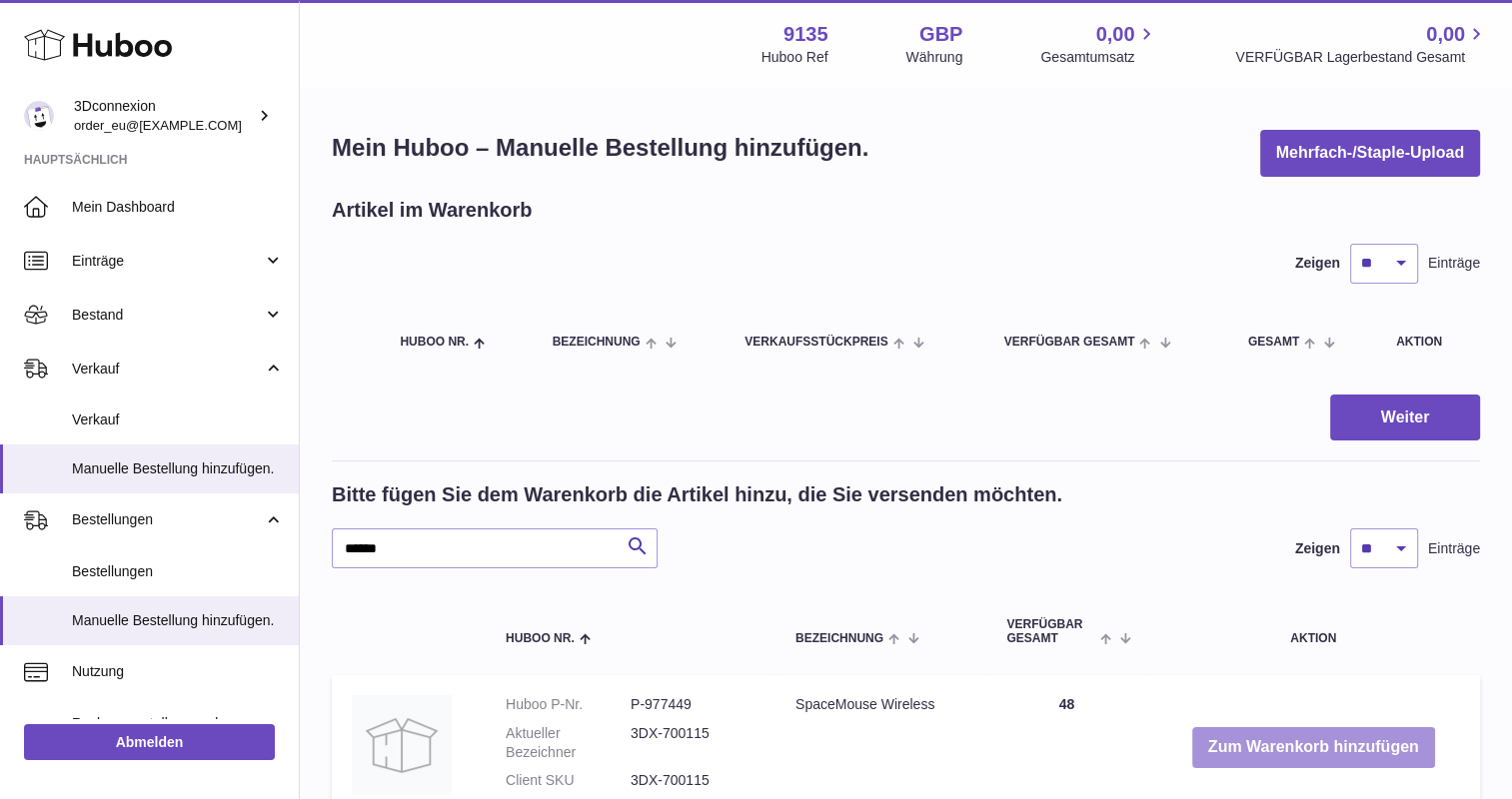 click on "Zum Warenkorb hinzufügen" at bounding box center (1313, 747) 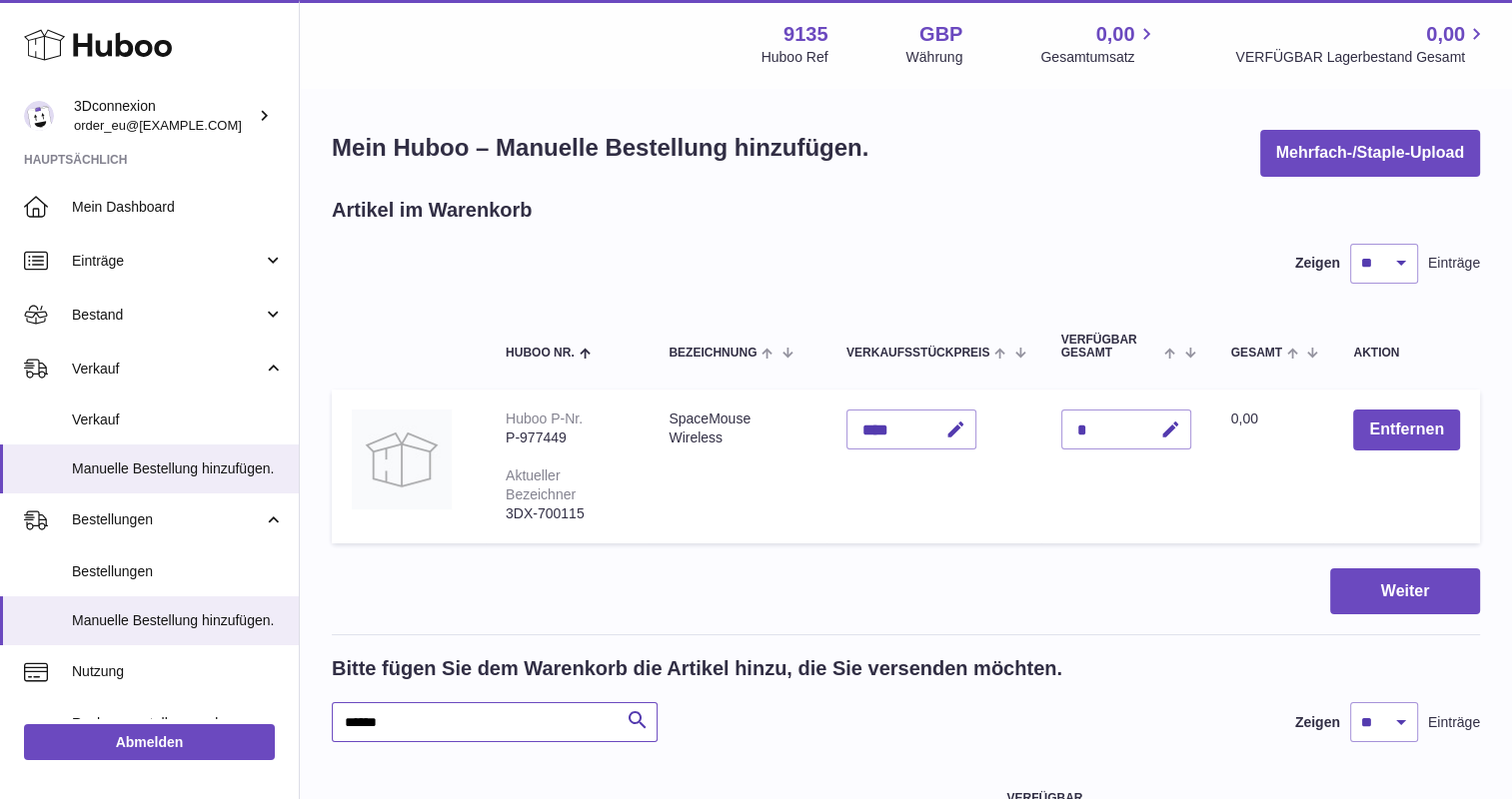 click on "******" at bounding box center [495, 722] 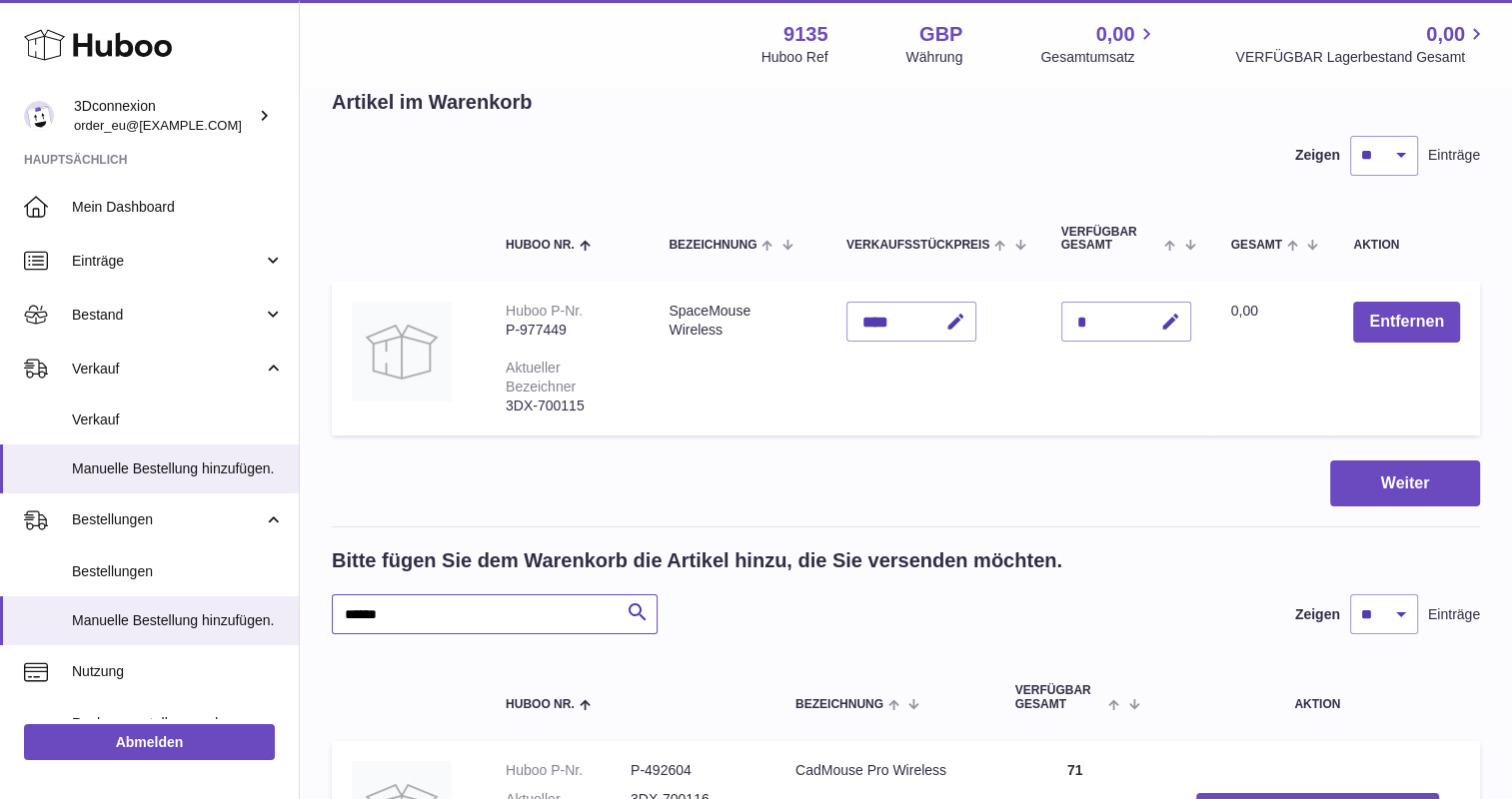 scroll, scrollTop: 200, scrollLeft: 0, axis: vertical 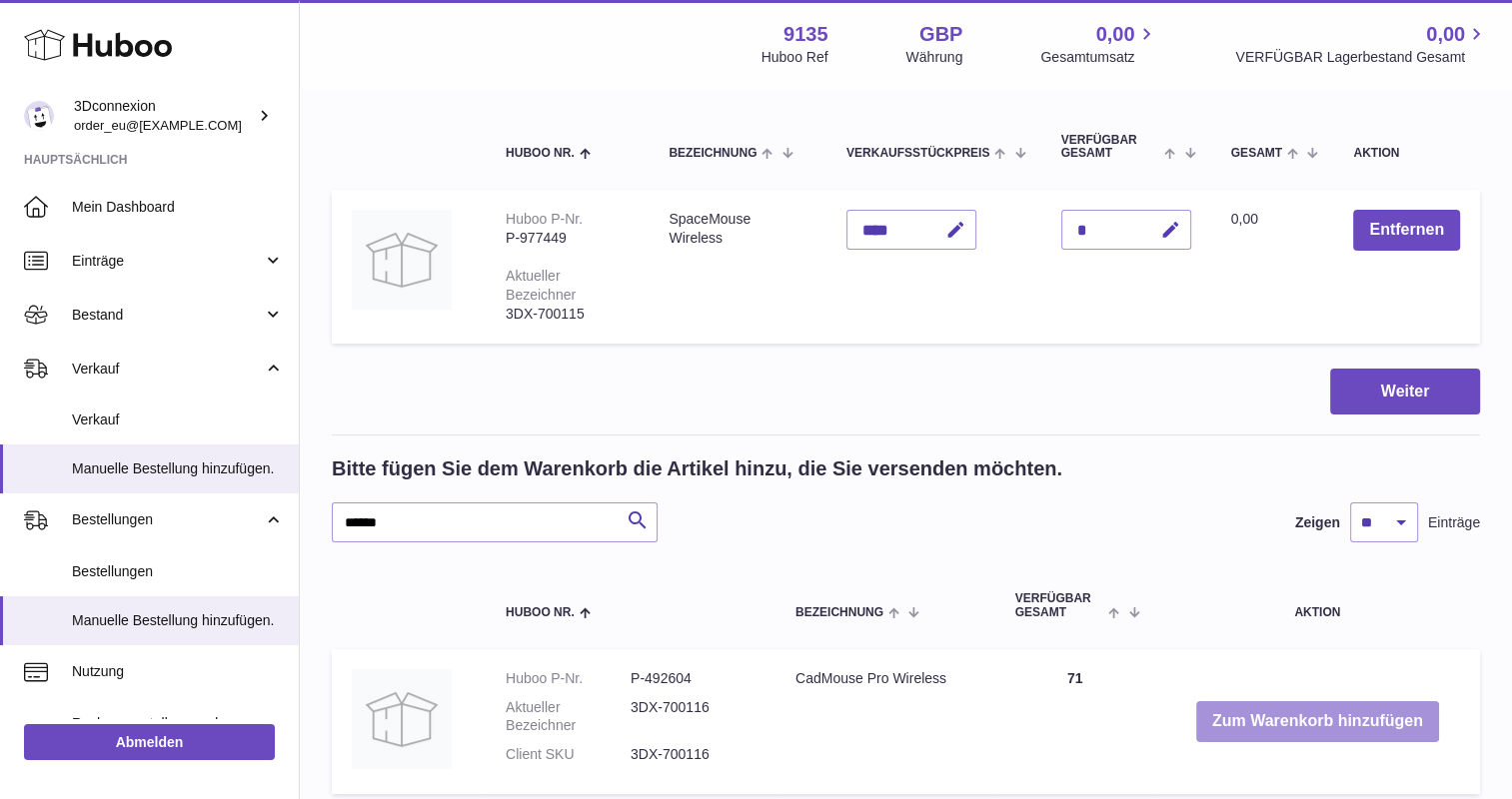 click on "Zum Warenkorb hinzufügen" at bounding box center [1317, 721] 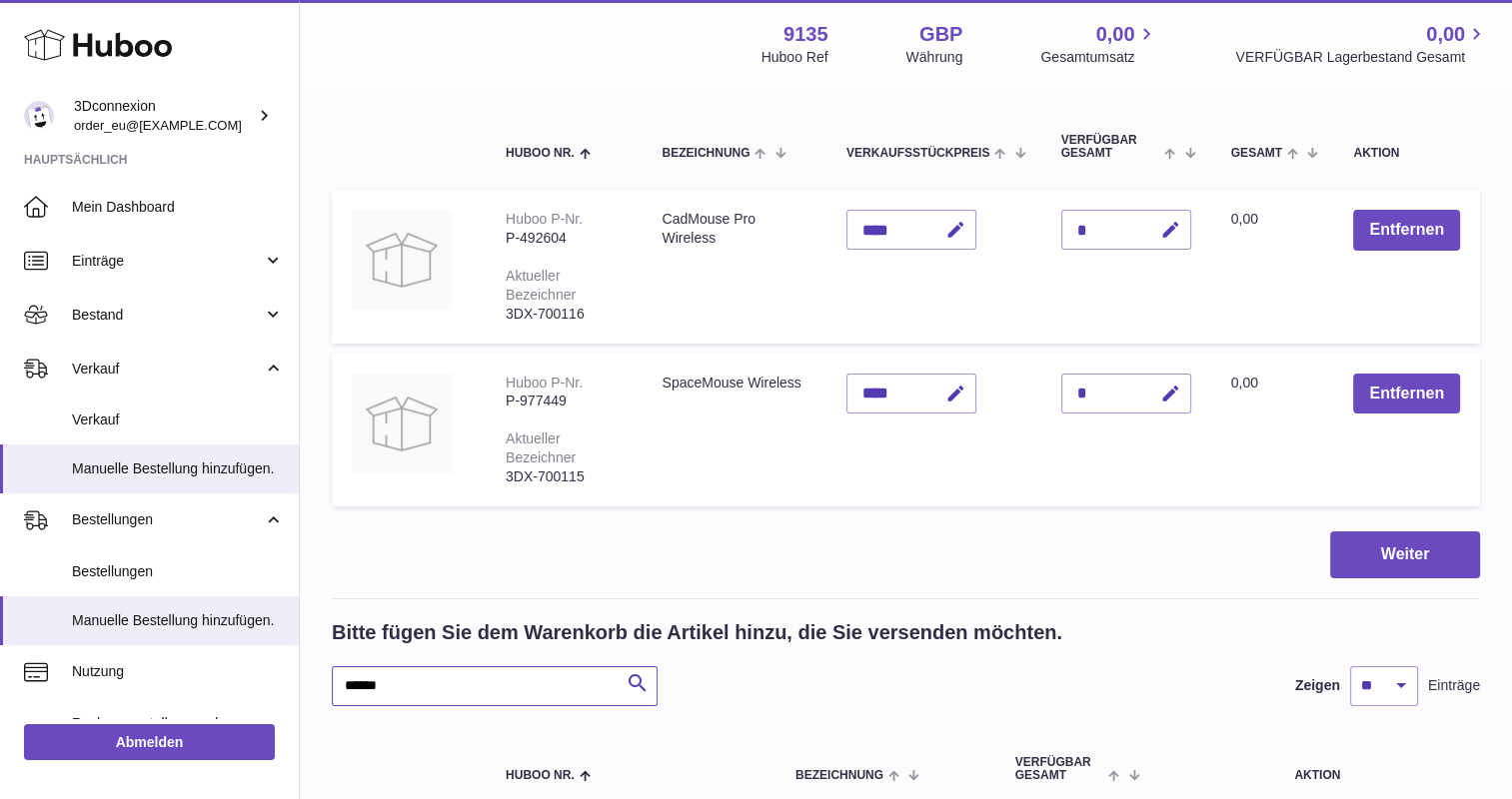 drag, startPoint x: 346, startPoint y: 691, endPoint x: 379, endPoint y: 679, distance: 35.1141 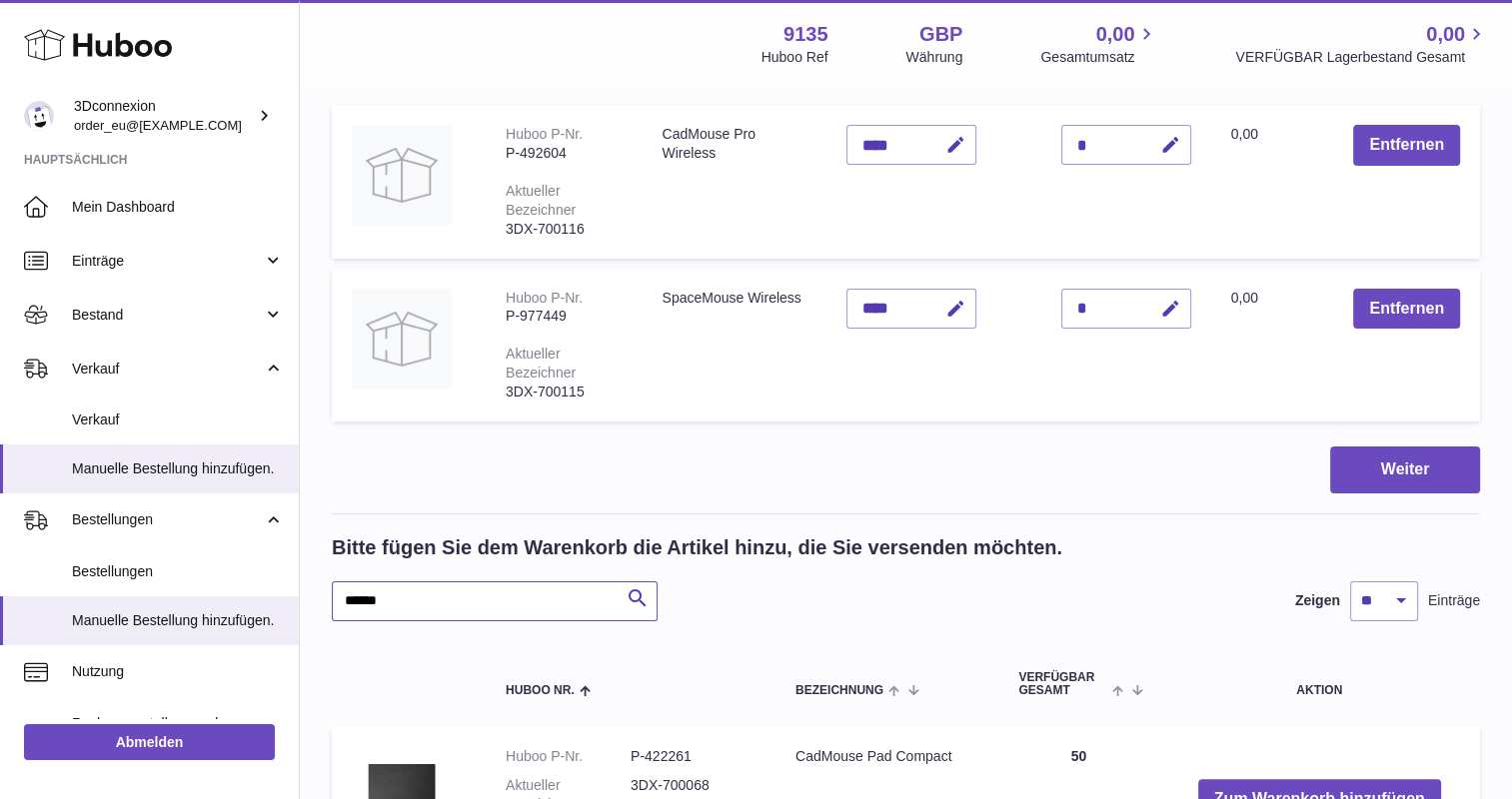 scroll, scrollTop: 400, scrollLeft: 0, axis: vertical 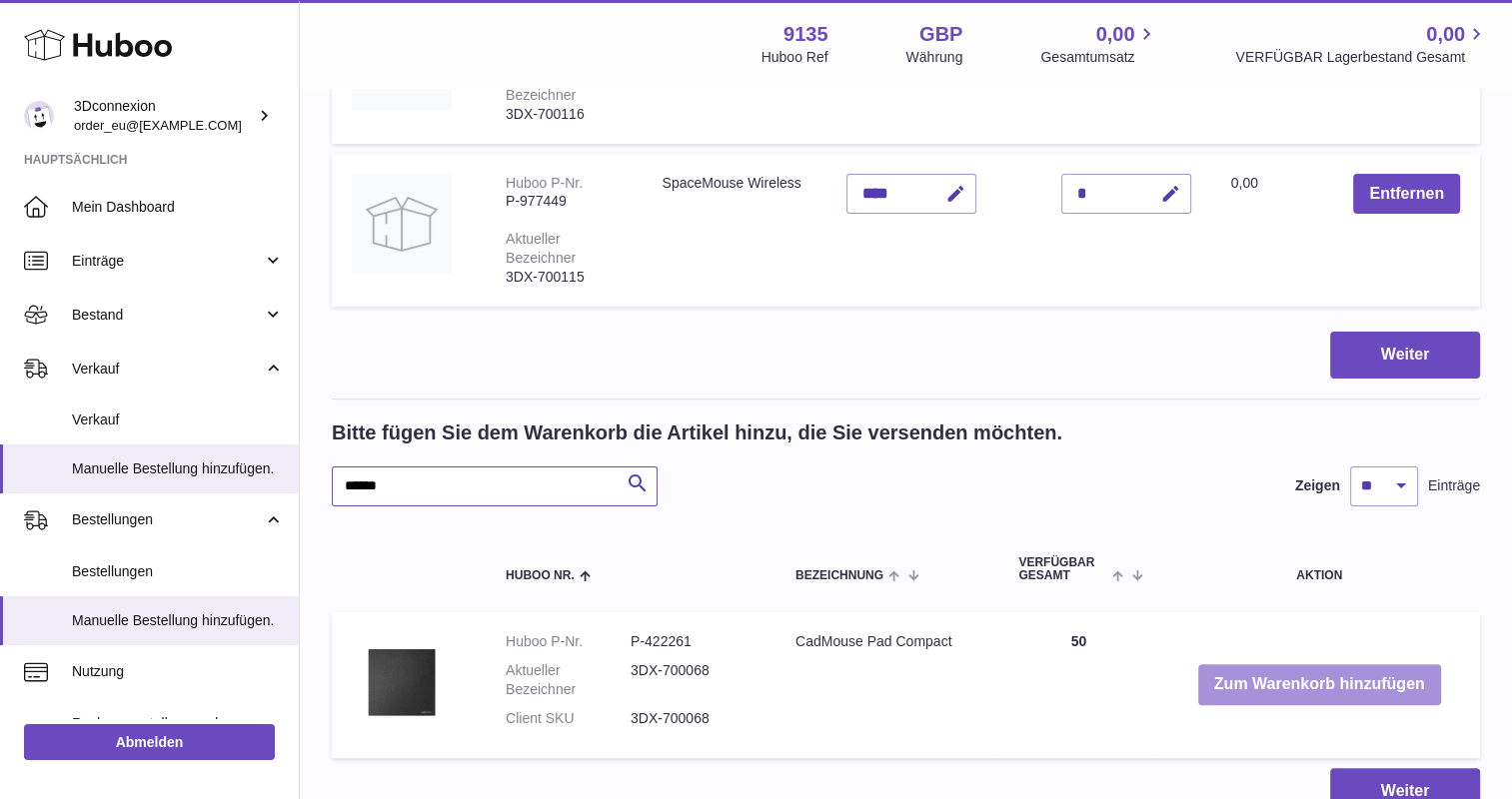 type on "******" 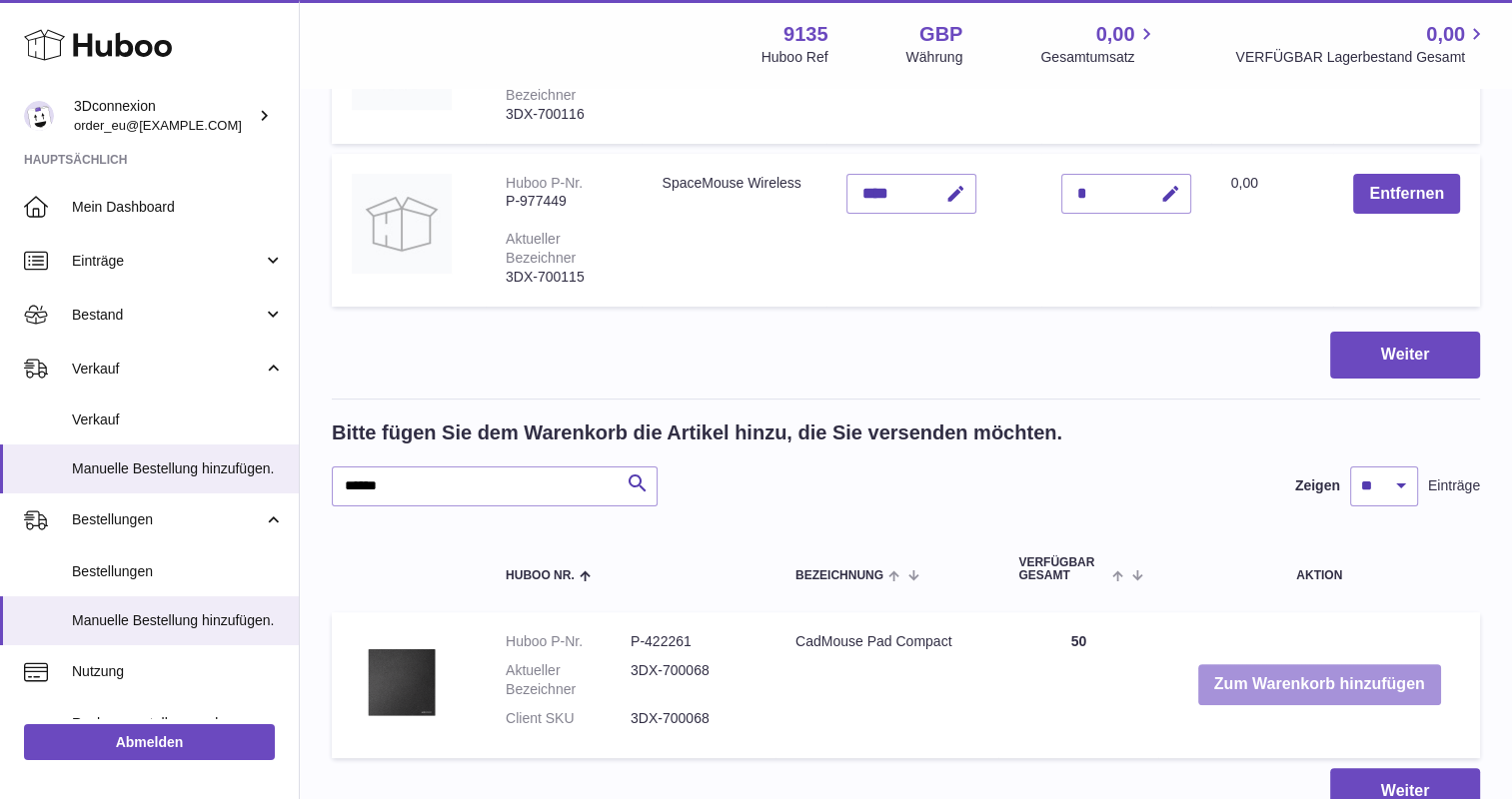click on "Zum Warenkorb hinzufügen" at bounding box center (1319, 684) 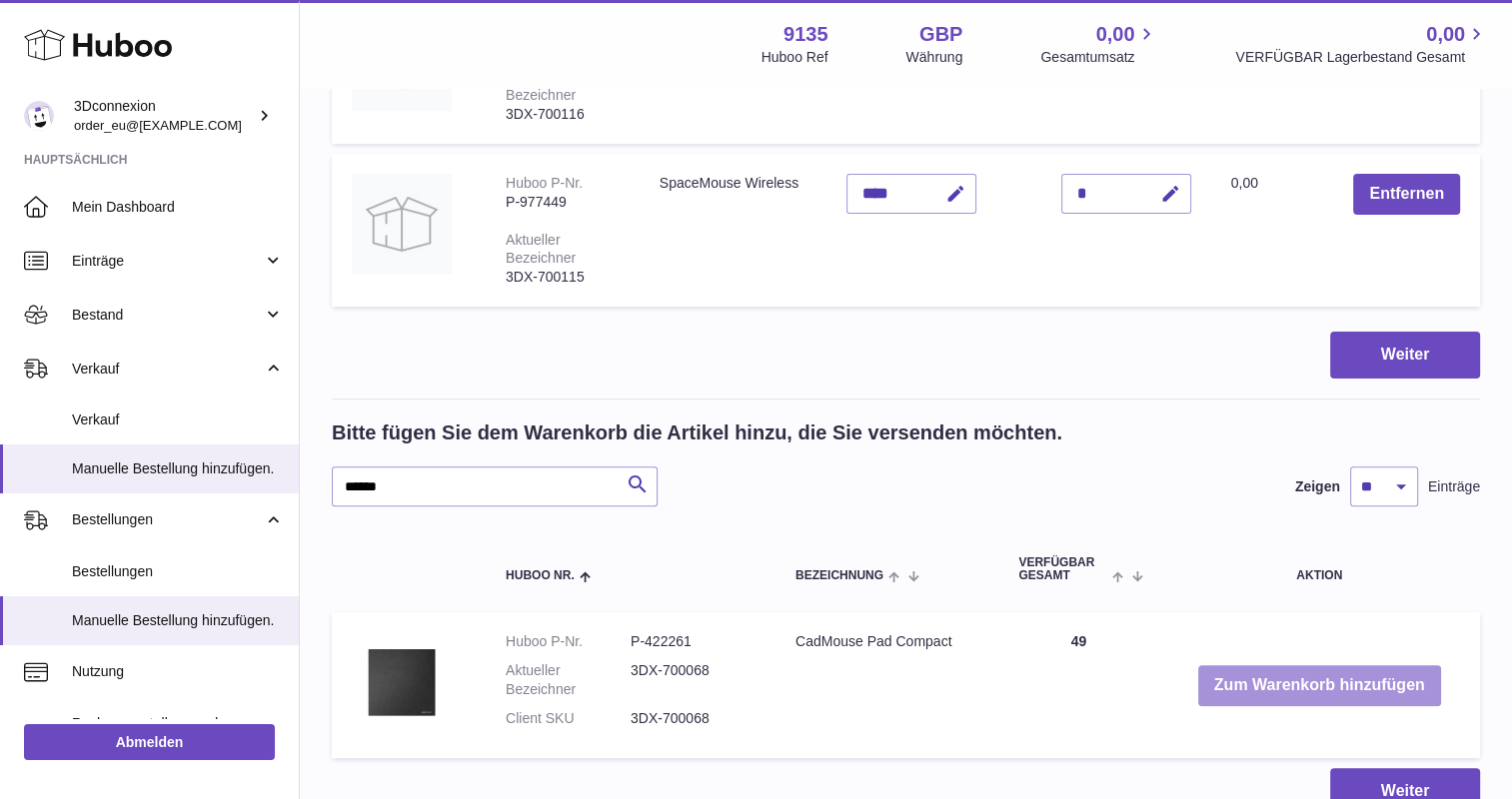 scroll, scrollTop: 263, scrollLeft: 0, axis: vertical 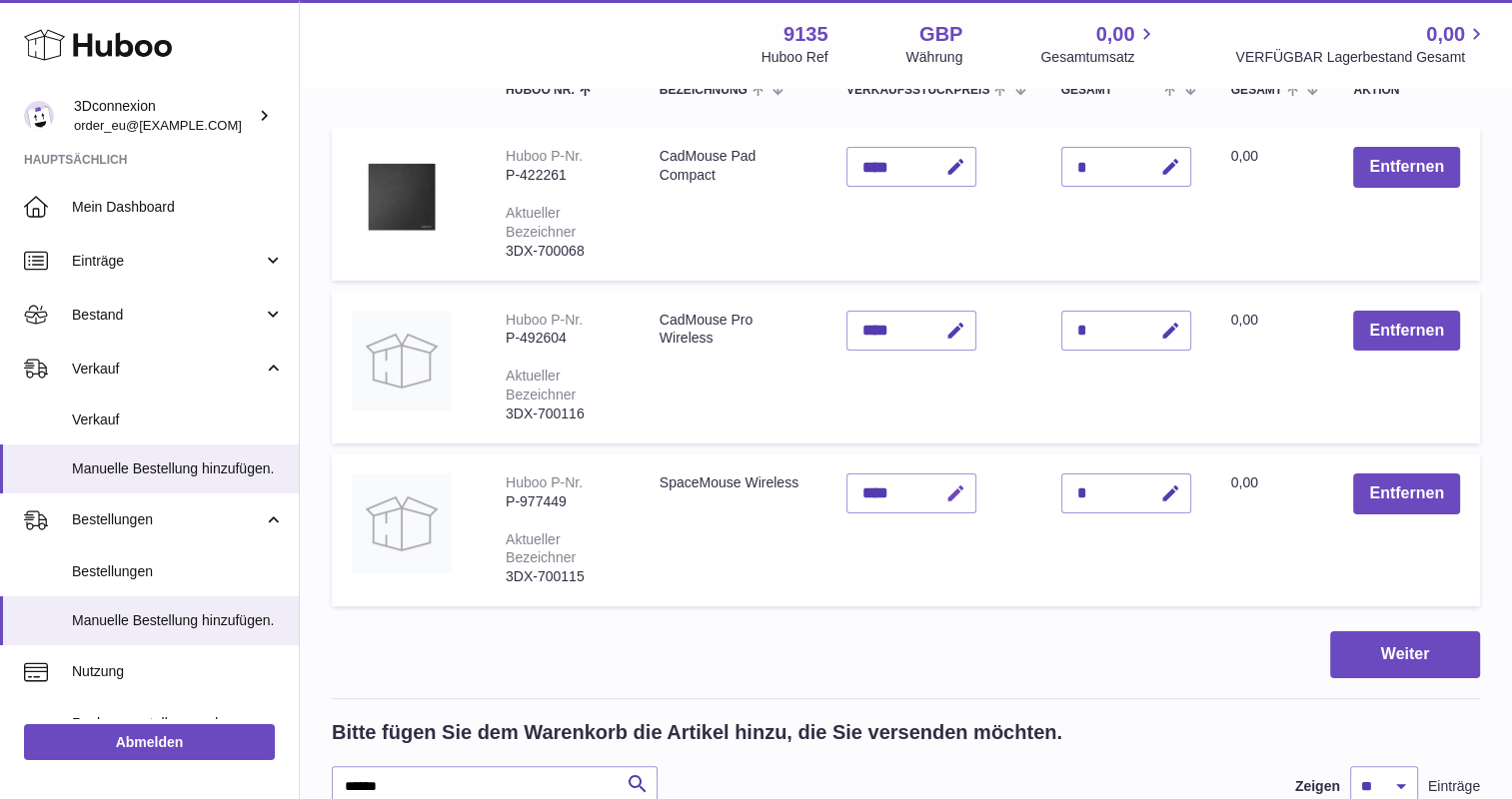 click at bounding box center (955, 493) 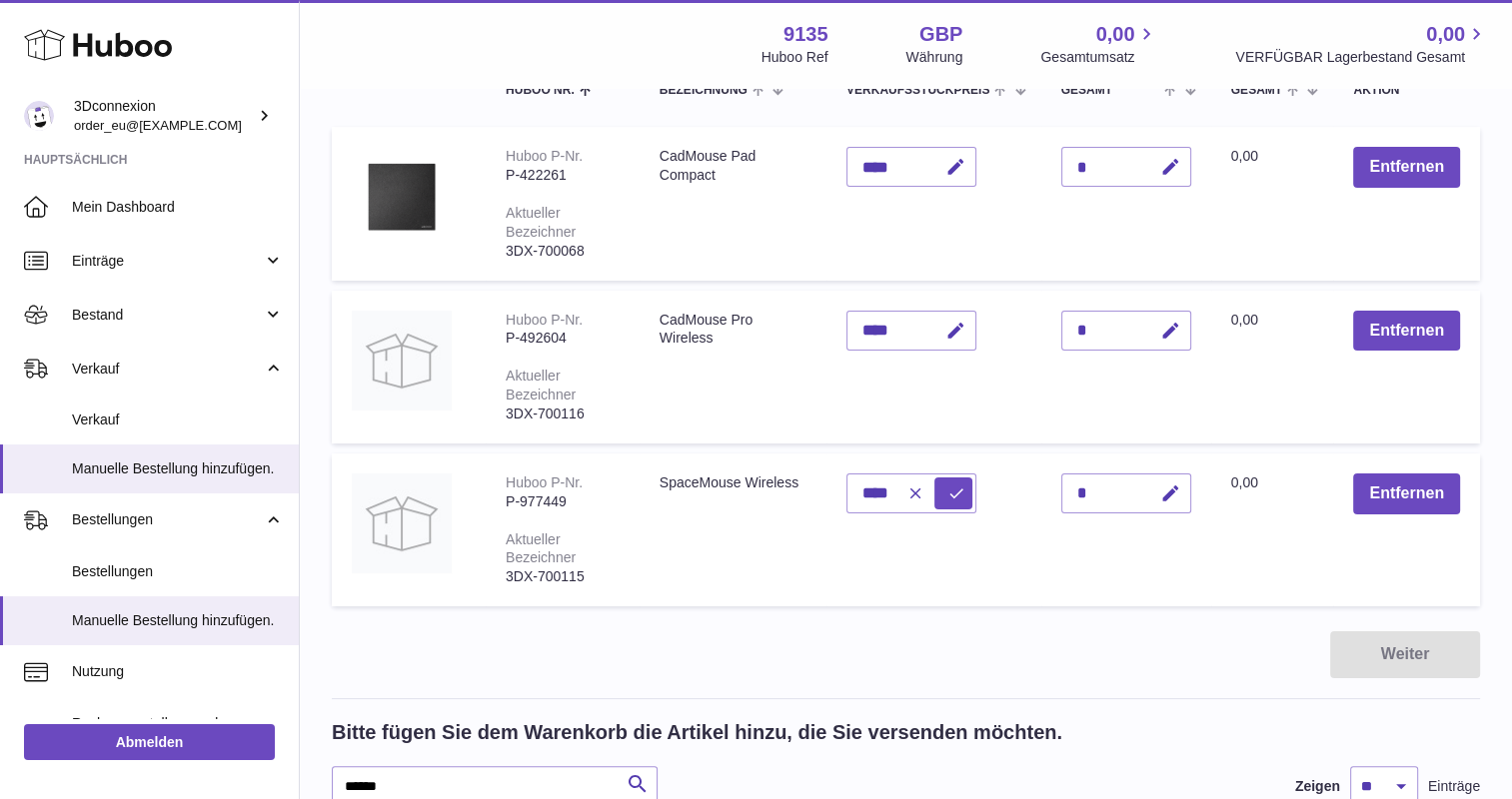 drag, startPoint x: 889, startPoint y: 495, endPoint x: 798, endPoint y: 487, distance: 91.350972 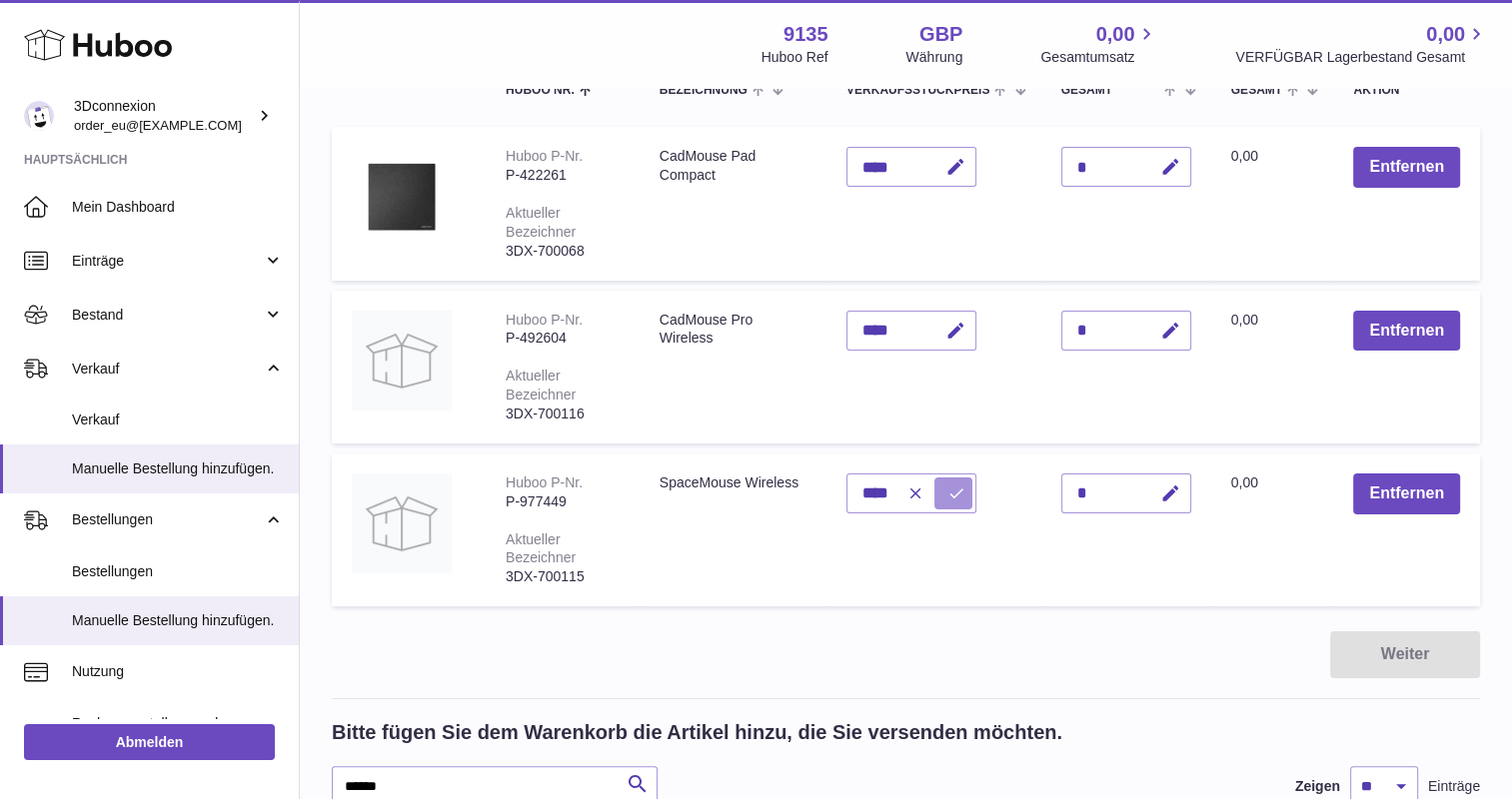 drag, startPoint x: 798, startPoint y: 487, endPoint x: 937, endPoint y: 493, distance: 139.12944 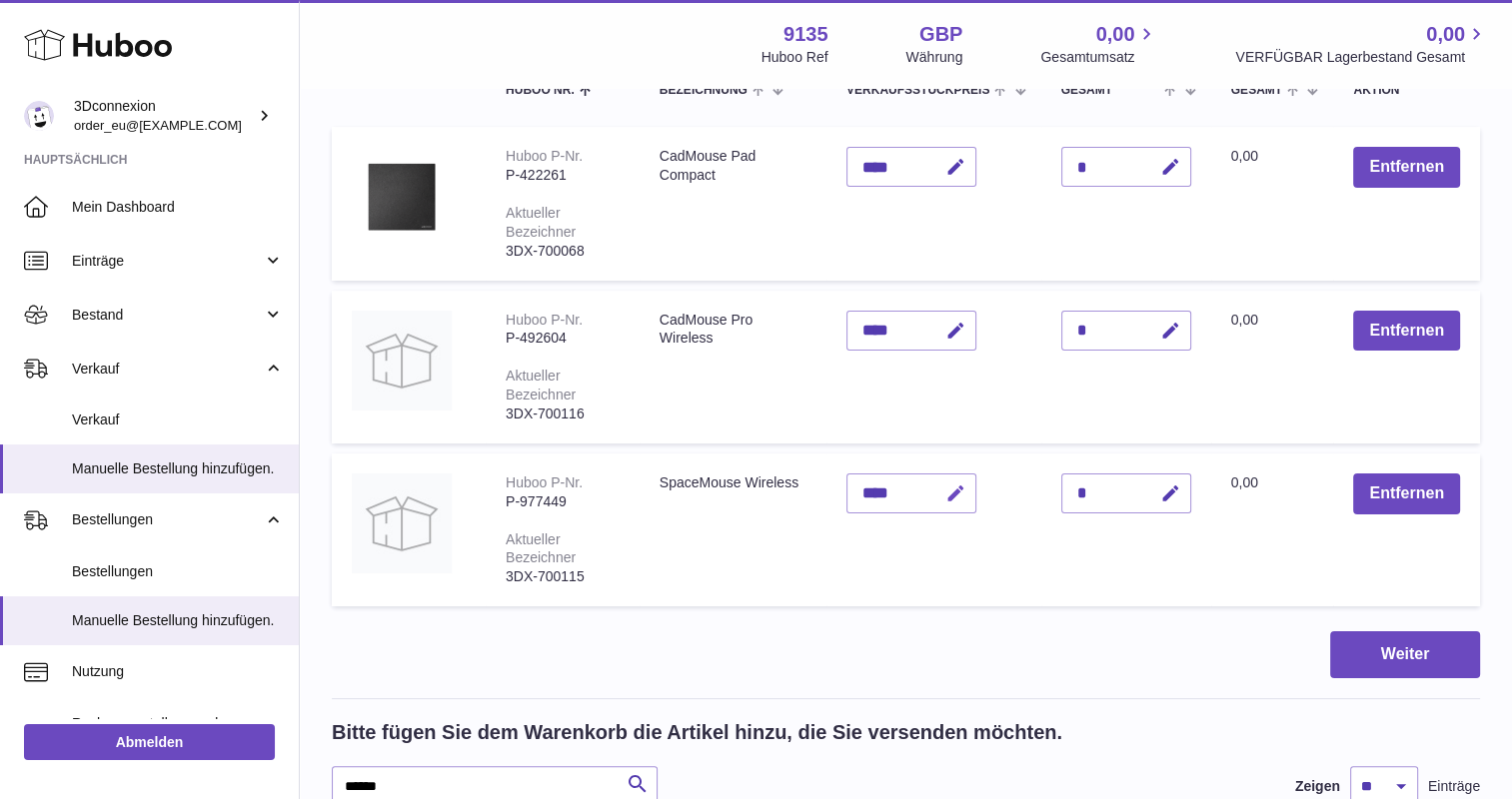 click at bounding box center (955, 493) 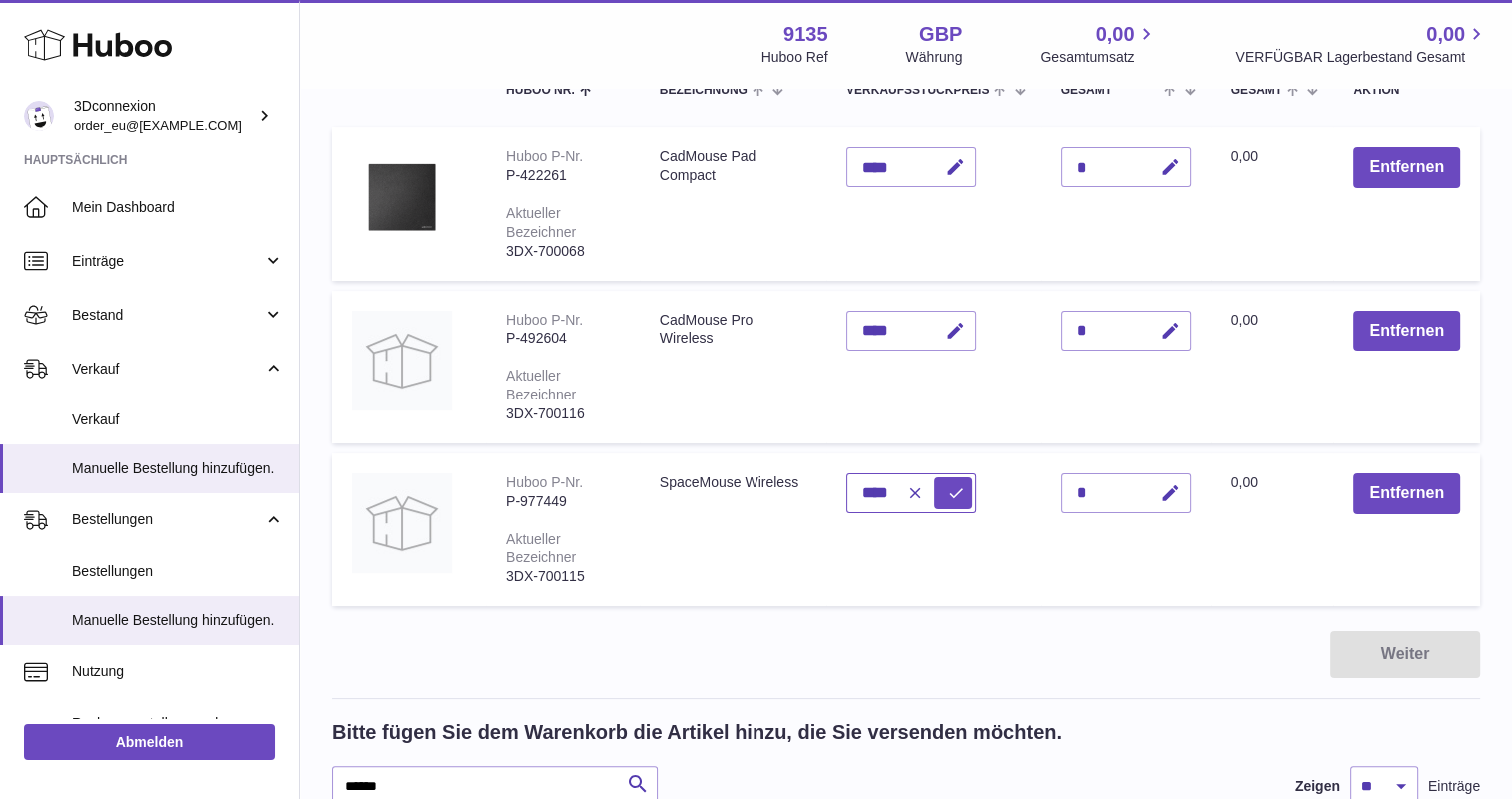 click on "****" at bounding box center (911, 493) 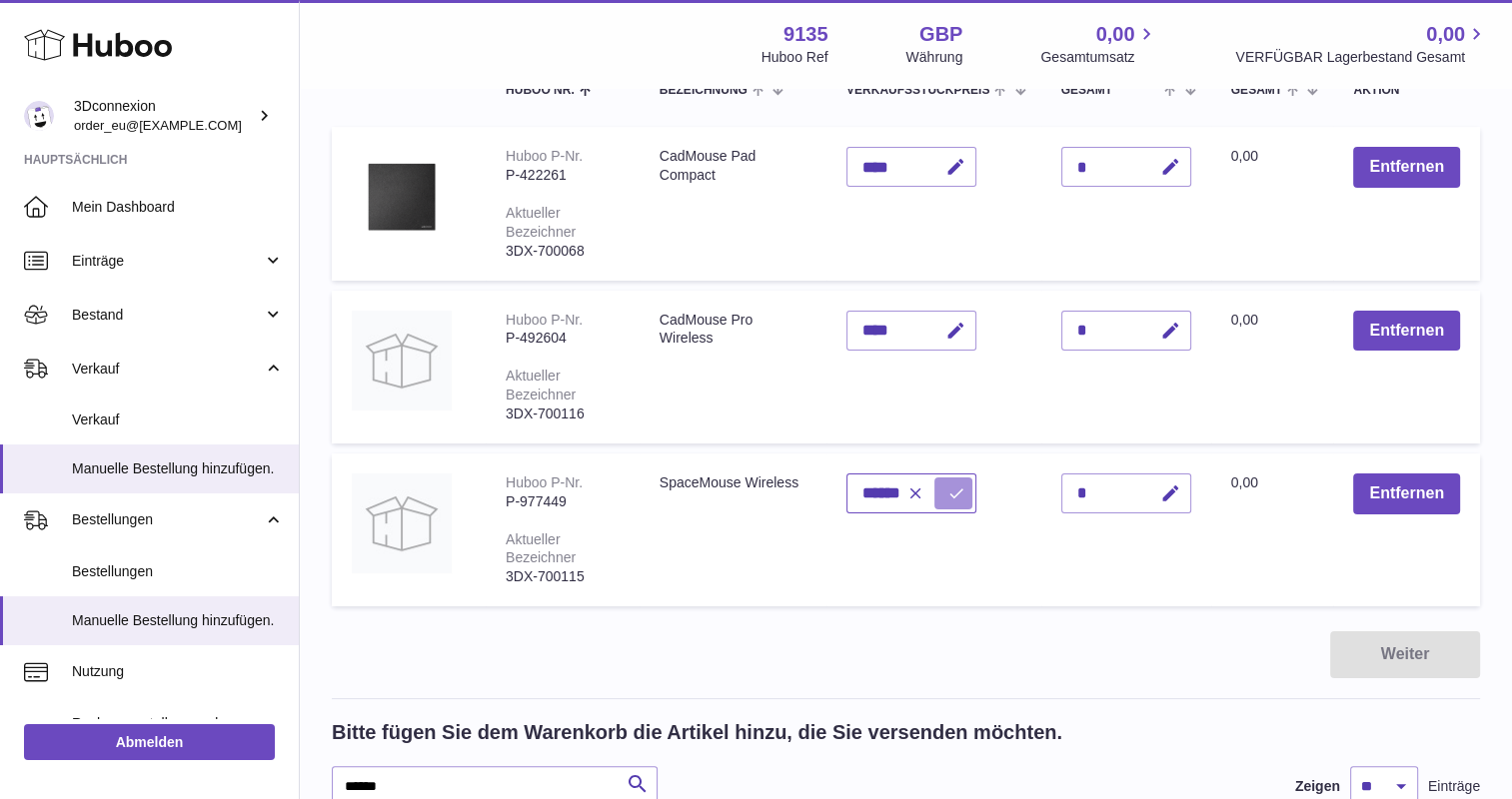 type on "******" 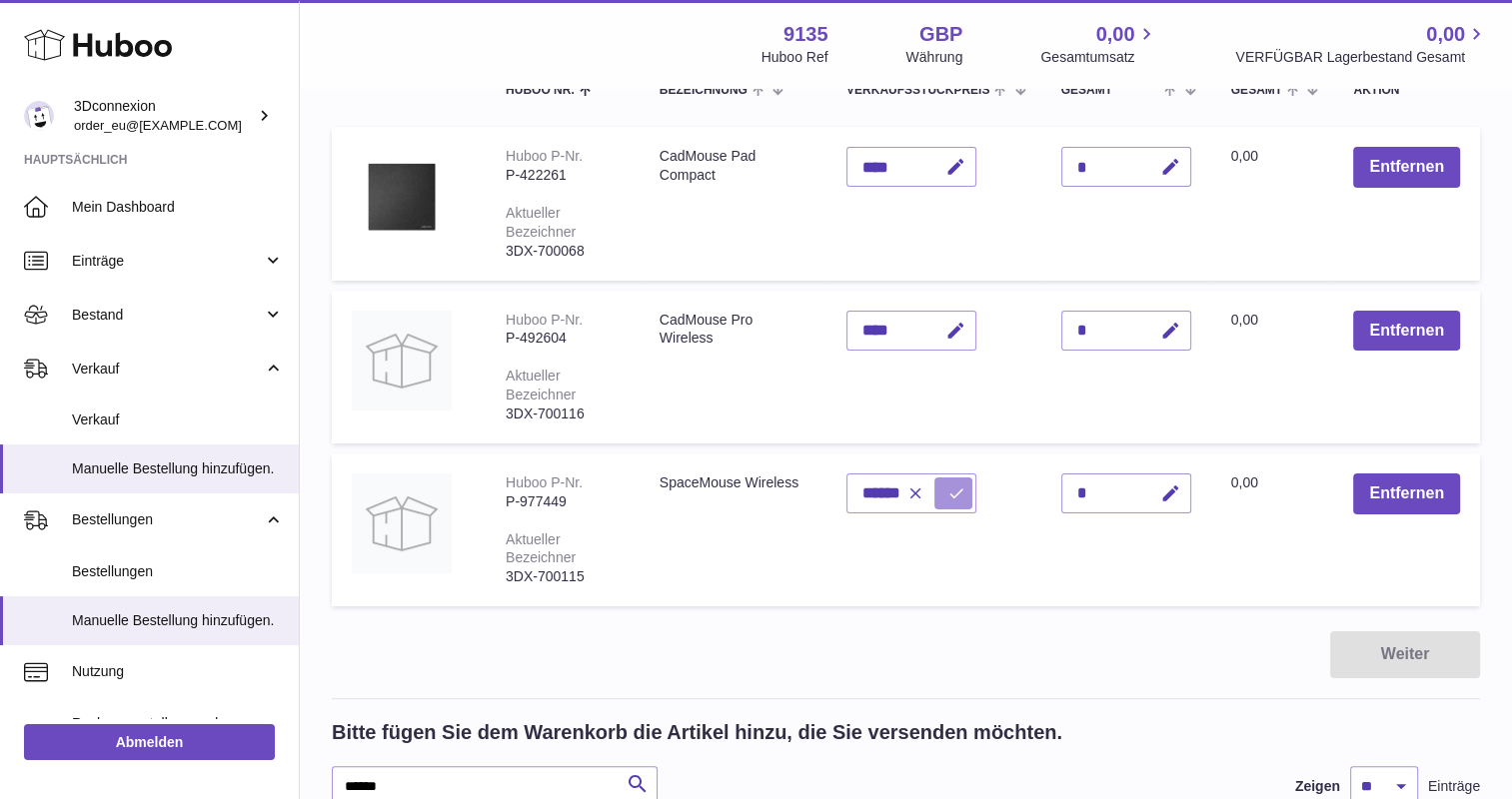 click at bounding box center (953, 493) 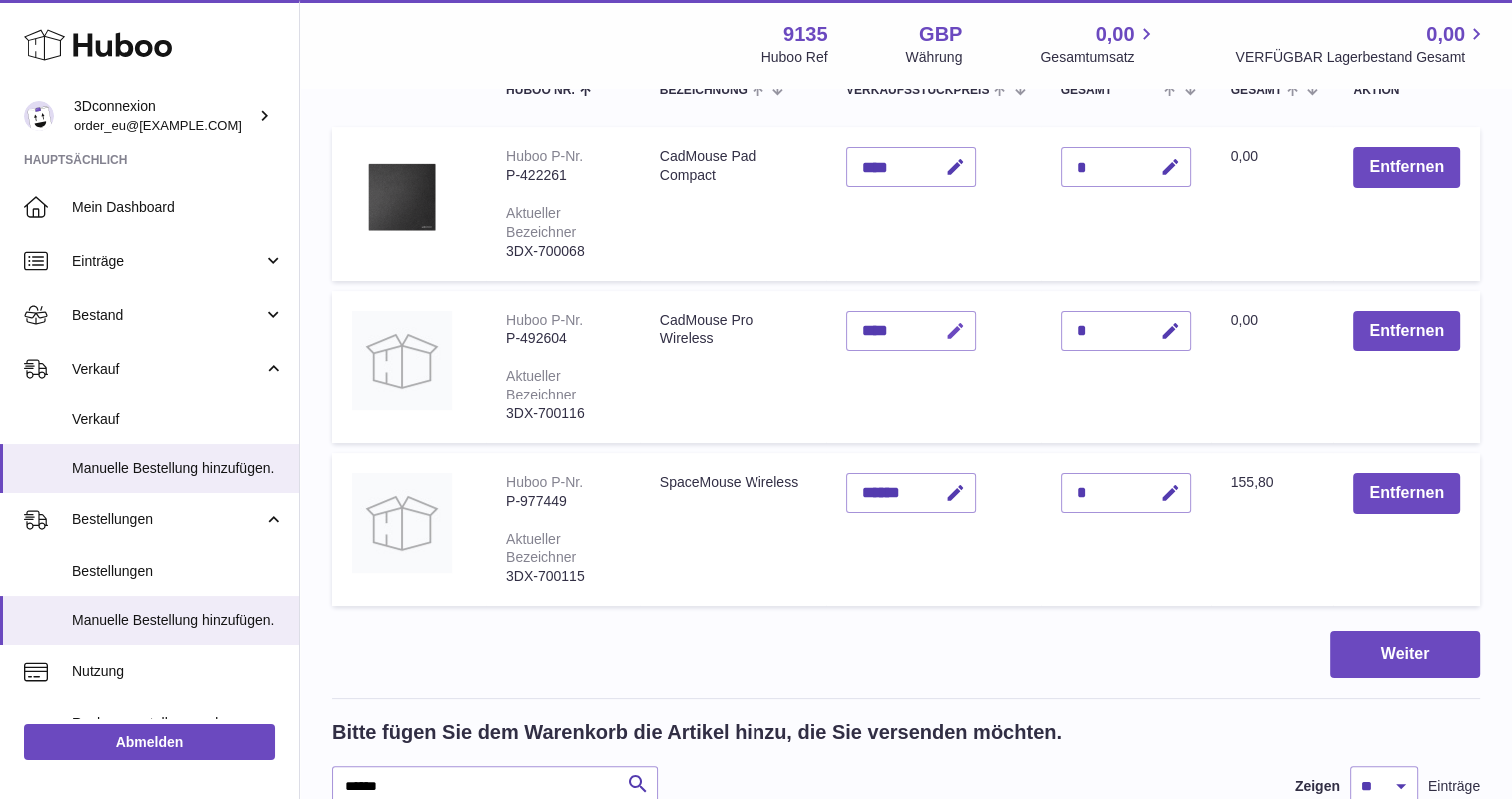 click at bounding box center [952, 331] 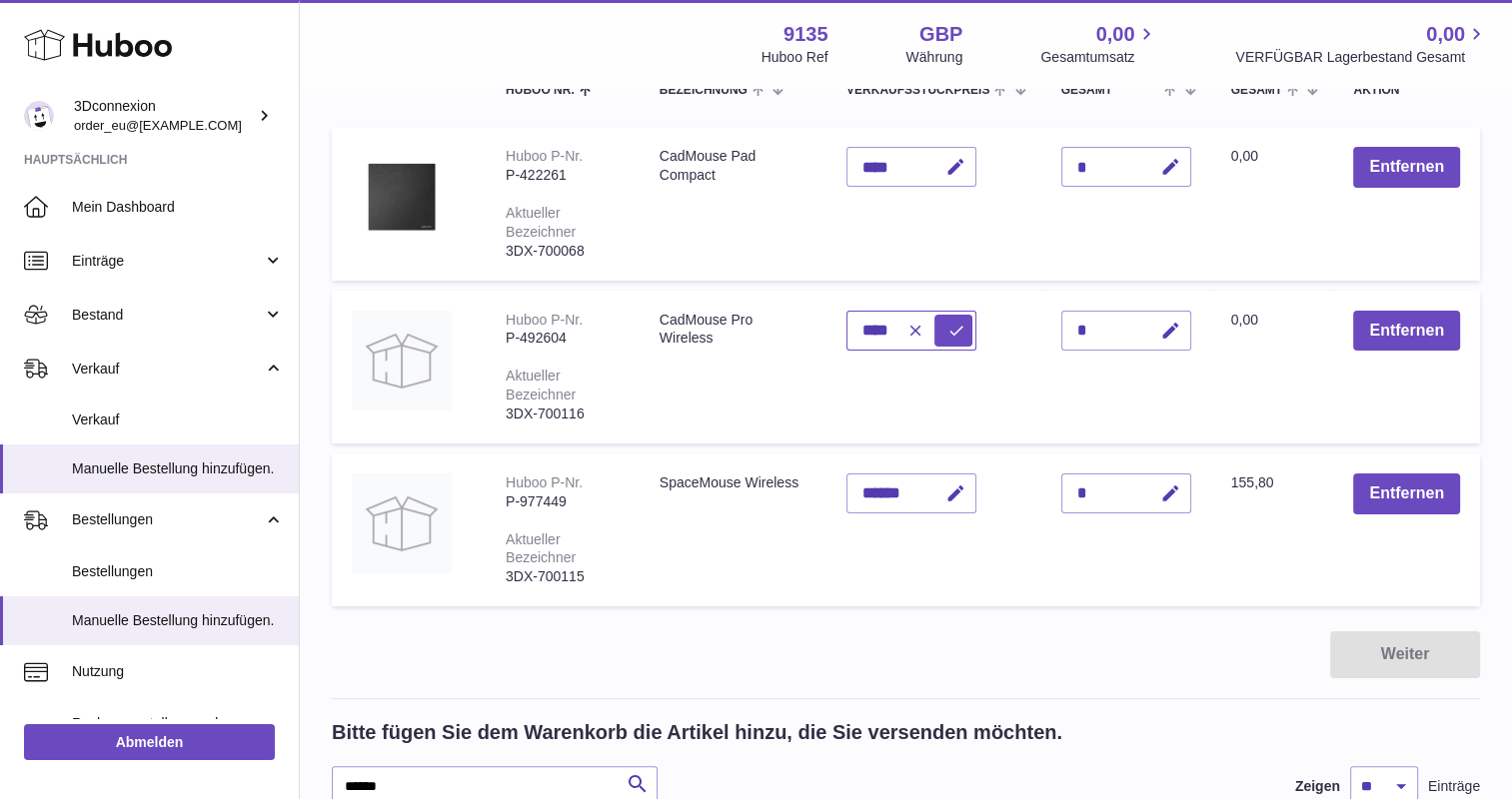 click on "****" at bounding box center [911, 331] 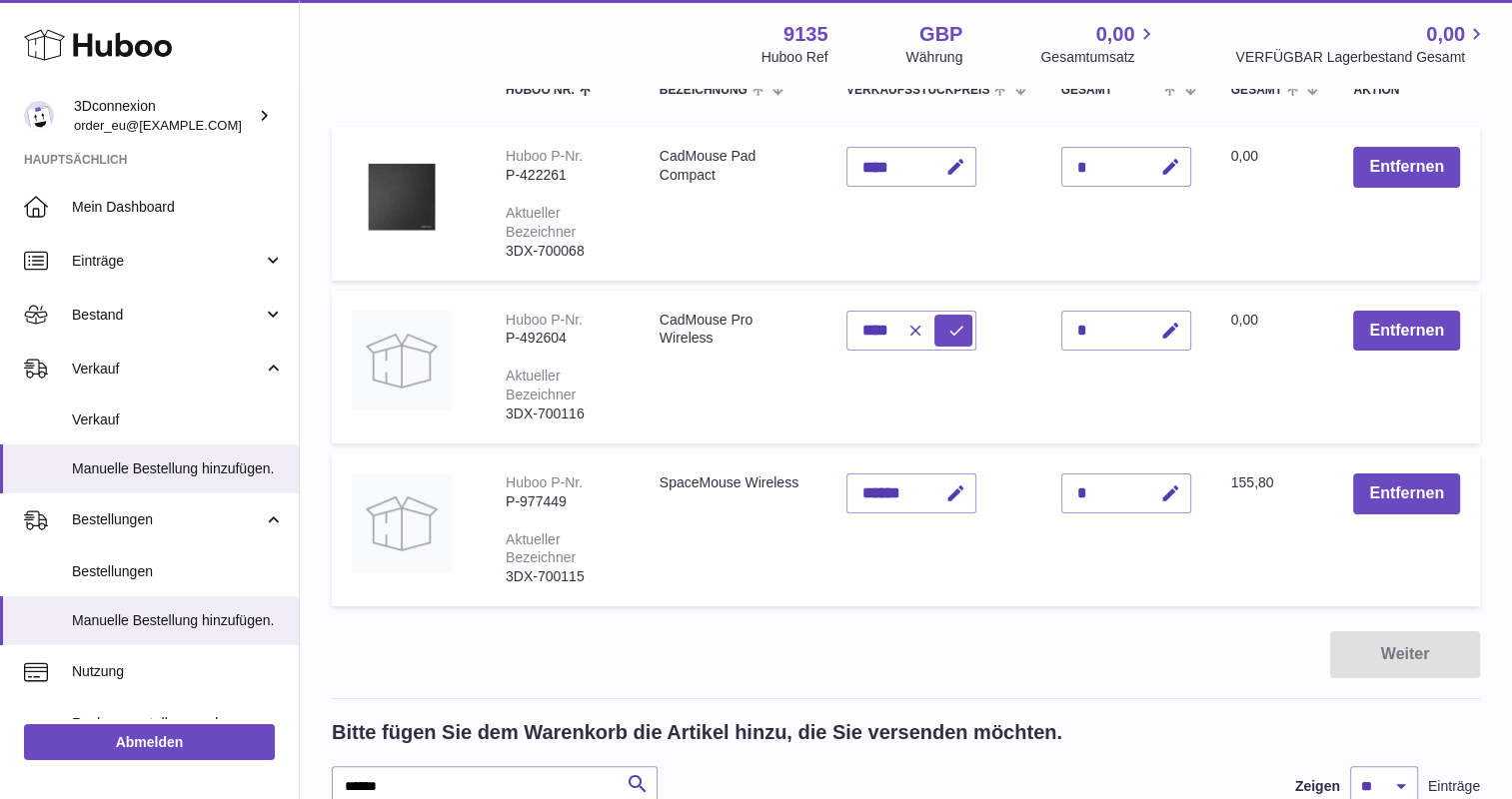 drag, startPoint x: 890, startPoint y: 326, endPoint x: 813, endPoint y: 334, distance: 77.41447 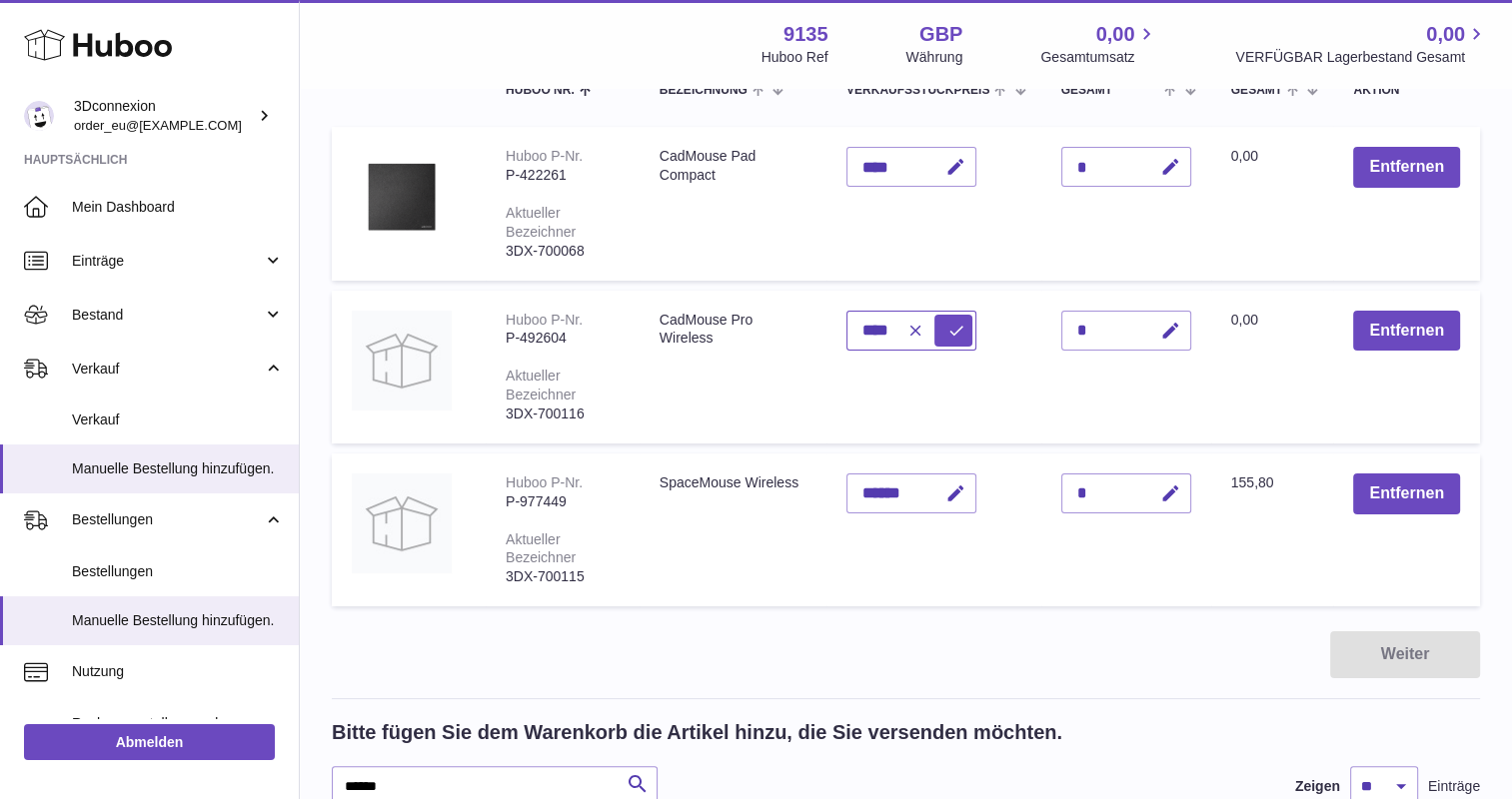 drag, startPoint x: 886, startPoint y: 330, endPoint x: 799, endPoint y: 329, distance: 87.005747 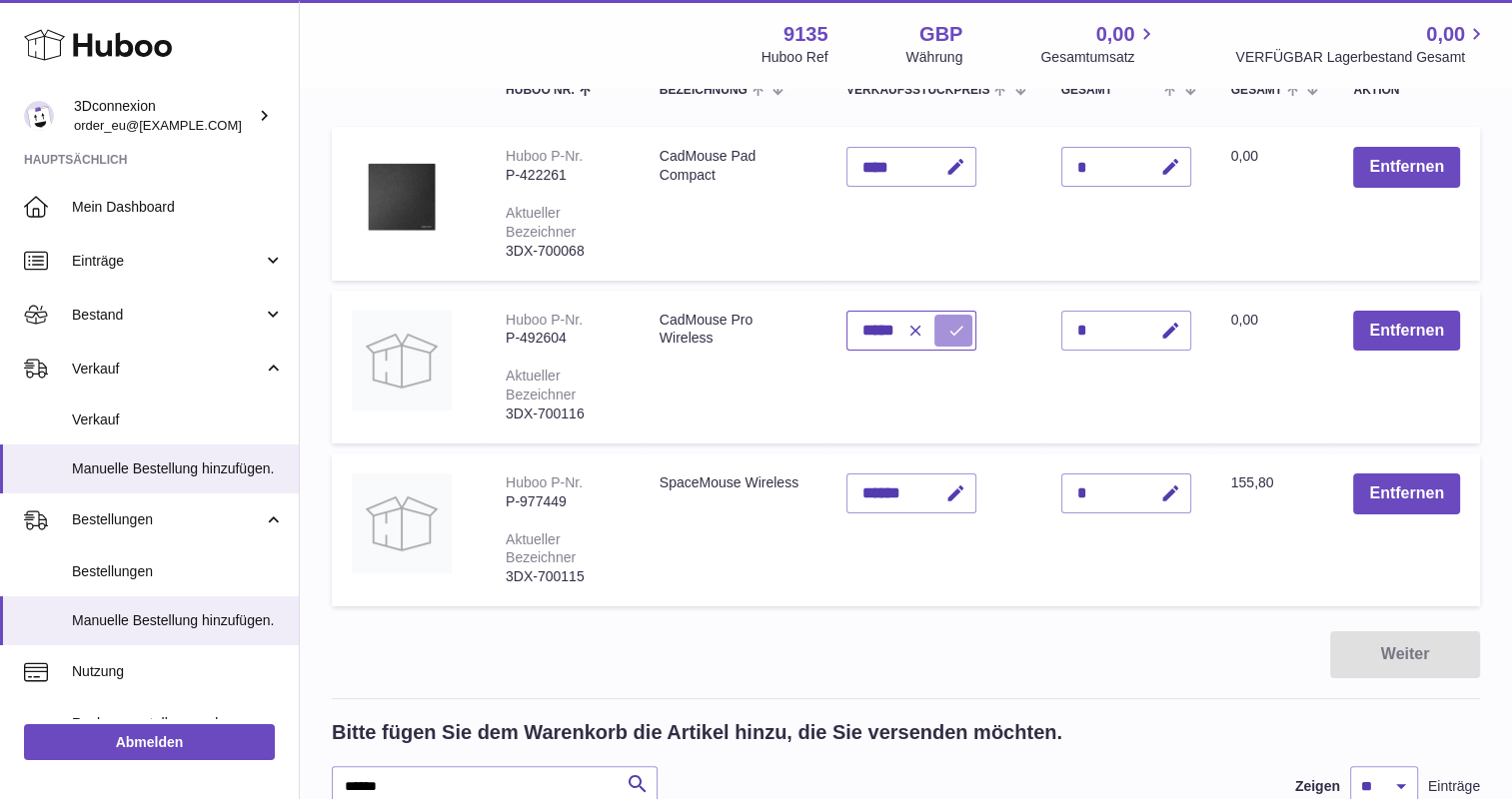 type on "*****" 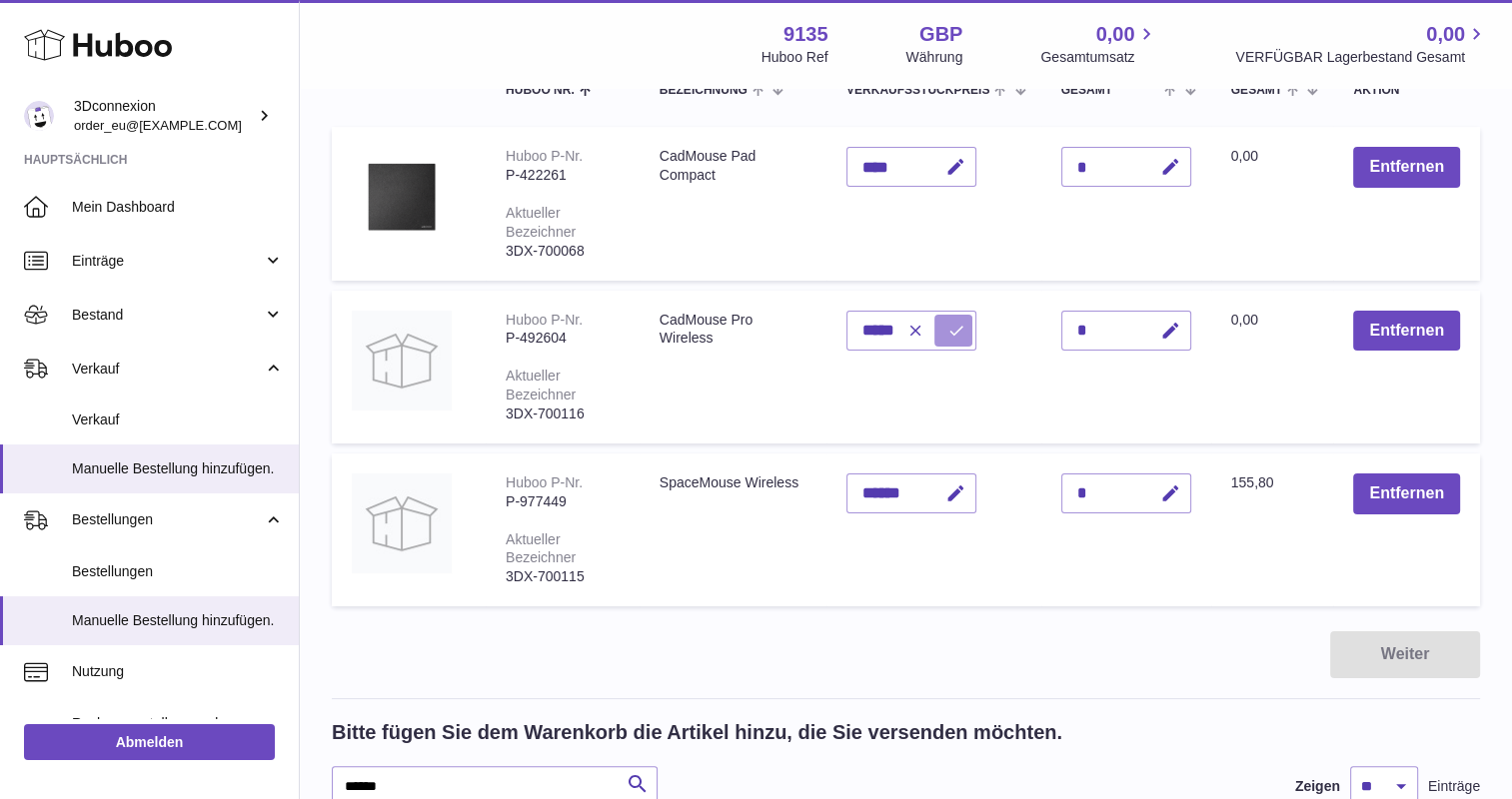 click at bounding box center [953, 331] 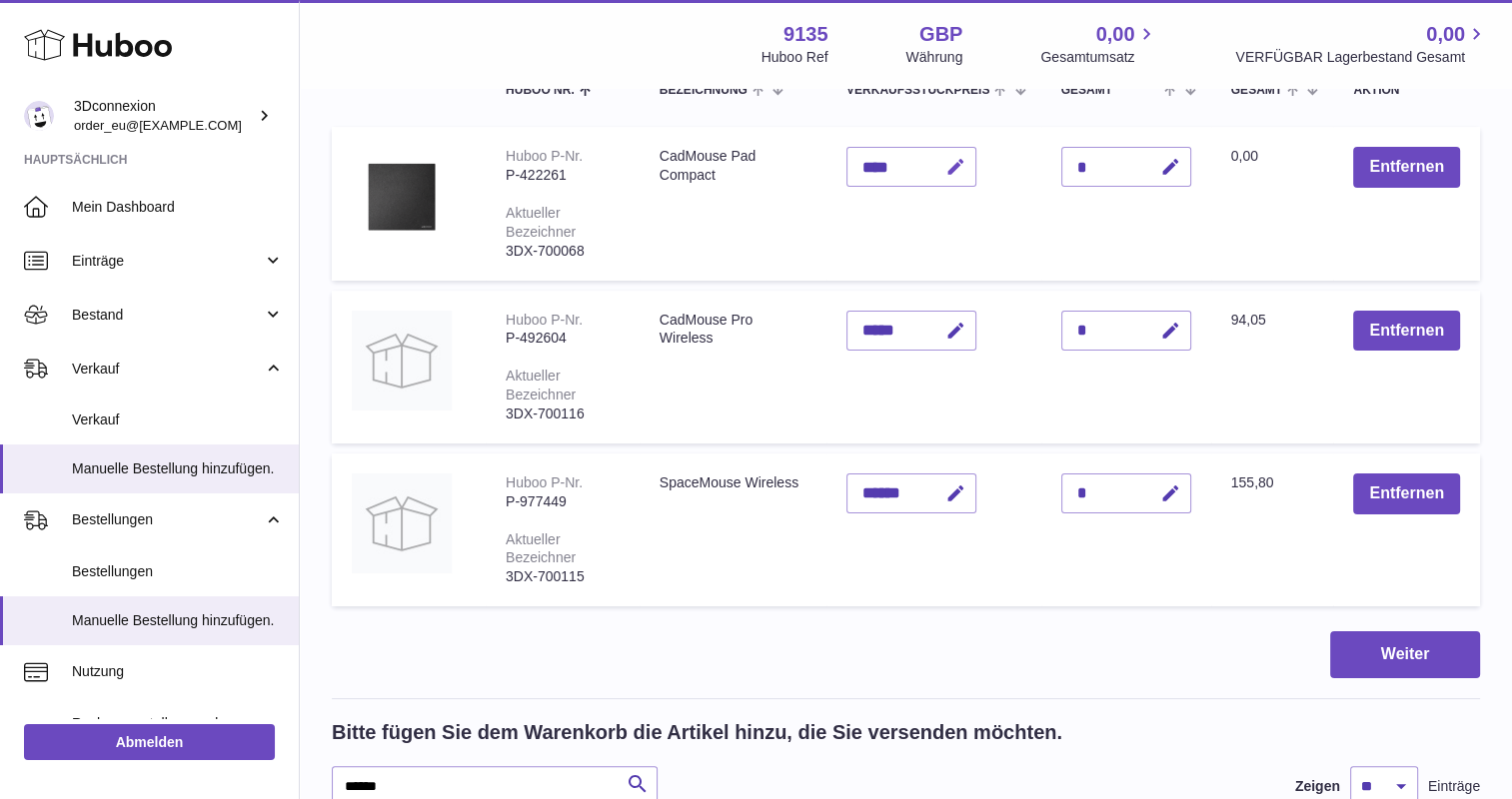 click at bounding box center (952, 167) 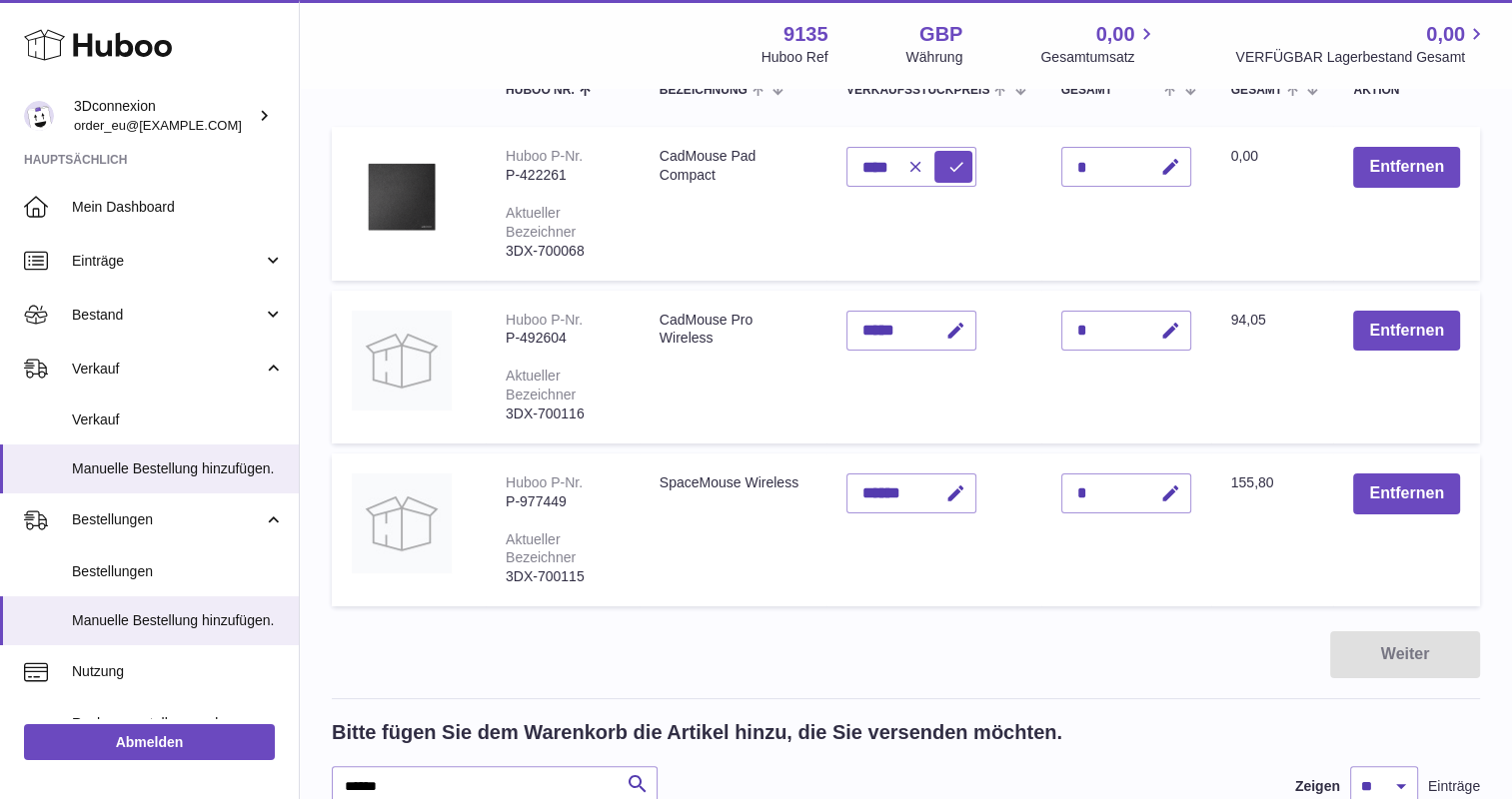 drag, startPoint x: 889, startPoint y: 161, endPoint x: 825, endPoint y: 165, distance: 64.12488 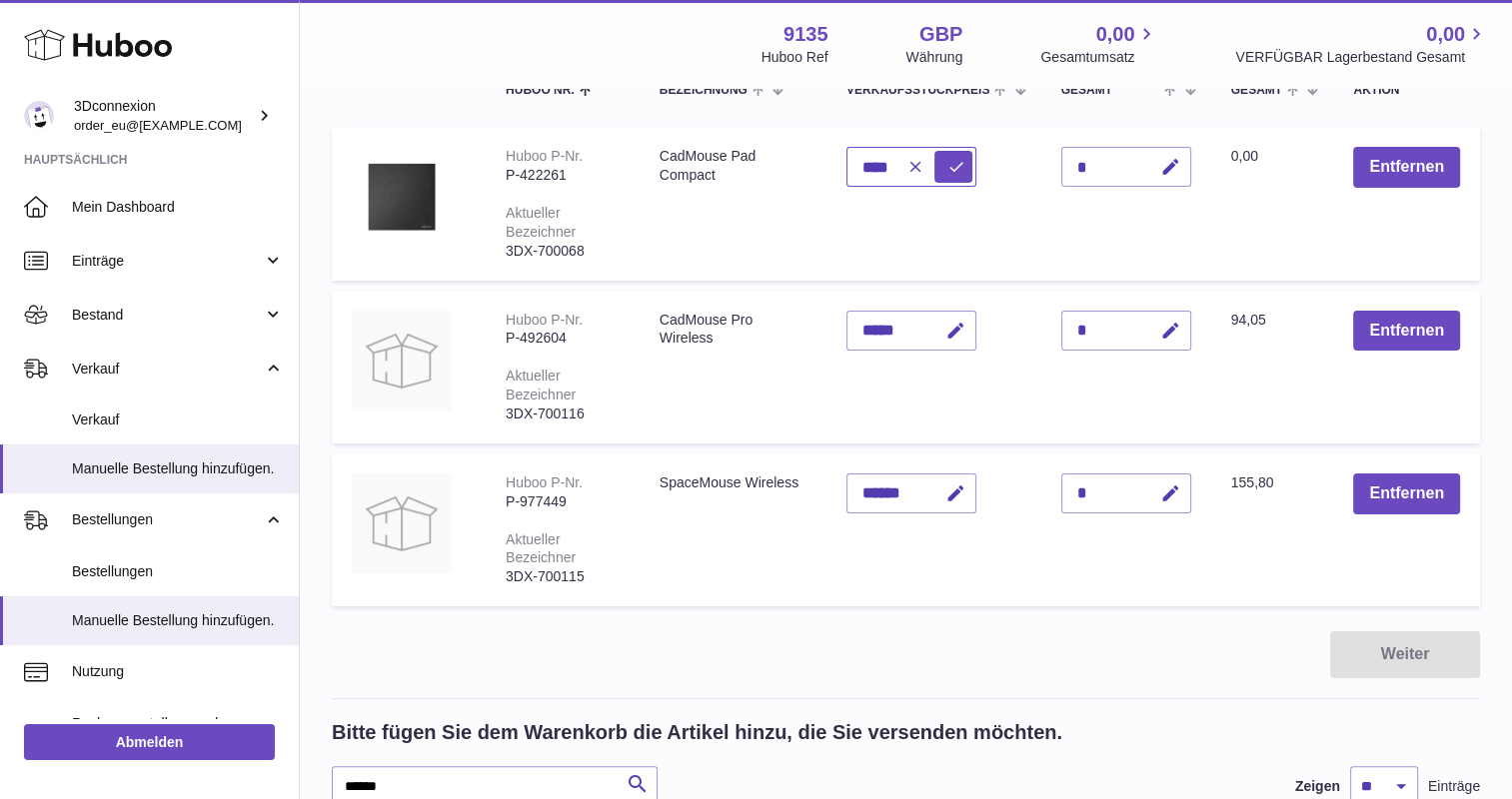 drag, startPoint x: 825, startPoint y: 165, endPoint x: 867, endPoint y: 165, distance: 42 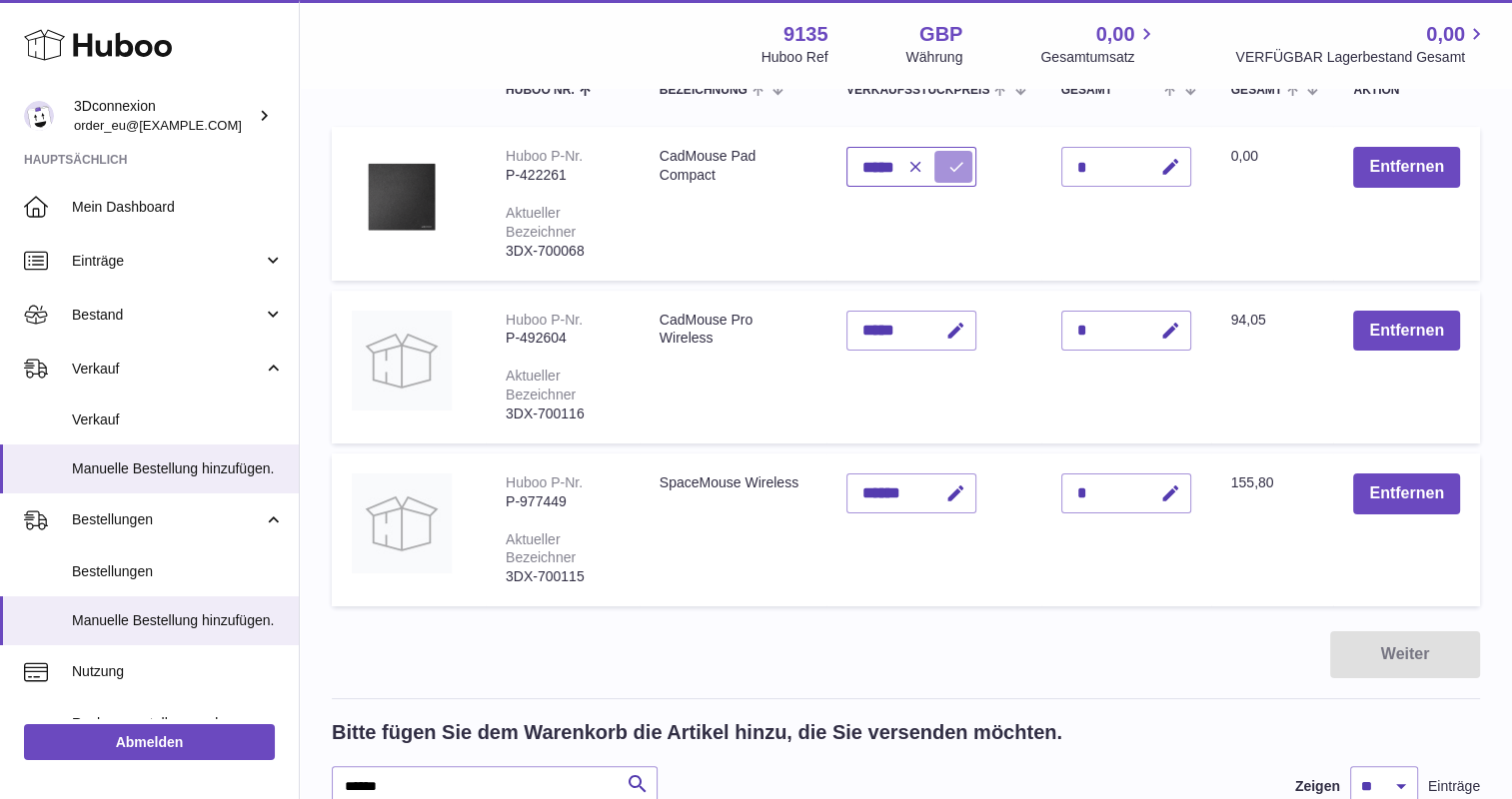 type on "*****" 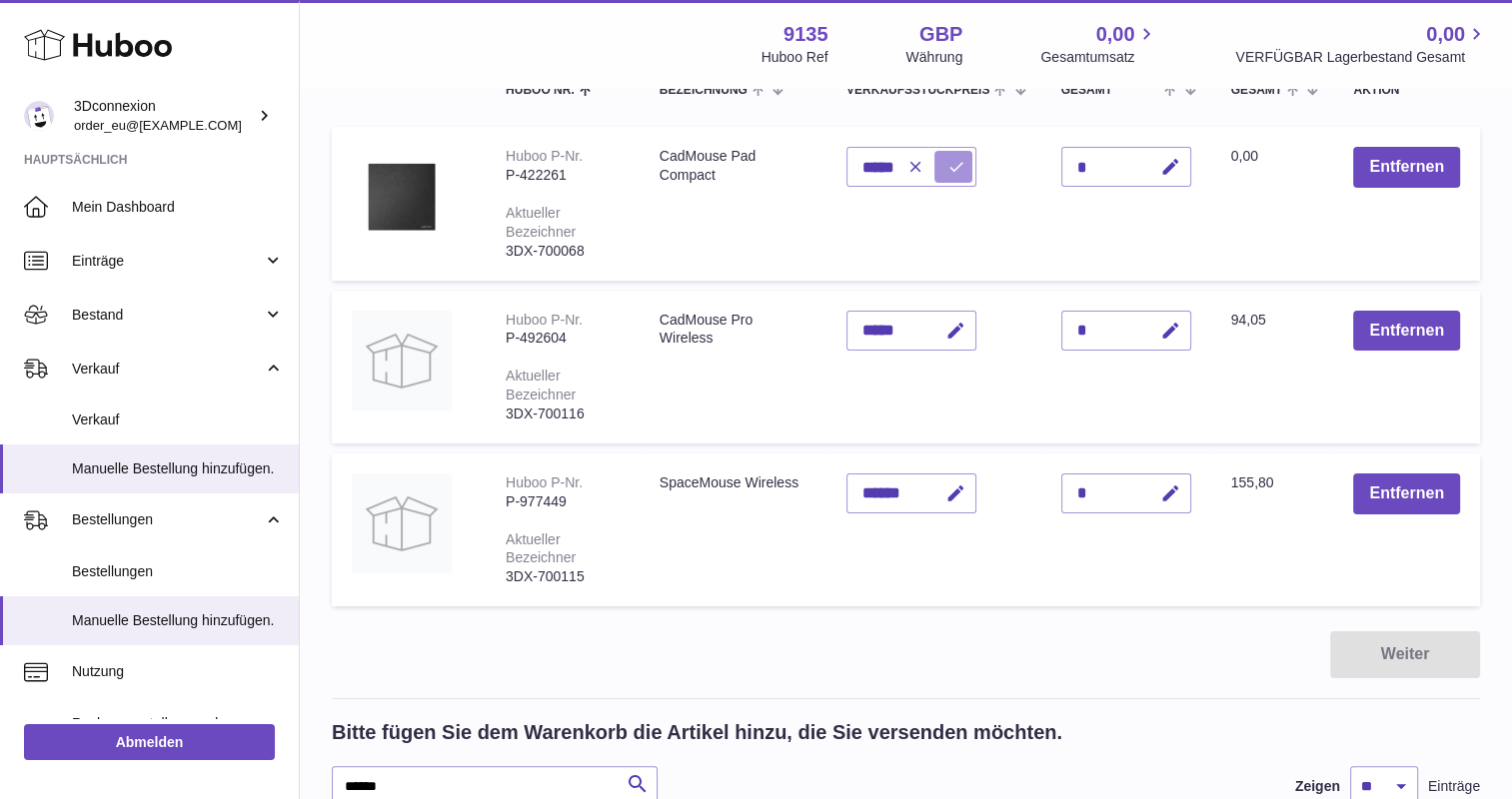 click at bounding box center (953, 167) 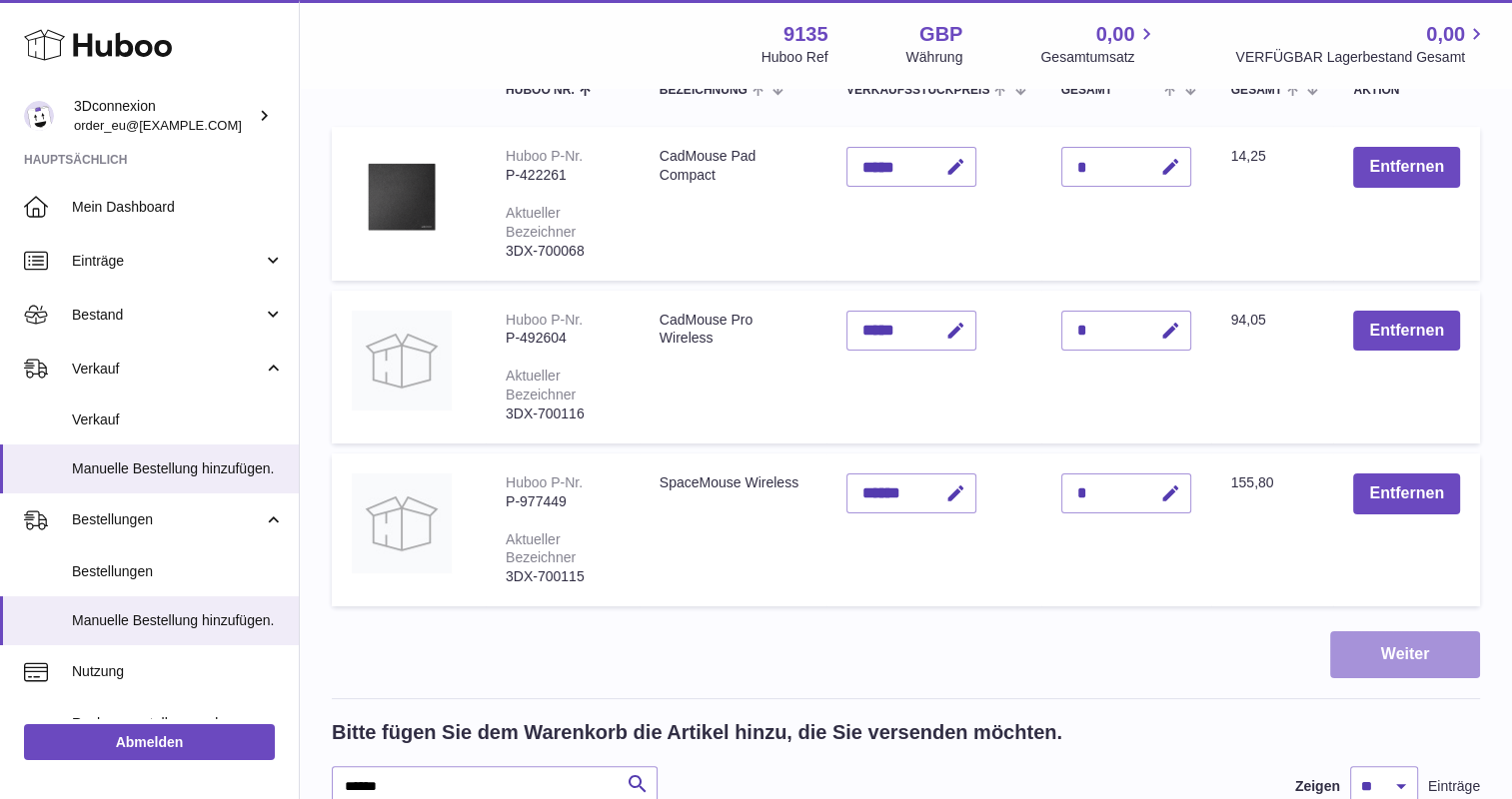 click on "Weiter" at bounding box center (1405, 654) 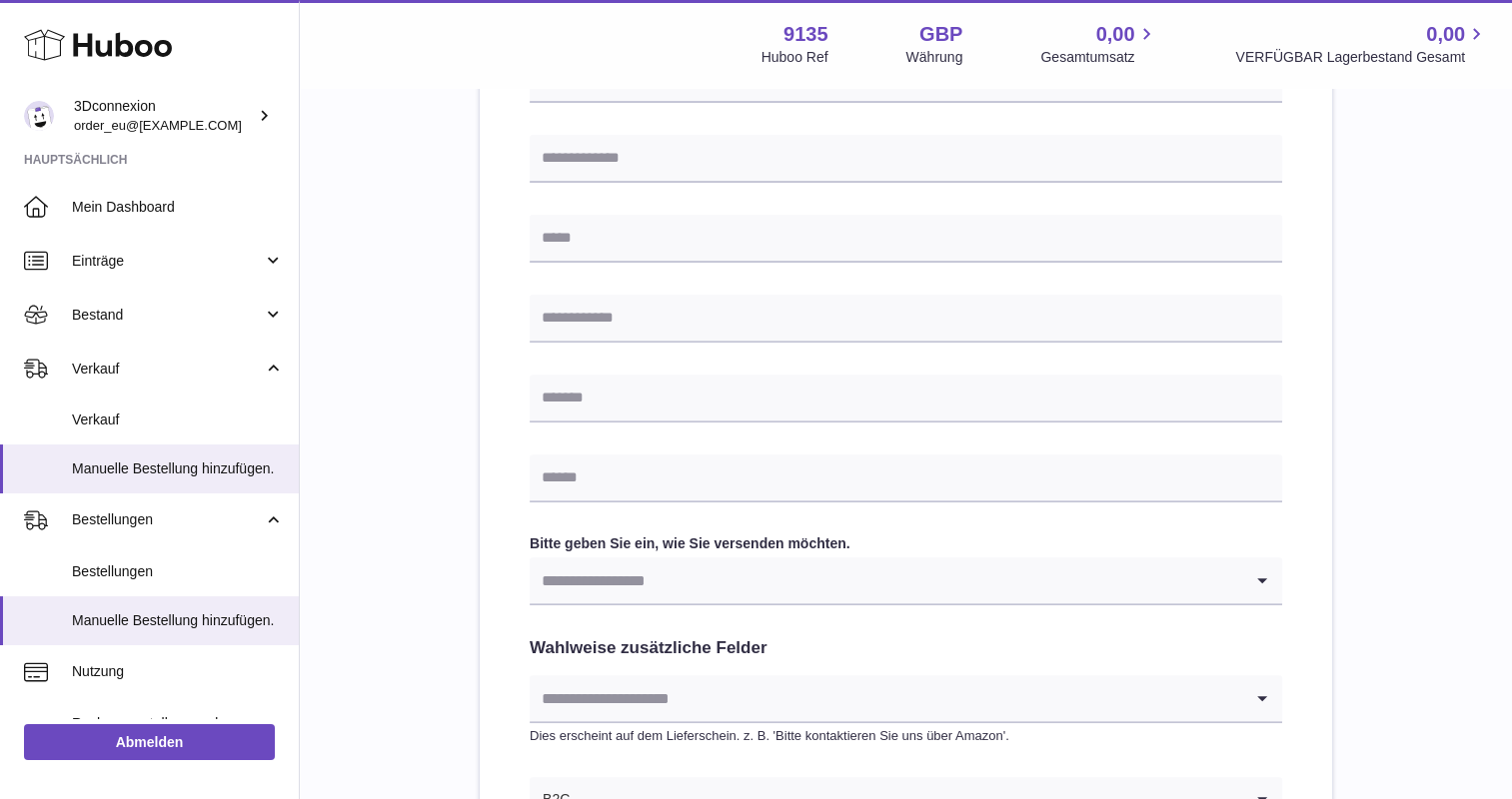 scroll, scrollTop: 347, scrollLeft: 0, axis: vertical 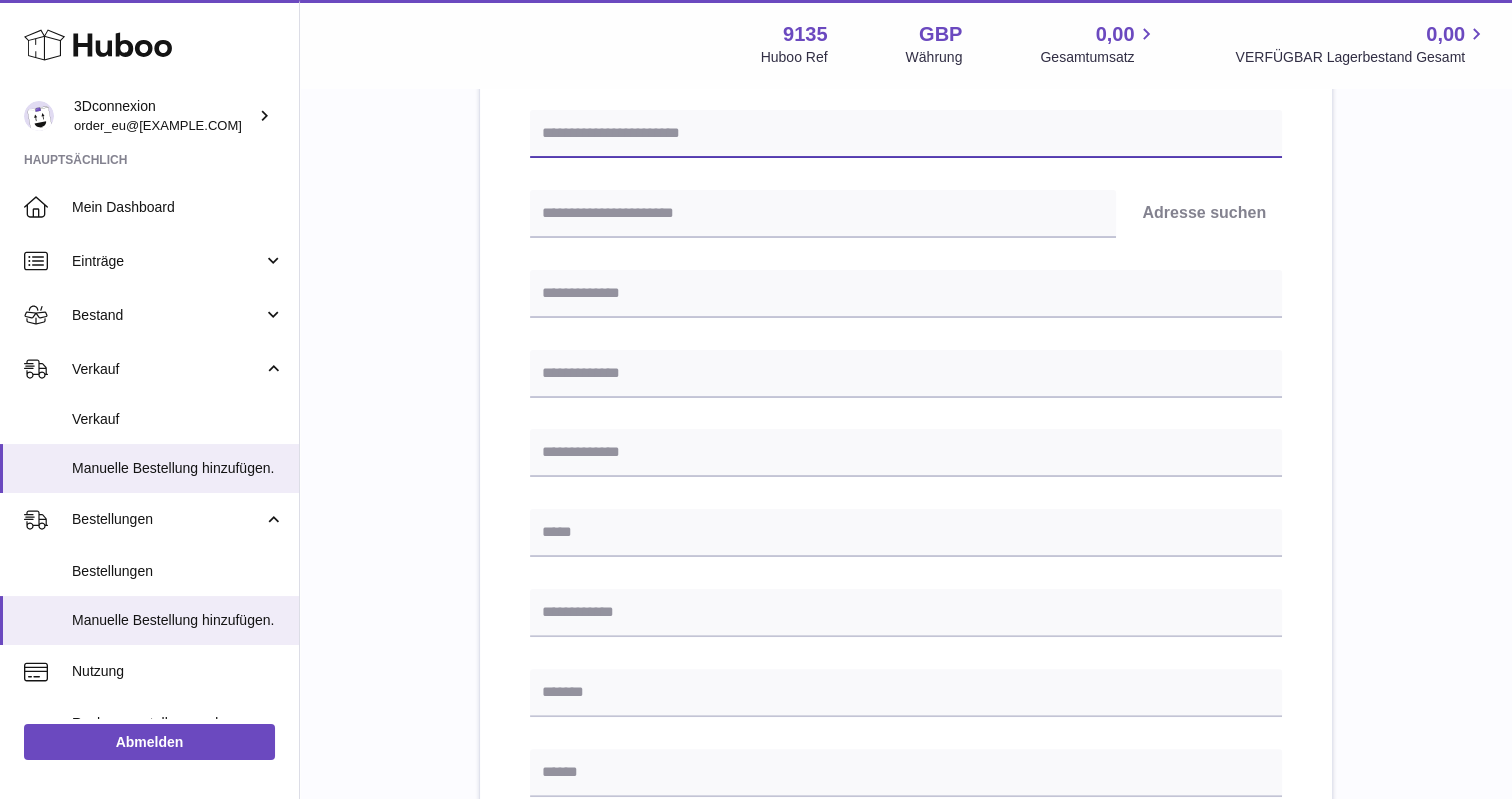 click at bounding box center (905, 134) 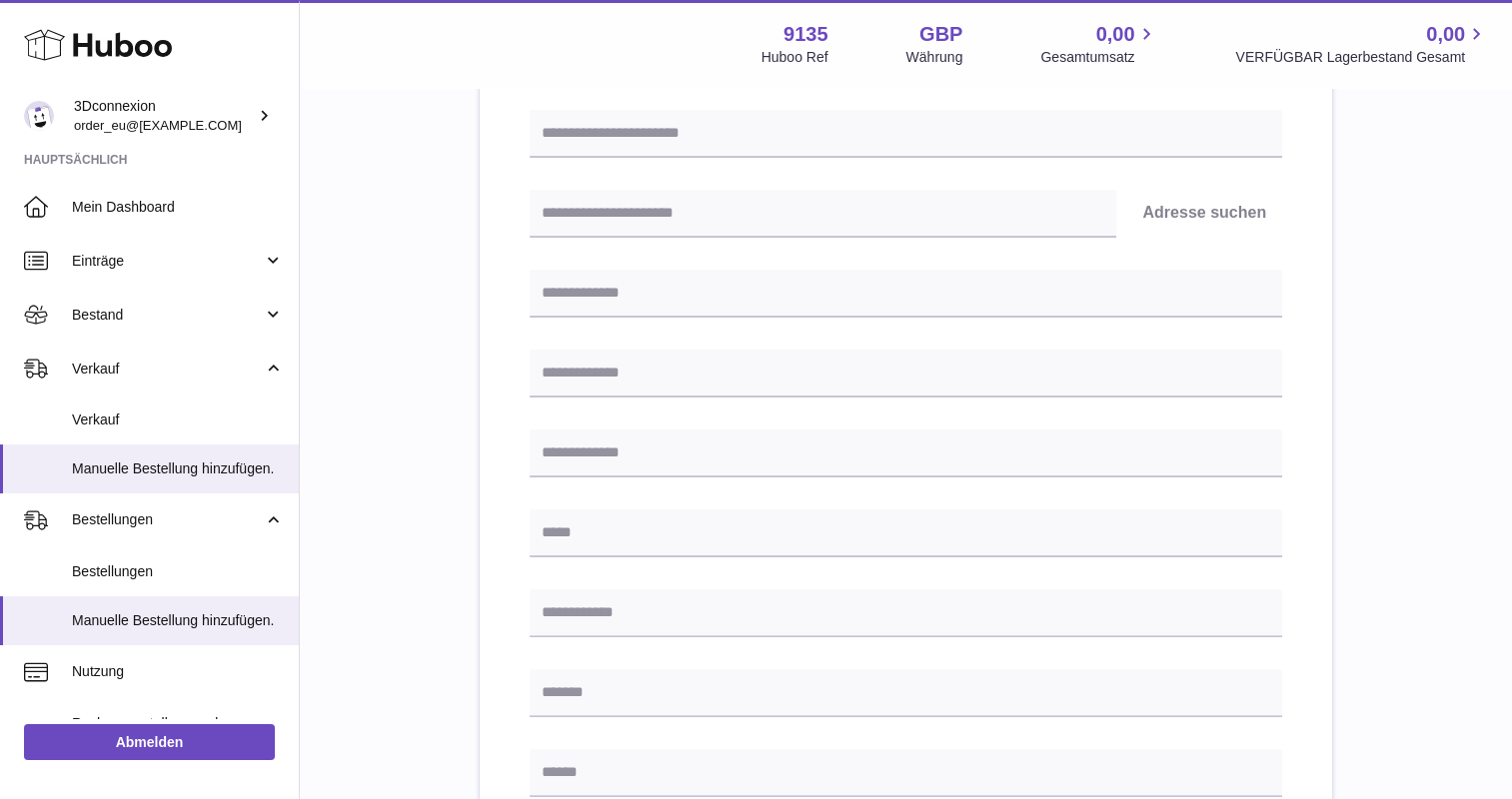 click on "Menü   Huboo     9135   Huboo Ref    GBP   Währung   0,00     Gesamtumsatz   0,00     VERFÜGBAR Lagerbestand Gesamt" at bounding box center [905, 44] 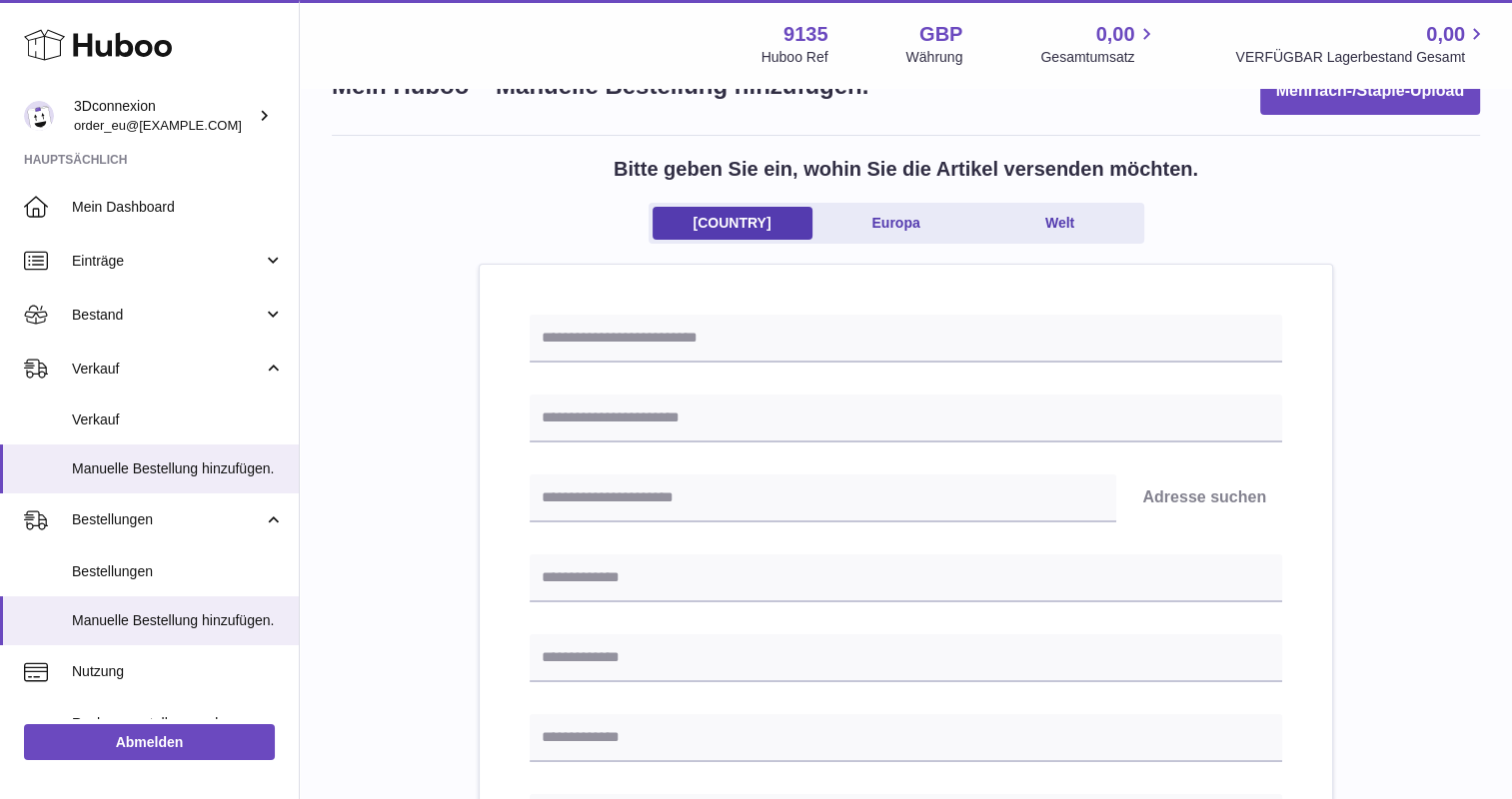 scroll, scrollTop: 47, scrollLeft: 0, axis: vertical 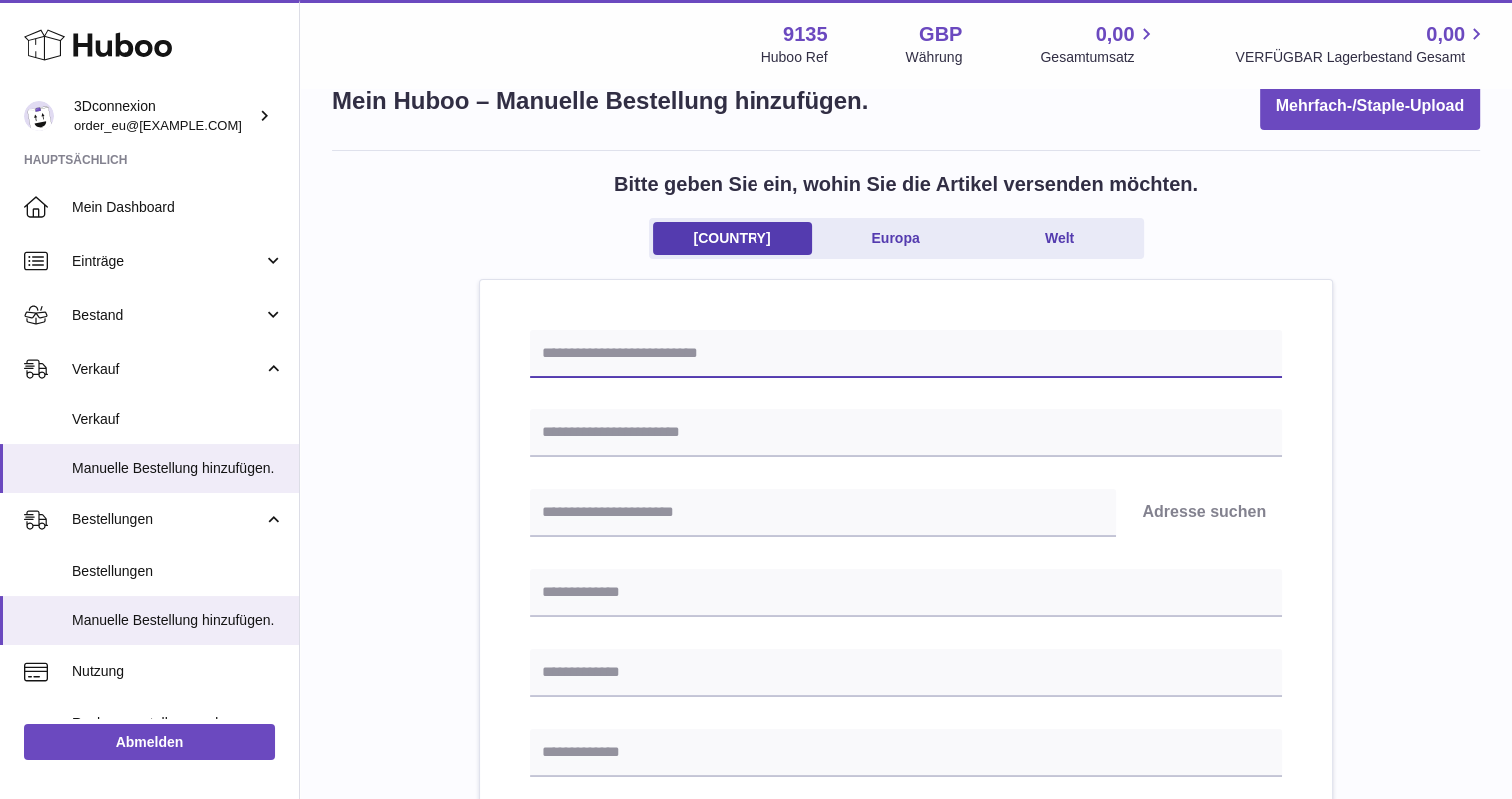 click at bounding box center (905, 354) 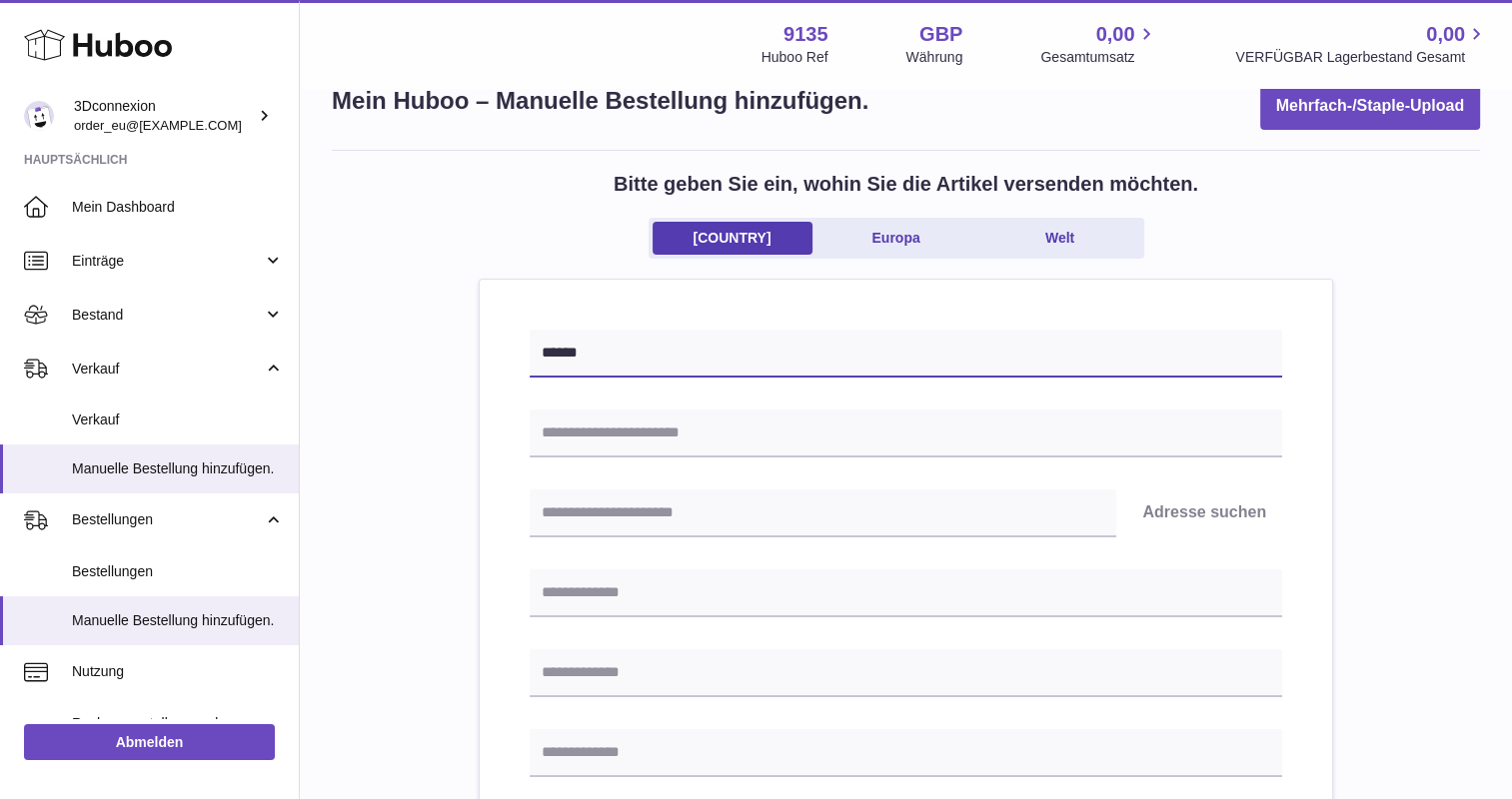type on "******" 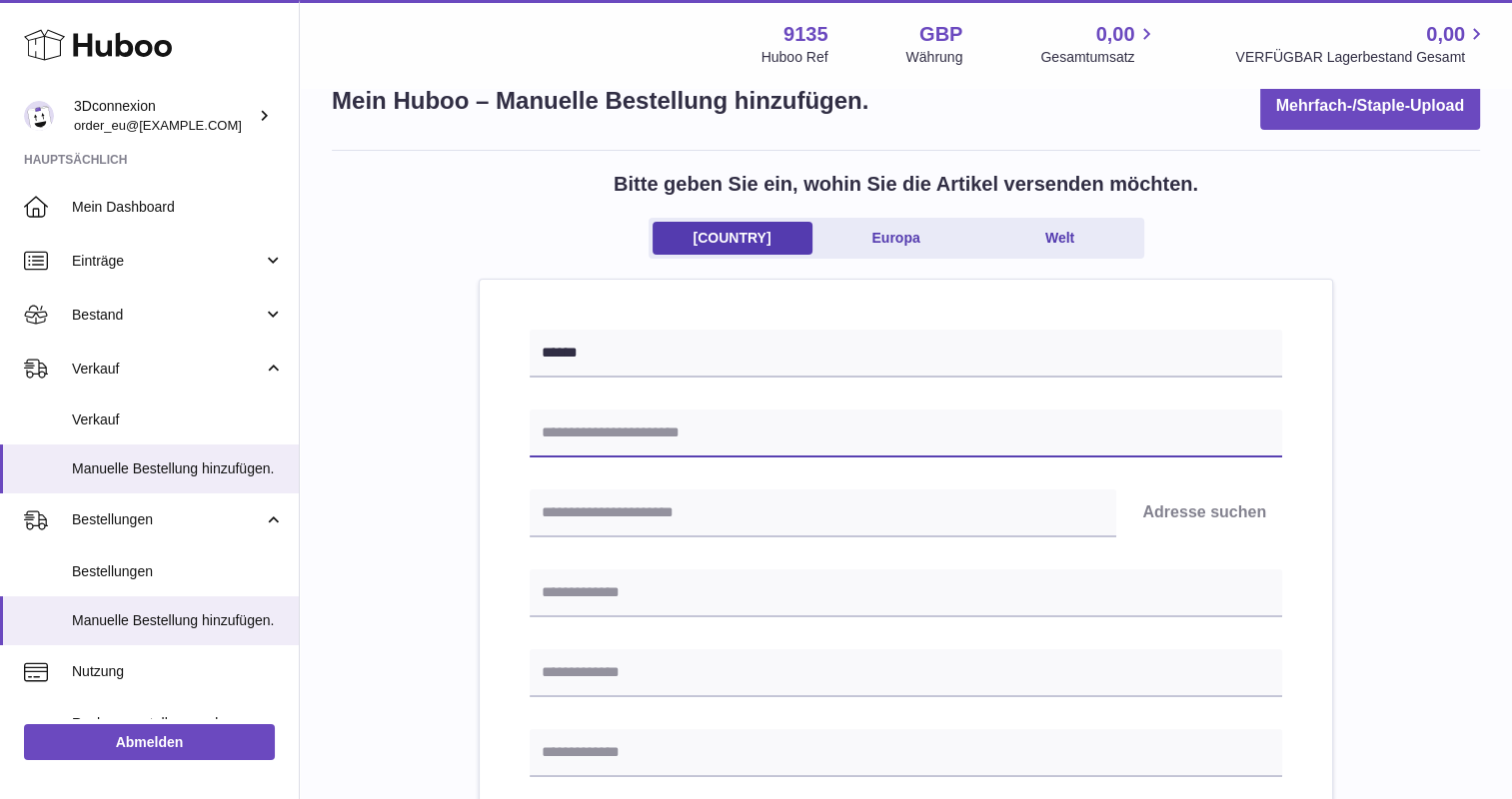 paste on "**********" 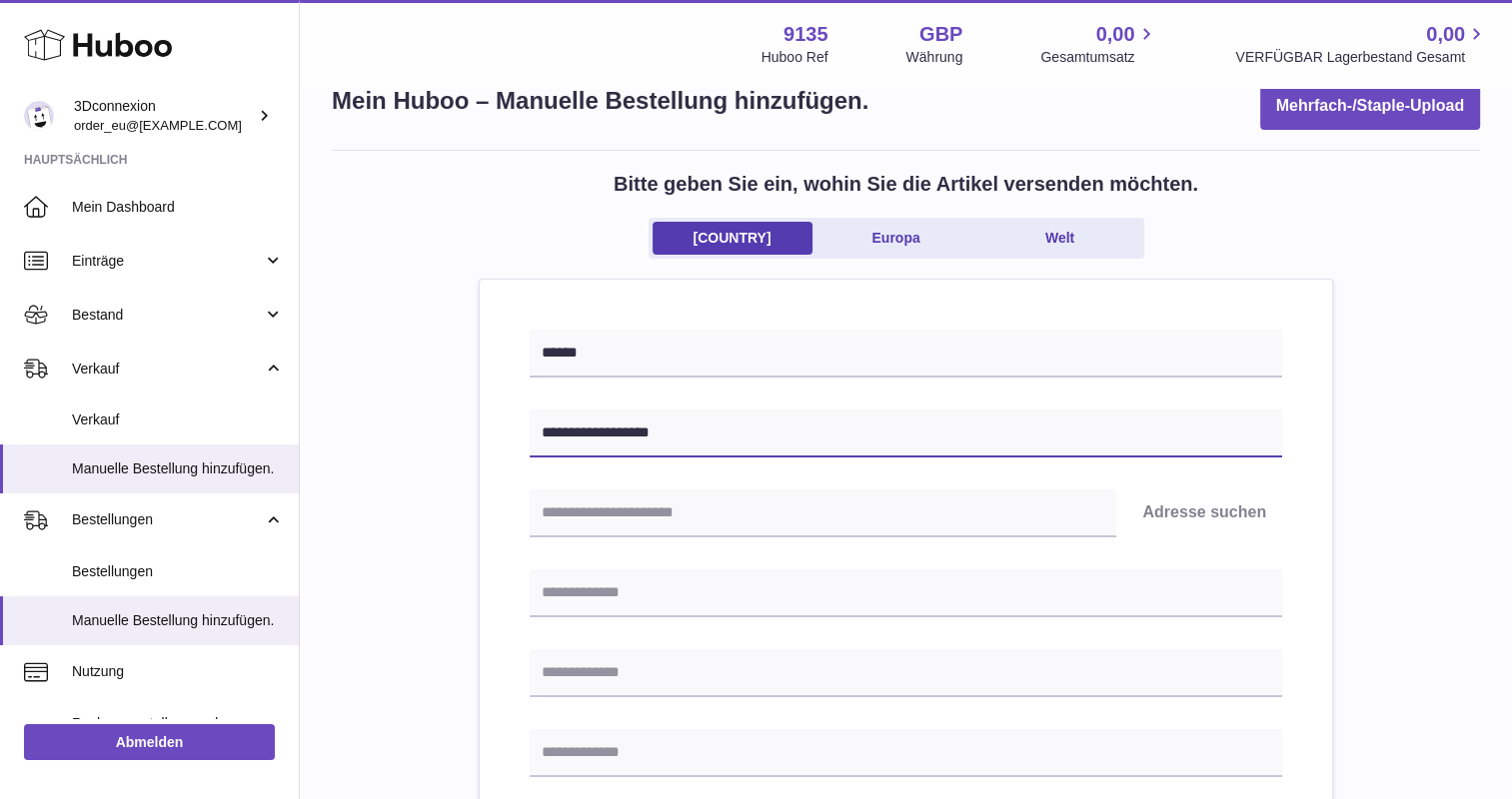 type on "**********" 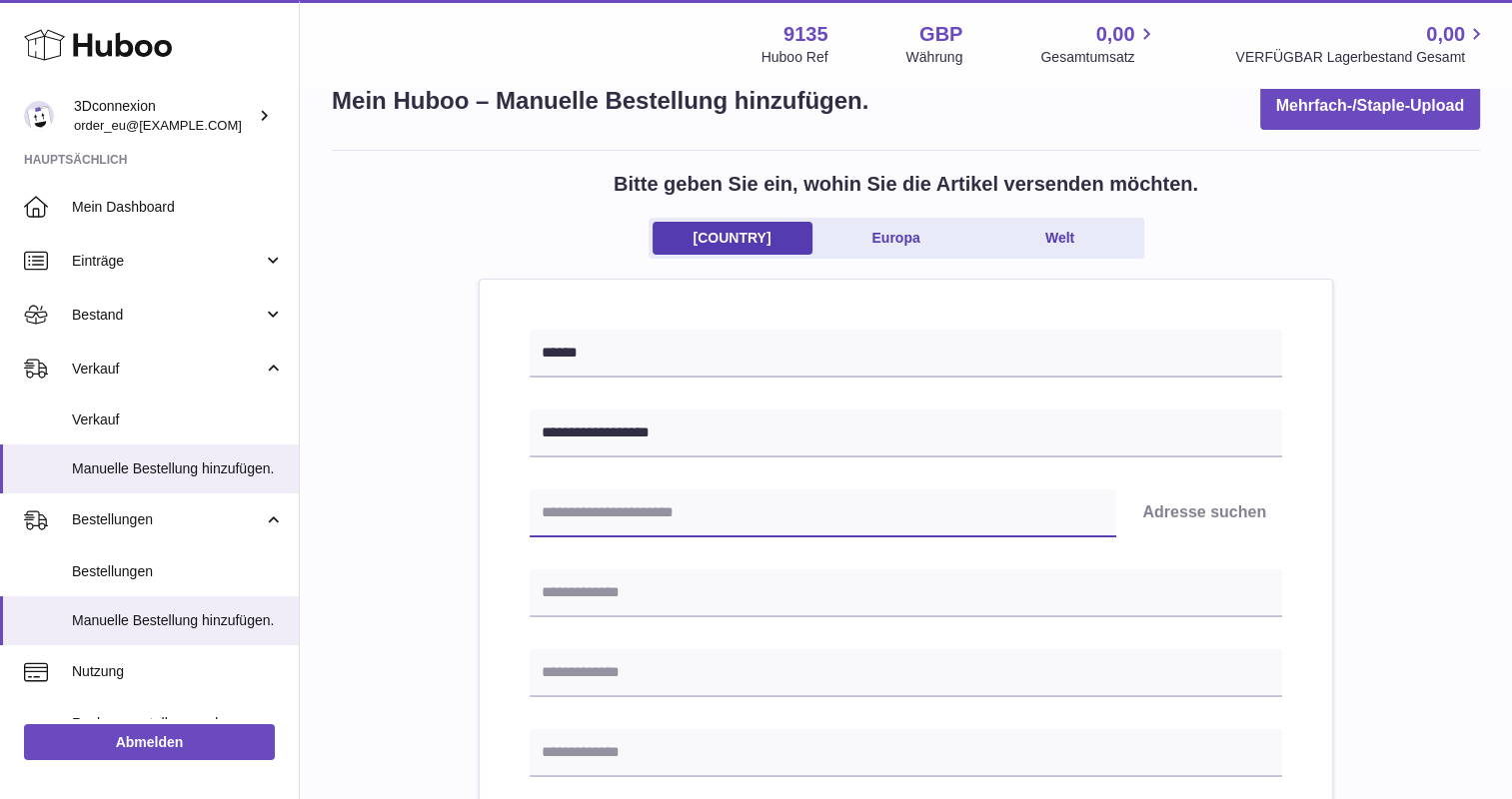 paste on "******" 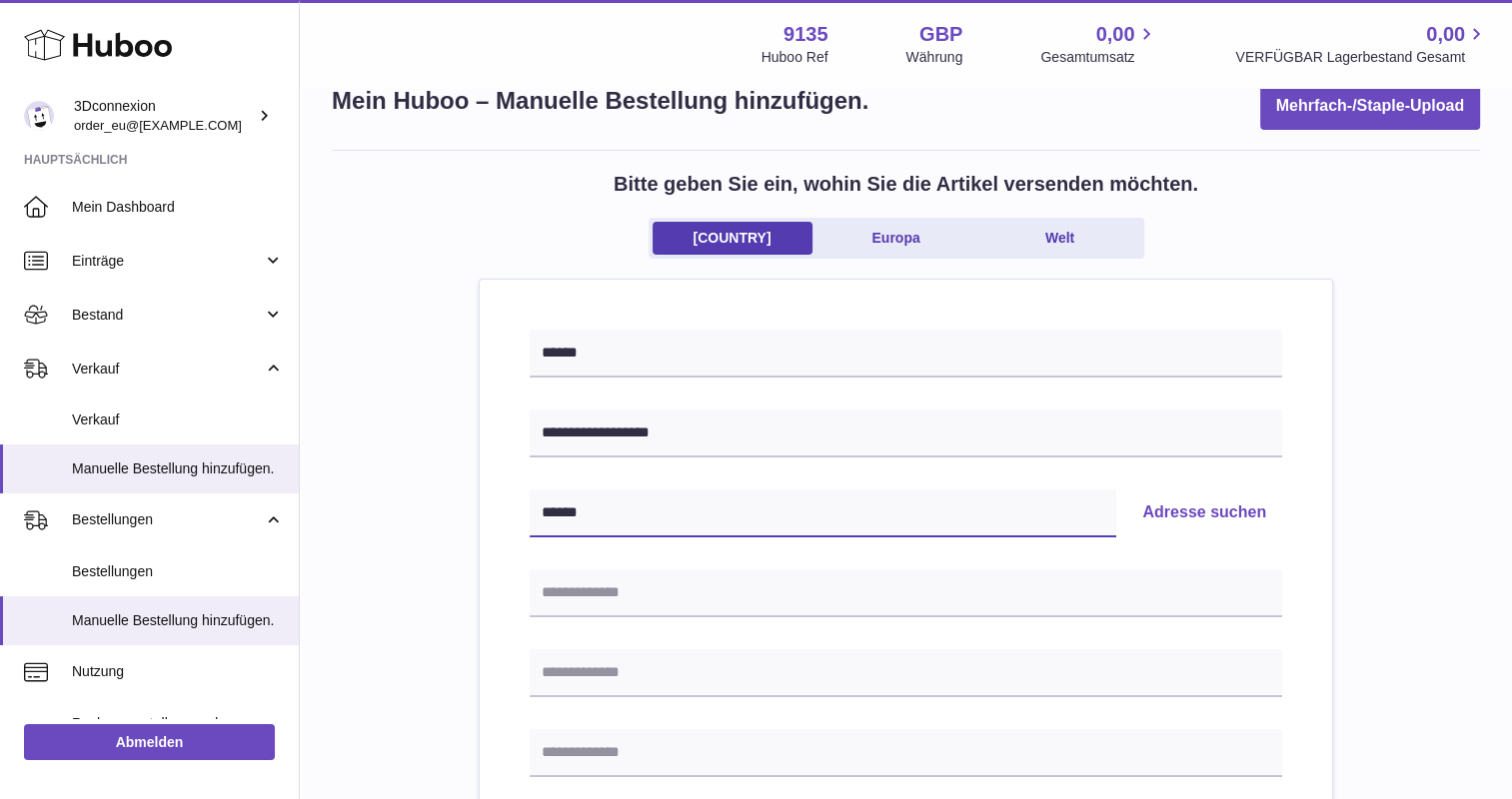 type on "******" 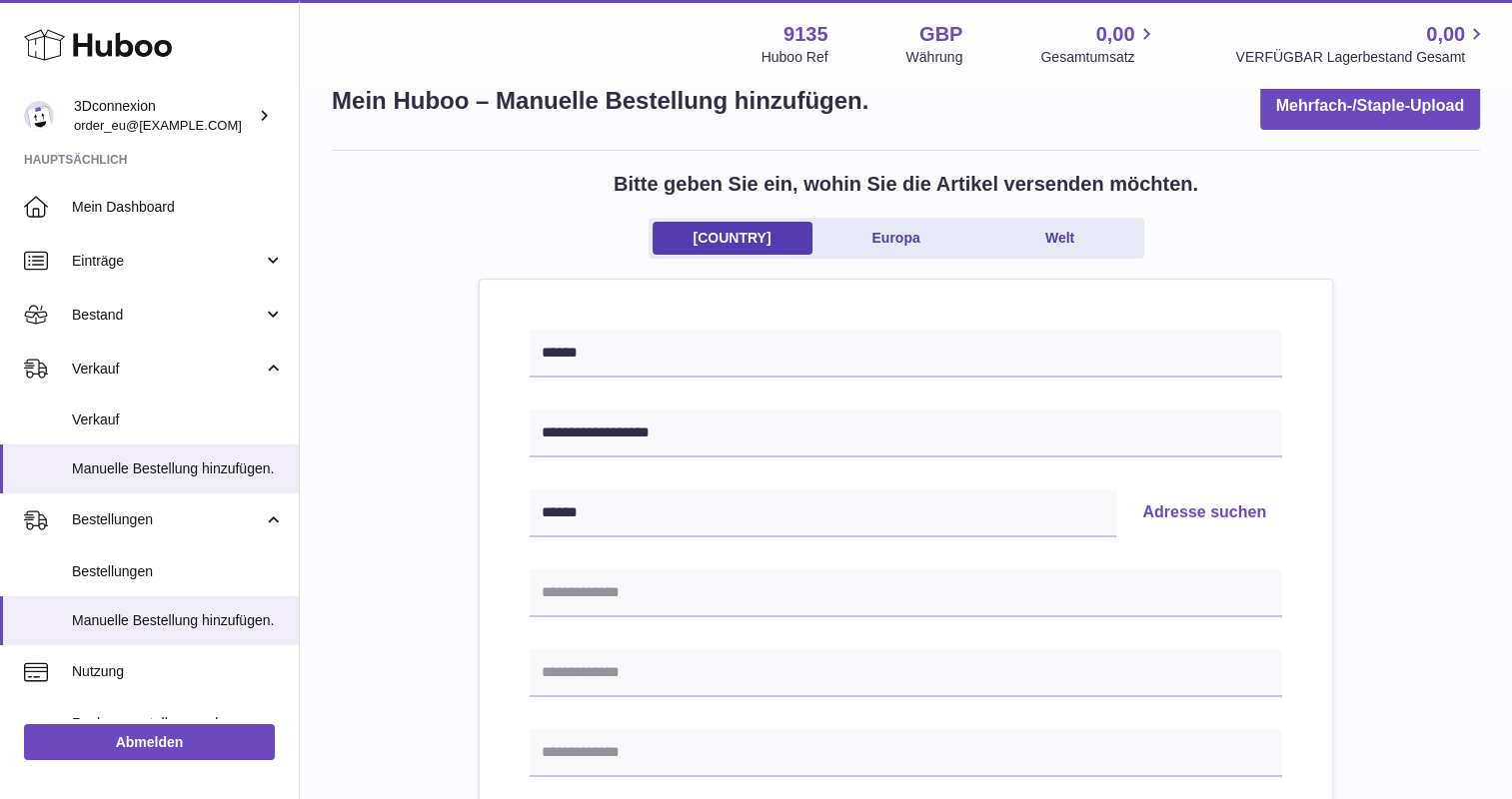 click on "Adresse suchen" at bounding box center (1204, 513) 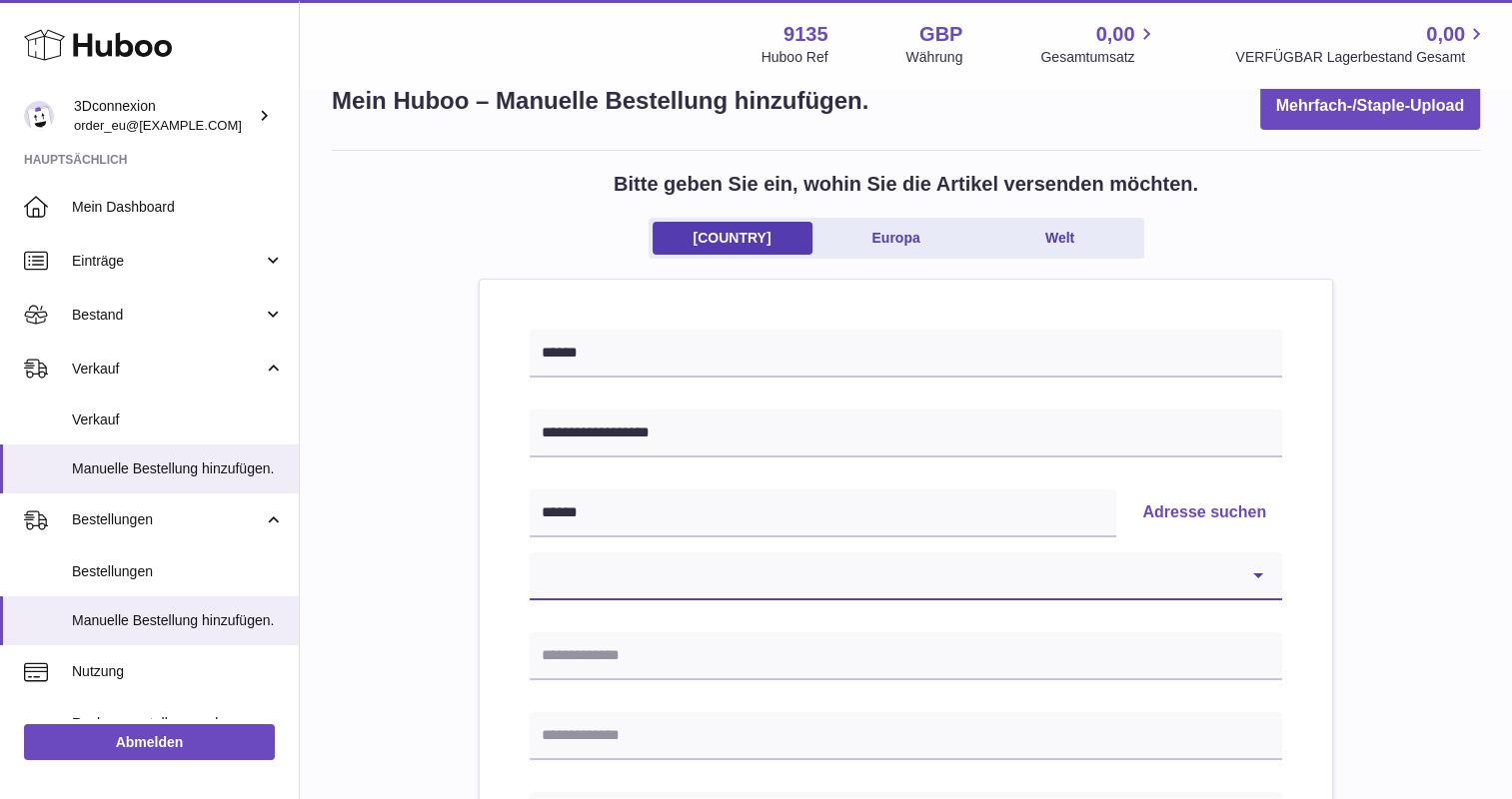 click on "**********" at bounding box center [905, 576] 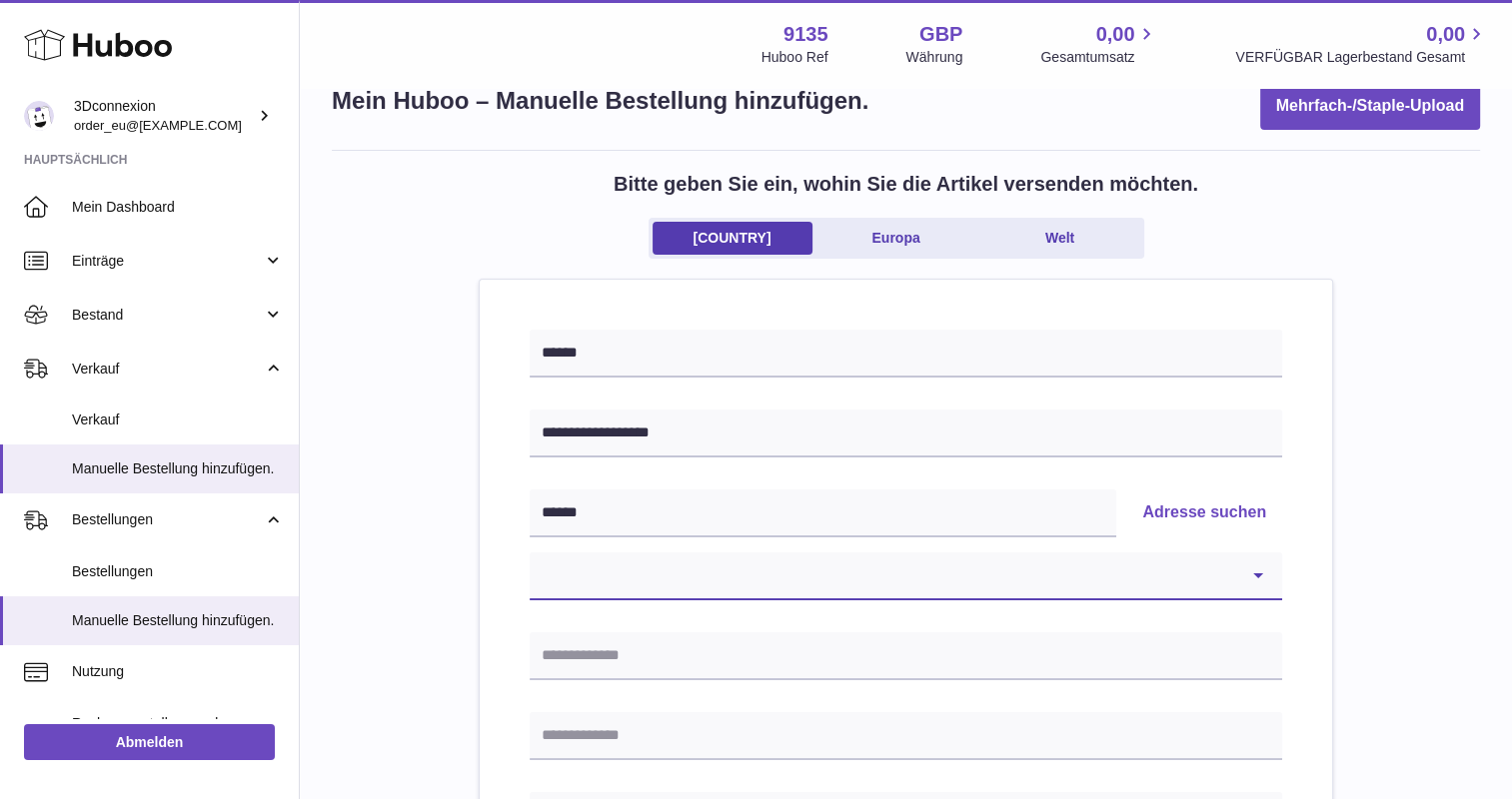select on "*" 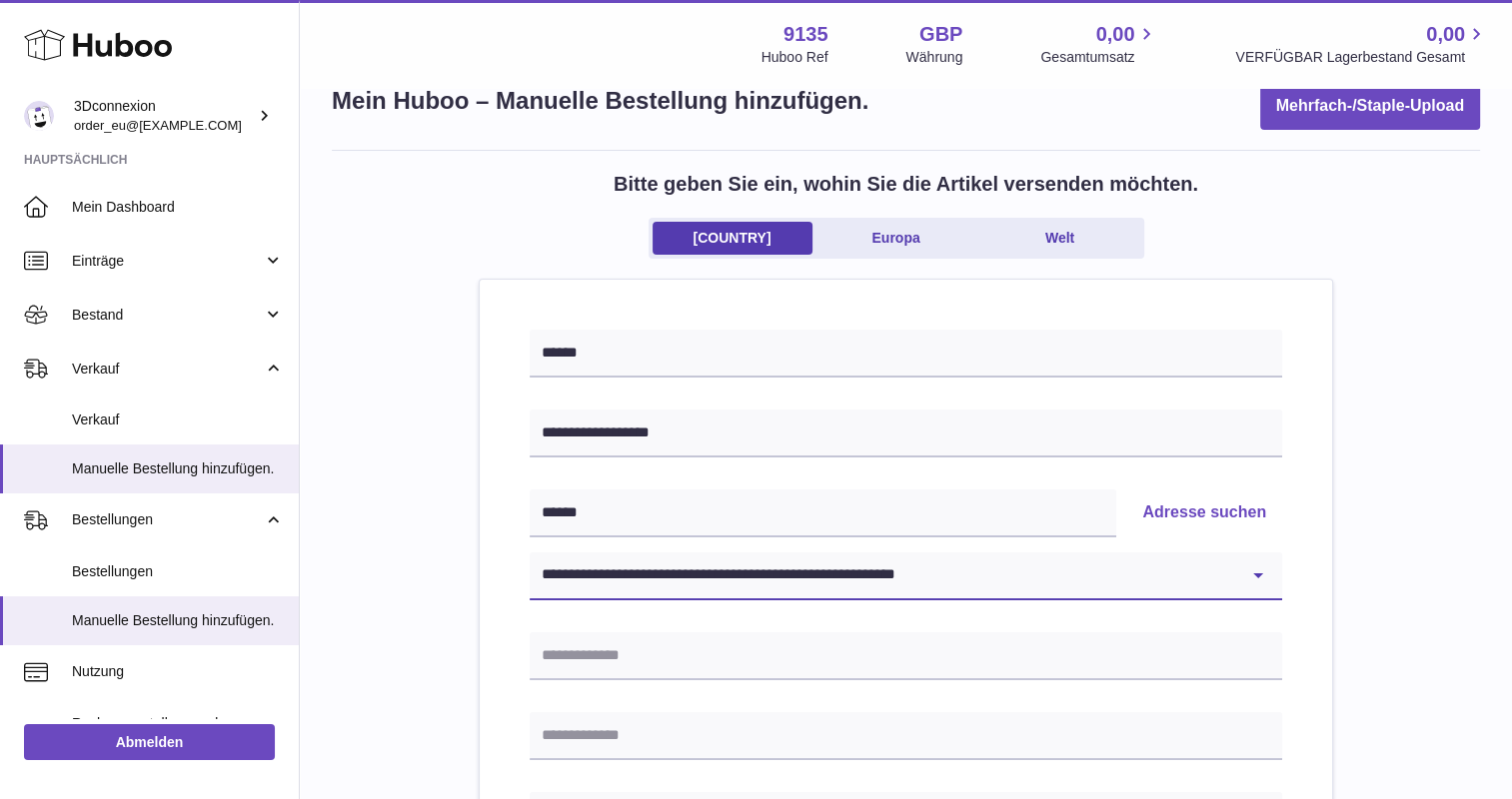 click on "**********" at bounding box center [905, 576] 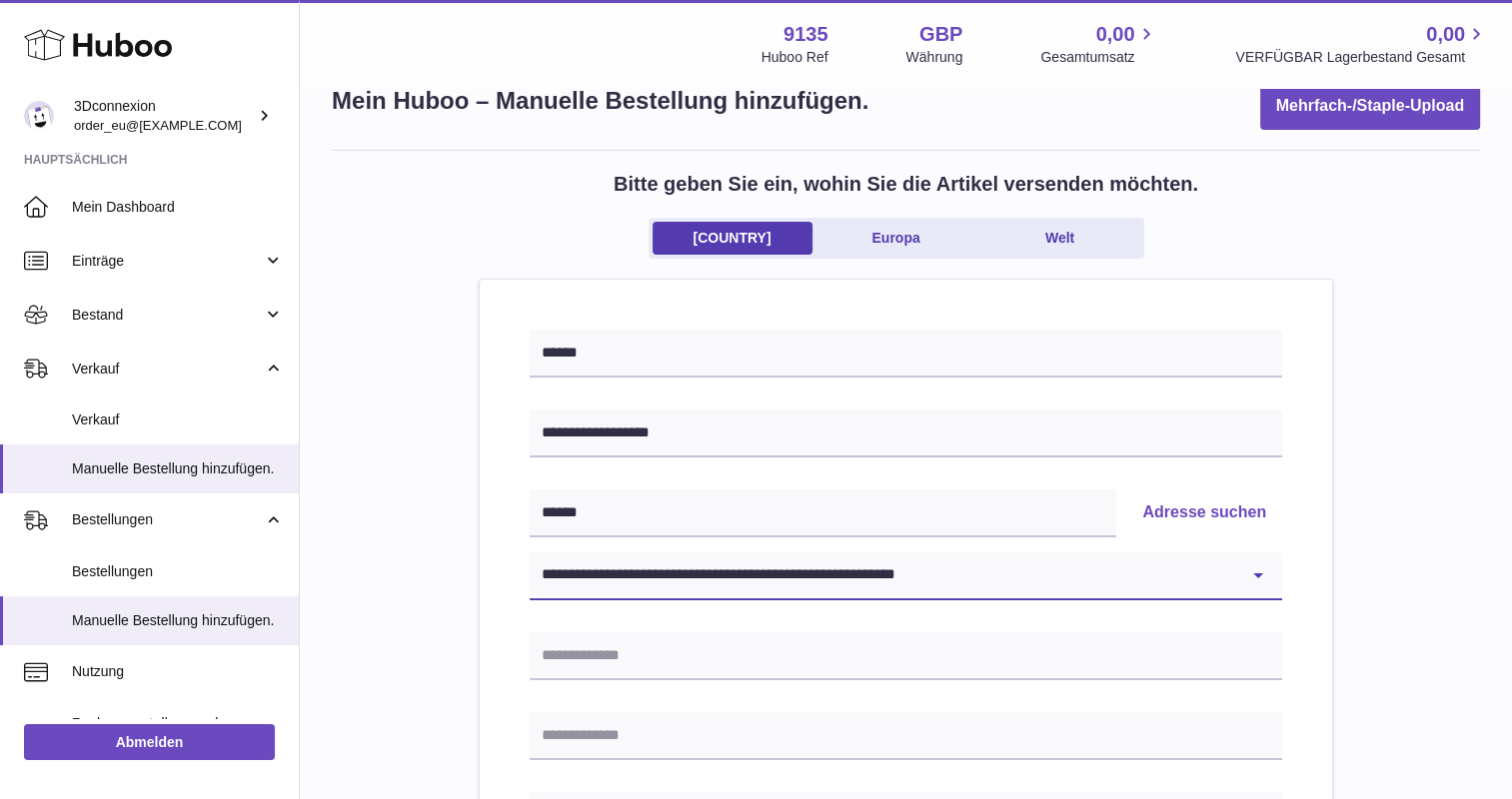 type on "**********" 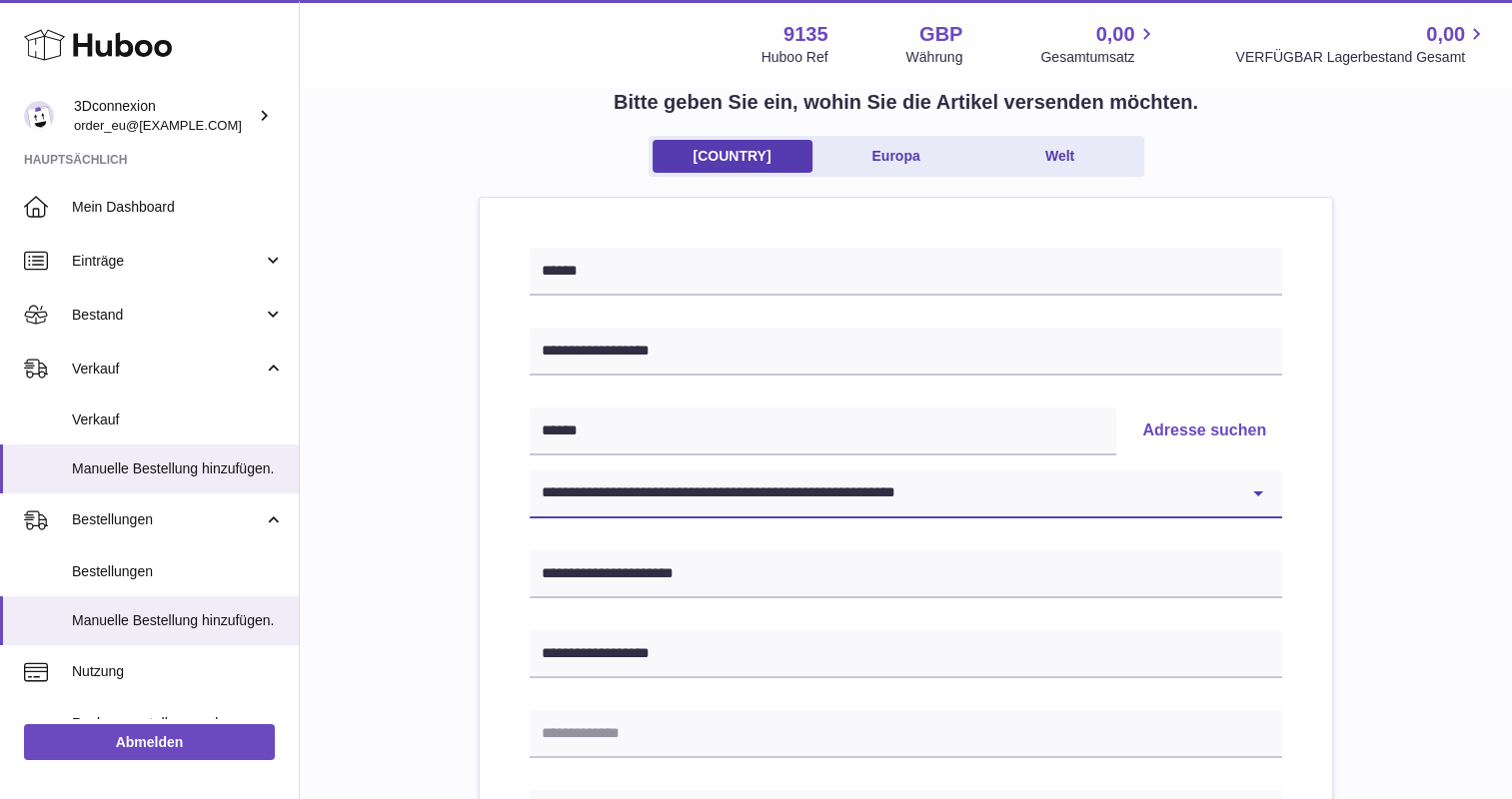 scroll, scrollTop: 247, scrollLeft: 0, axis: vertical 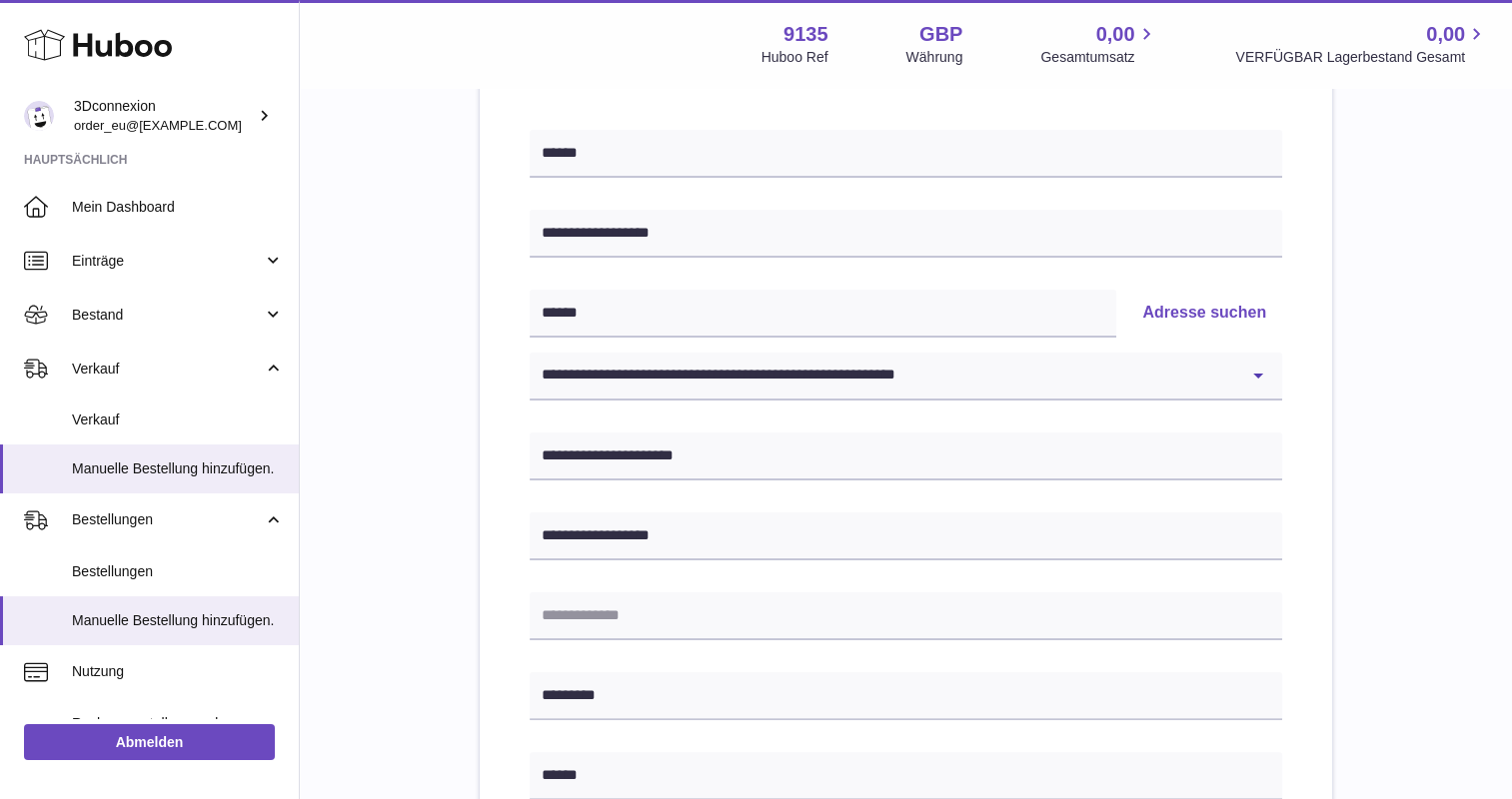 drag, startPoint x: 728, startPoint y: 432, endPoint x: 621, endPoint y: 469, distance: 113.216607 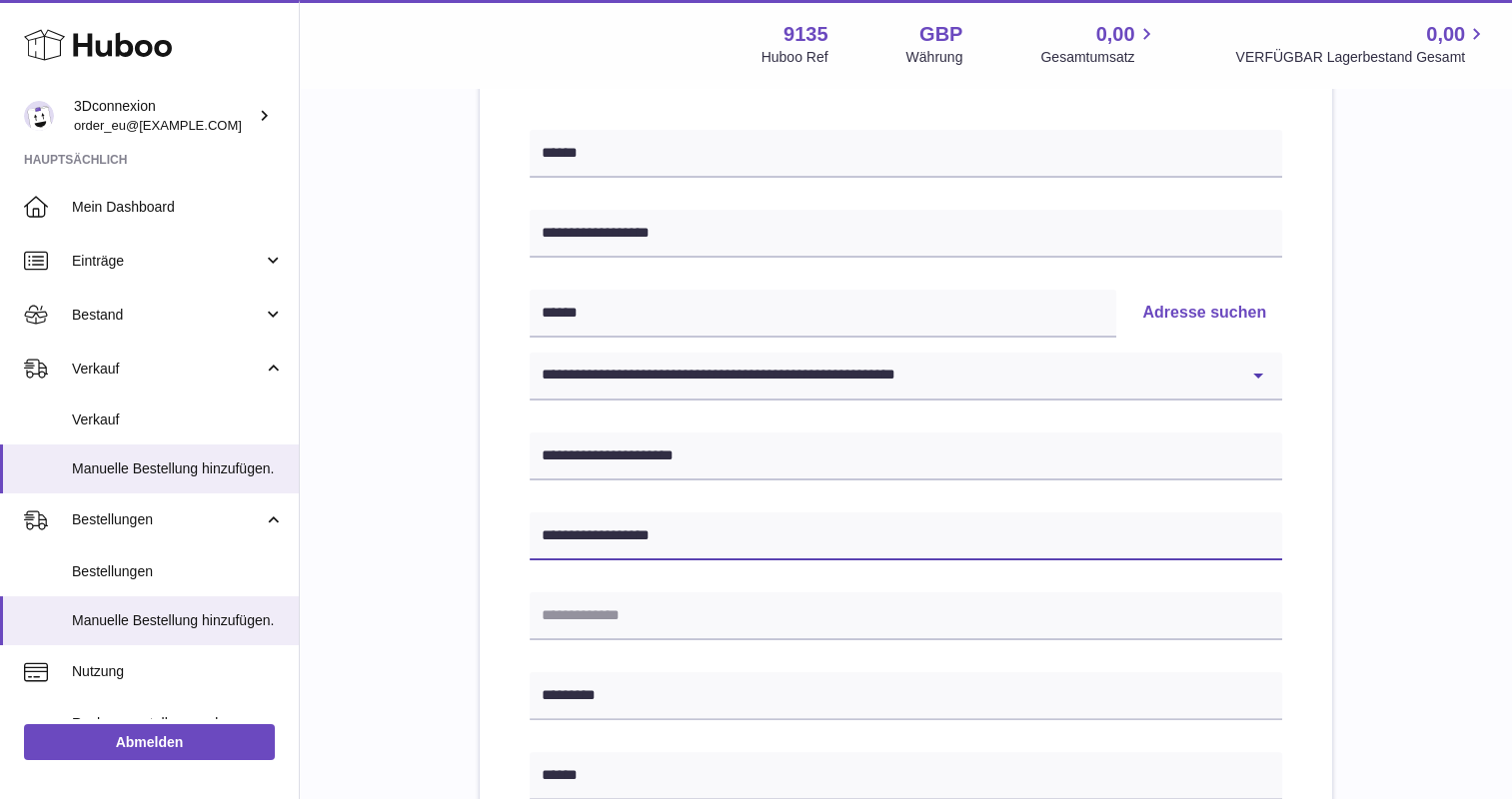 drag, startPoint x: 703, startPoint y: 532, endPoint x: 620, endPoint y: 542, distance: 83.60024 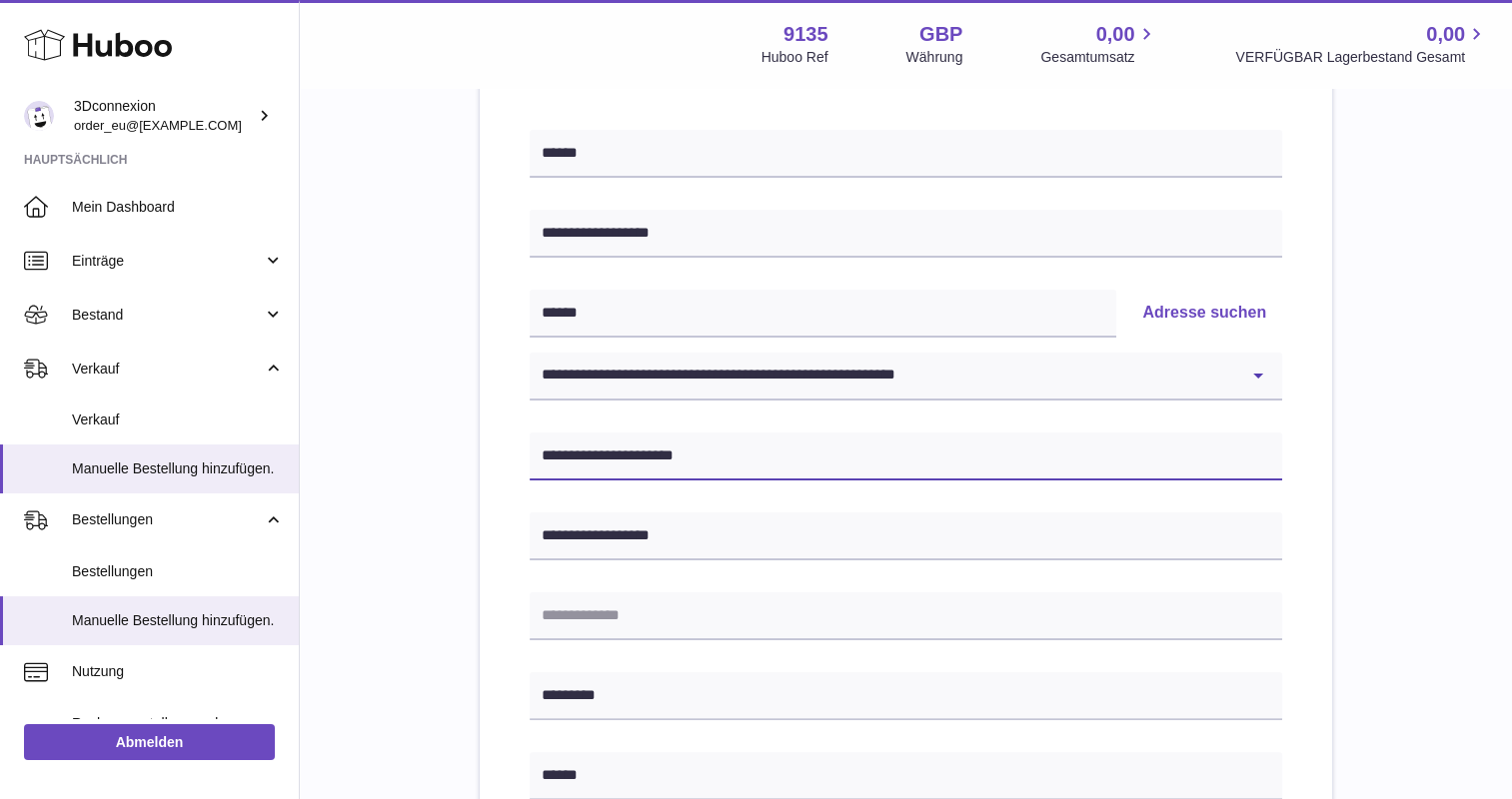 drag, startPoint x: 712, startPoint y: 461, endPoint x: 483, endPoint y: 467, distance: 229.07859 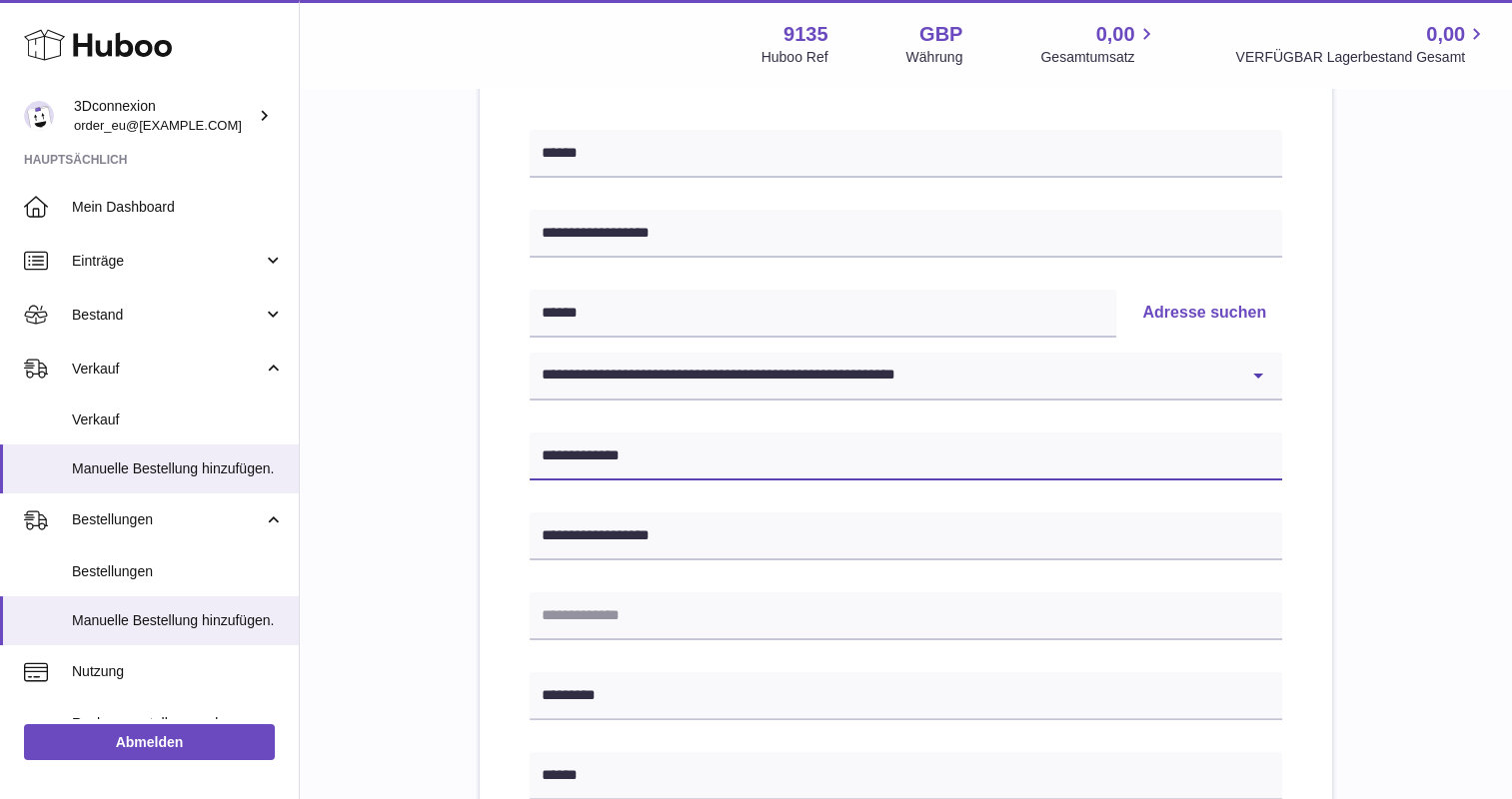 type on "**********" 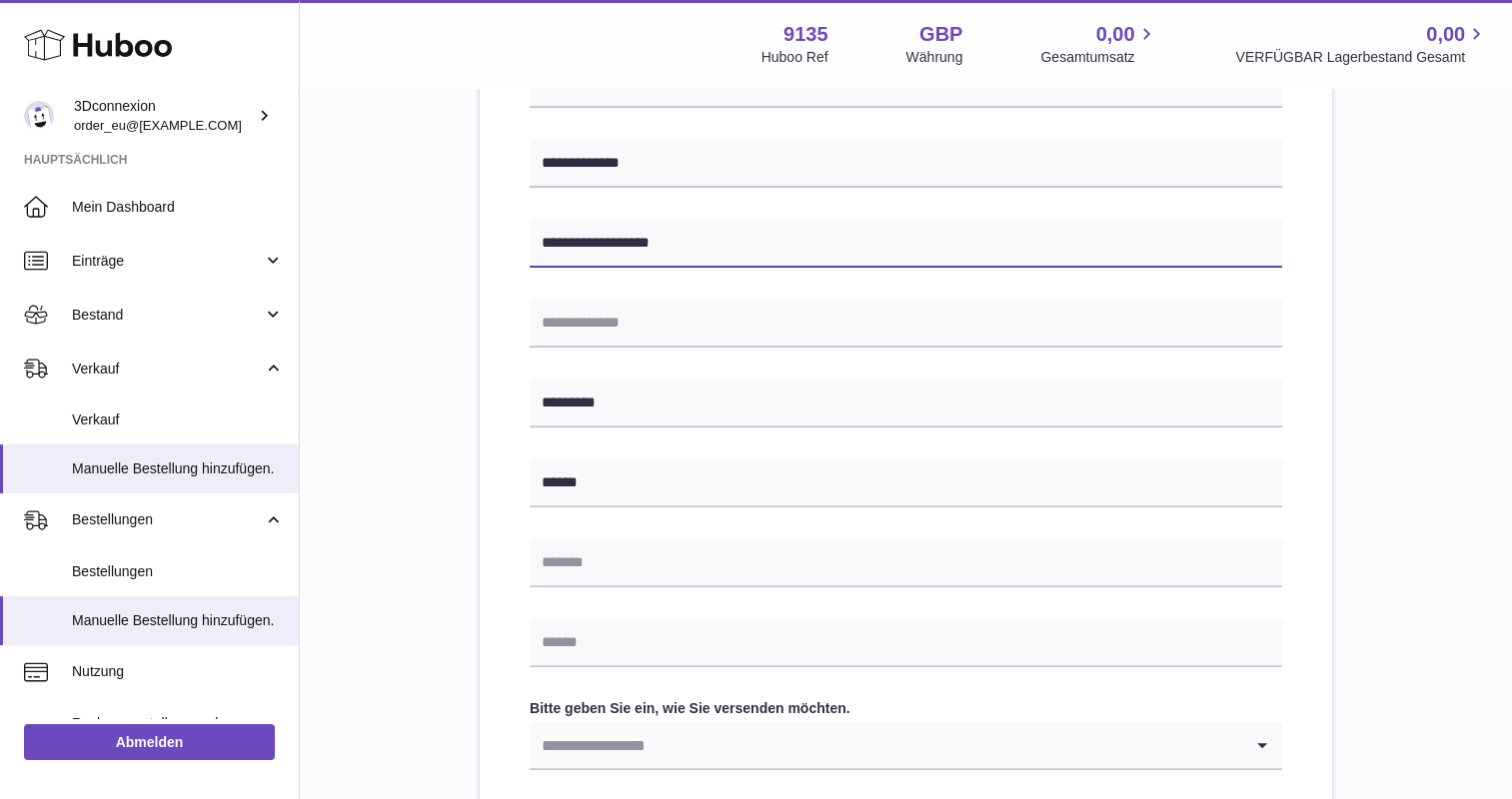 scroll, scrollTop: 646, scrollLeft: 0, axis: vertical 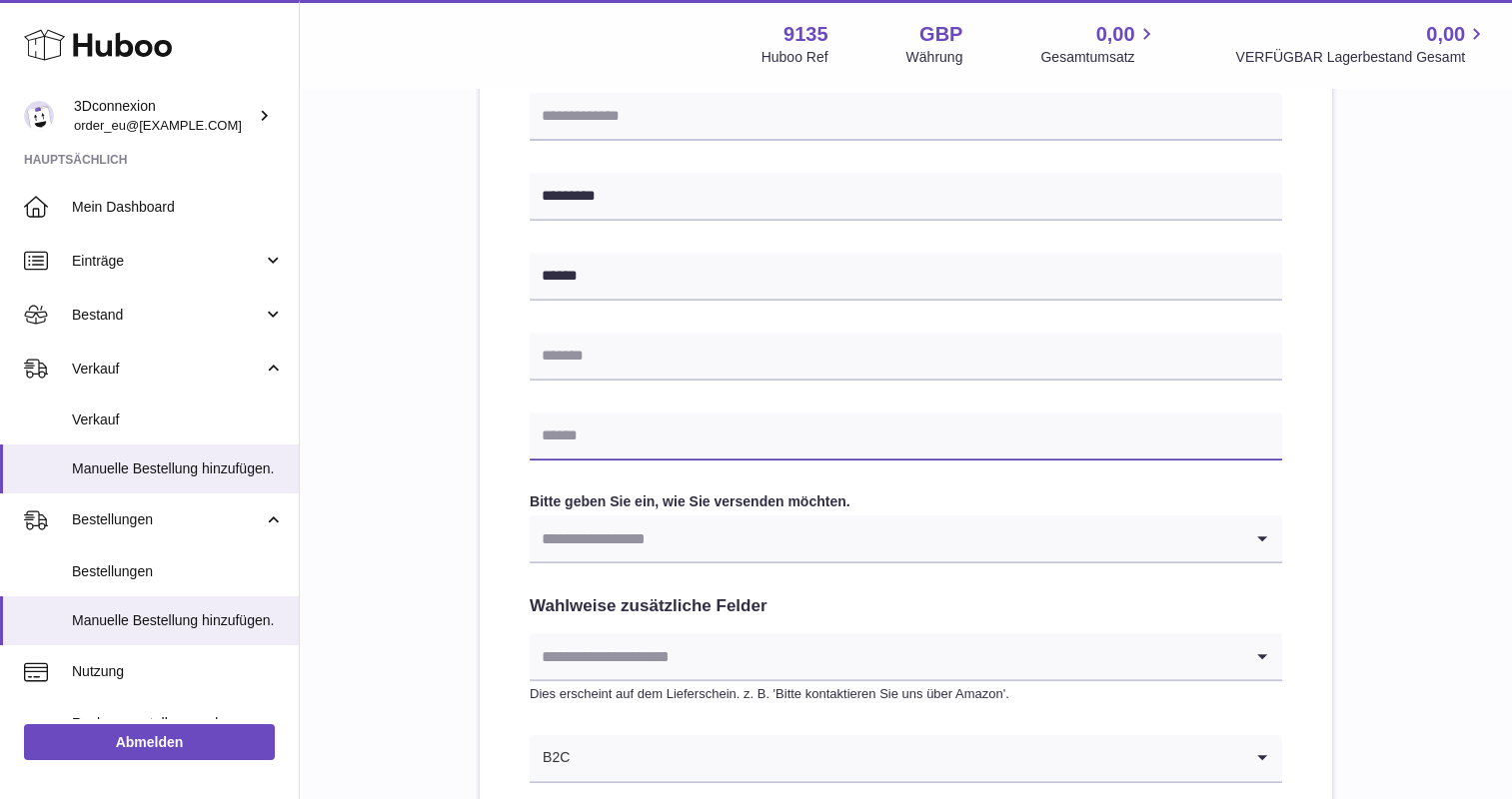 click at bounding box center (905, 436) 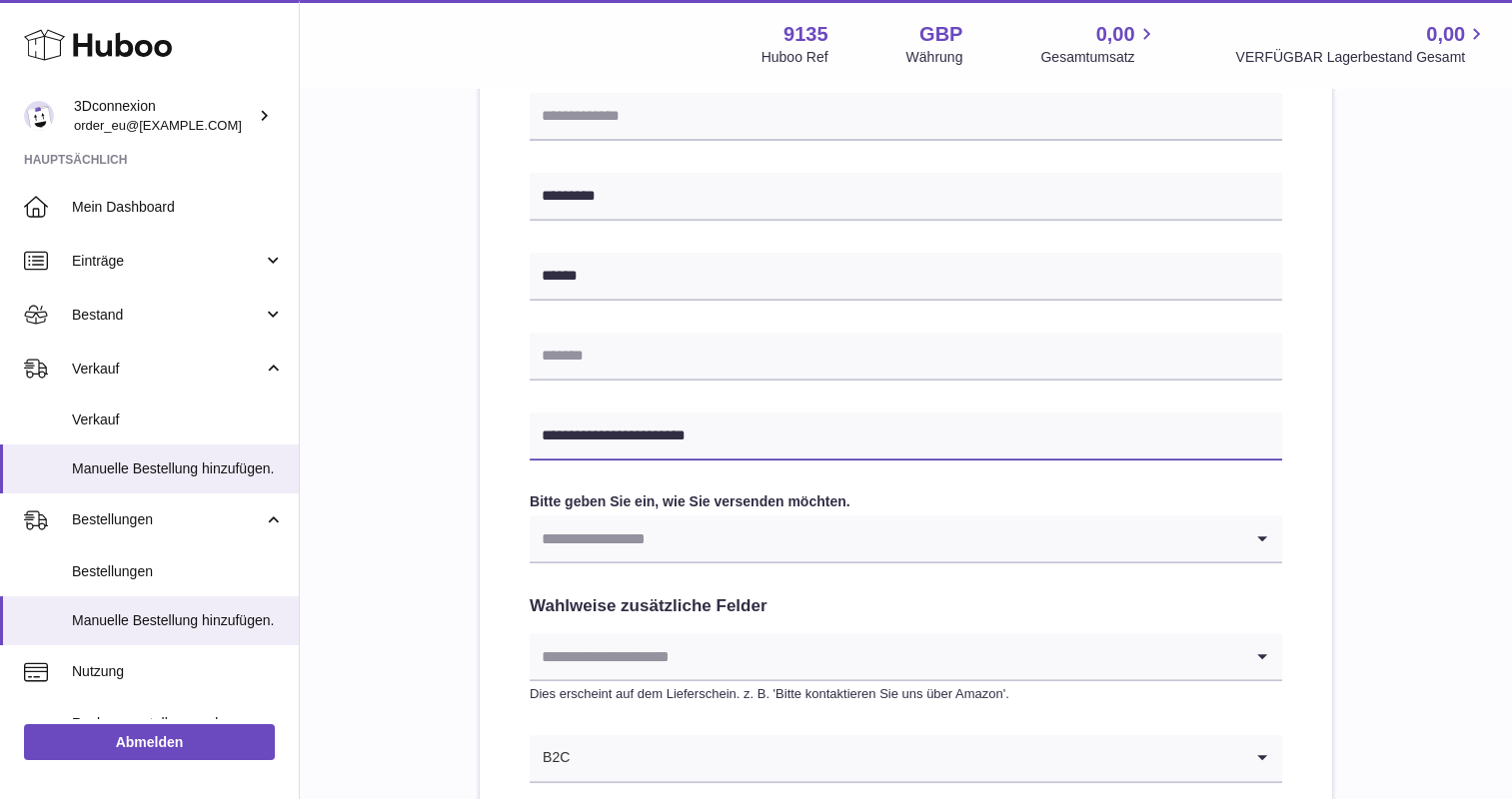 type on "**********" 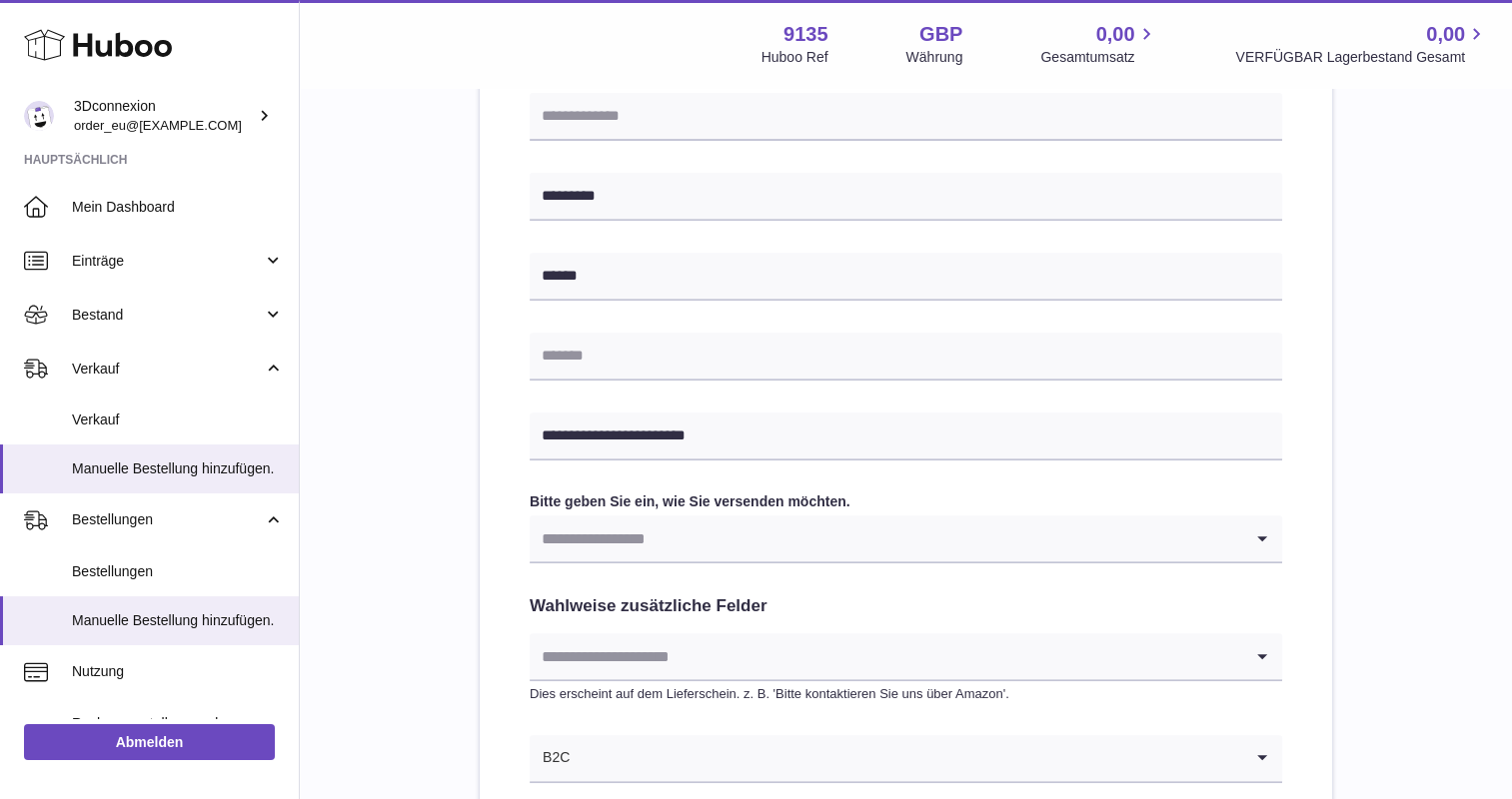 click at bounding box center (885, 538) 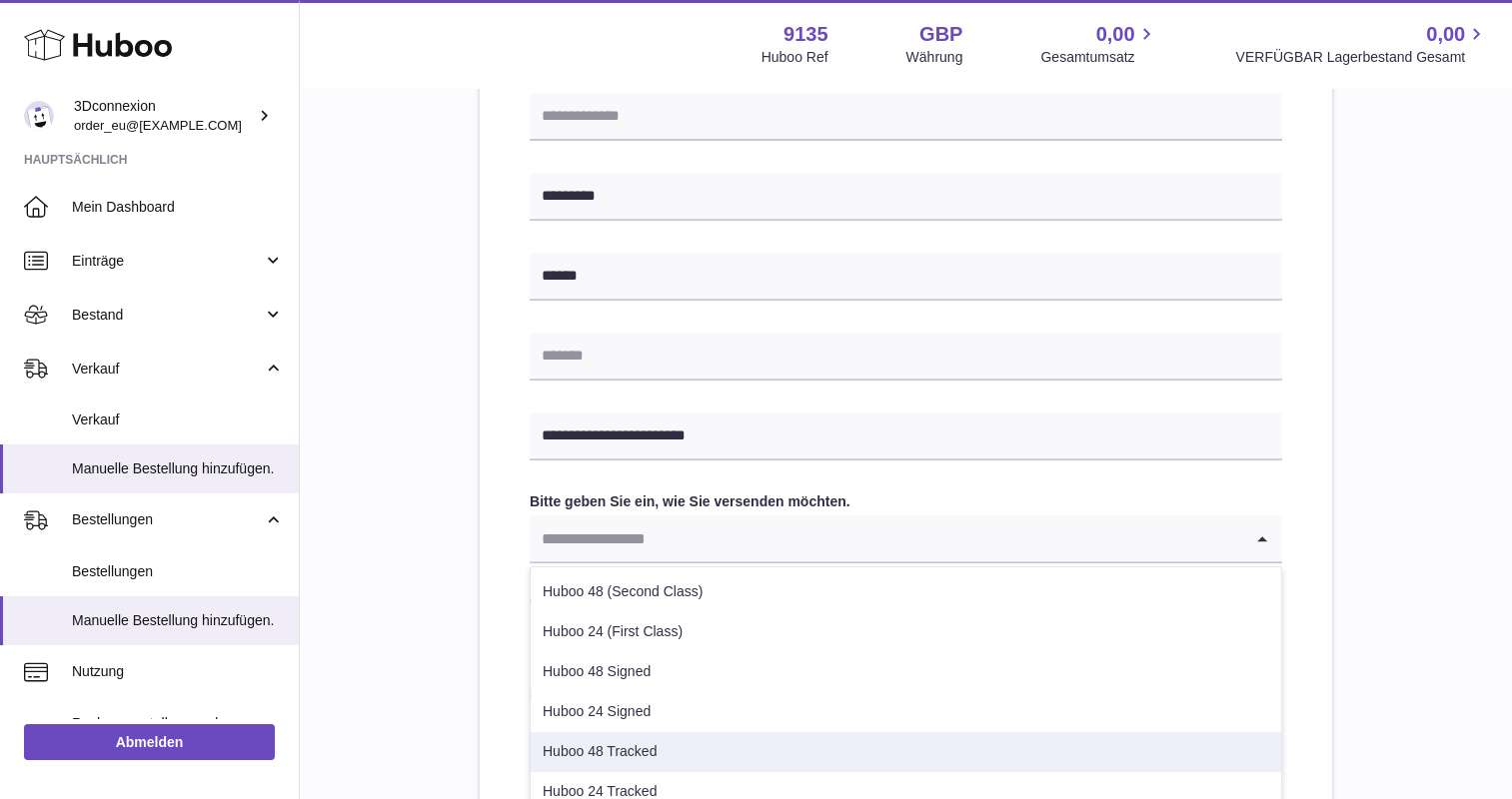 drag, startPoint x: 604, startPoint y: 752, endPoint x: 591, endPoint y: 695, distance: 58.463664 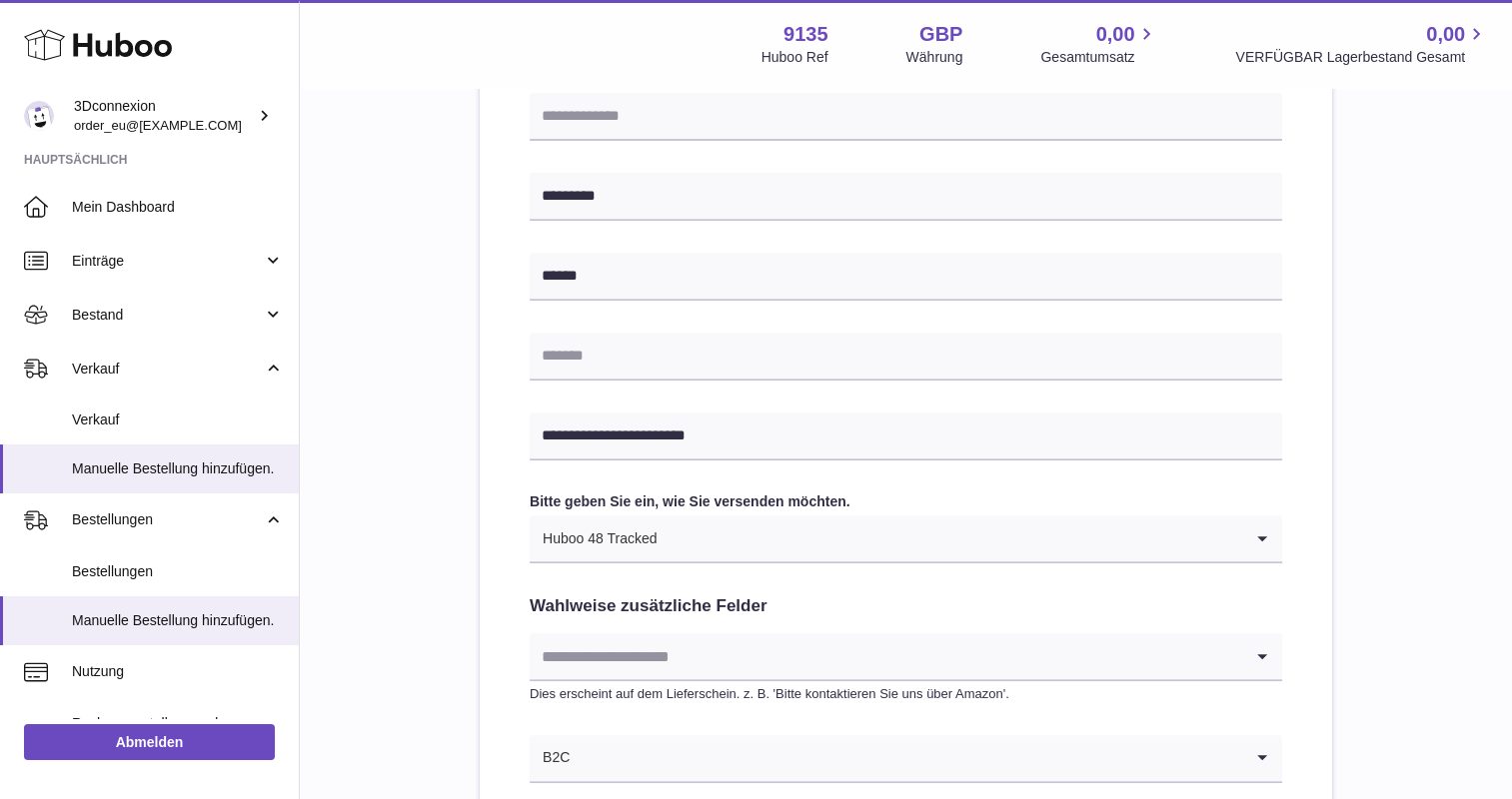 click on "**********" at bounding box center (905, 207) 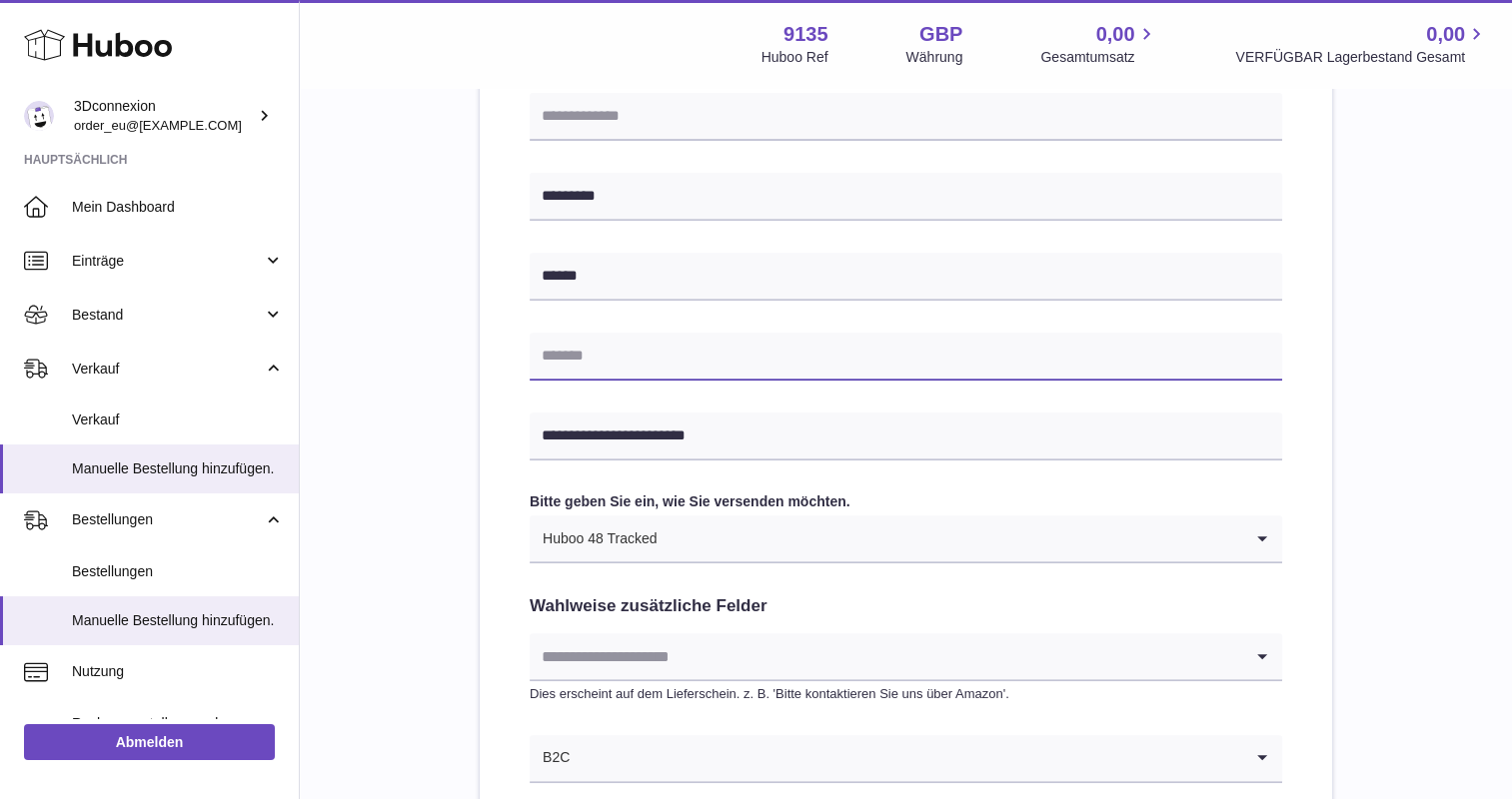 click at bounding box center [905, 357] 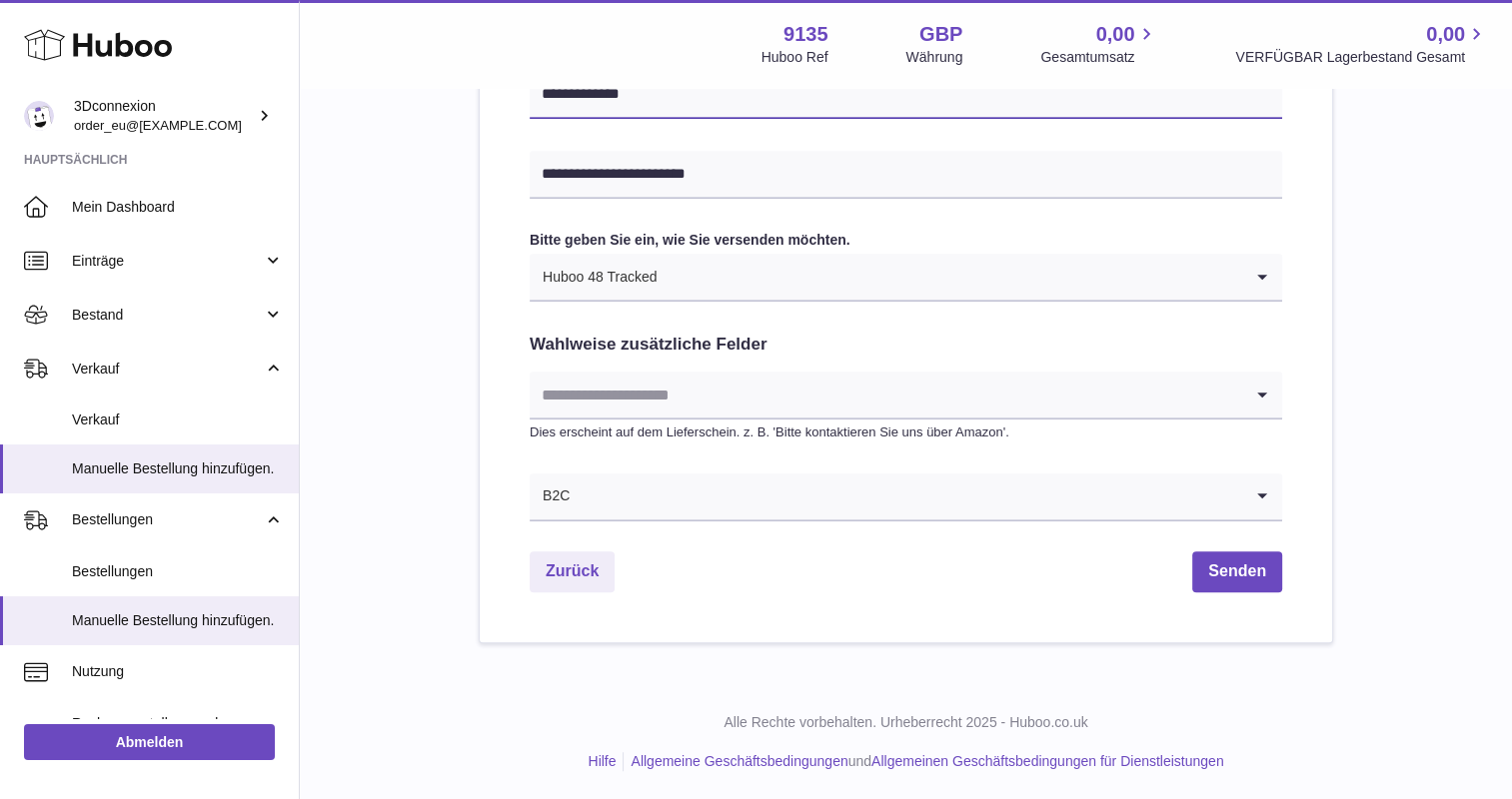 scroll, scrollTop: 1009, scrollLeft: 0, axis: vertical 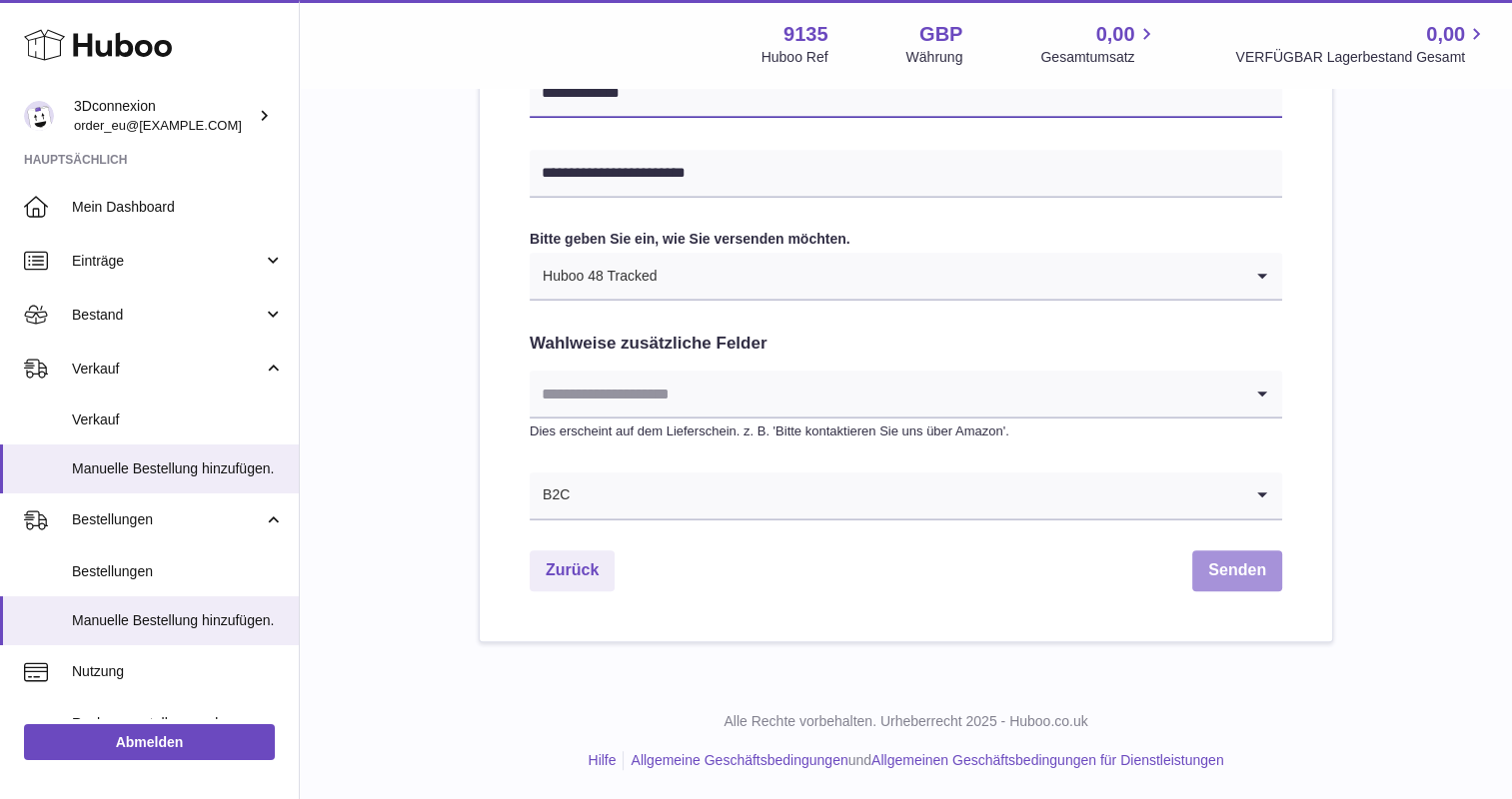 type on "**********" 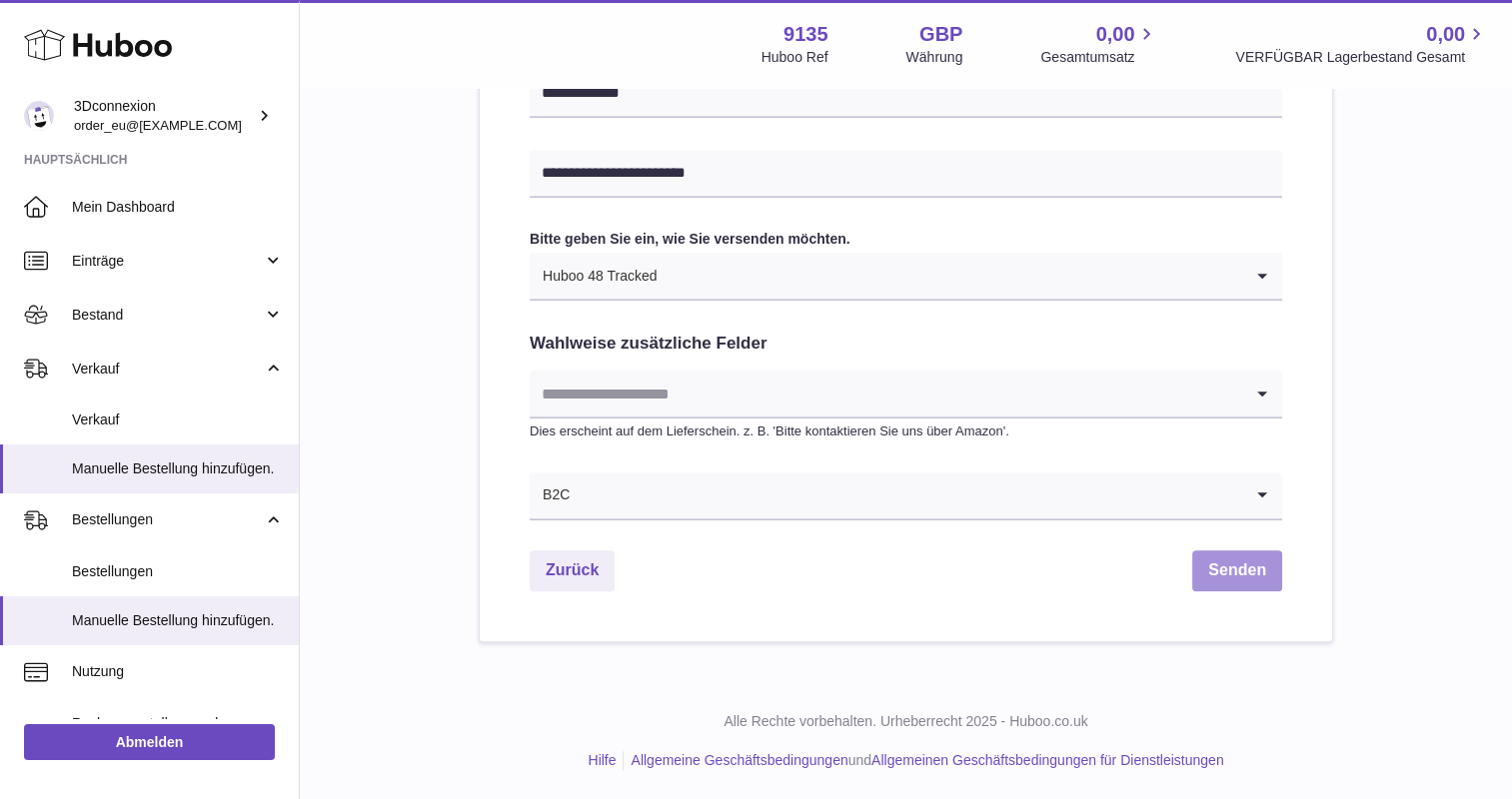click on "Senden" at bounding box center (1237, 570) 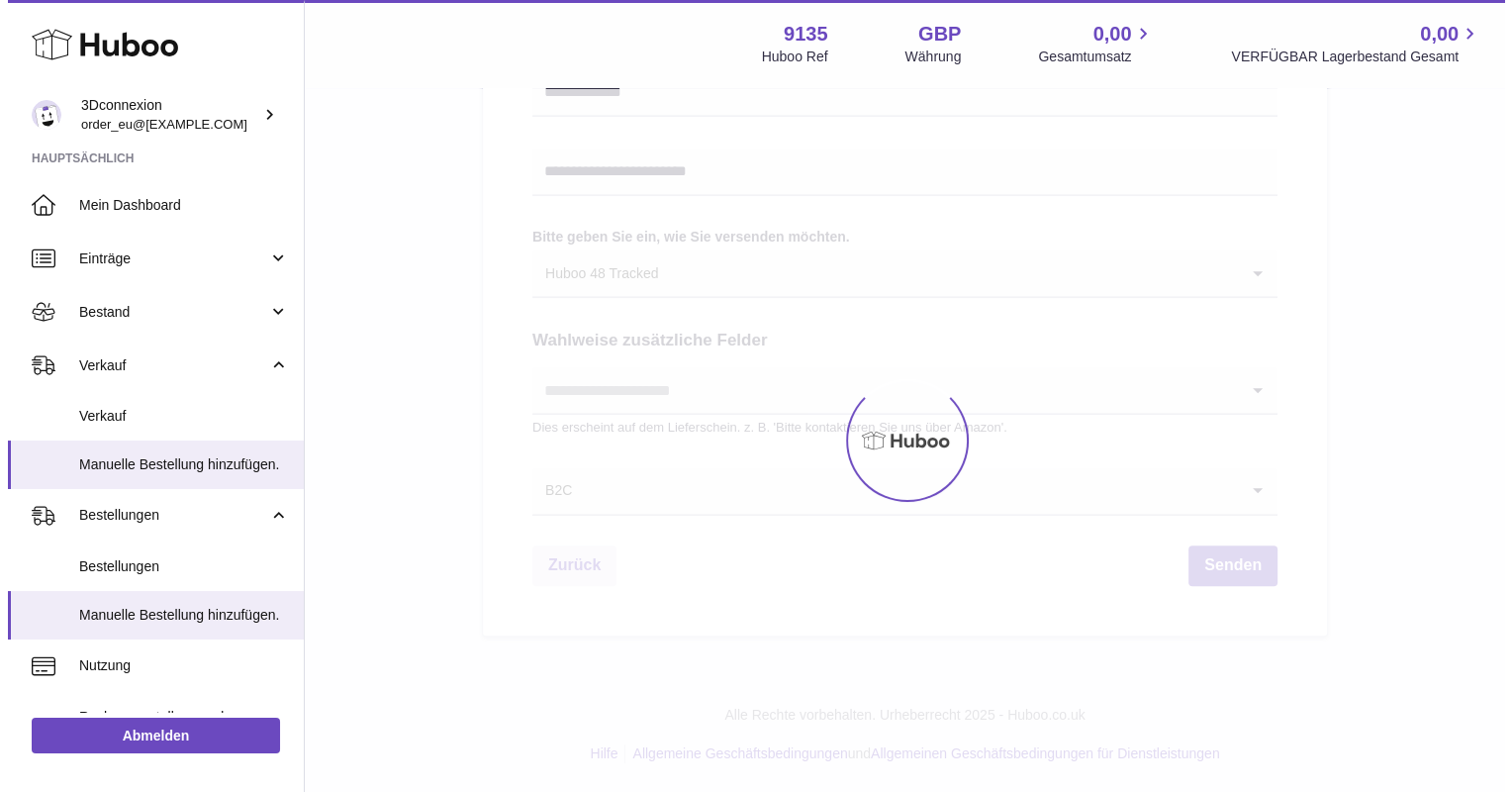 scroll, scrollTop: 0, scrollLeft: 0, axis: both 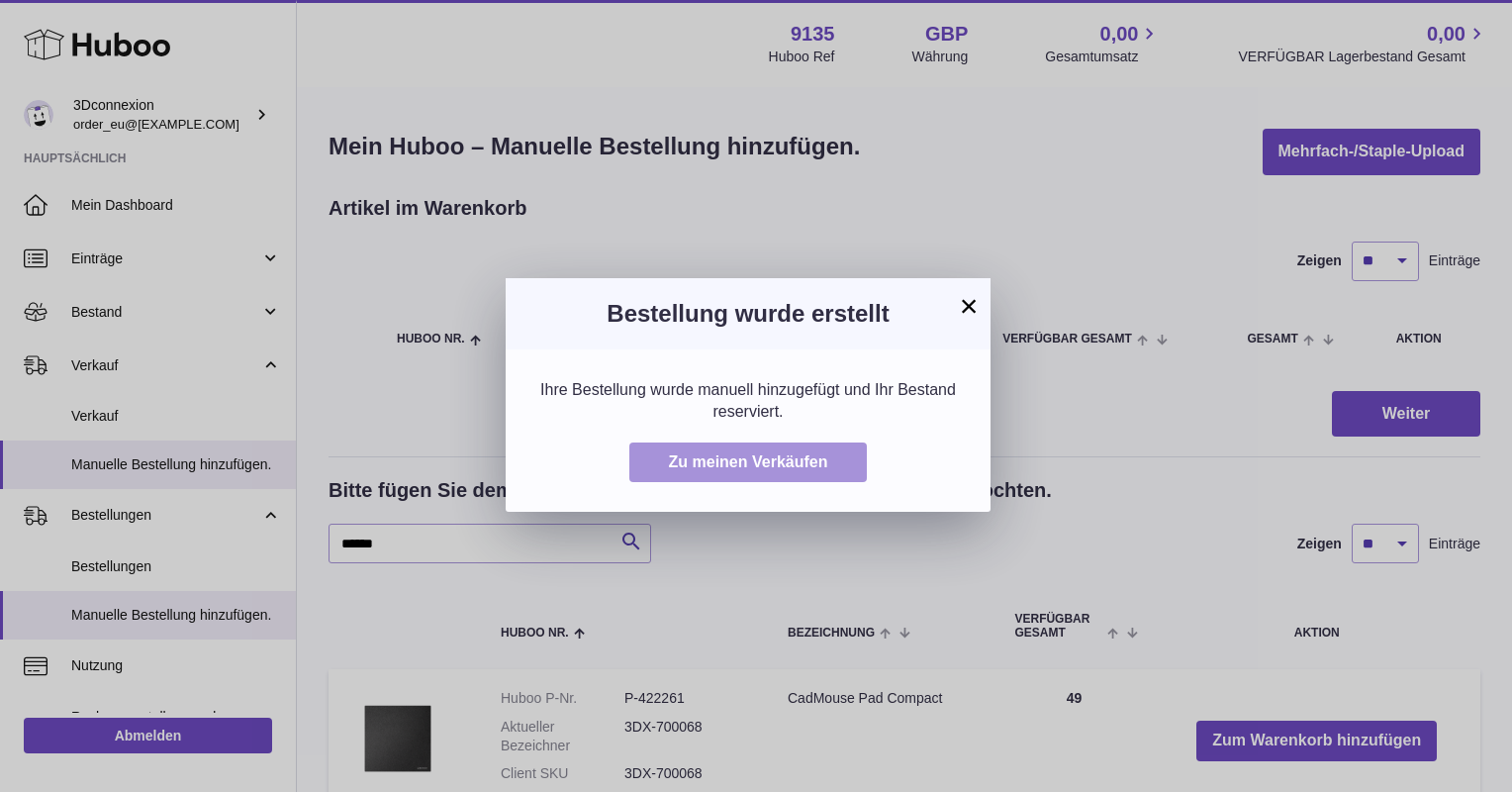 click on "Zu meinen Verkäufen" at bounding box center [748, 461] 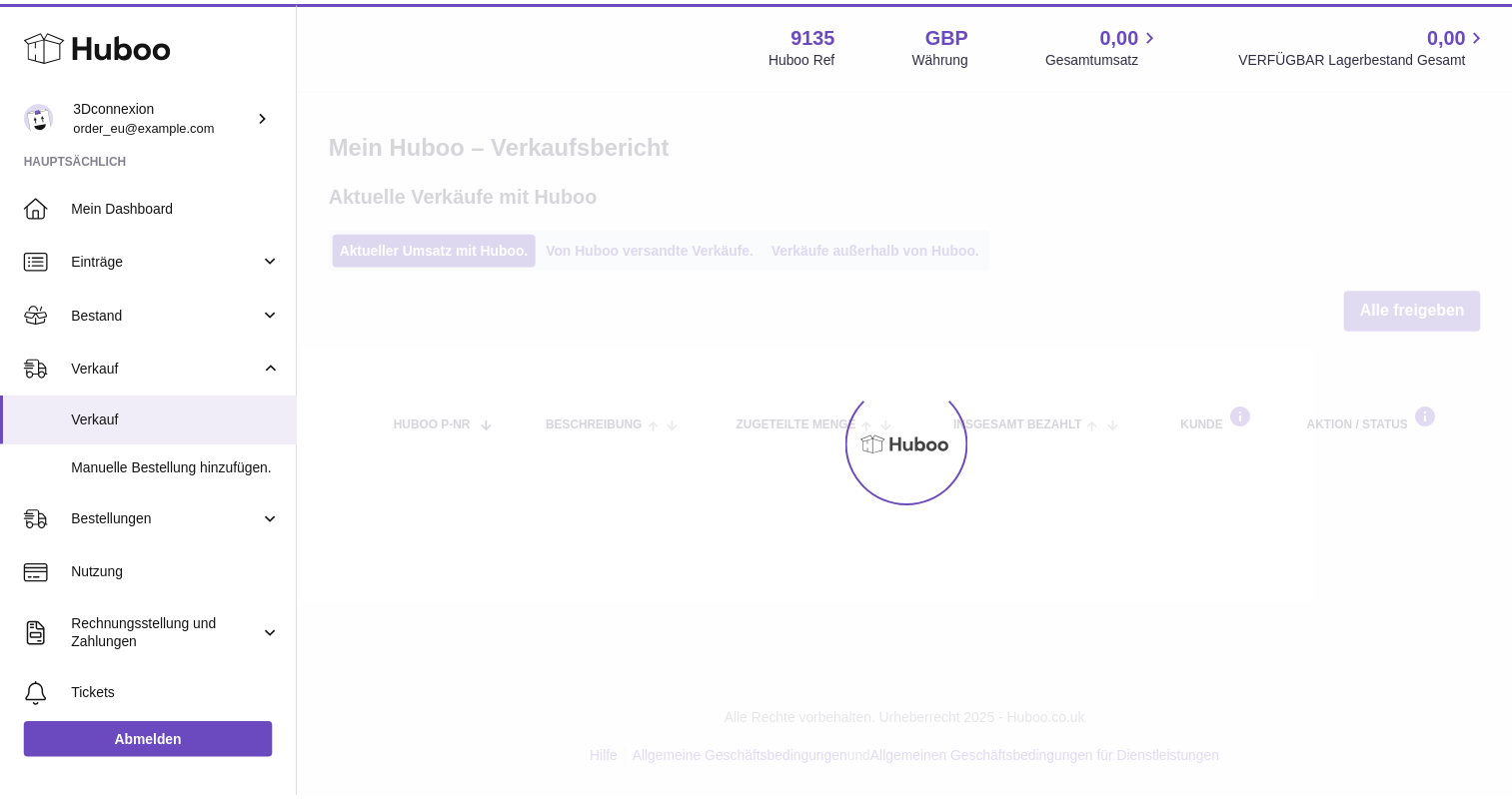 scroll, scrollTop: 0, scrollLeft: 0, axis: both 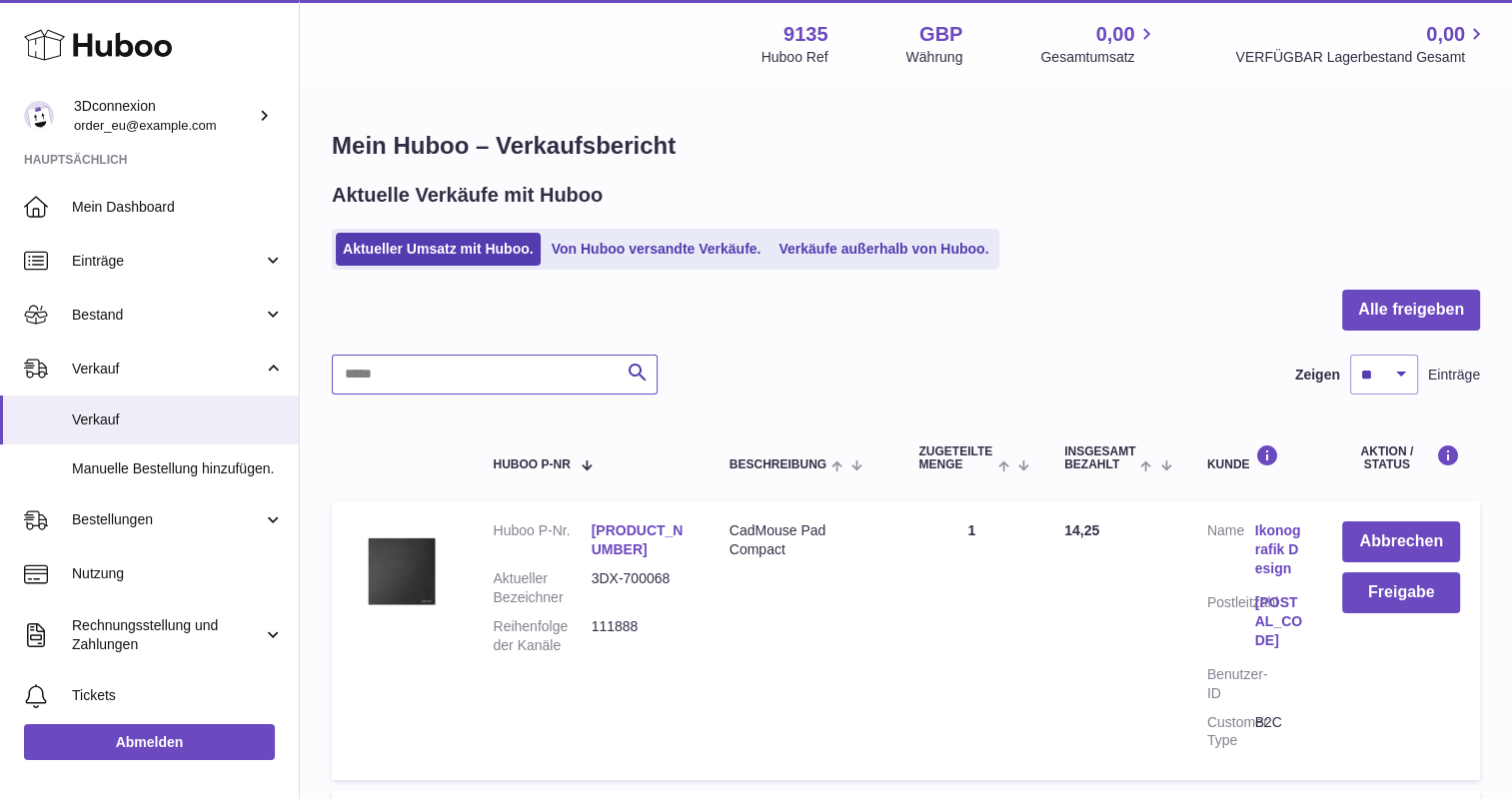 click at bounding box center (495, 375) 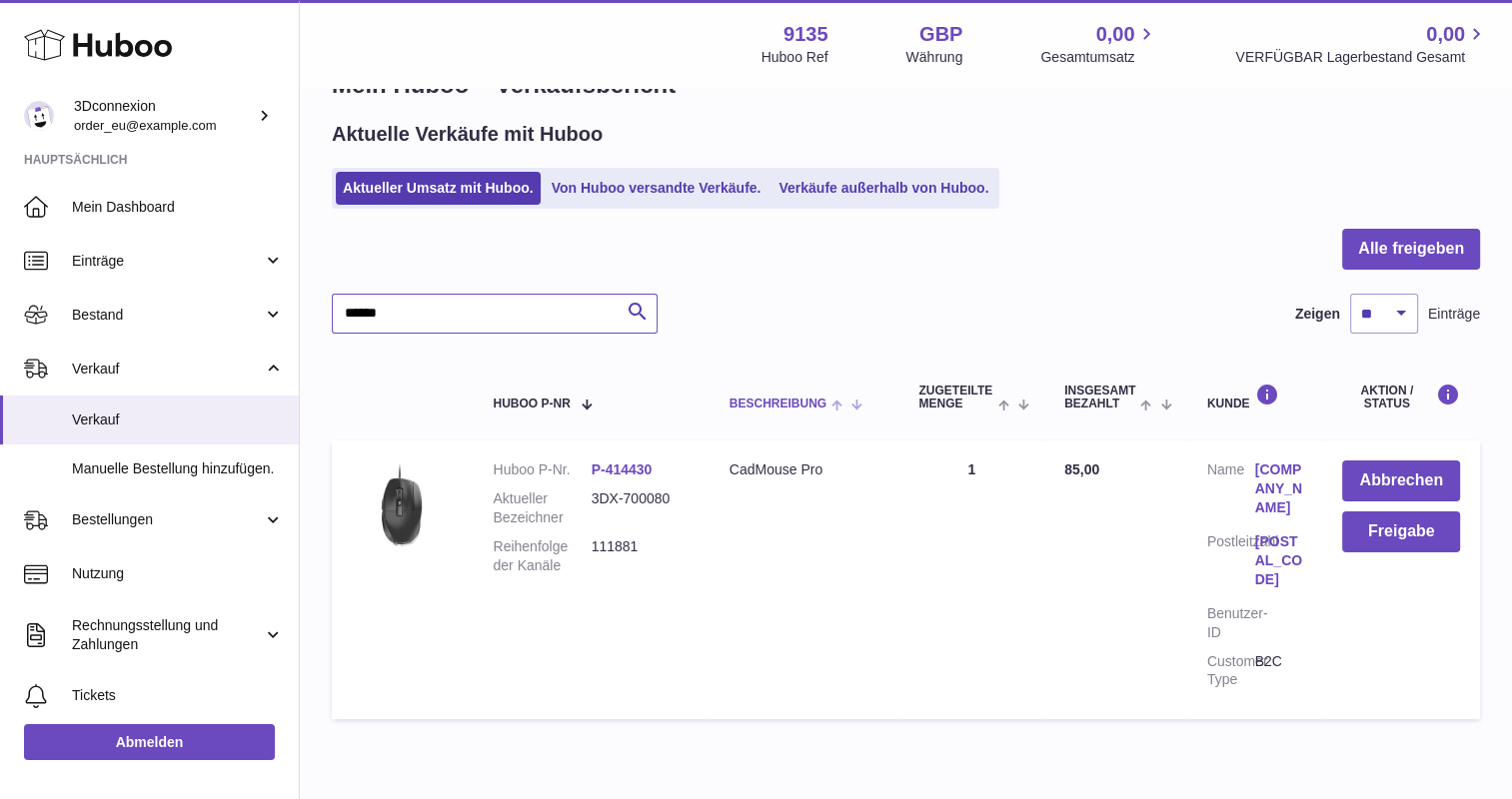 scroll, scrollTop: 128, scrollLeft: 0, axis: vertical 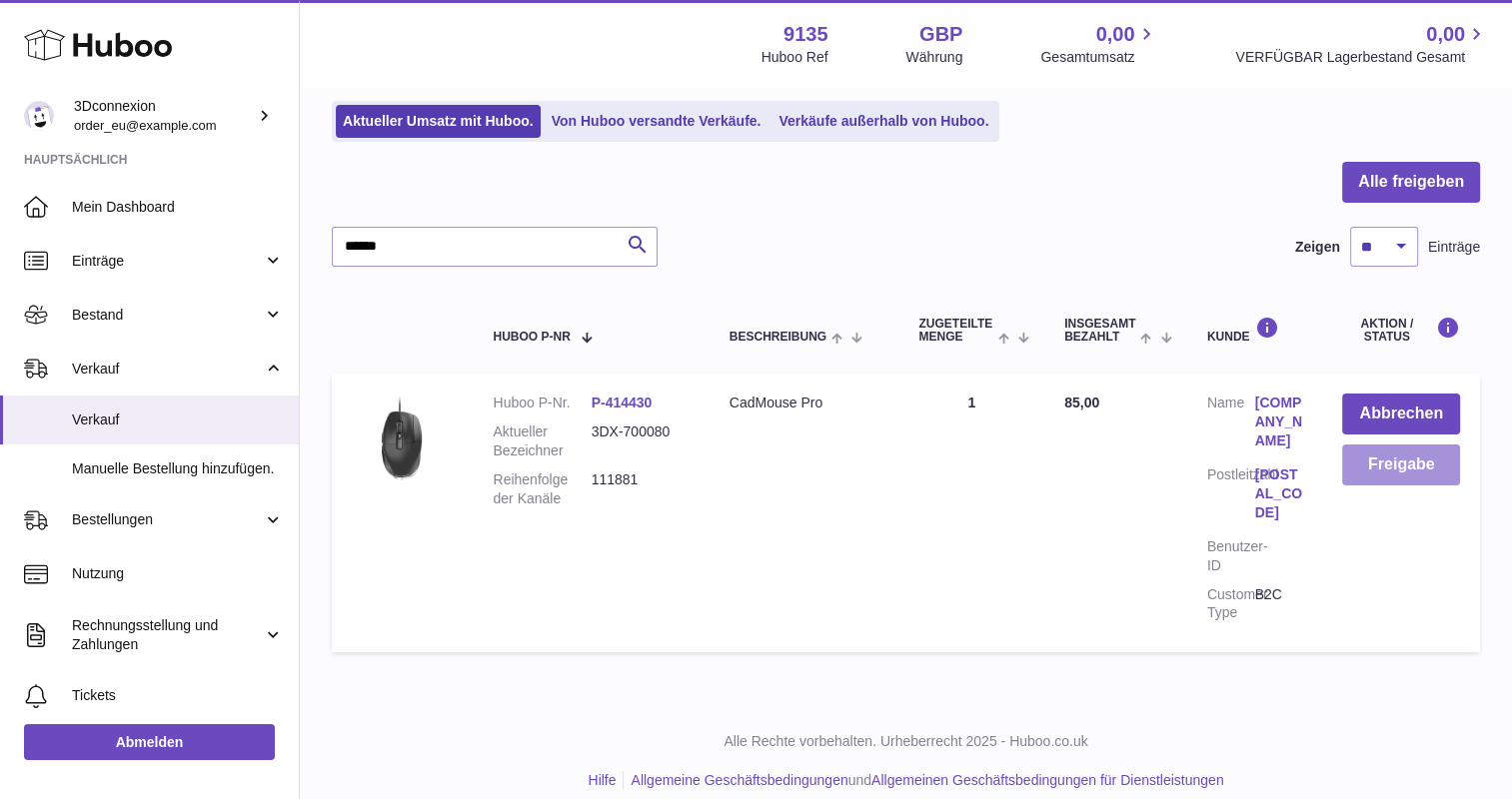 click on "Freigabe" at bounding box center (1401, 464) 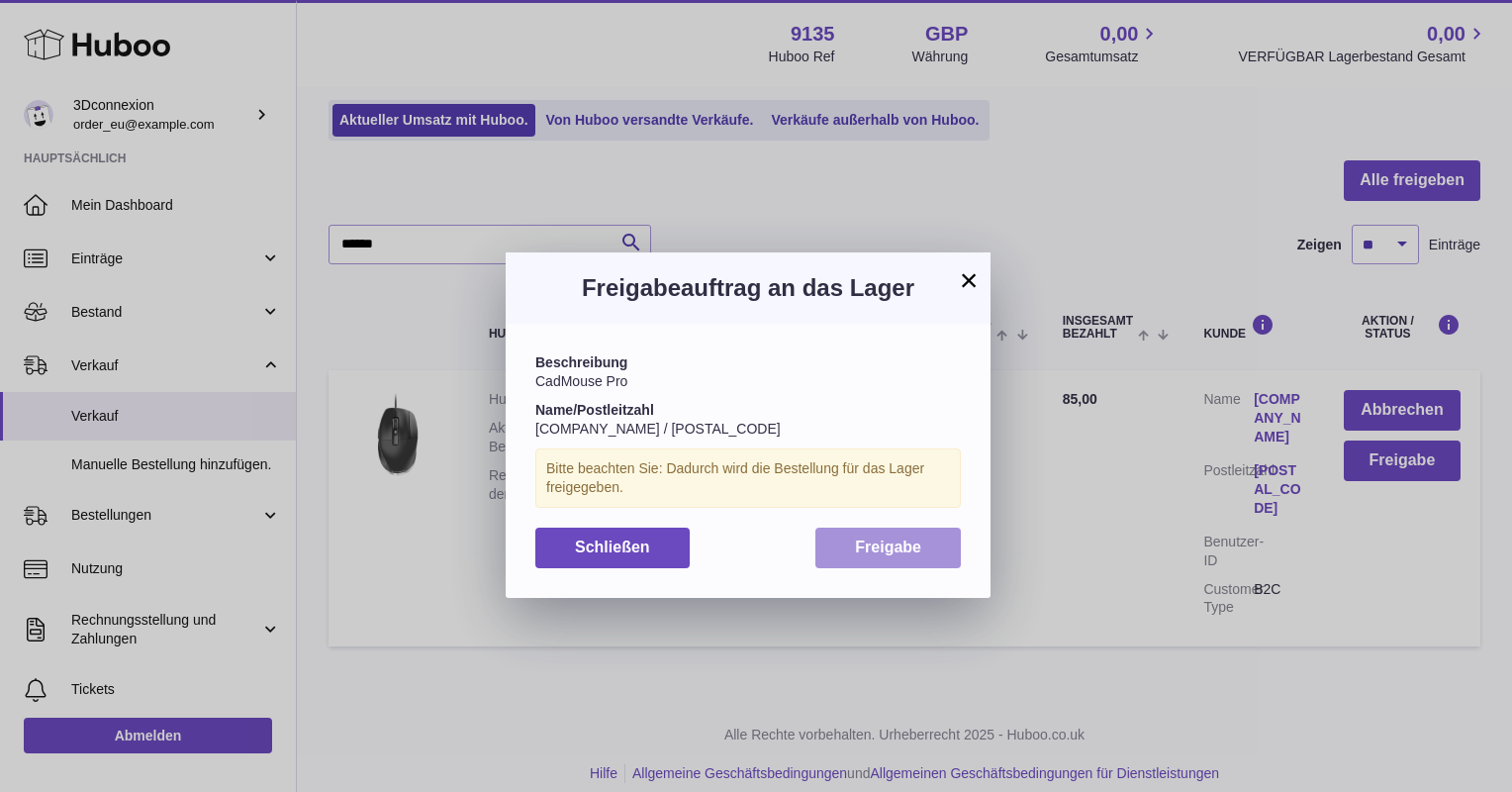 click on "Freigabe" at bounding box center (888, 547) 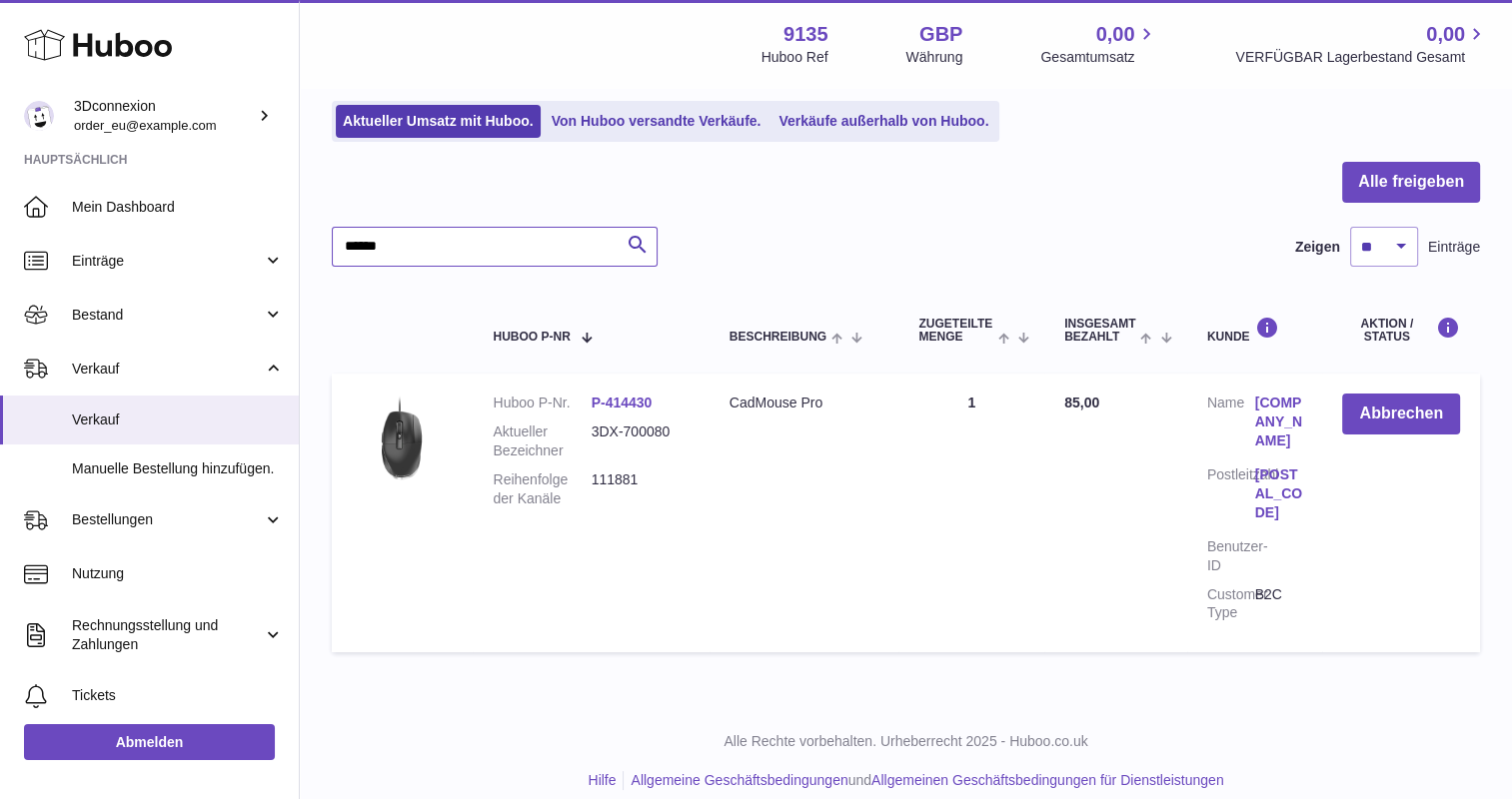 click on "******" at bounding box center (495, 247) 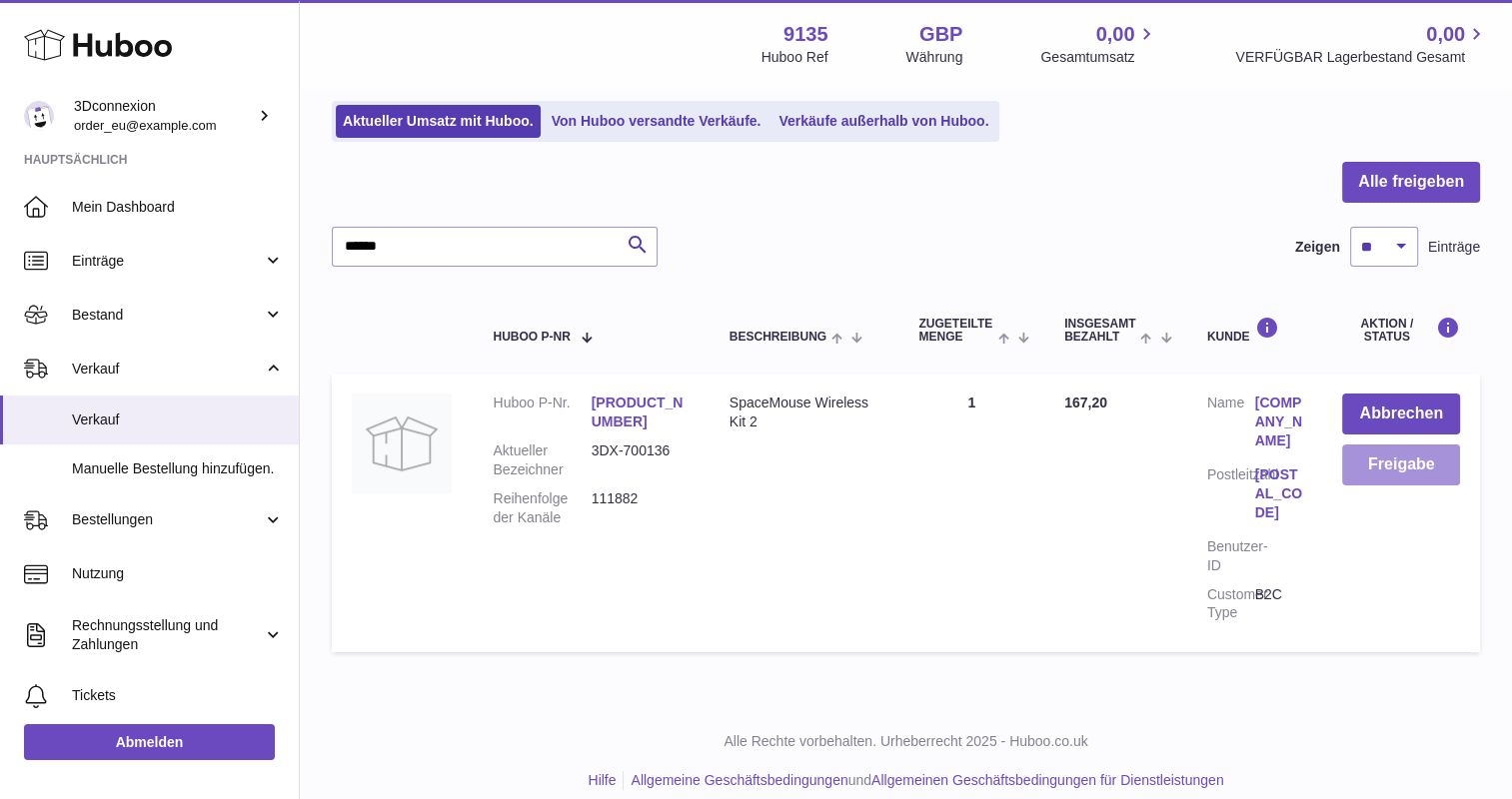 click on "Freigabe" at bounding box center [1401, 464] 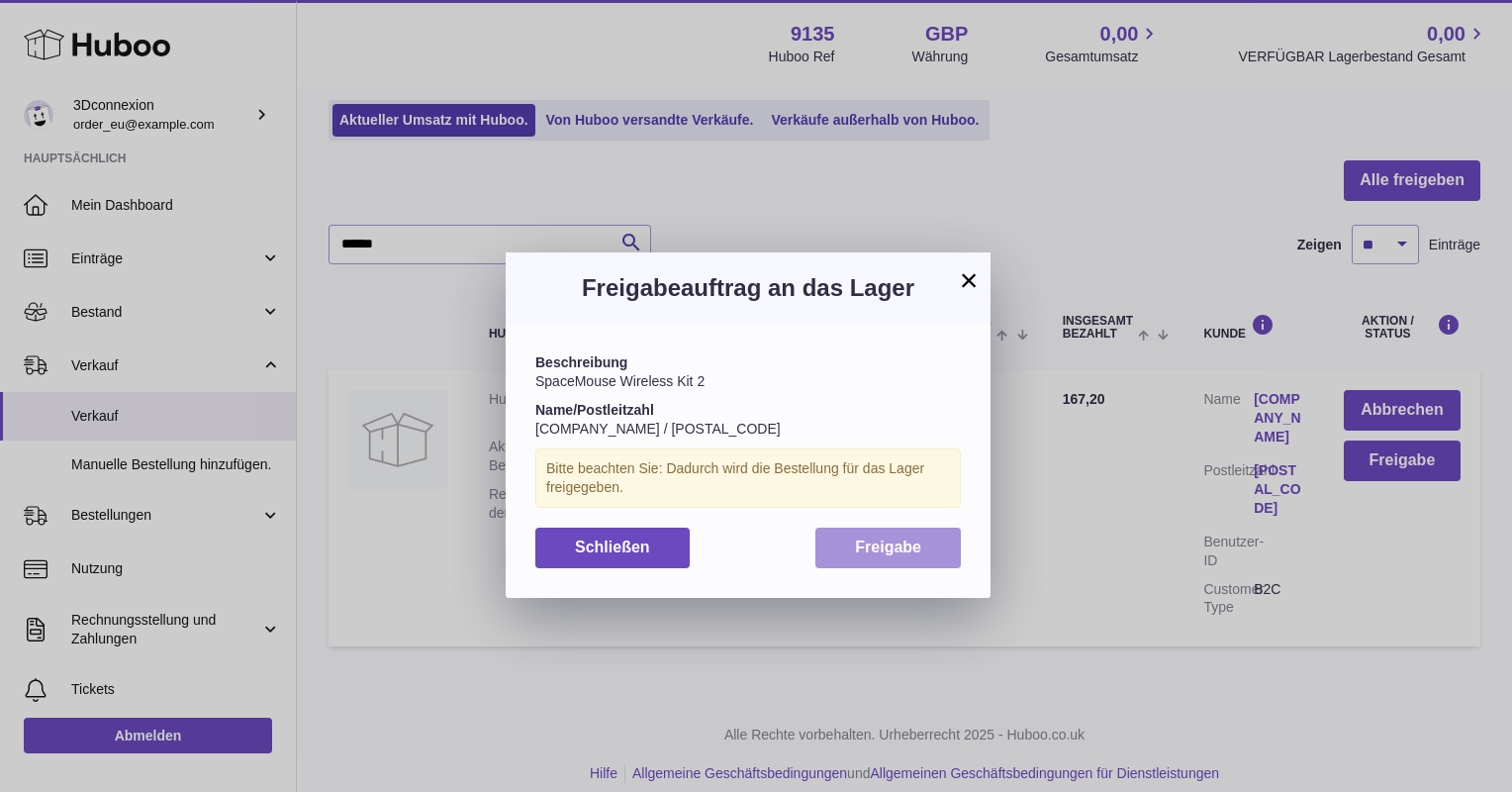 click on "Freigabe" at bounding box center (888, 546) 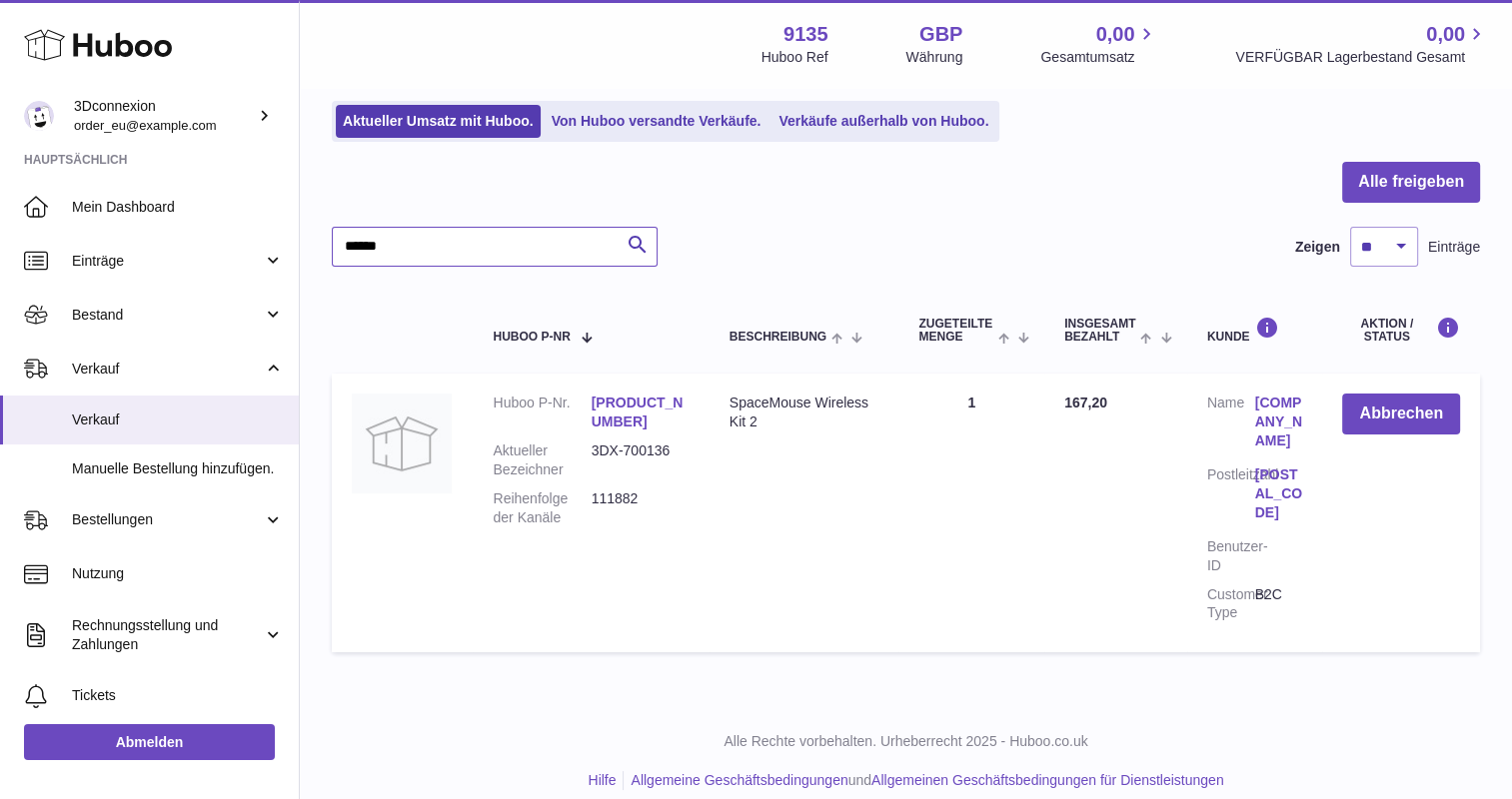click on "******" at bounding box center [495, 247] 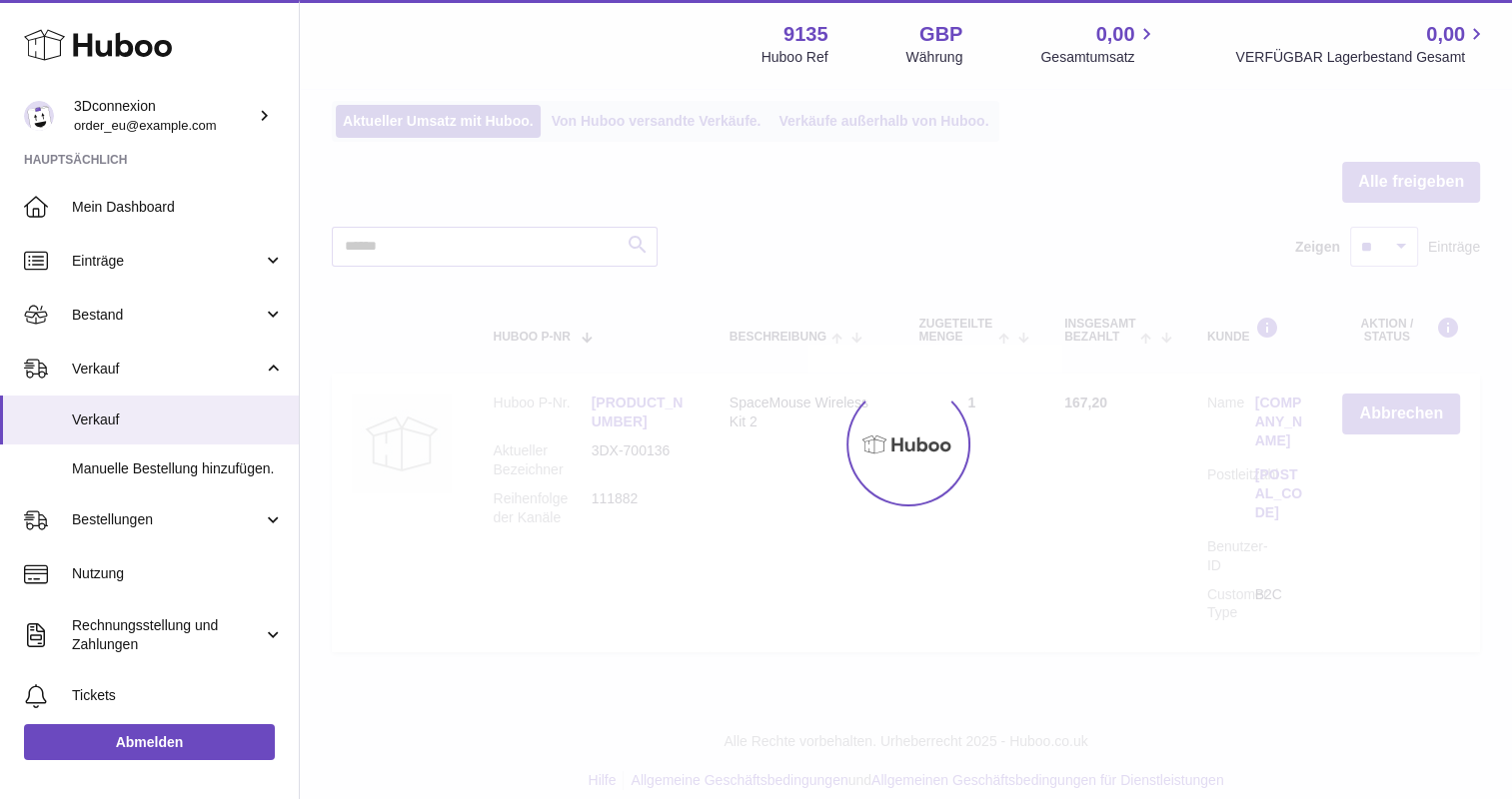scroll, scrollTop: 110, scrollLeft: 0, axis: vertical 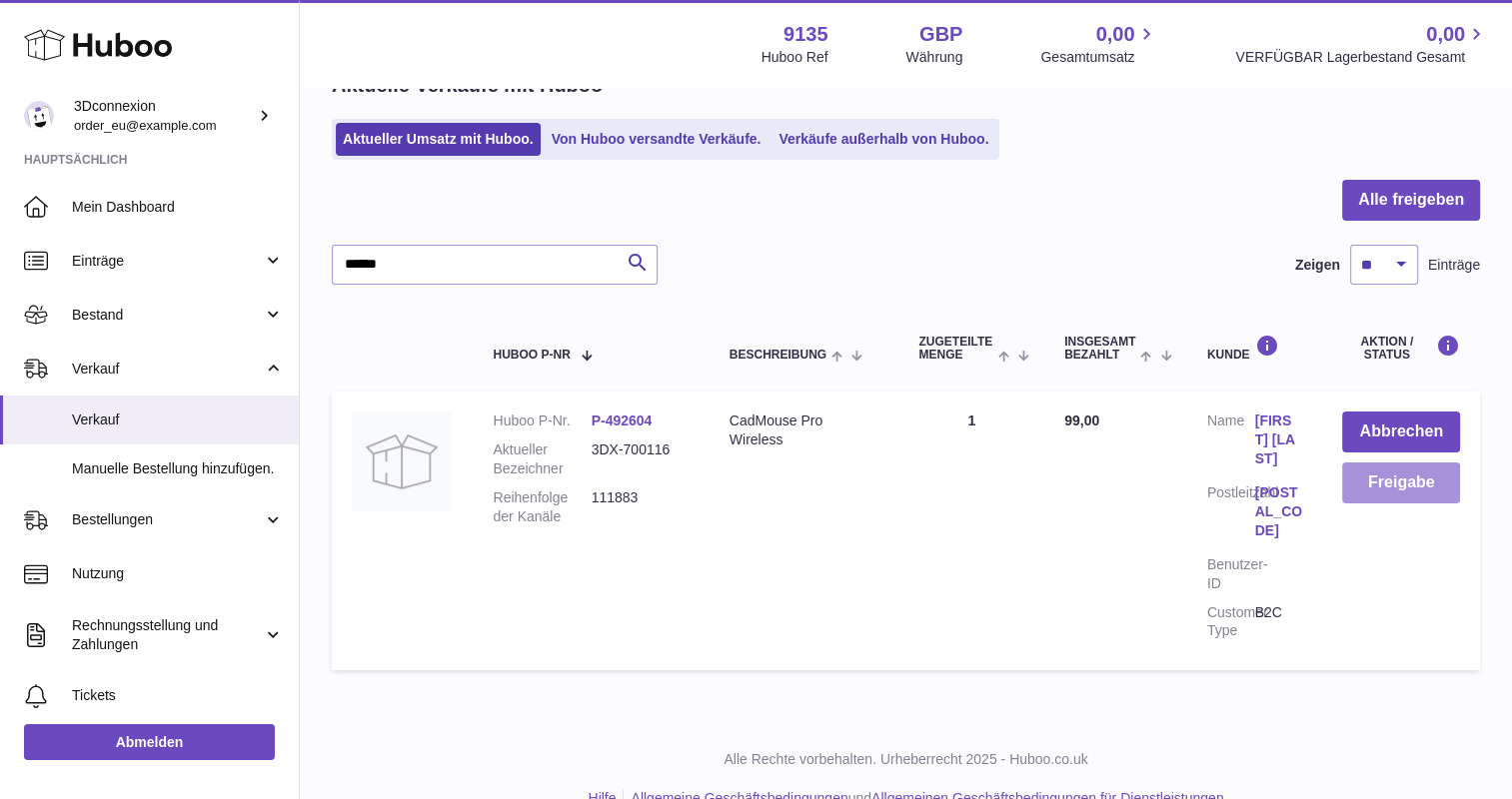 click on "Freigabe" at bounding box center [1401, 482] 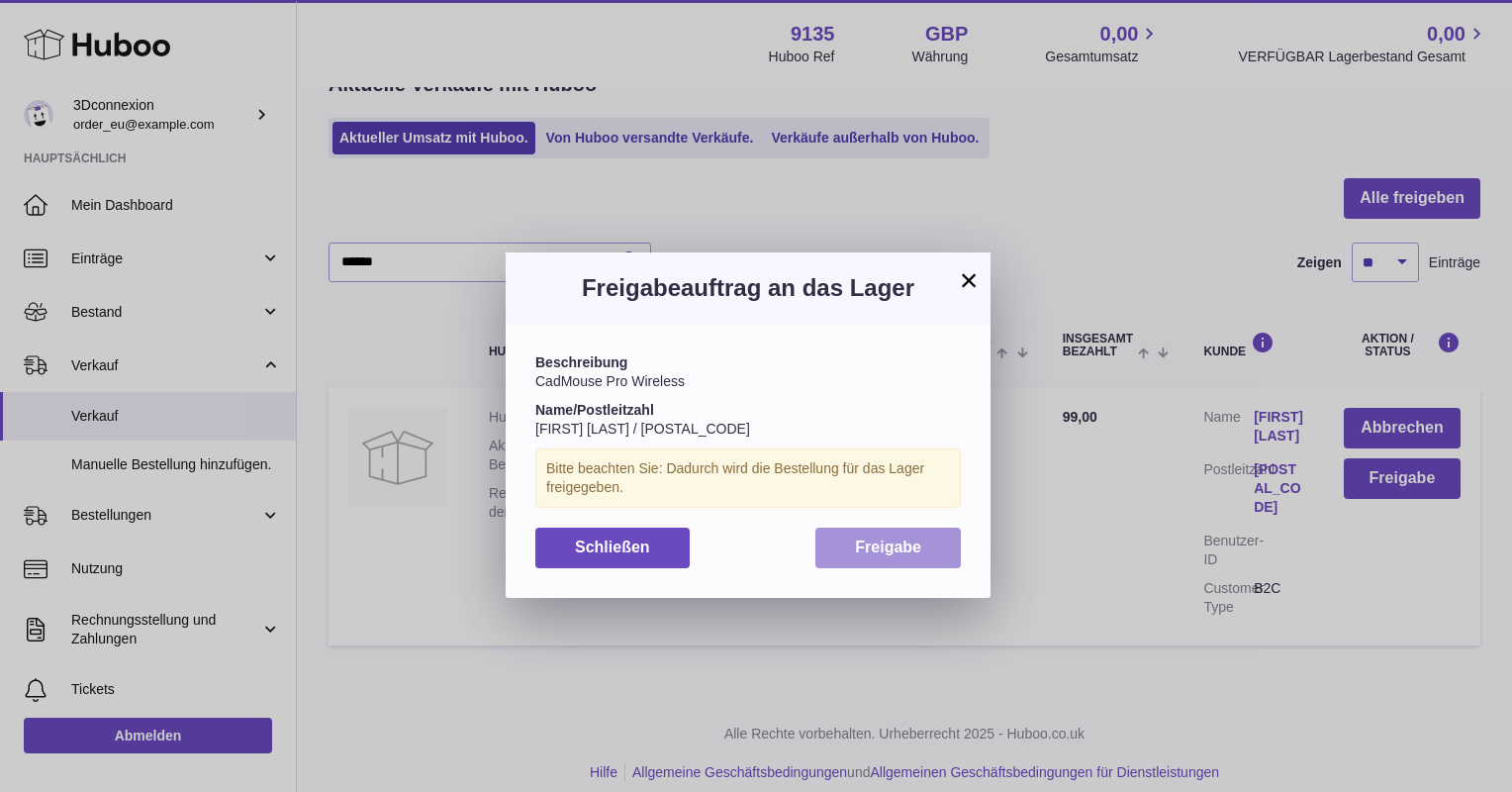 click on "Freigabe" at bounding box center (888, 546) 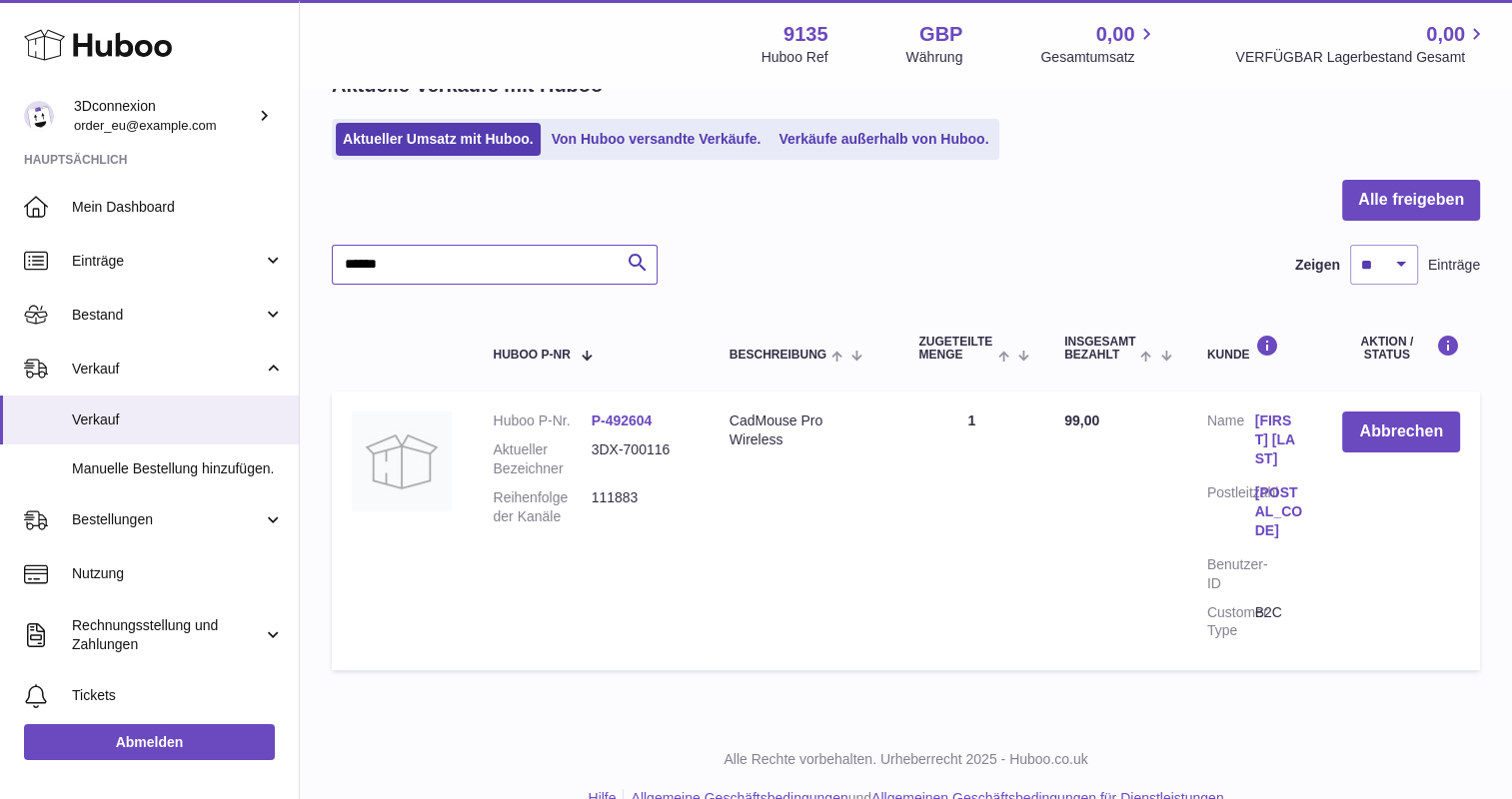 click on "******" at bounding box center (495, 265) 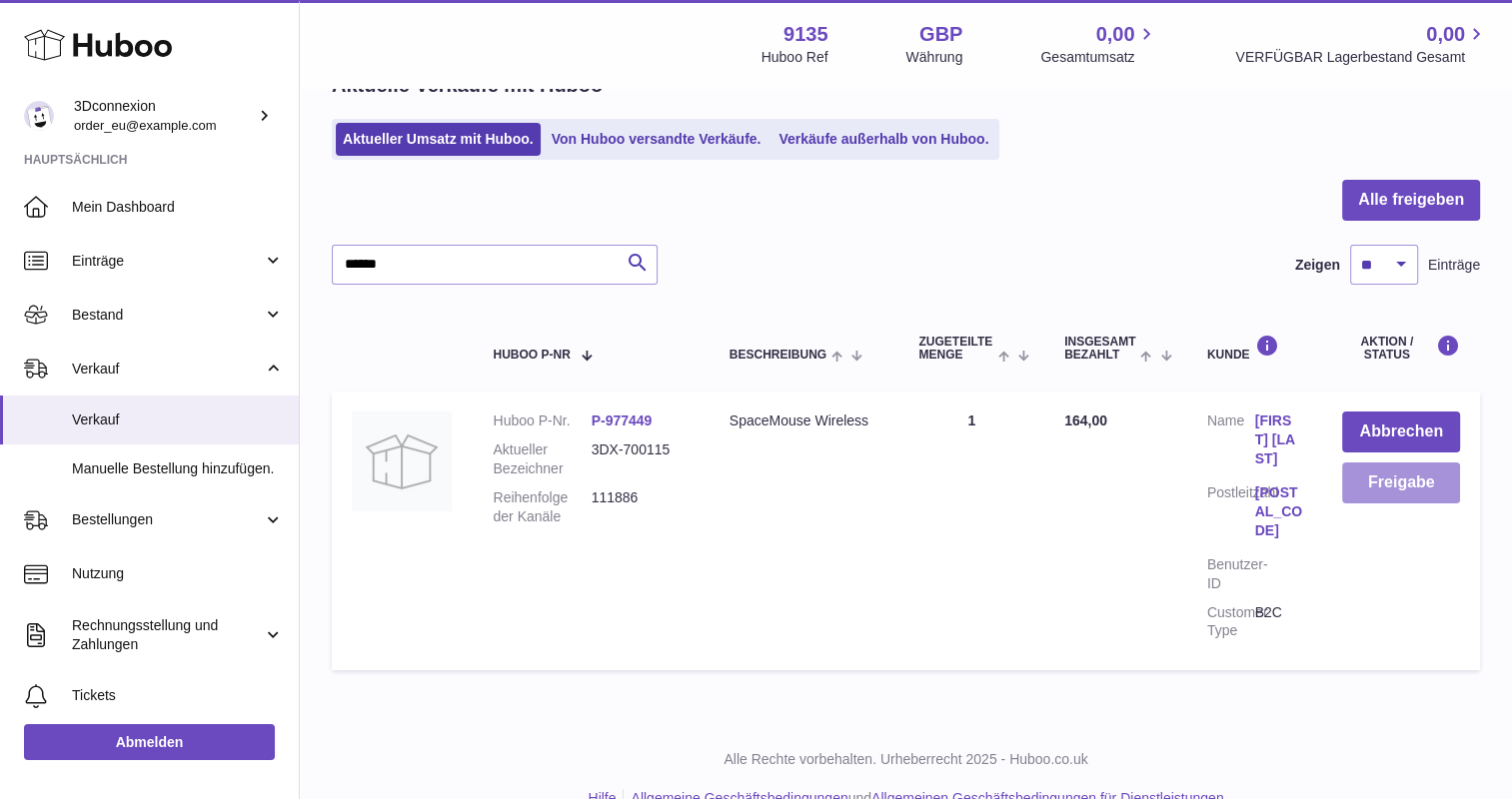 click on "Freigabe" at bounding box center [1401, 482] 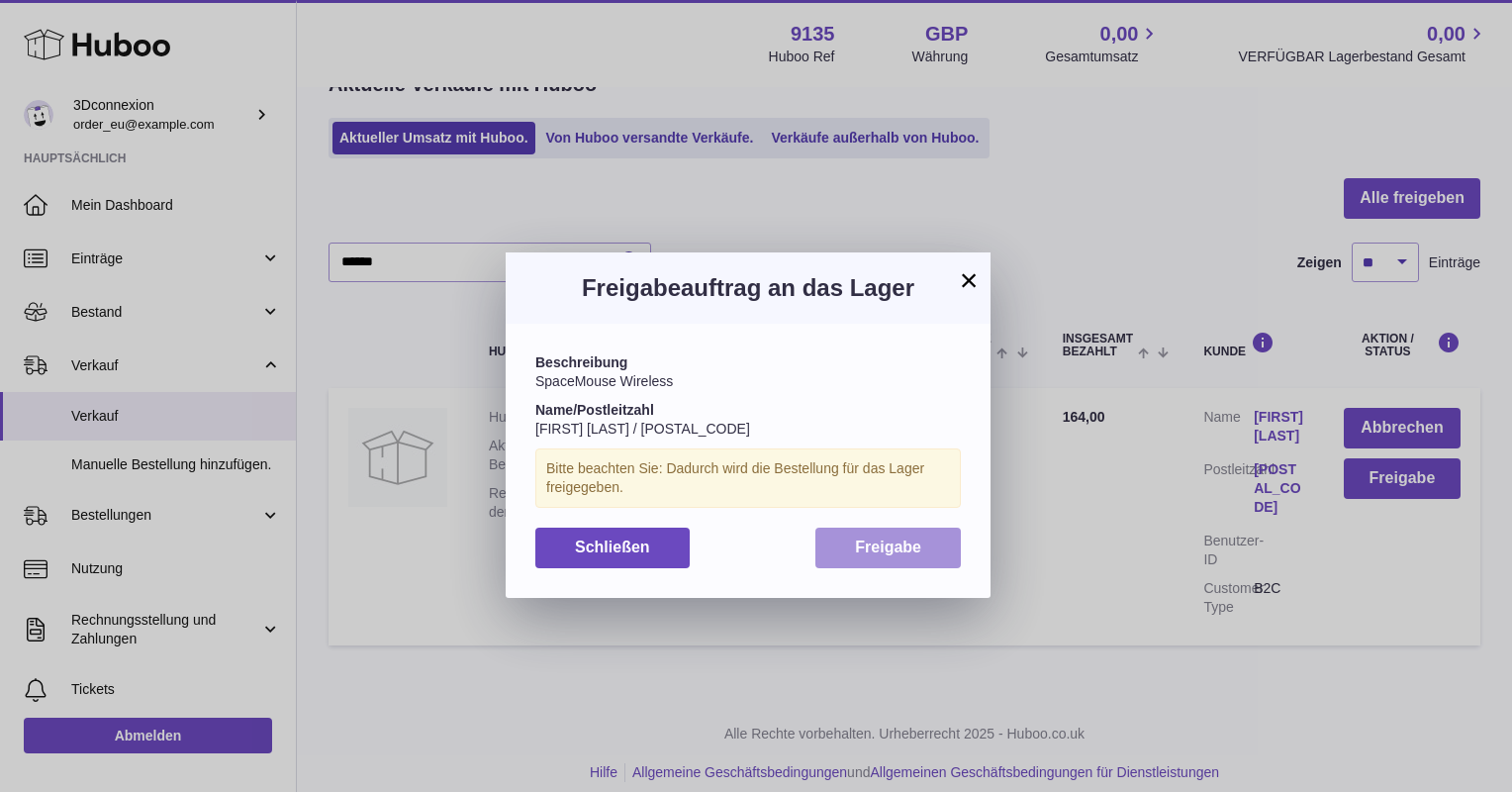 click on "Freigabe" at bounding box center [888, 547] 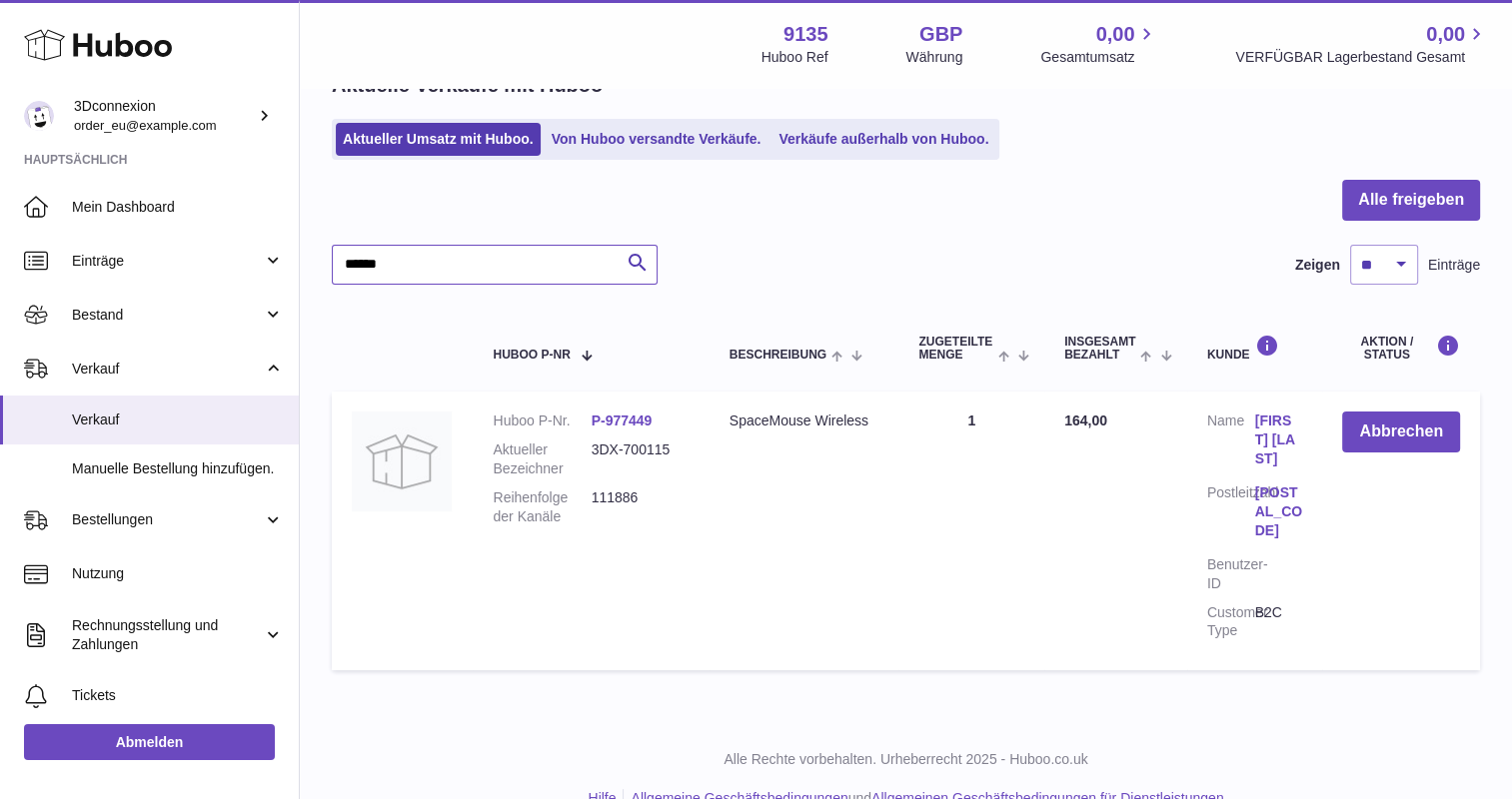 click on "******" at bounding box center [495, 265] 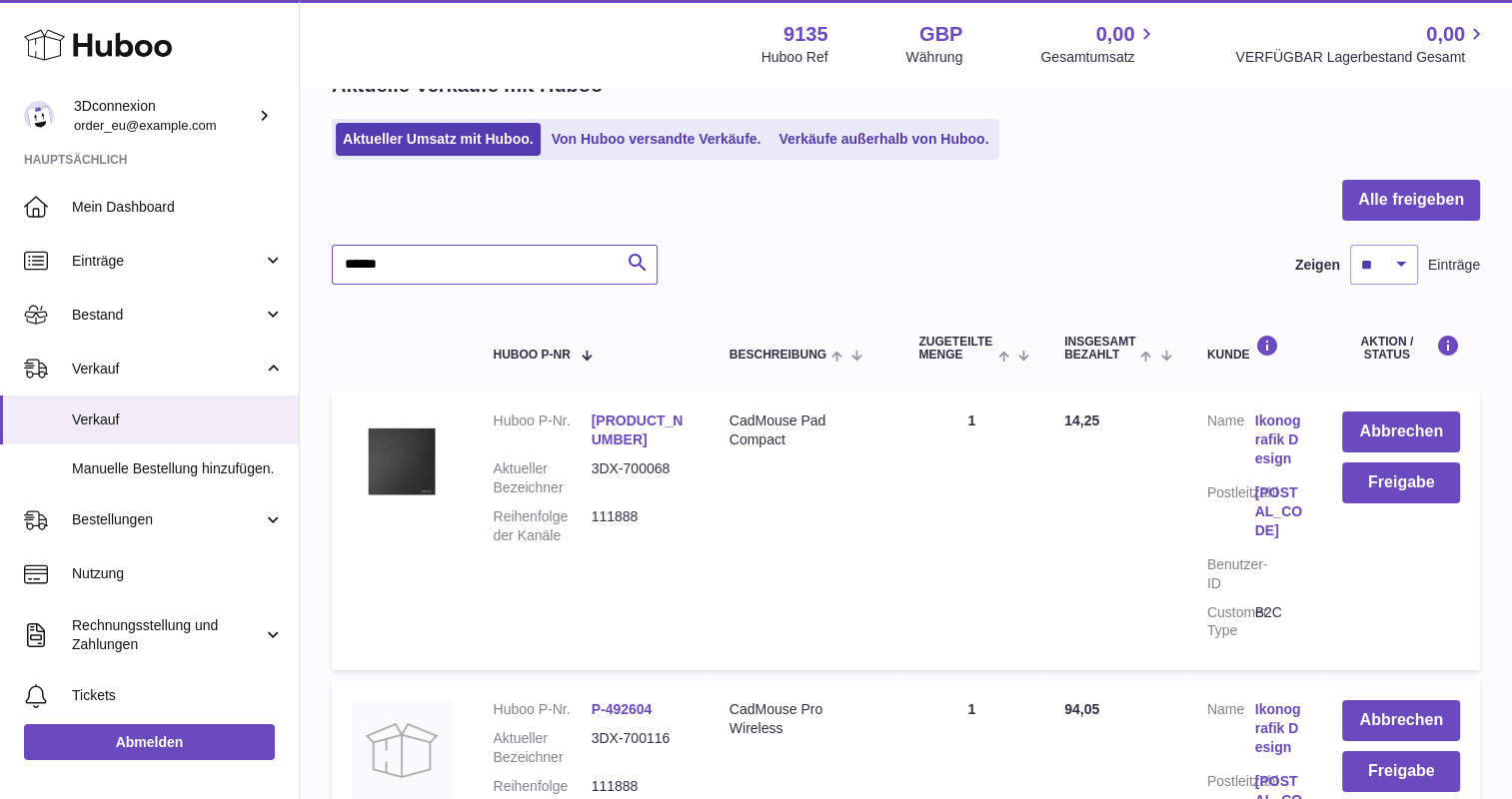 scroll, scrollTop: 310, scrollLeft: 0, axis: vertical 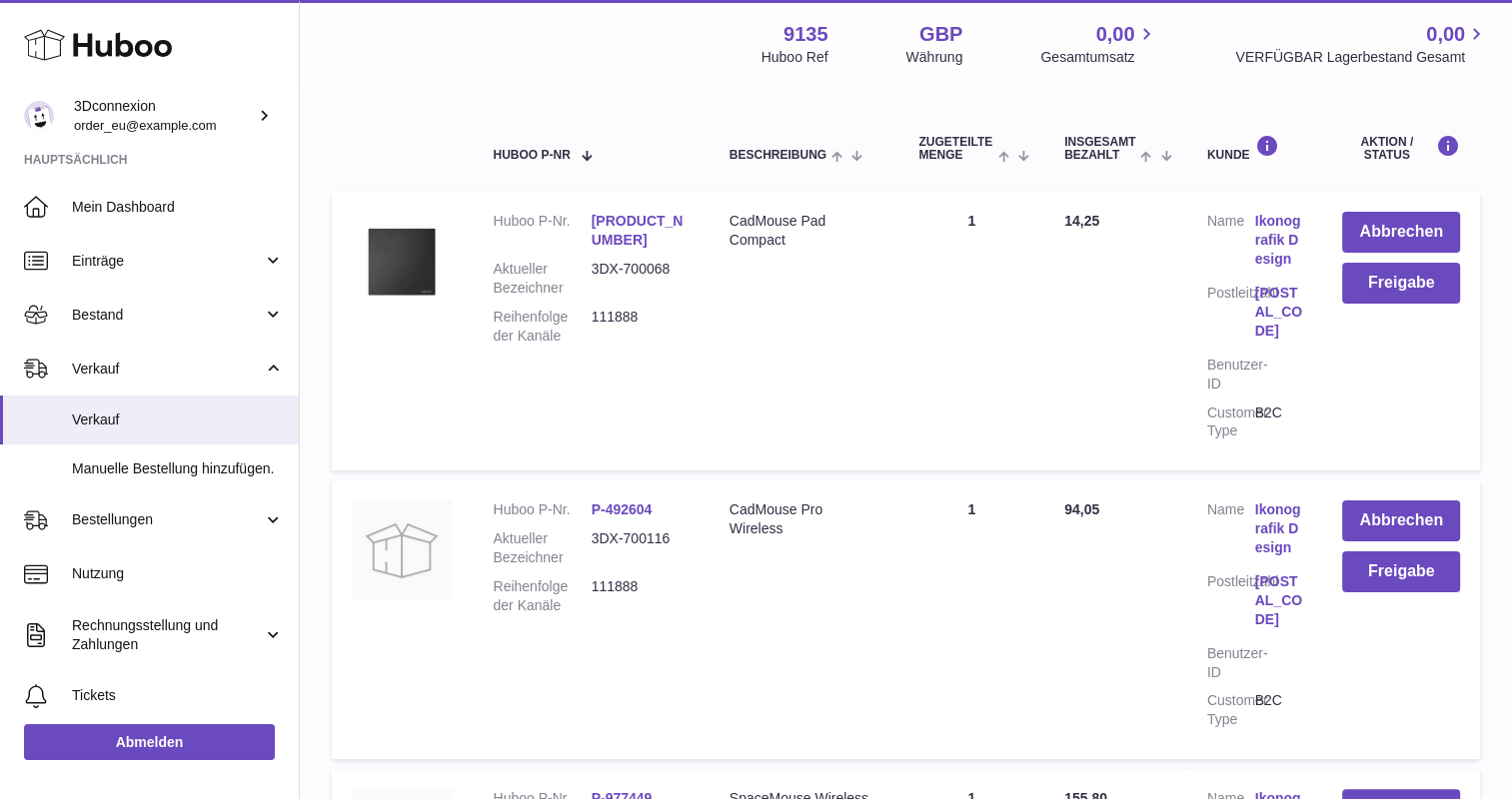 type on "******" 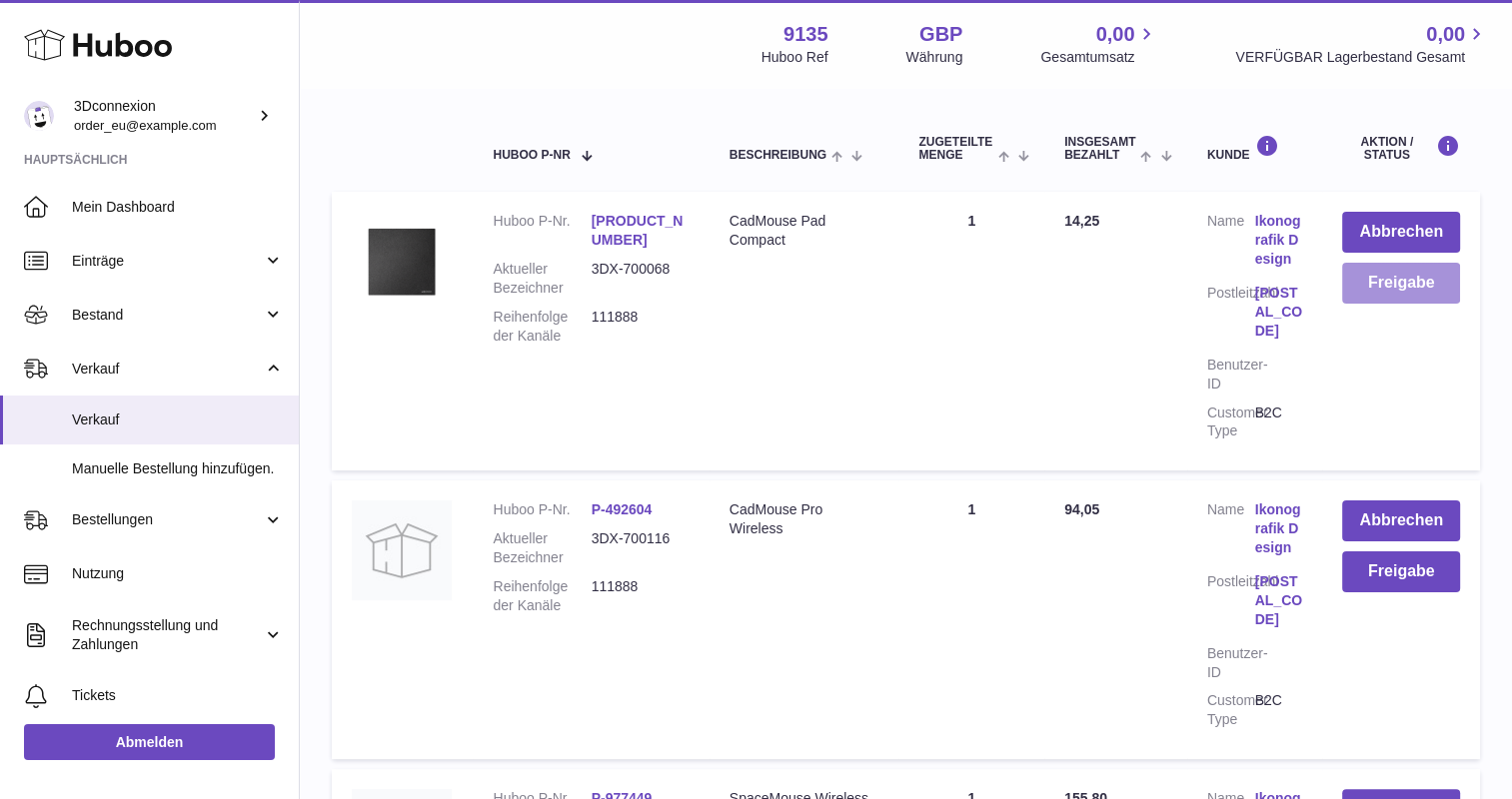 click on "Freigabe" at bounding box center [1401, 283] 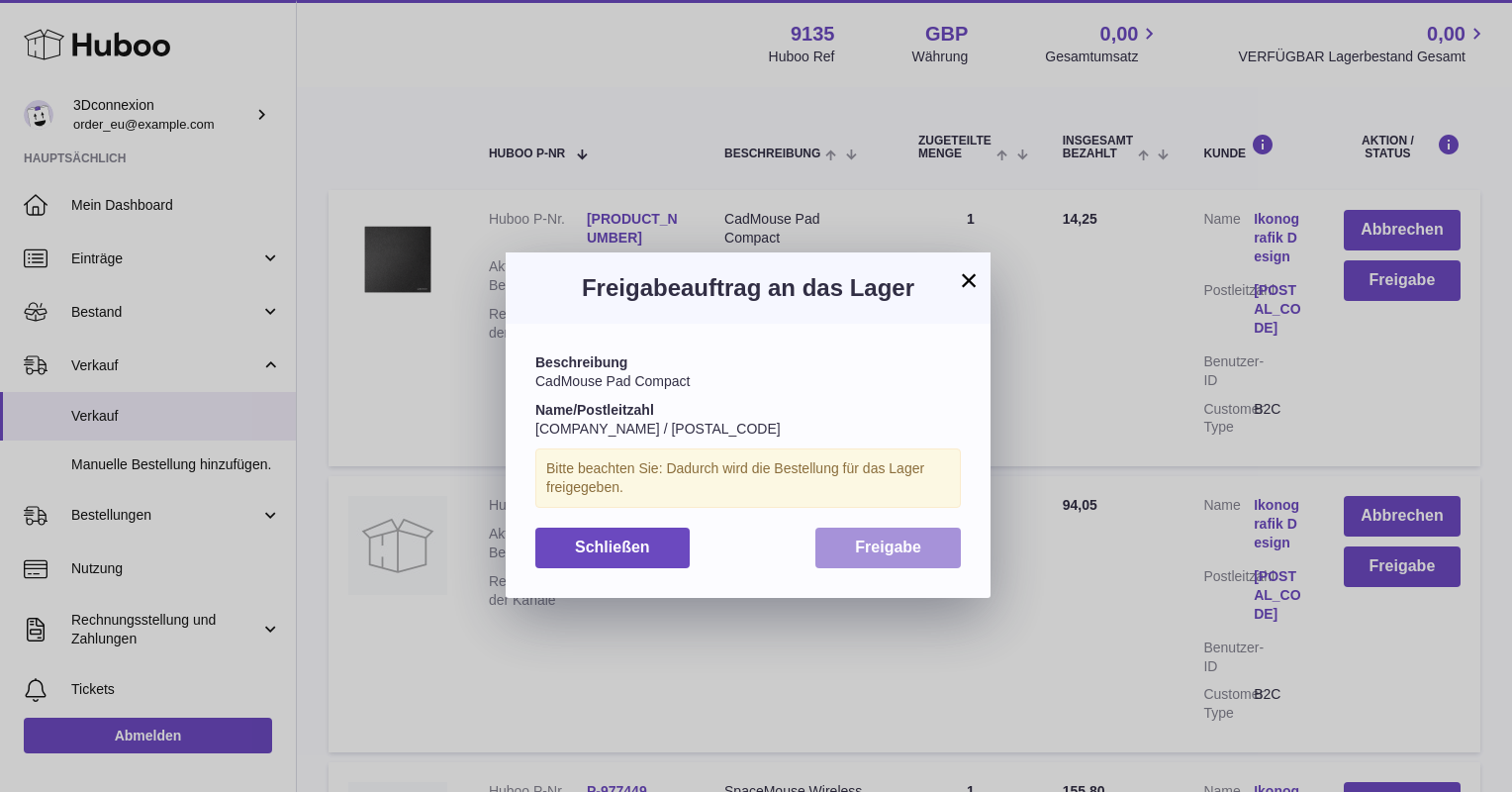 click on "Freigabe" at bounding box center [888, 546] 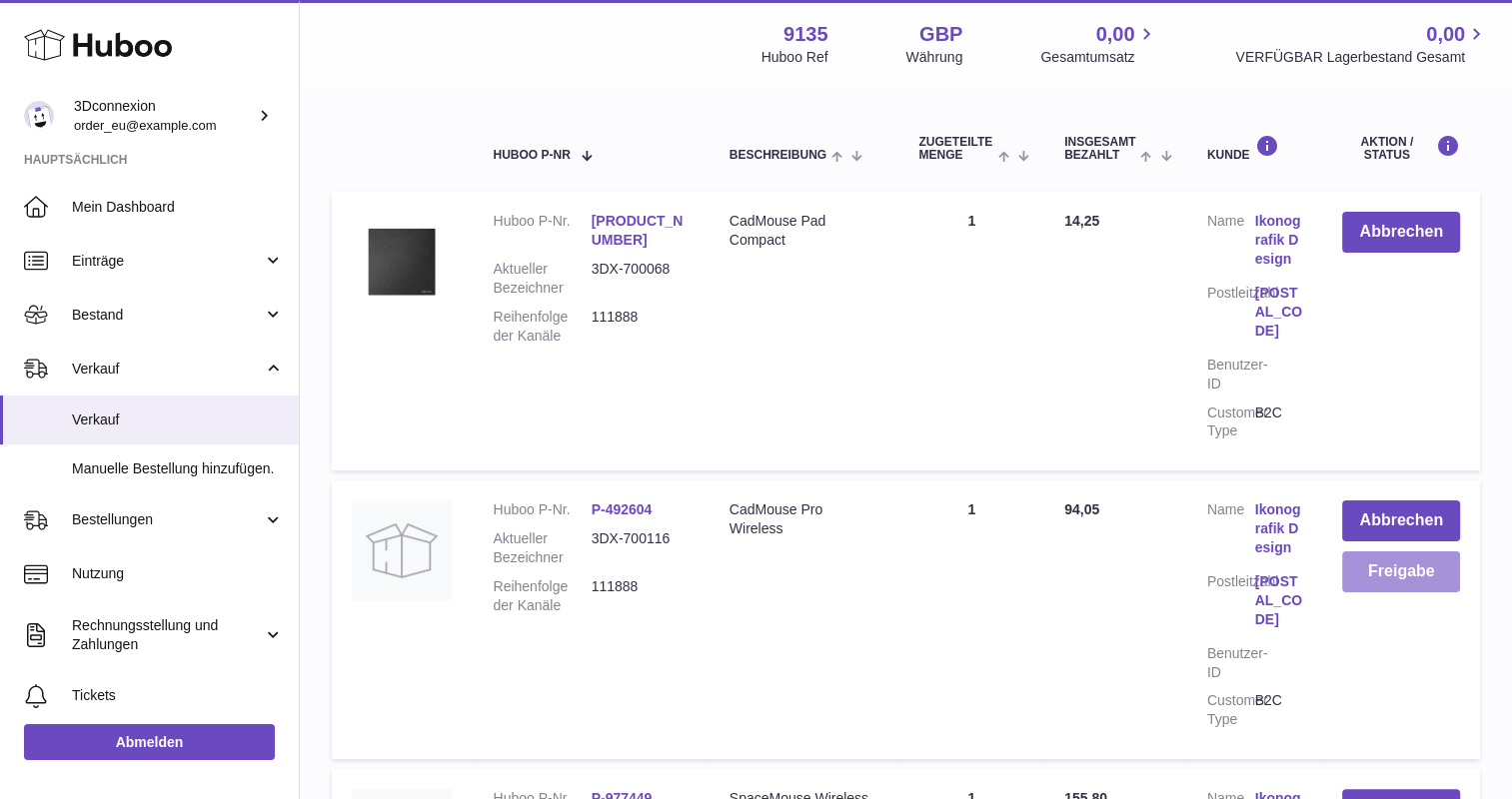 click on "Freigabe" at bounding box center [1401, 571] 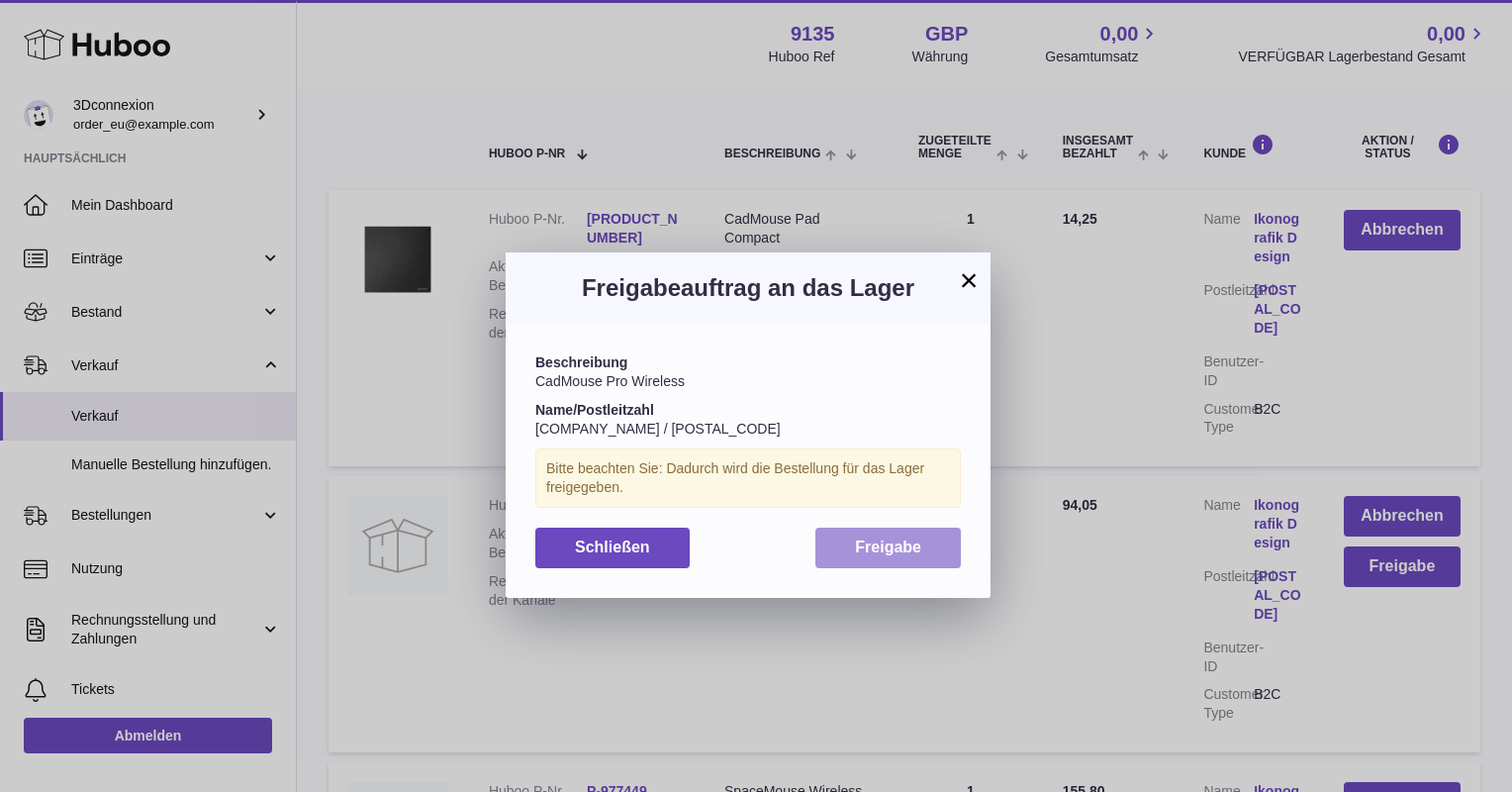 click on "Freigabe" at bounding box center (888, 547) 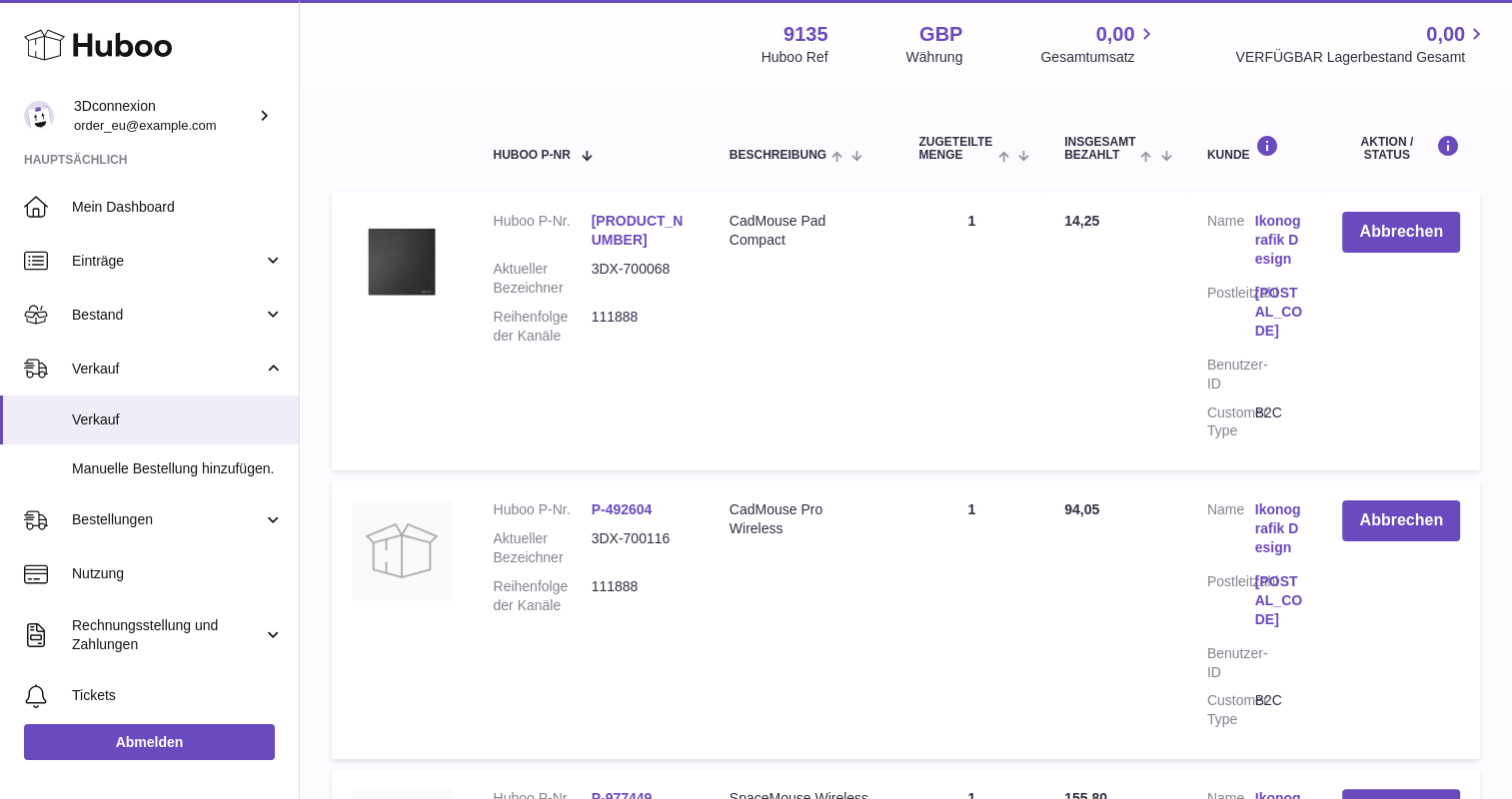 scroll, scrollTop: 509, scrollLeft: 0, axis: vertical 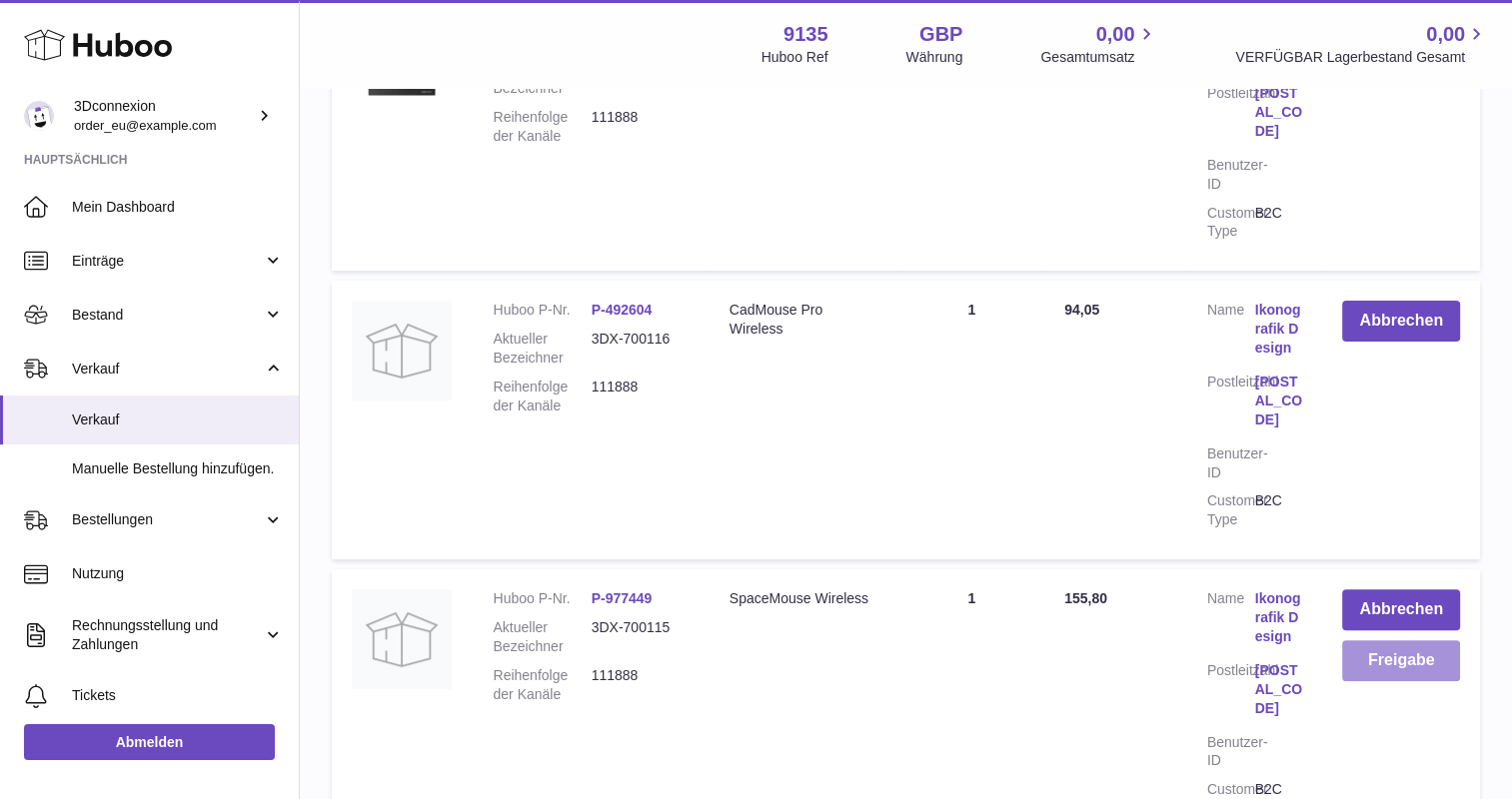 click on "Freigabe" at bounding box center (1401, 660) 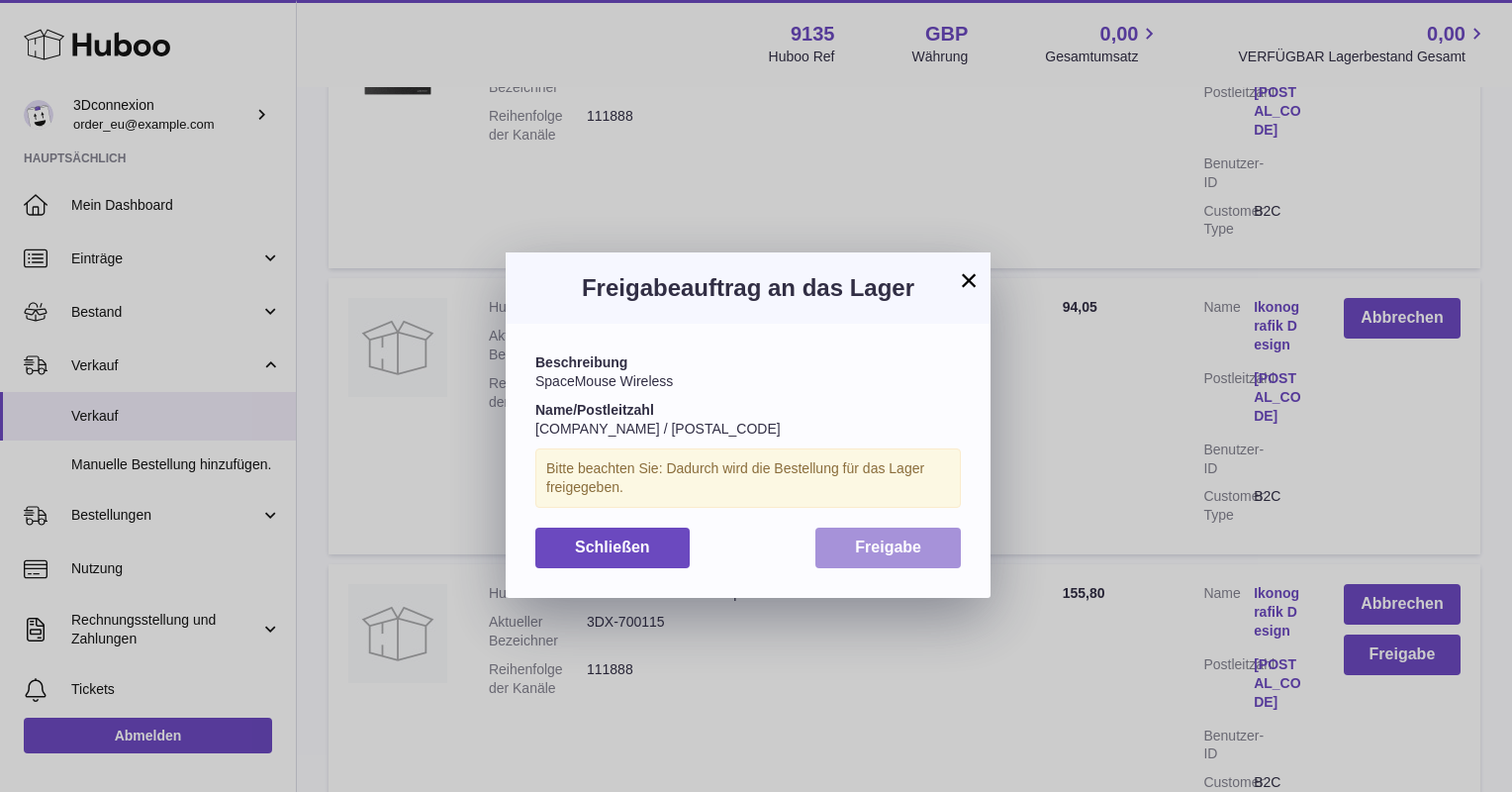 click on "Freigabe" at bounding box center (888, 547) 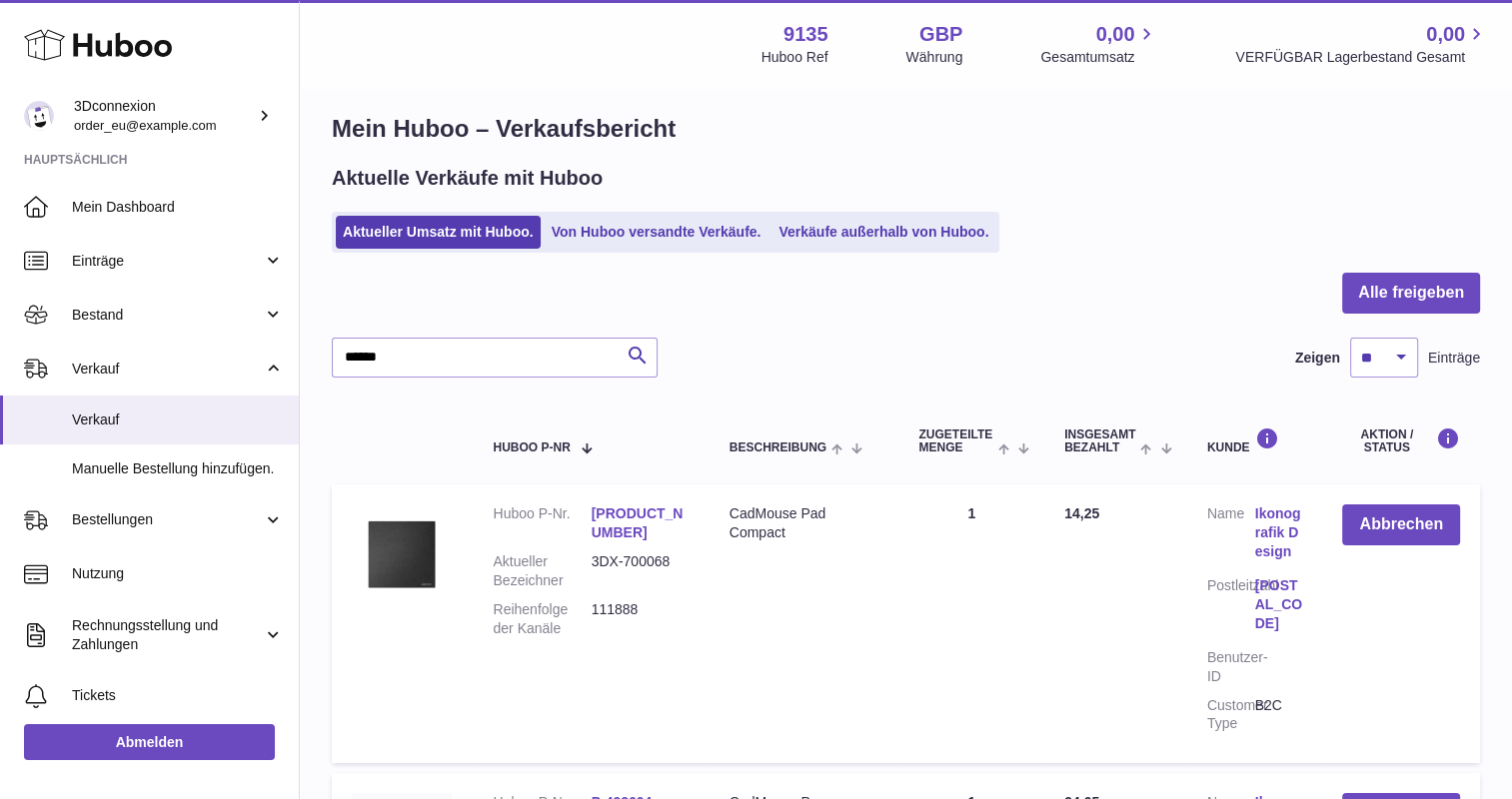 scroll, scrollTop: 0, scrollLeft: 0, axis: both 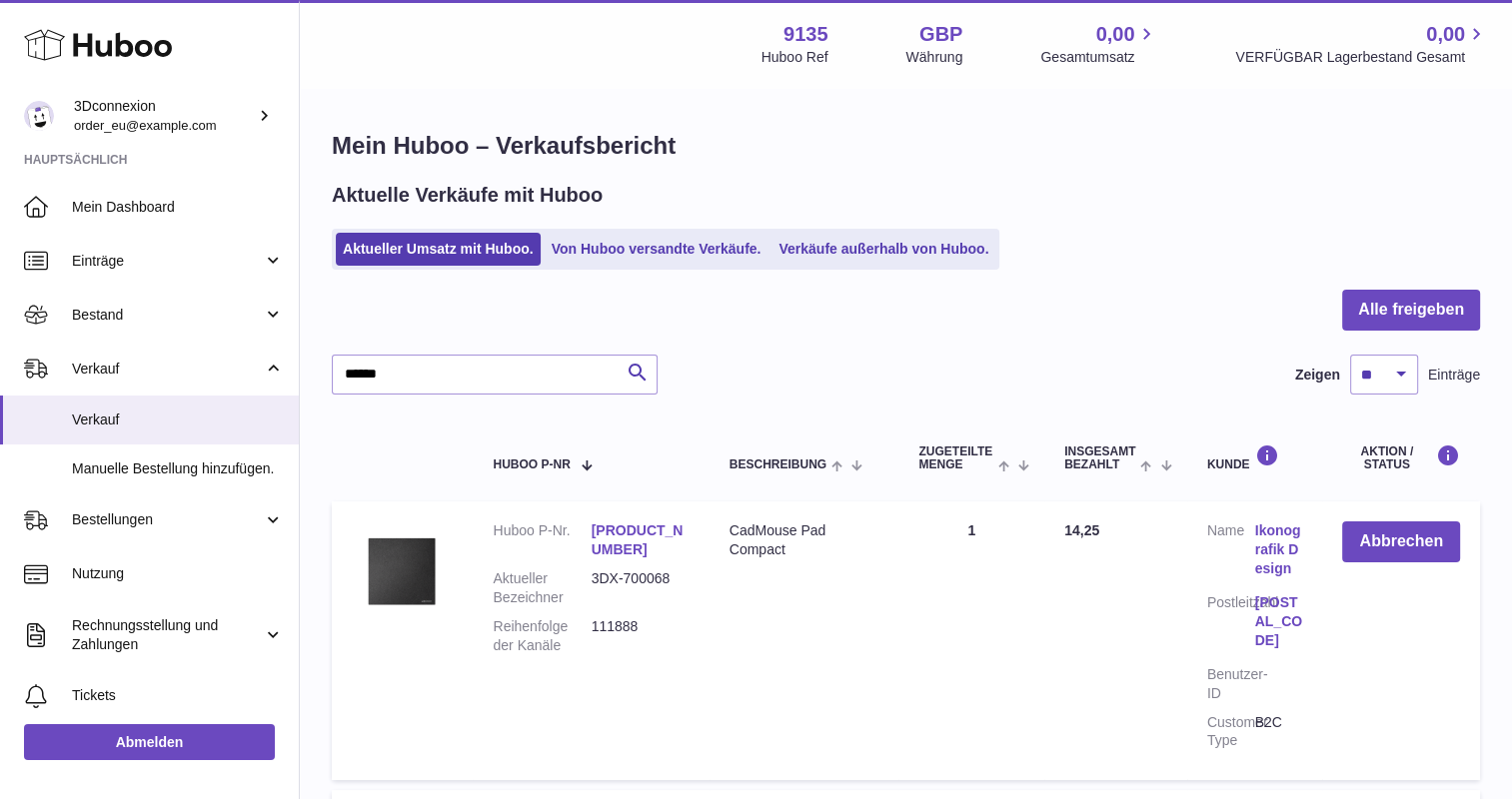 click on "Alle freigeben
******     Suche
Zeigen
** ** ** ***
Einträge
Huboo P-Nr       Beschreibung       ZUGETEILTE Menge       Insgesamt bezahlt
Kunde
Aktion / Status
Huboo P-Nr.
P-422261
Aktueller Bezeichner   3DX-700068
Reihenfolge der Kanäle
111888     Beschreibung   CadMouse Pad Compact     Verkaufte Menge
1
Insgesamt bezahlt   14,25   Kunde  Name   Ikonografik Design   Postleitzahl   S7 2HA   Benutzer-ID     Customer Type   B2C
Abbrechen
Huboo P-Nr.
P-492604
Aktueller Bezeichner   3DX-700116
Reihenfolge der Kanäle
111888     Beschreibung           94,05" at bounding box center (905, 828) 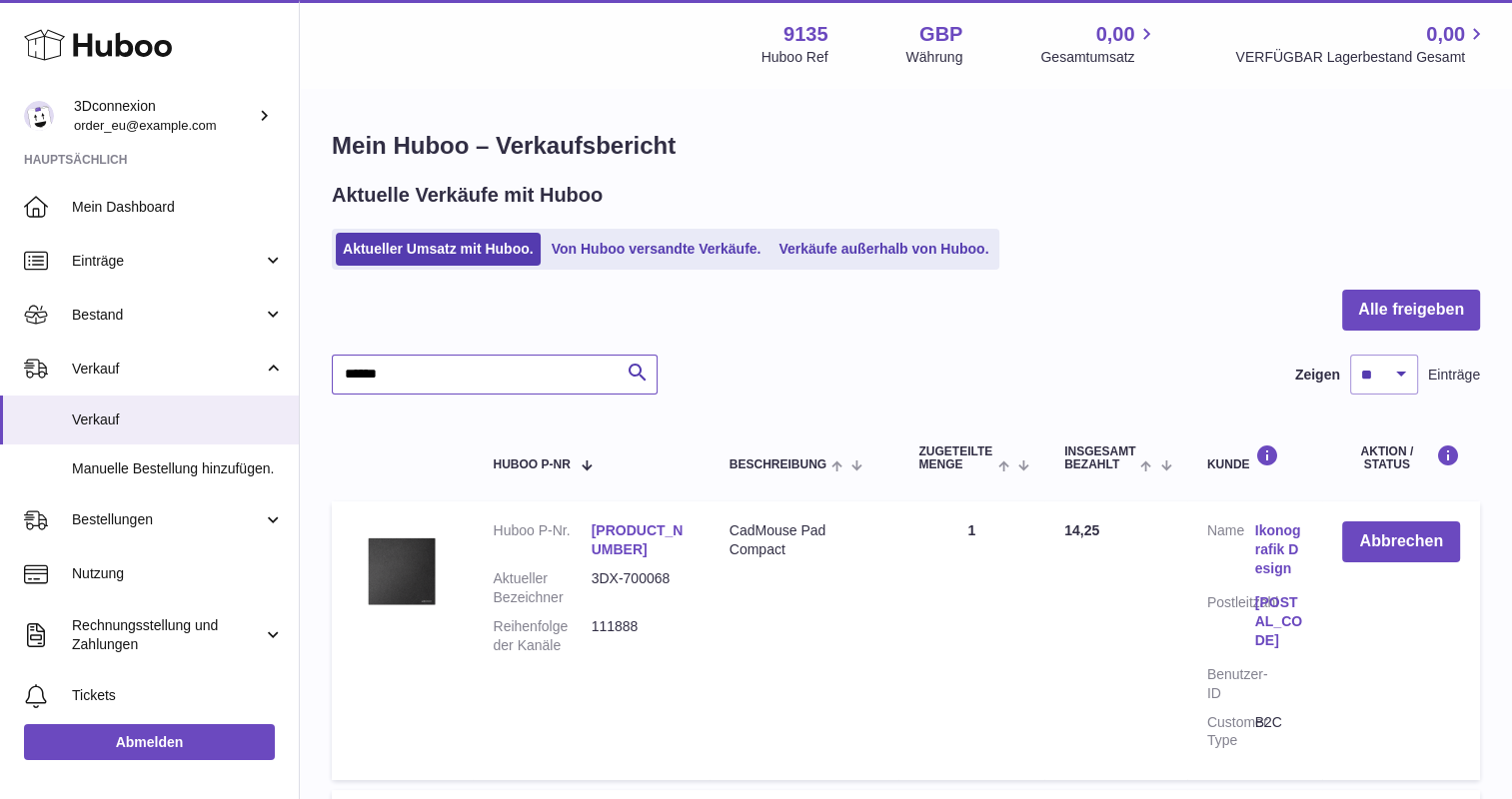 click on "******" at bounding box center [495, 375] 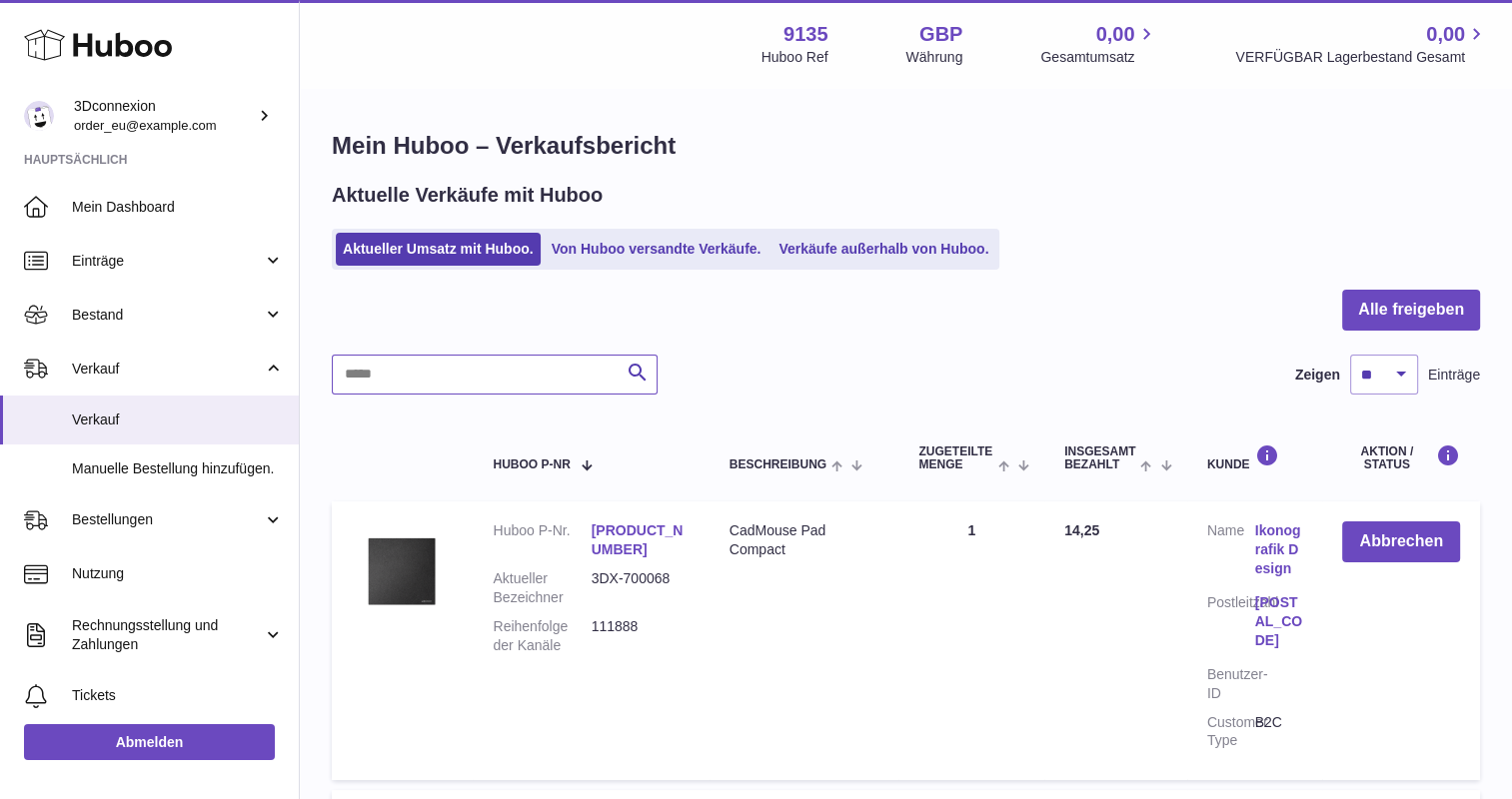 type 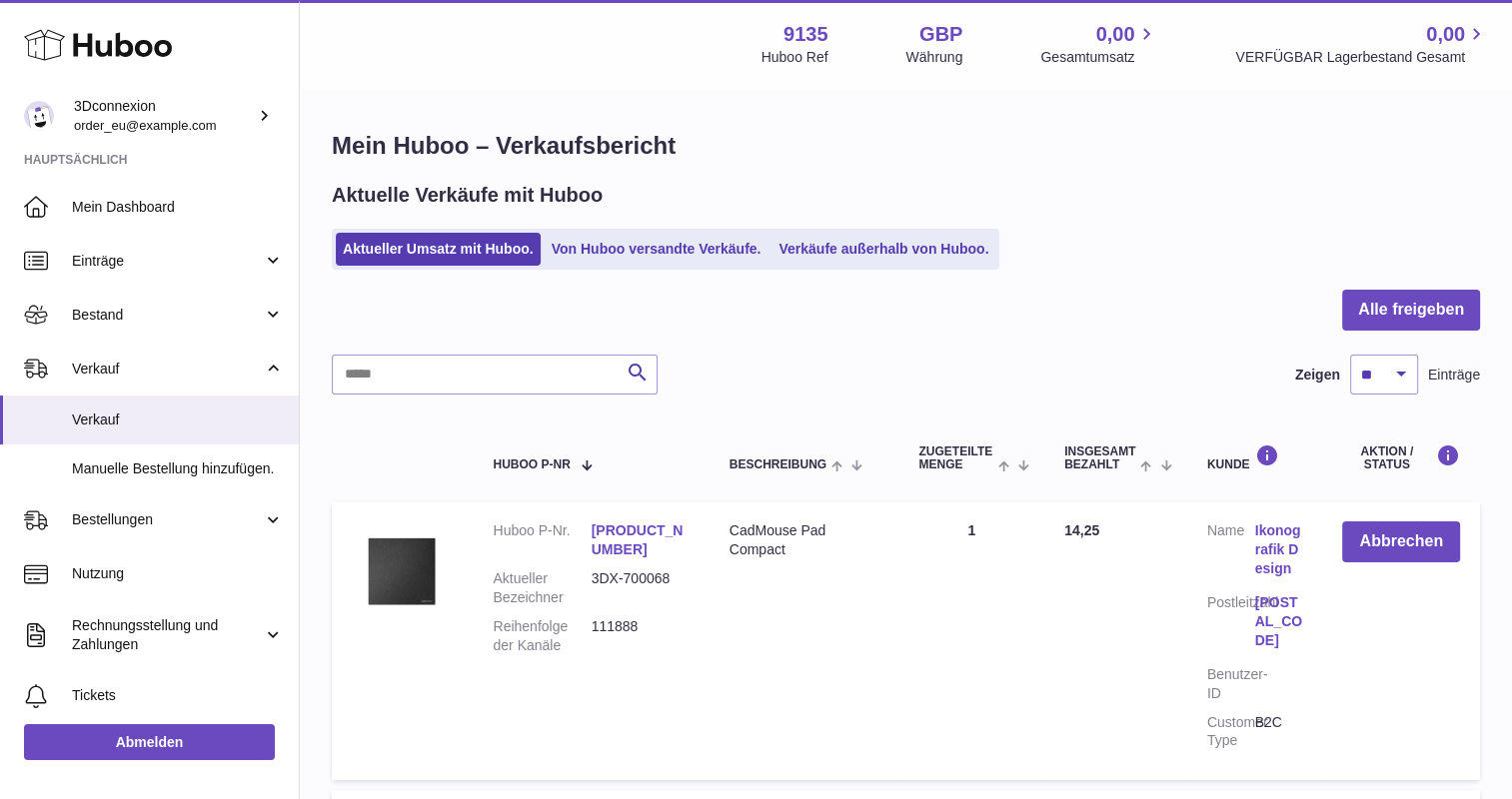 click at bounding box center (905, 322) 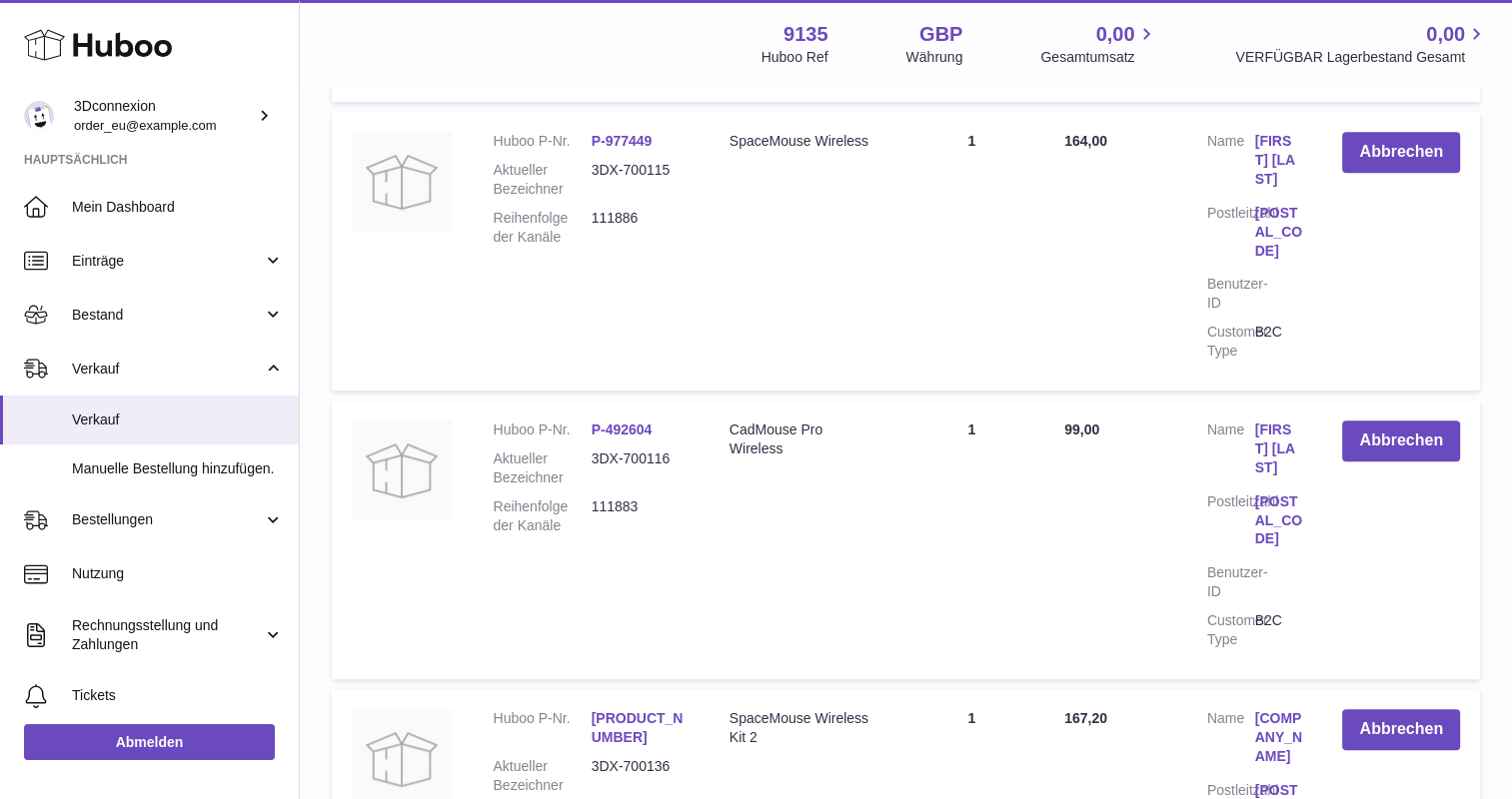 scroll, scrollTop: 0, scrollLeft: 0, axis: both 